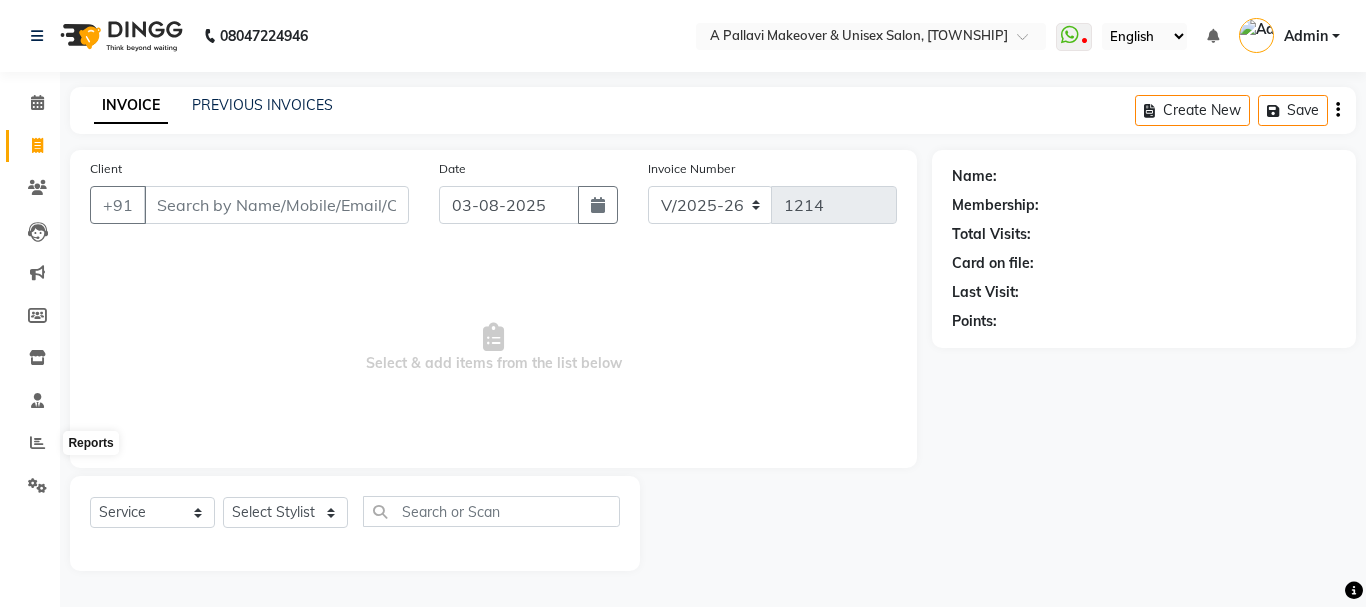 select on "3573" 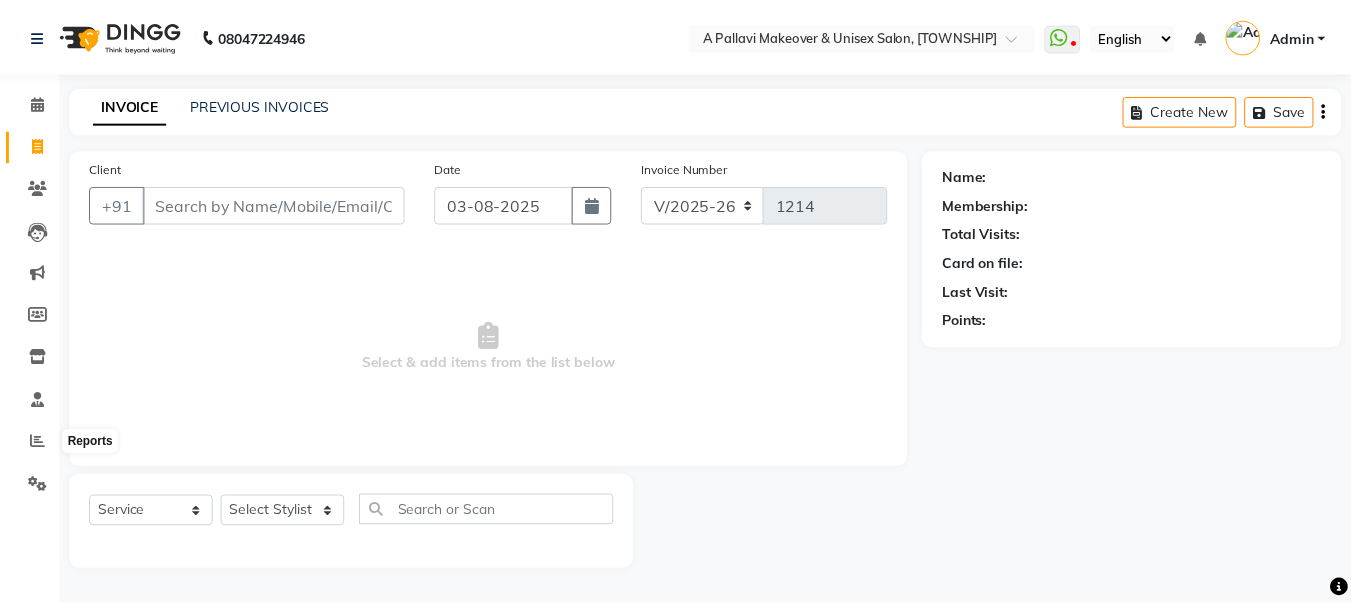 scroll, scrollTop: 0, scrollLeft: 0, axis: both 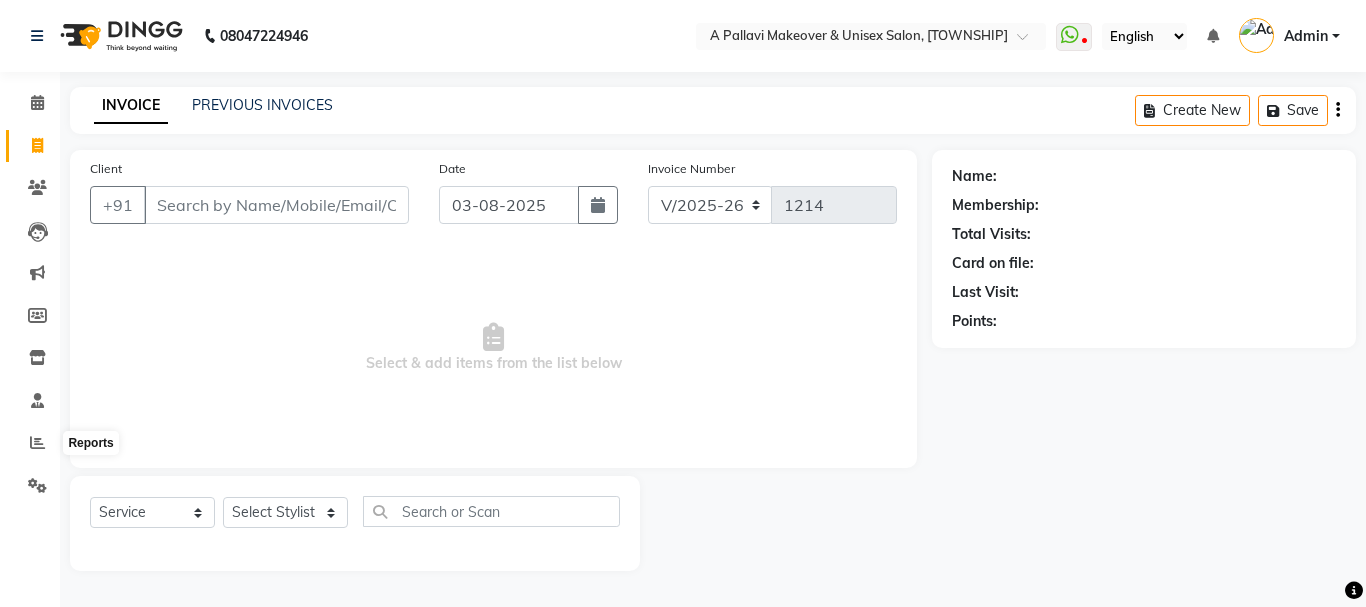 click 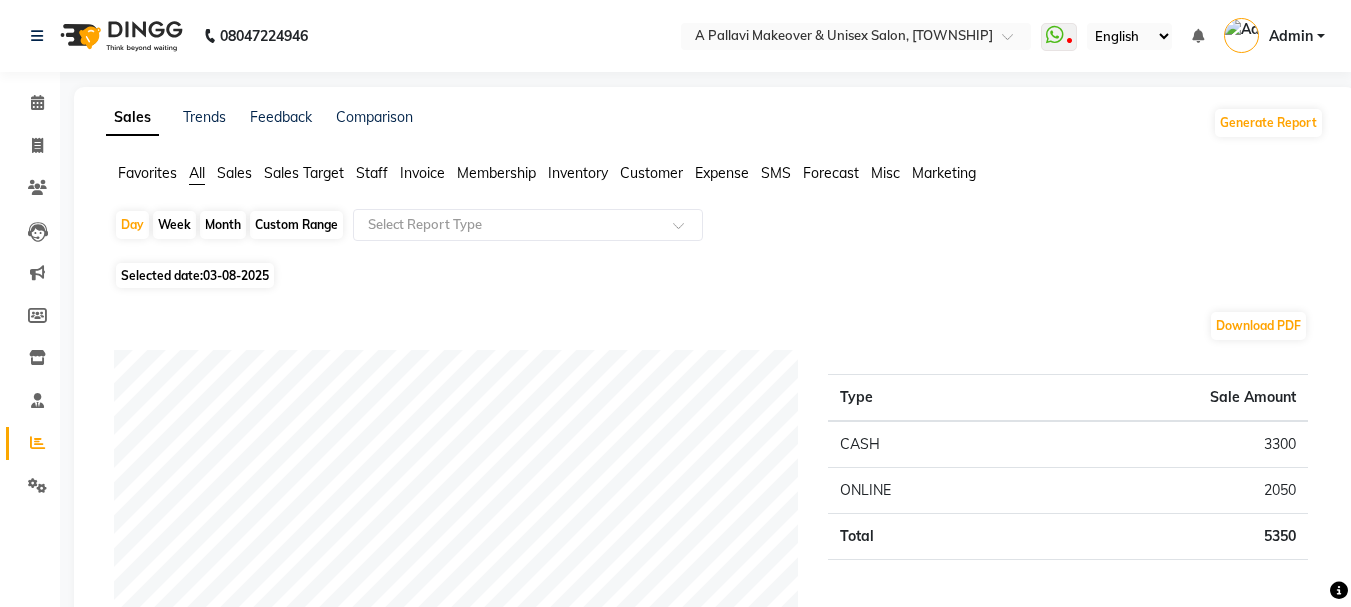 click on "Month" 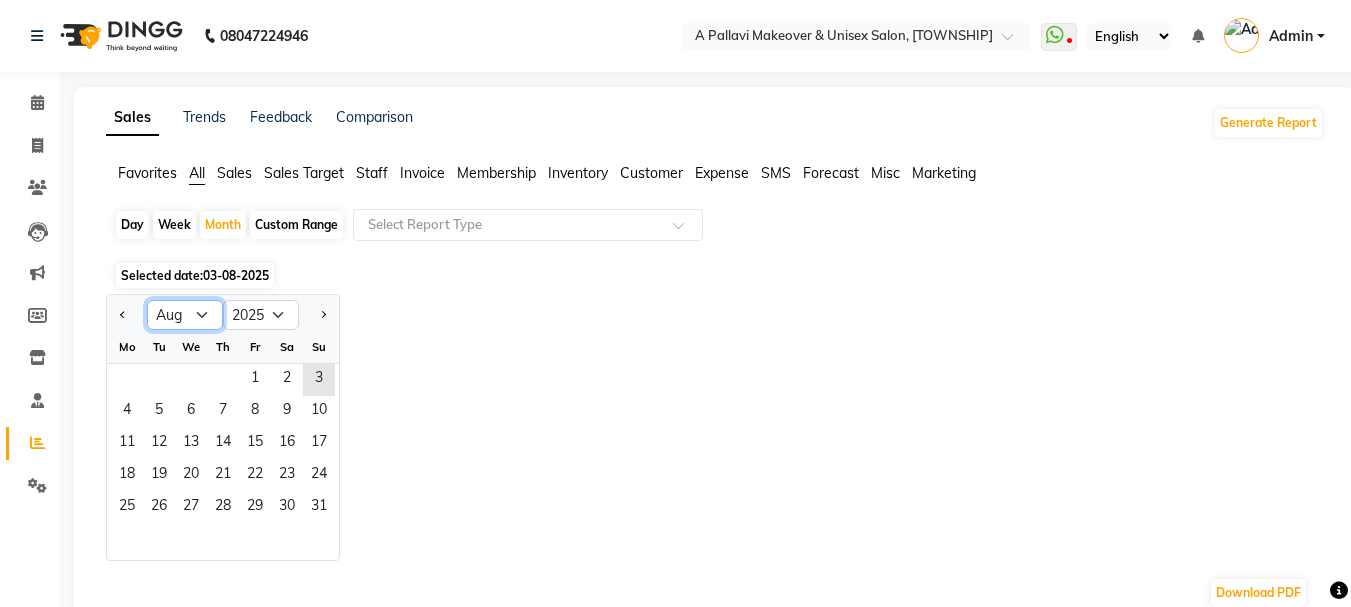 click on "Jan Feb Mar Apr May Jun Jul Aug Sep Oct Nov Dec" 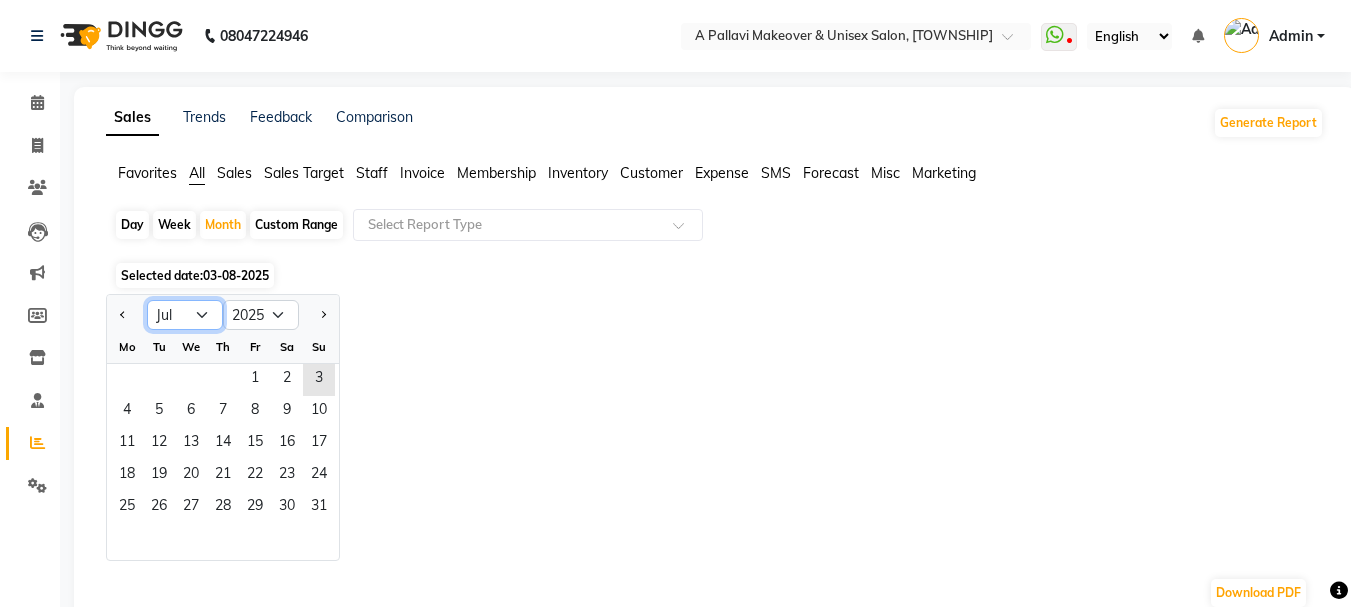 click on "Jan Feb Mar Apr May Jun Jul Aug Sep Oct Nov Dec" 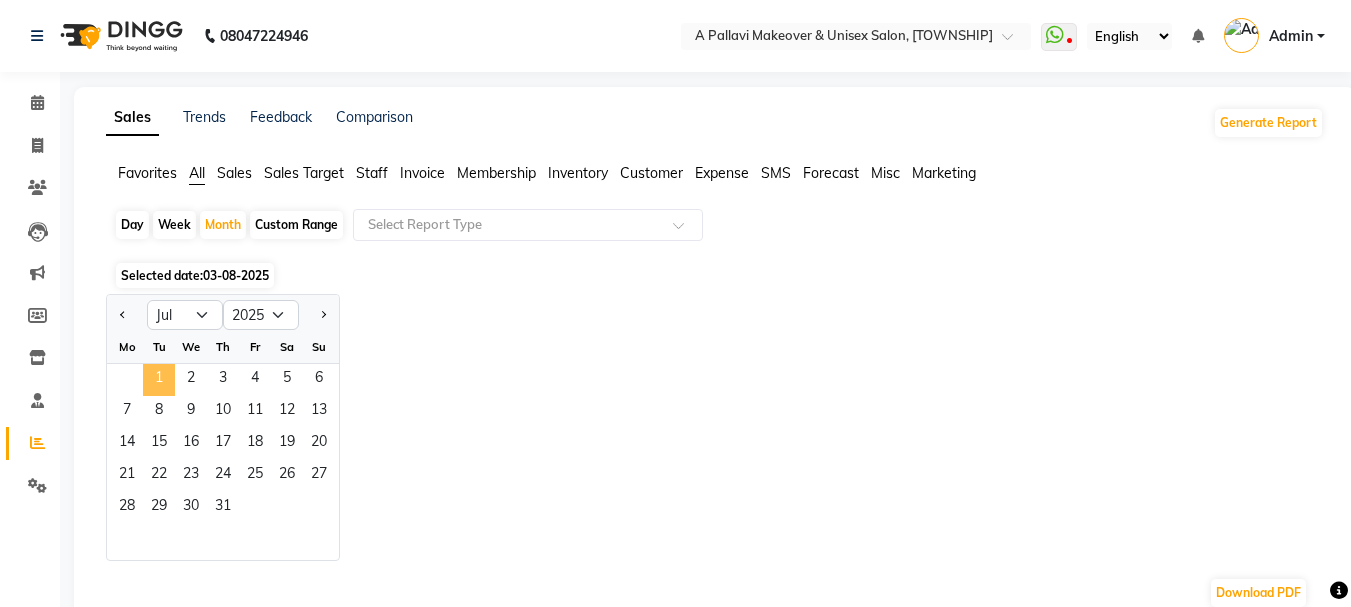click on "1" 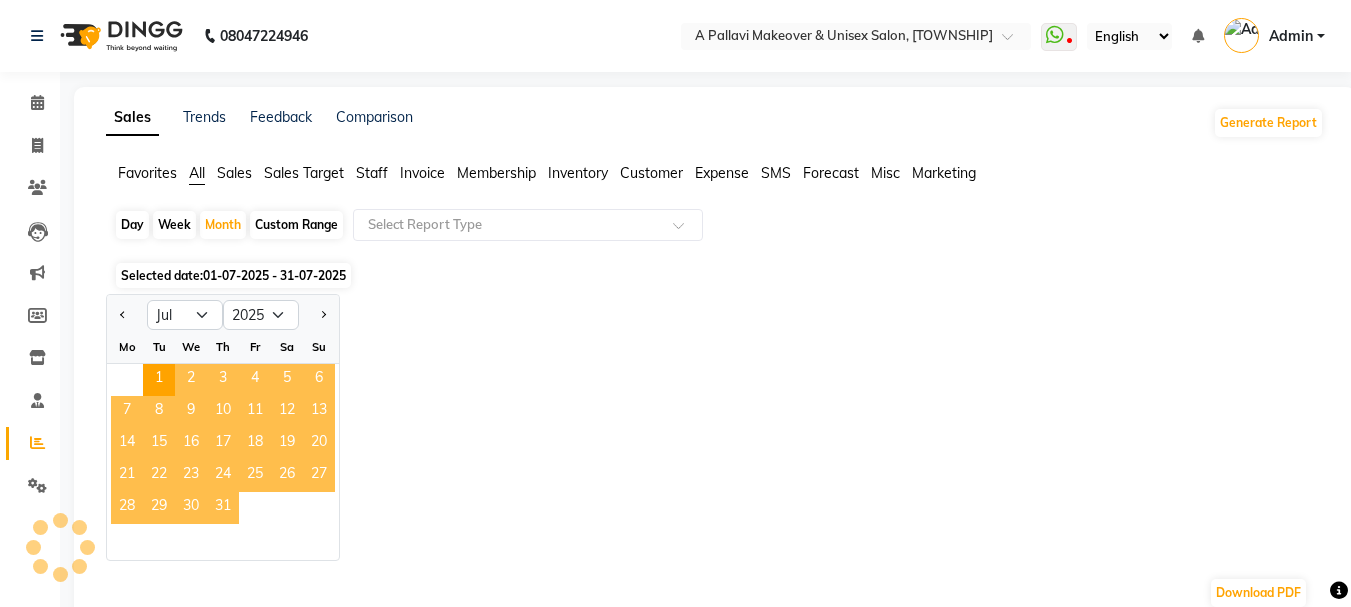 click on "31" 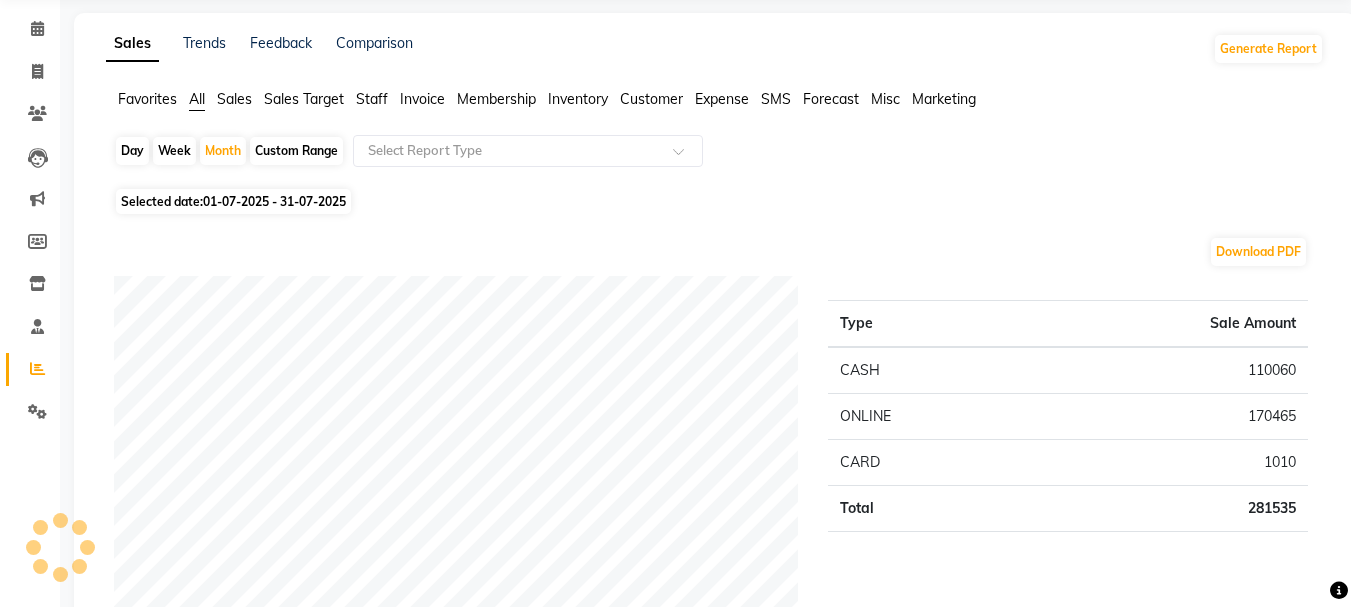 scroll, scrollTop: 0, scrollLeft: 0, axis: both 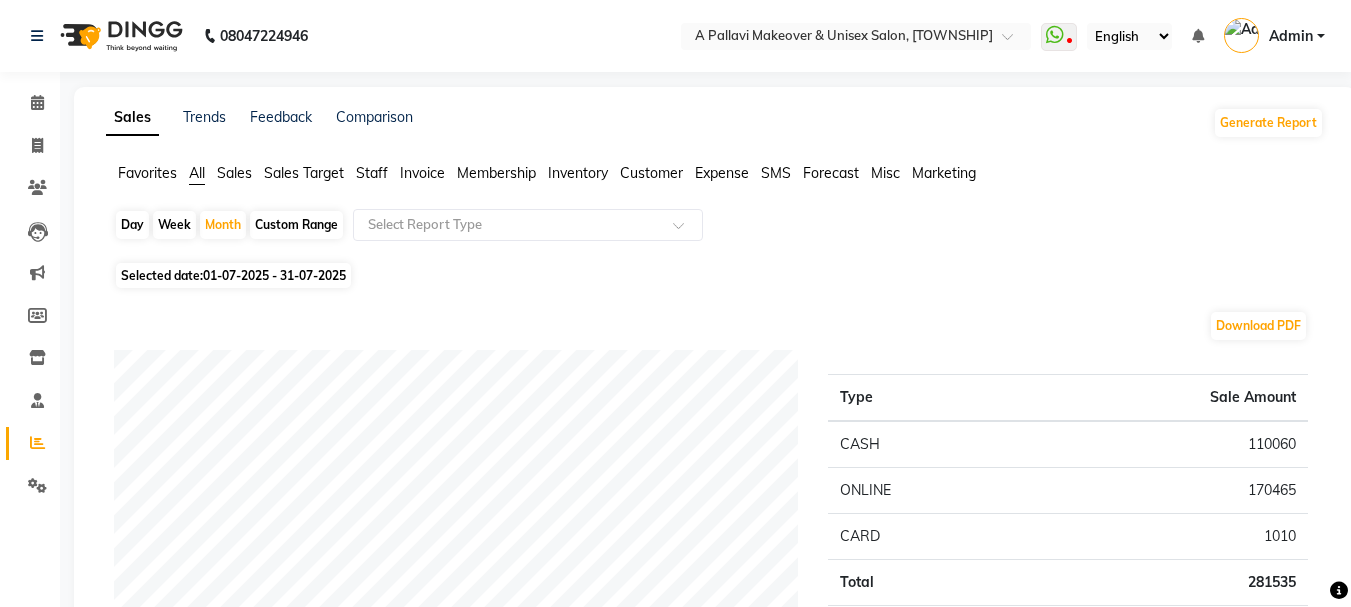 click on "Staff" 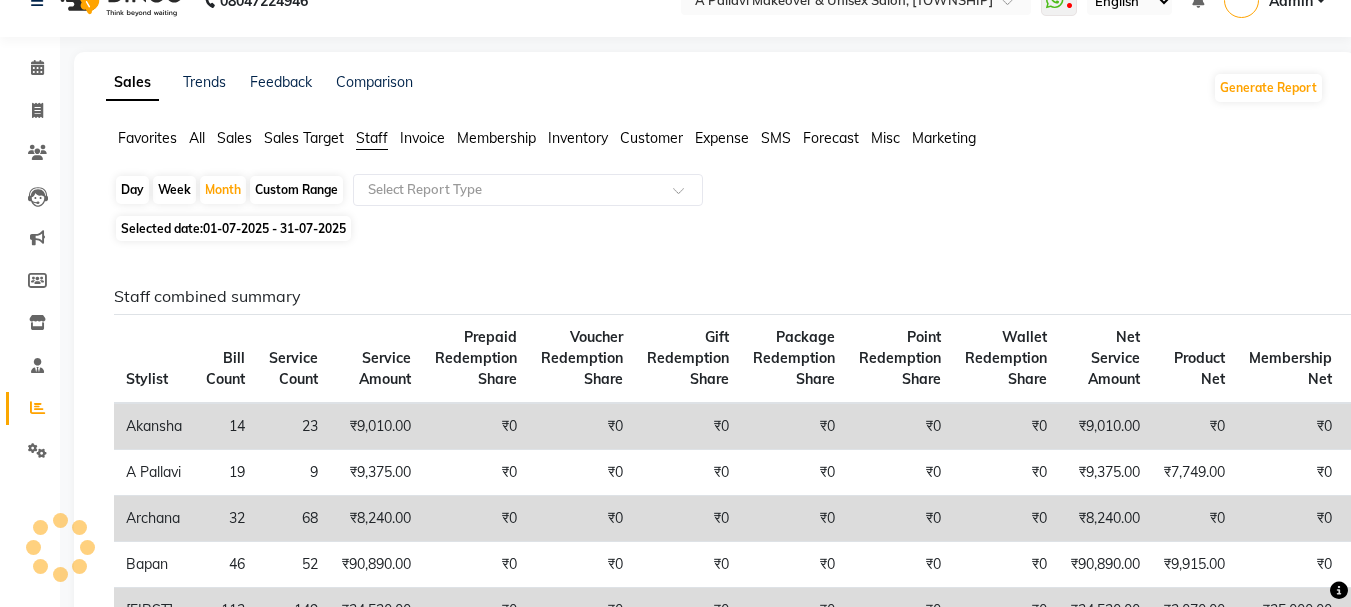 scroll, scrollTop: 0, scrollLeft: 0, axis: both 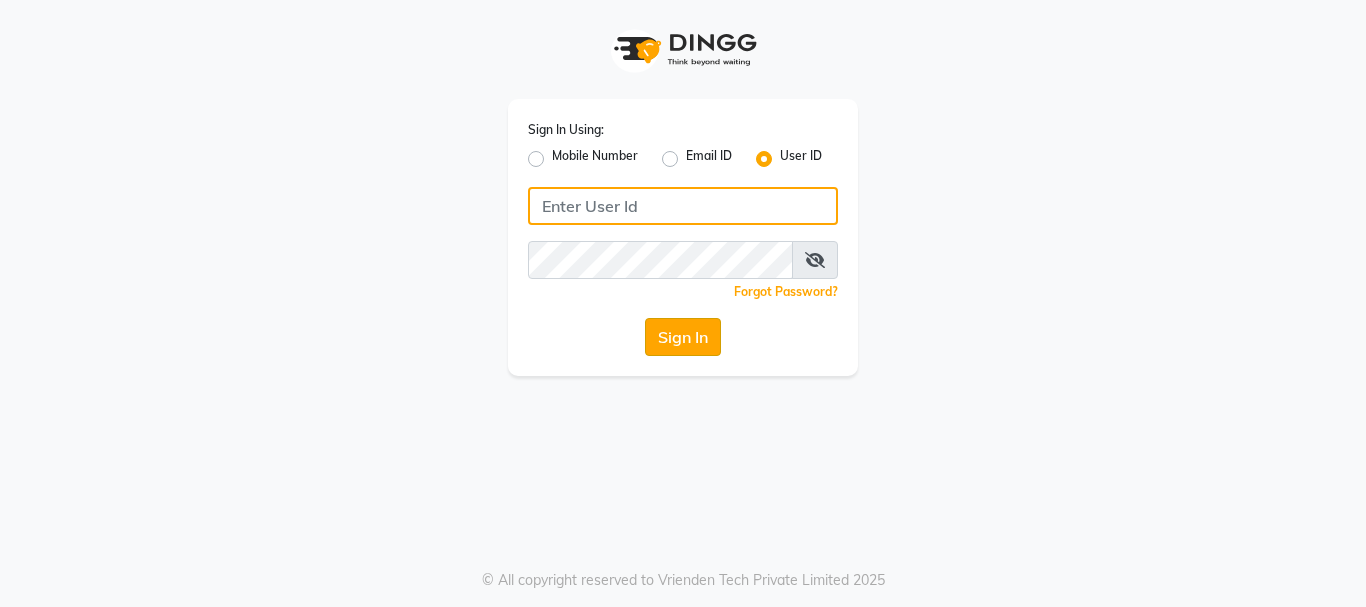 type on "pallavi_unisex" 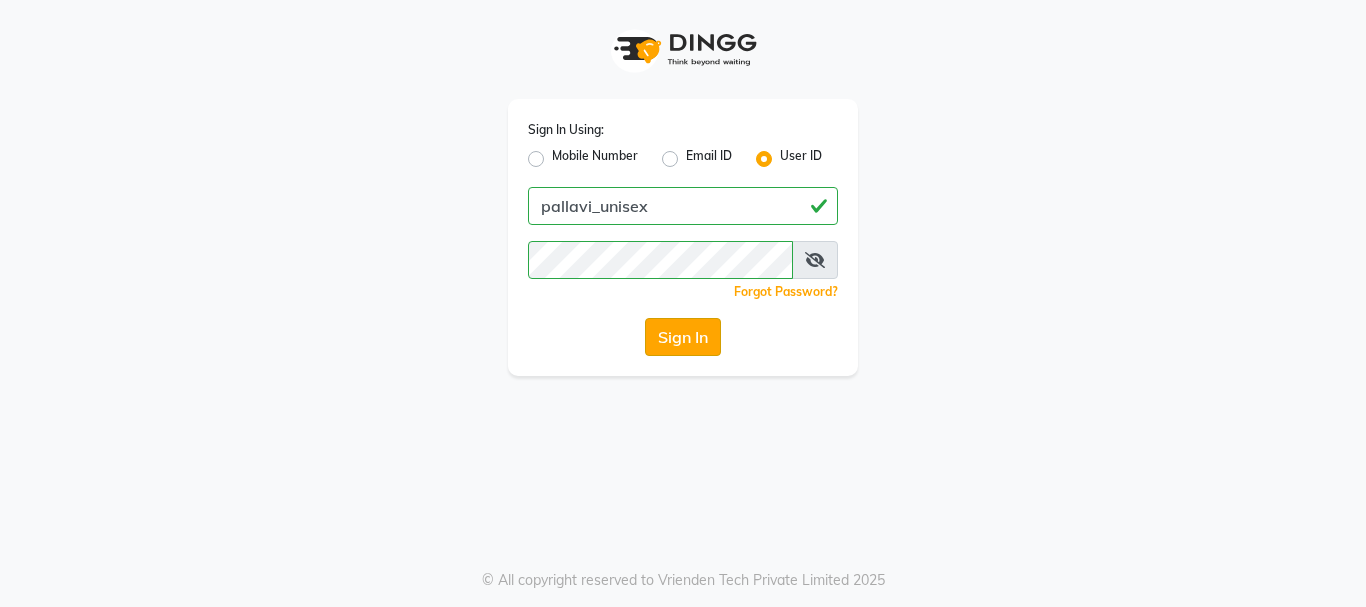 click on "Sign In" 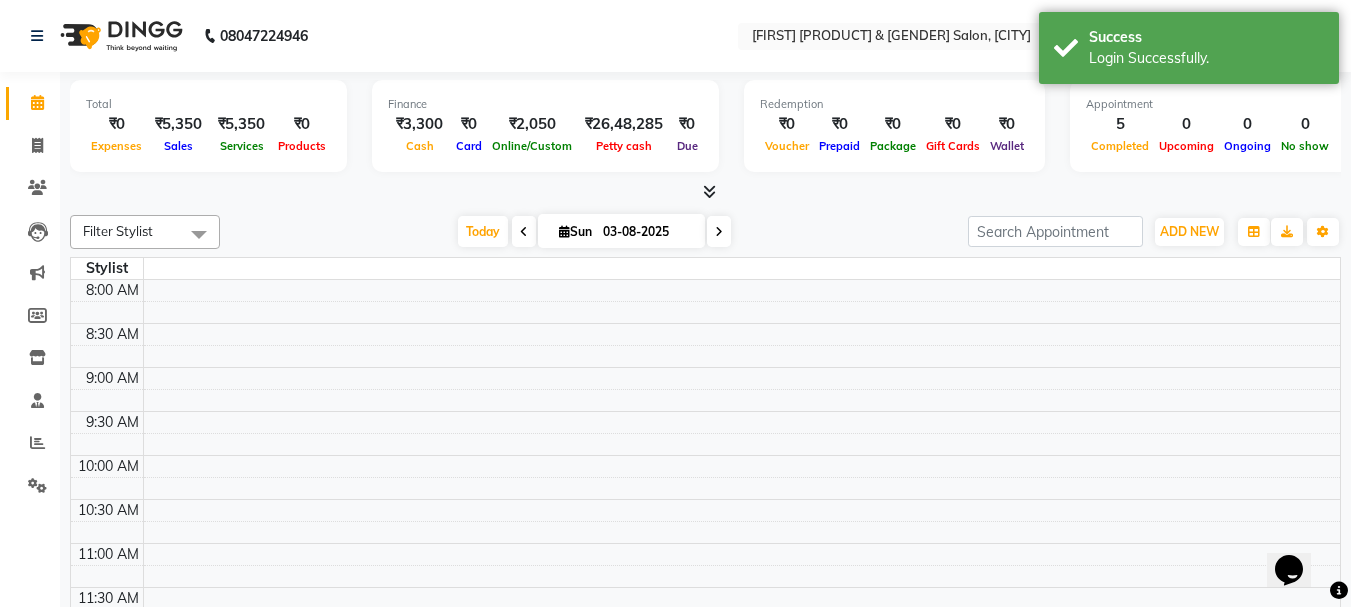 scroll, scrollTop: 0, scrollLeft: 0, axis: both 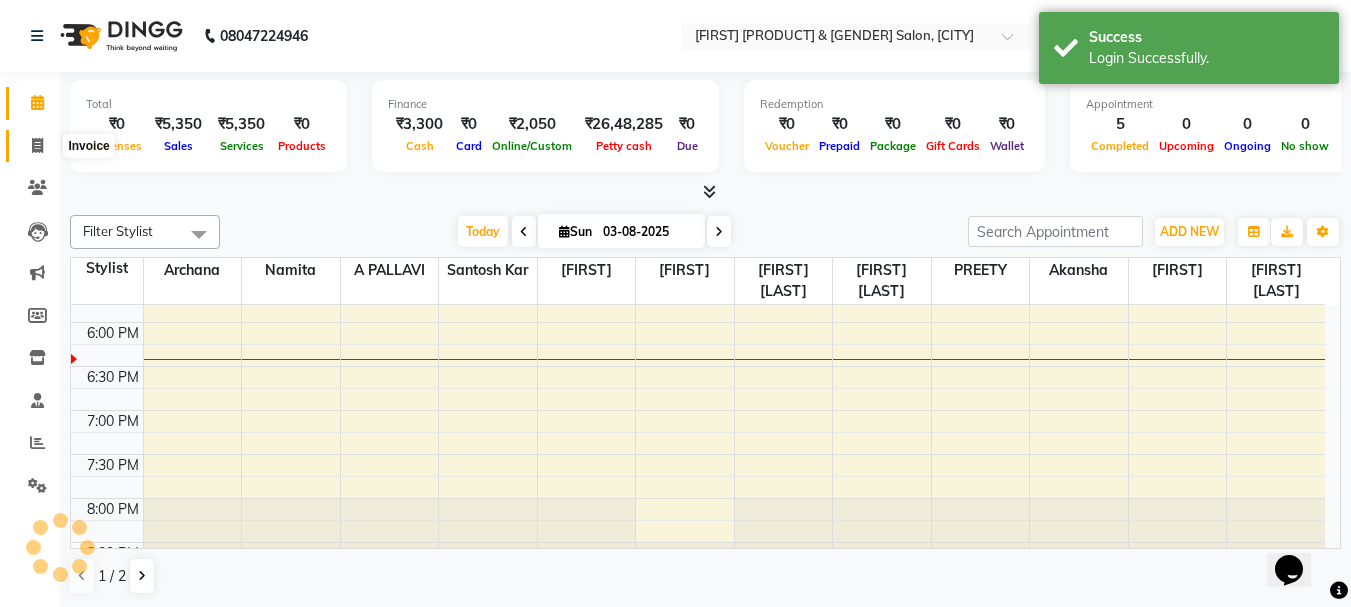 click 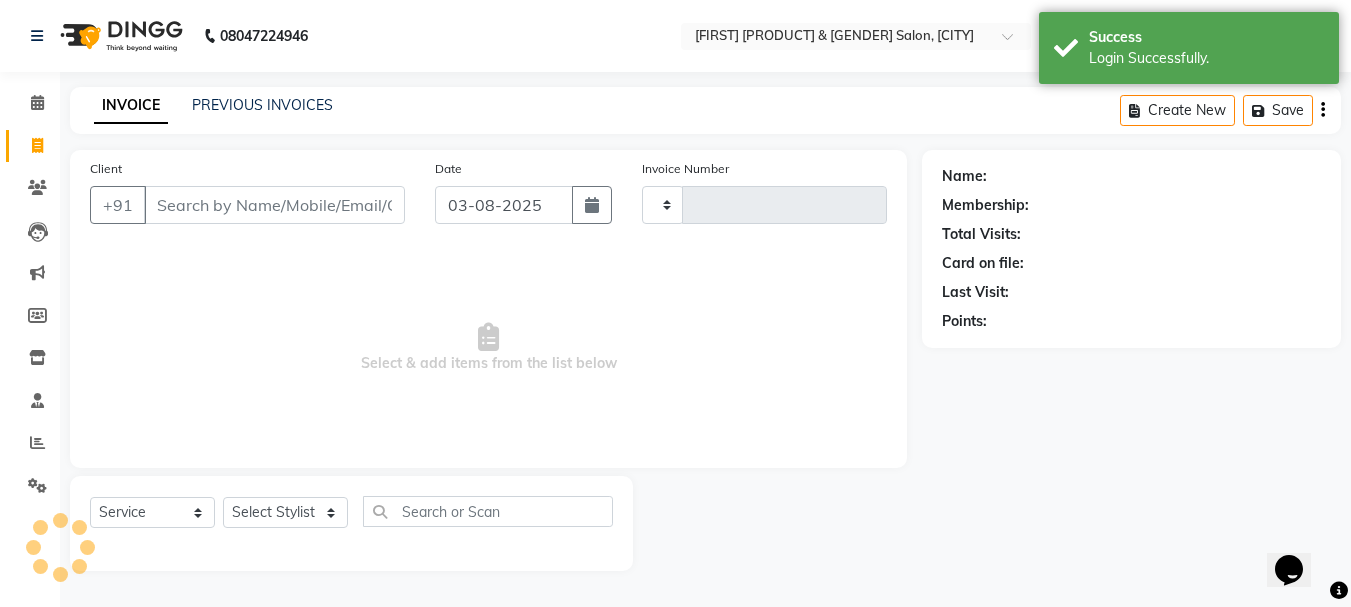 type on "1214" 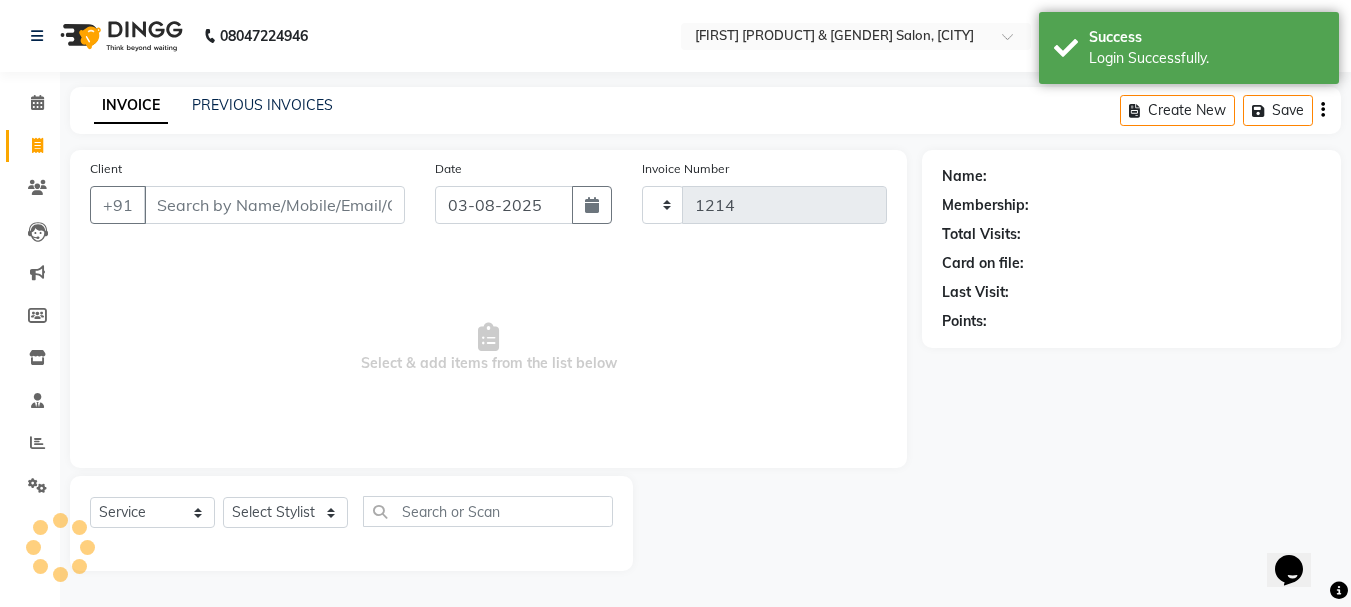 select on "3573" 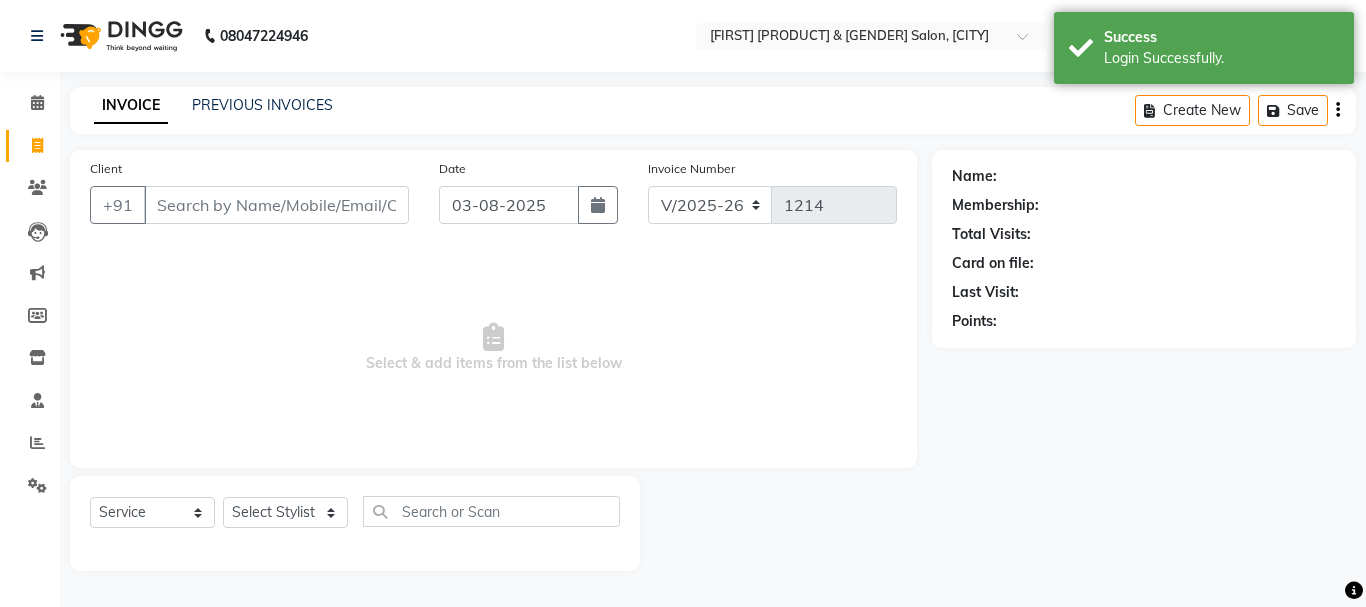 click on "Client" at bounding box center [276, 205] 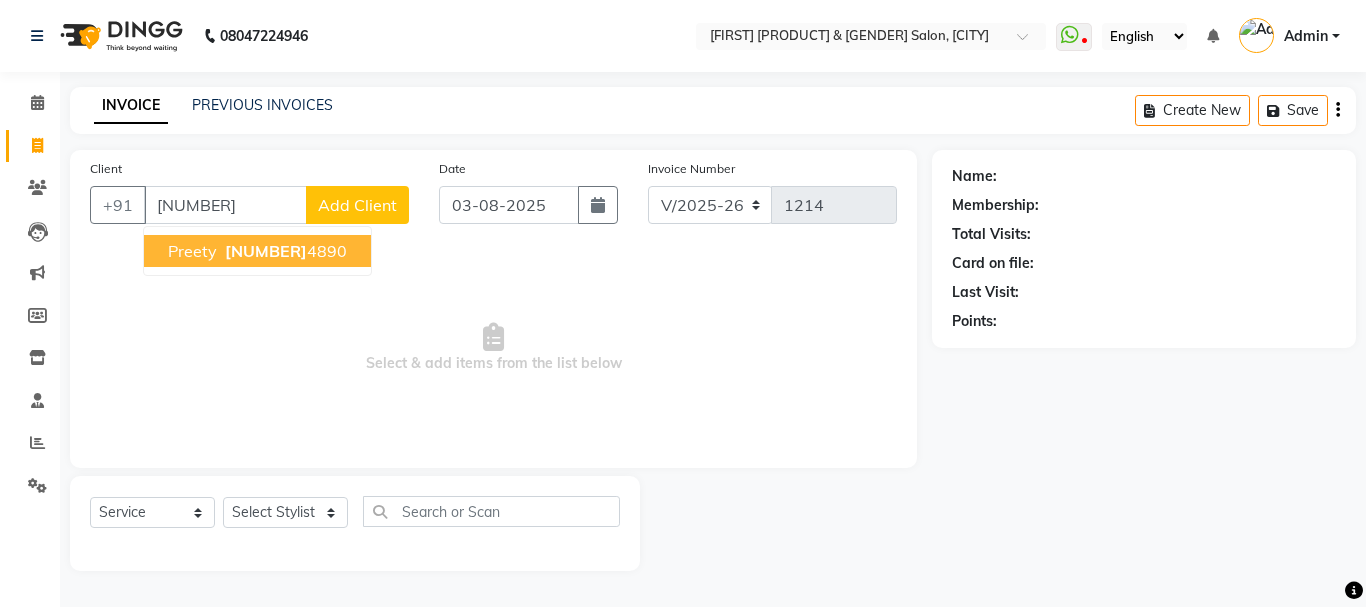 click on "Preety" at bounding box center (192, 251) 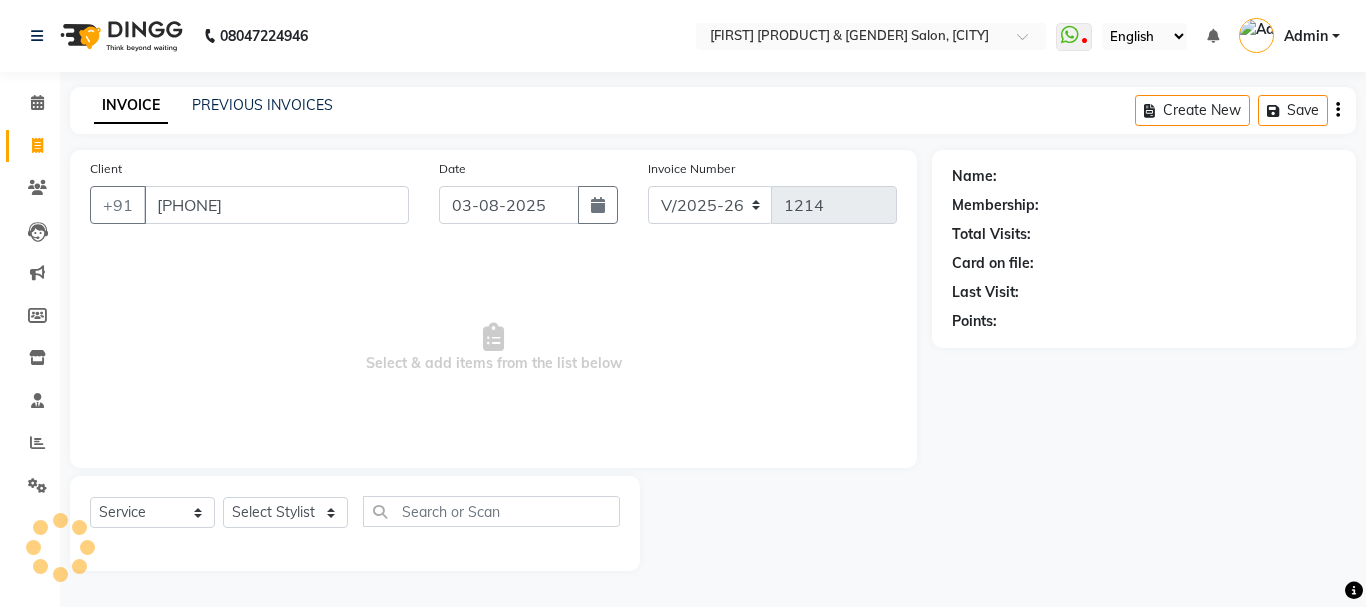 type on "[PHONE]" 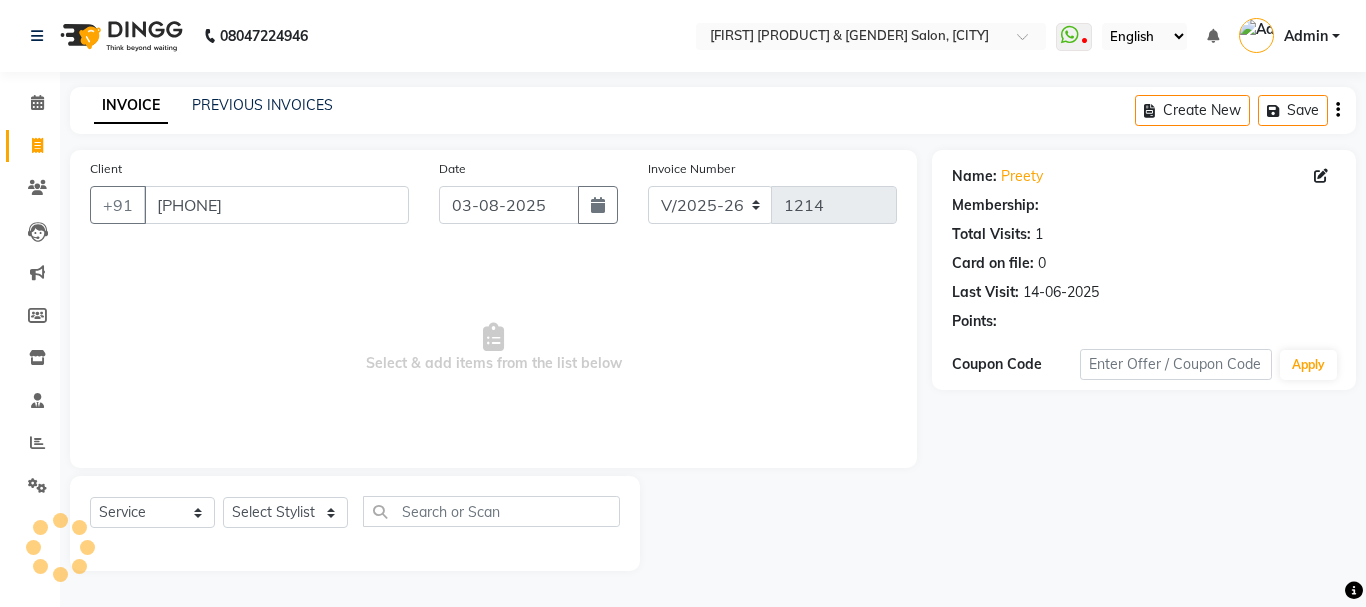 select on "1: Object" 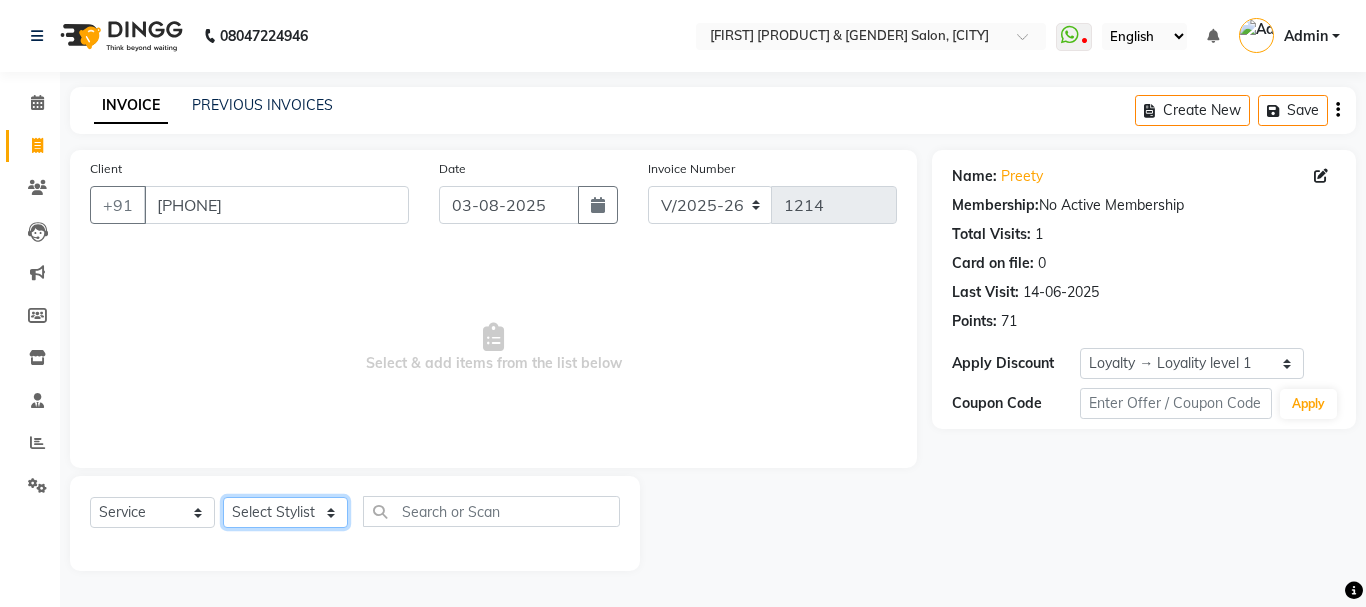 click on "Select Stylist [FIRST] [FIRST] [FIRST] [FIRST] [FIRST] [FIRST] [FIRST] [FIRST] [FIRST] [FIRST] [FIRST] [FIRST] [FIRST] [FIRST] [FIRST]" 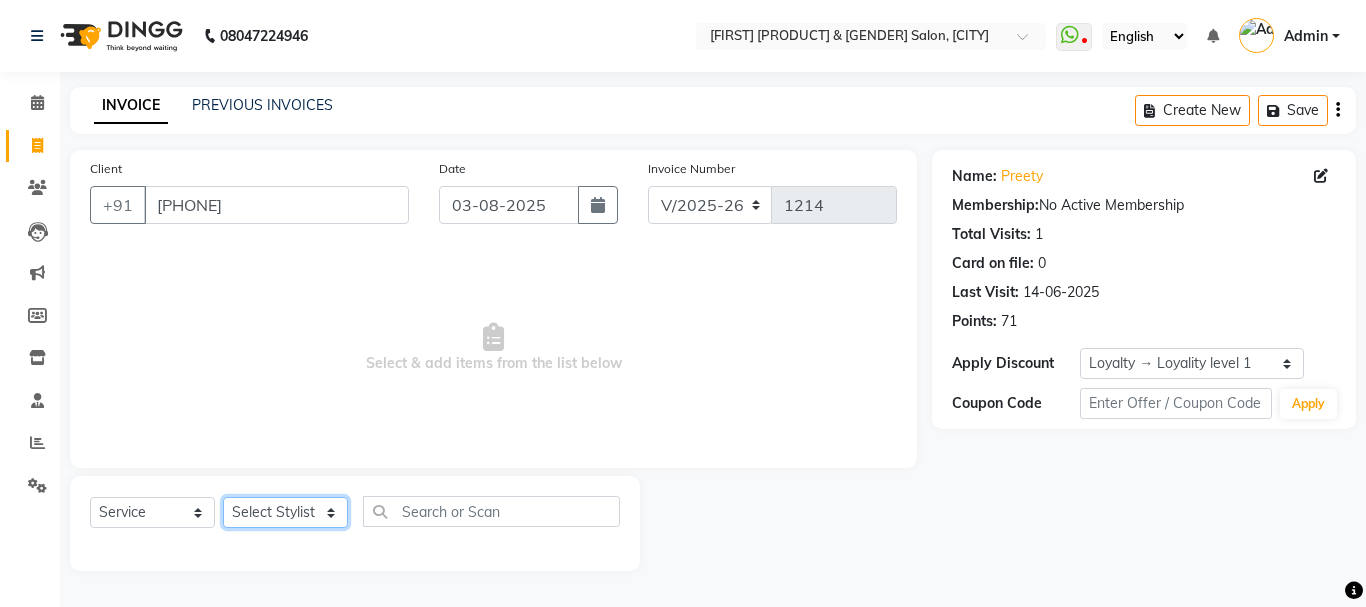 select on "[NUMBER]" 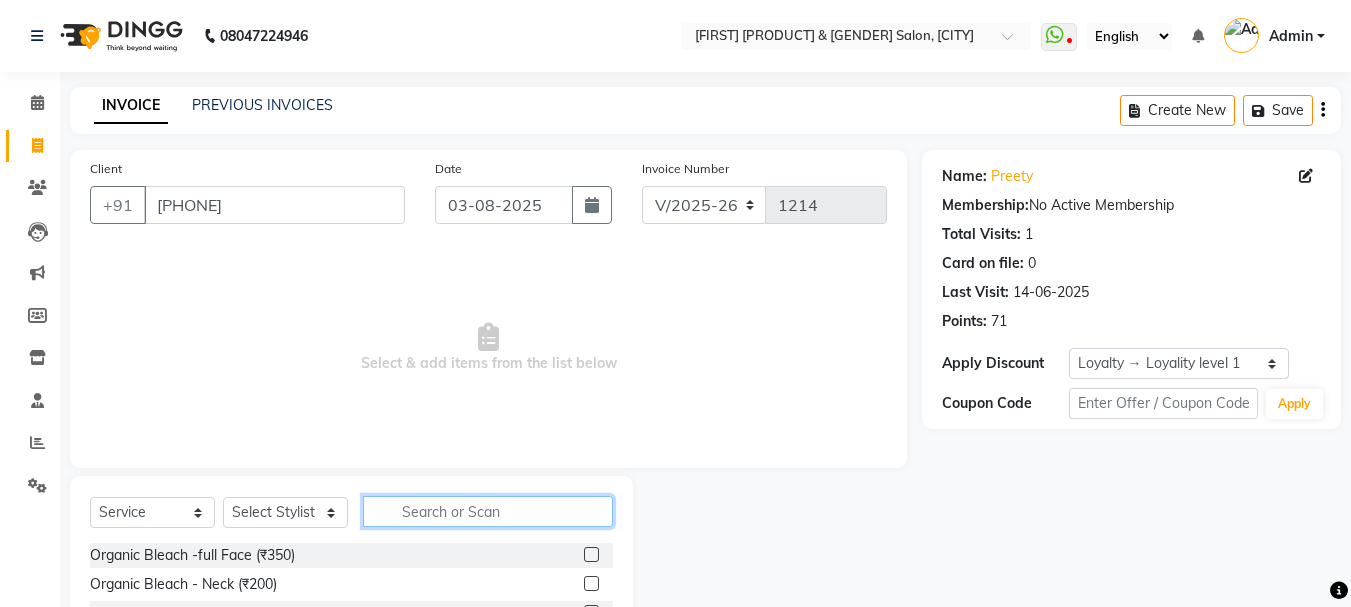 click 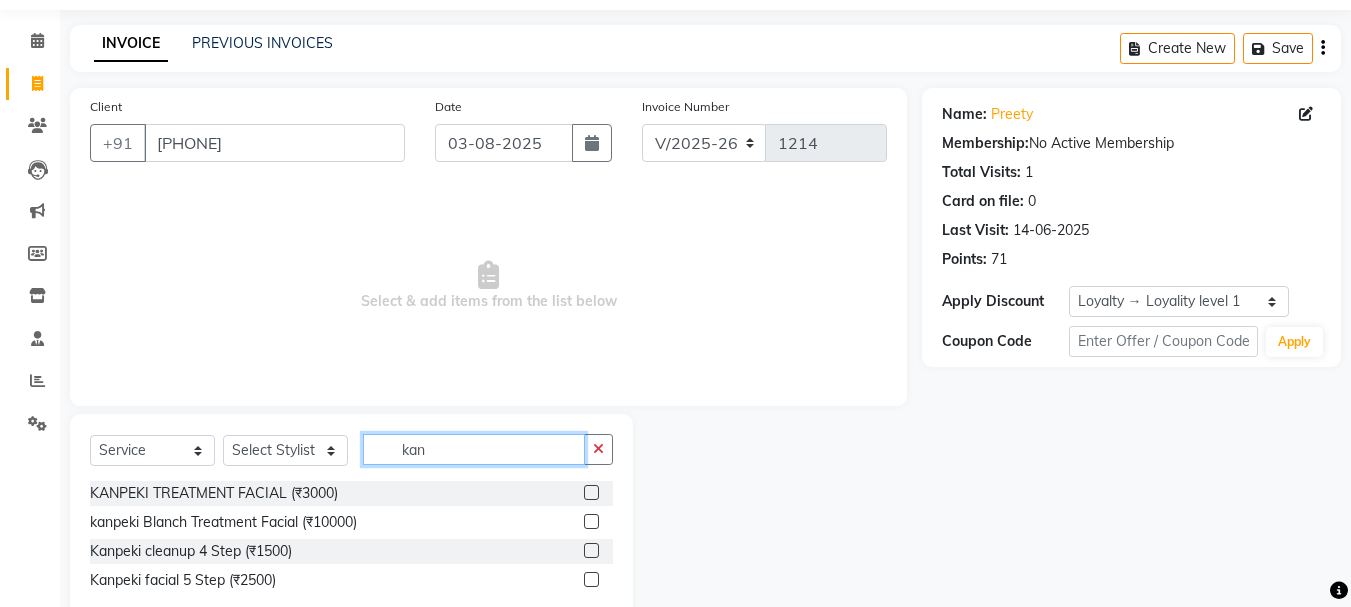 scroll, scrollTop: 110, scrollLeft: 0, axis: vertical 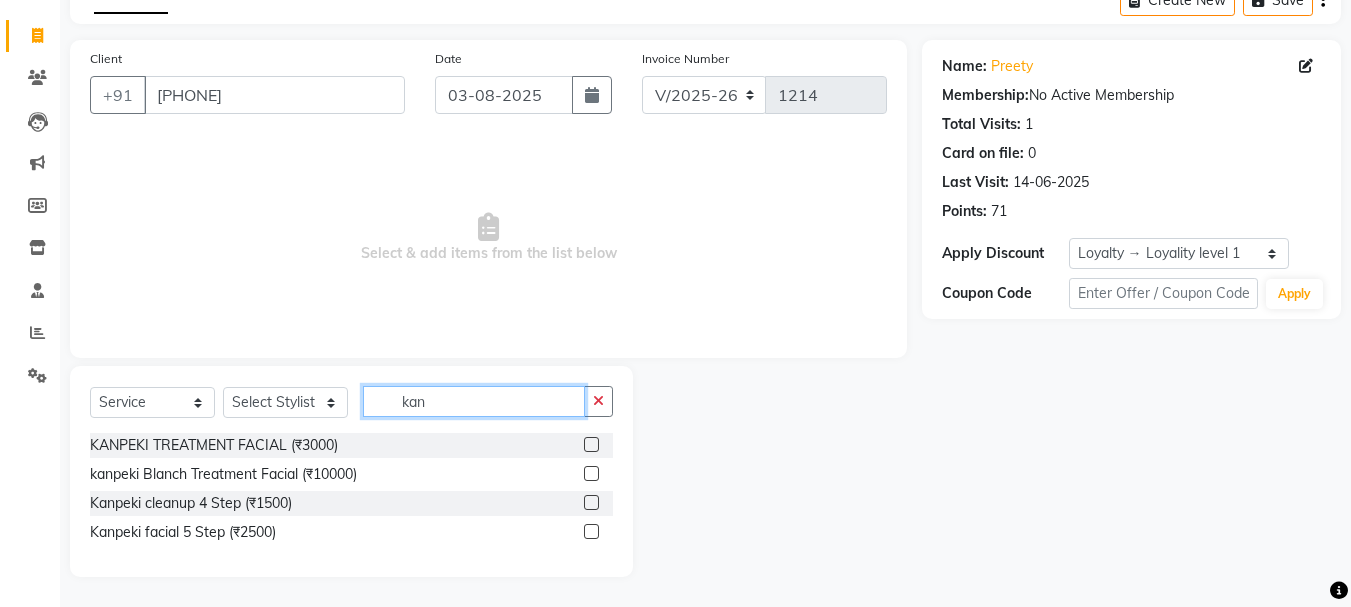 type on "kan" 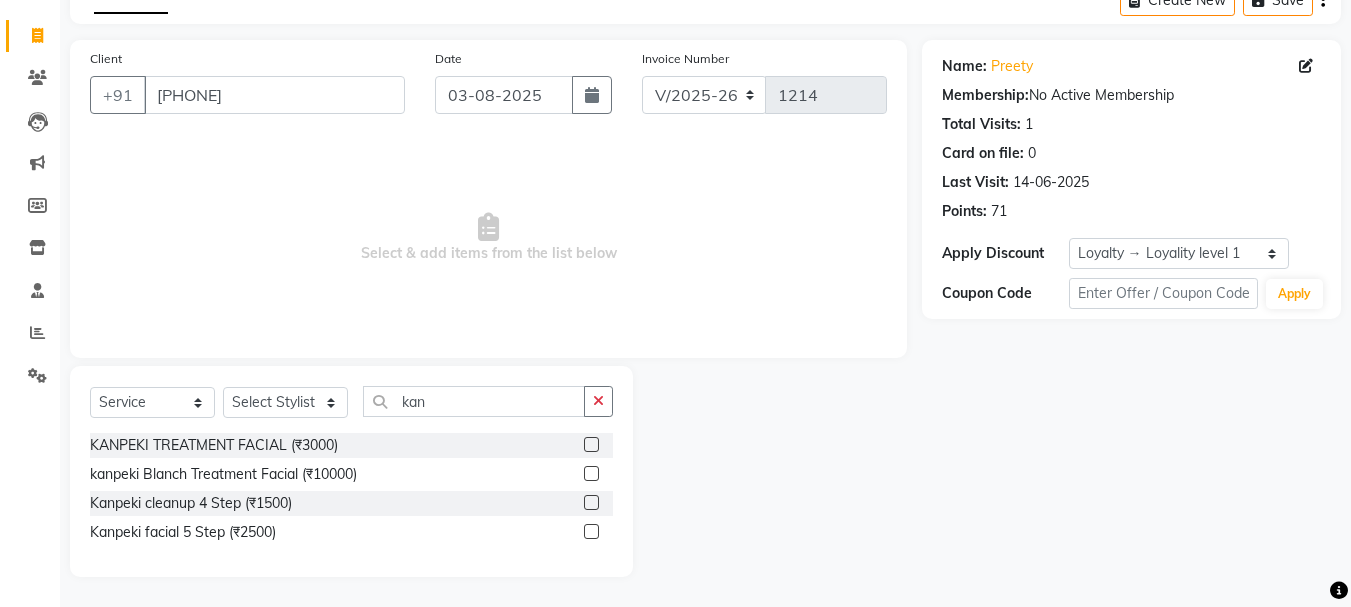 click 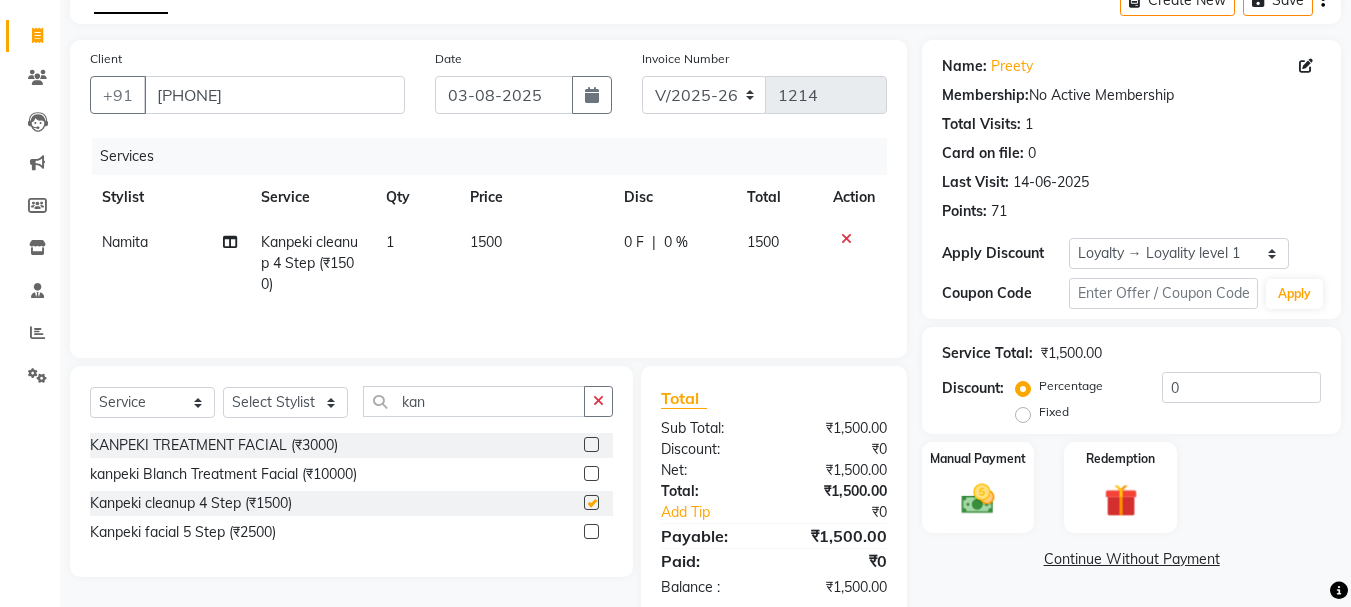checkbox on "false" 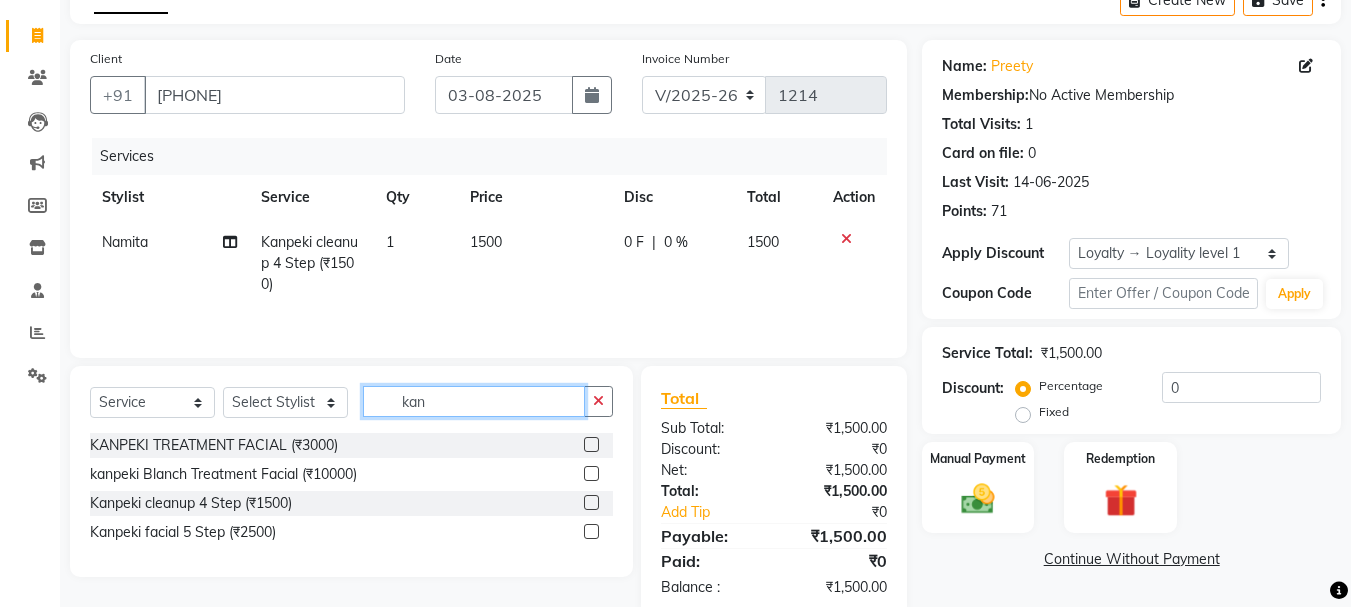 click on "kan" 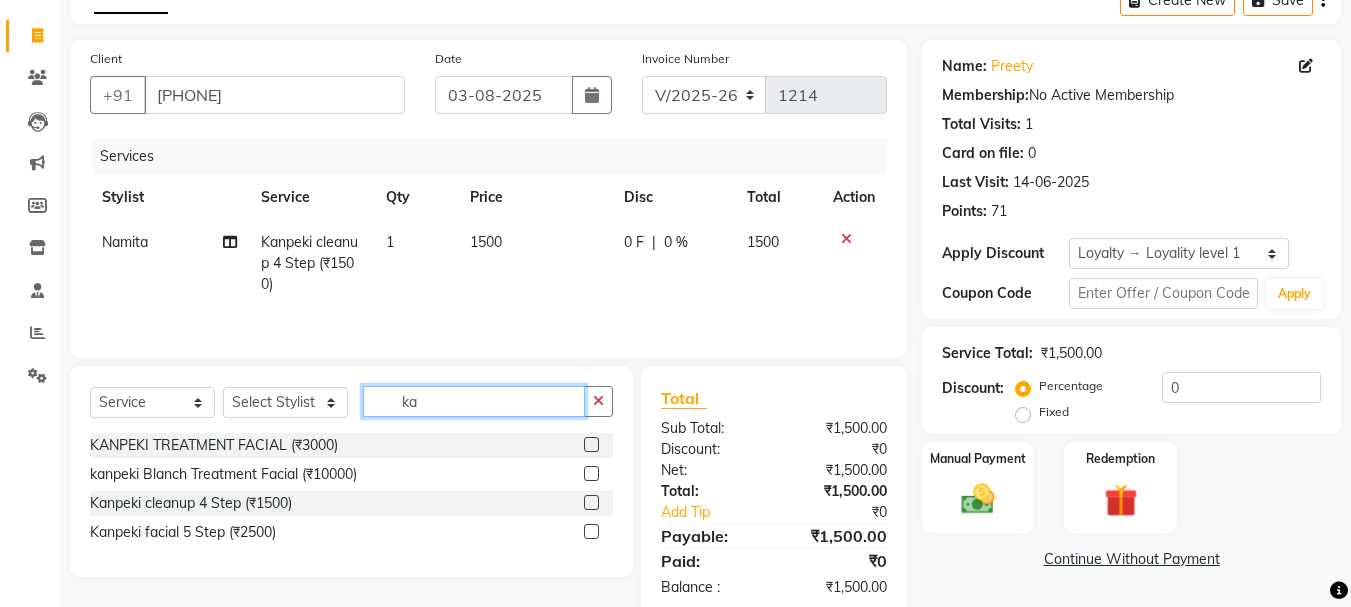 type on "k" 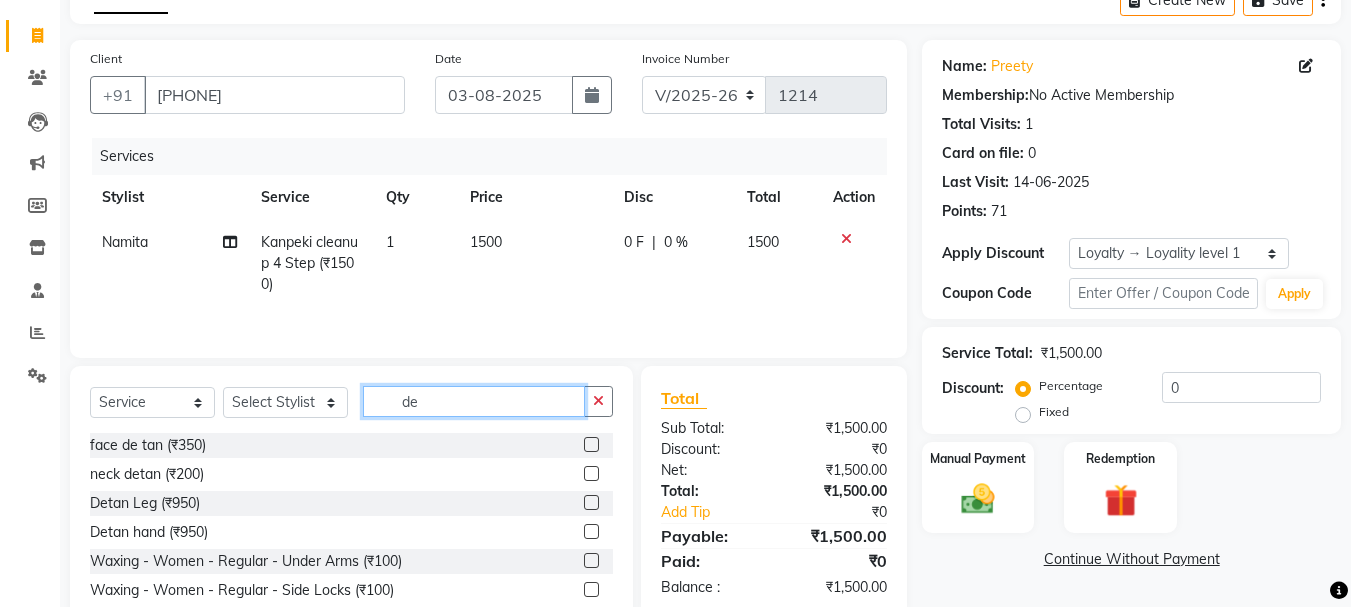 type on "de" 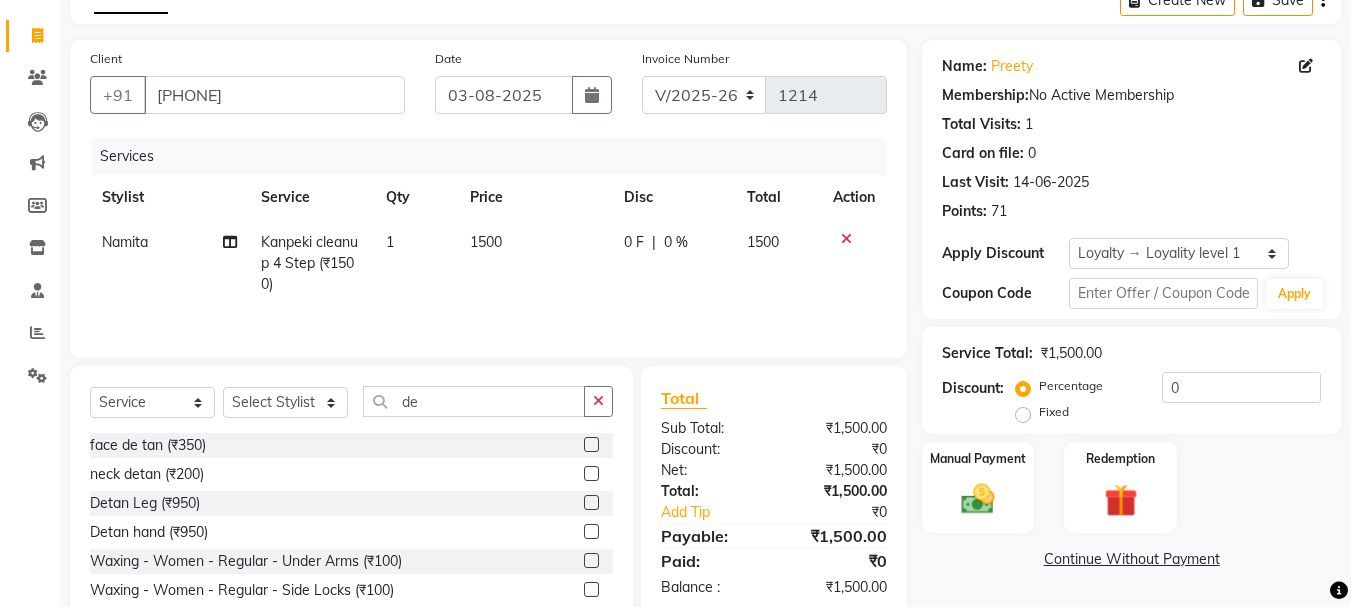 click 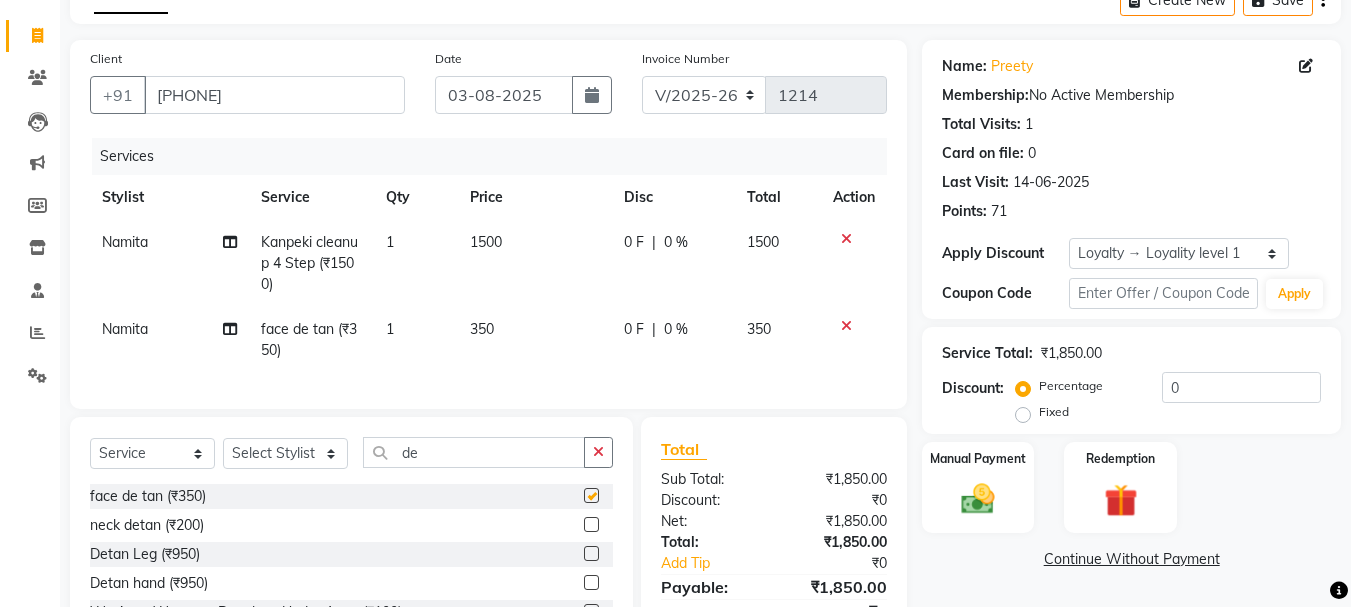 checkbox on "false" 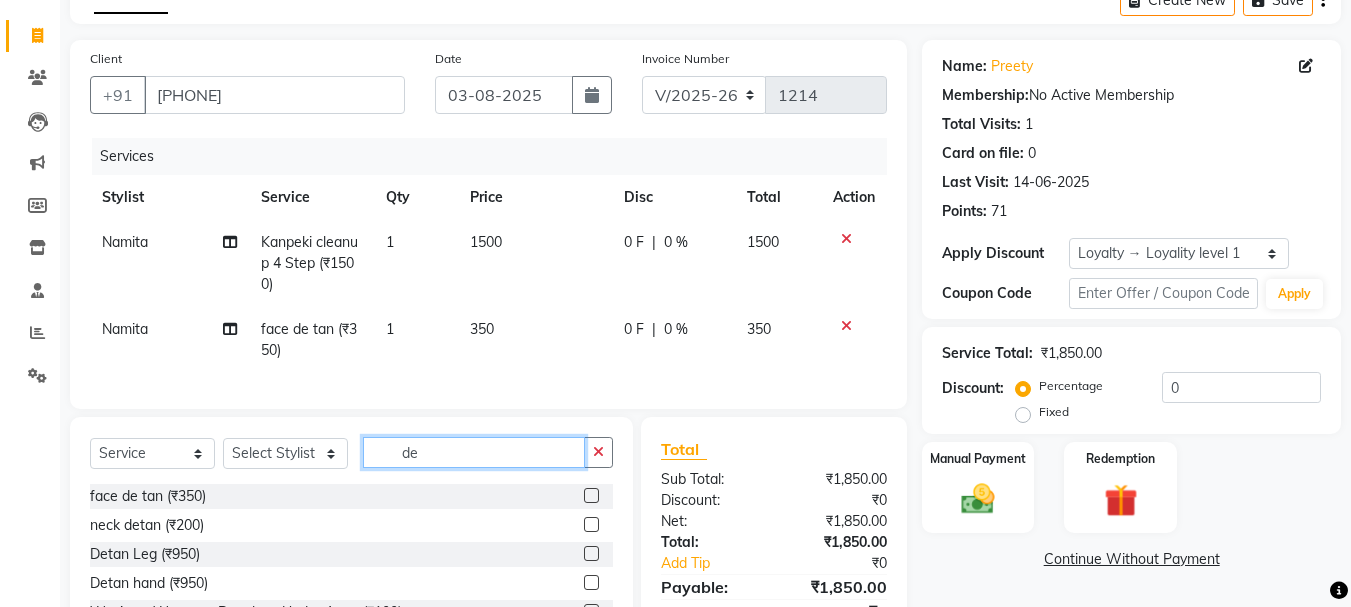 click on "de" 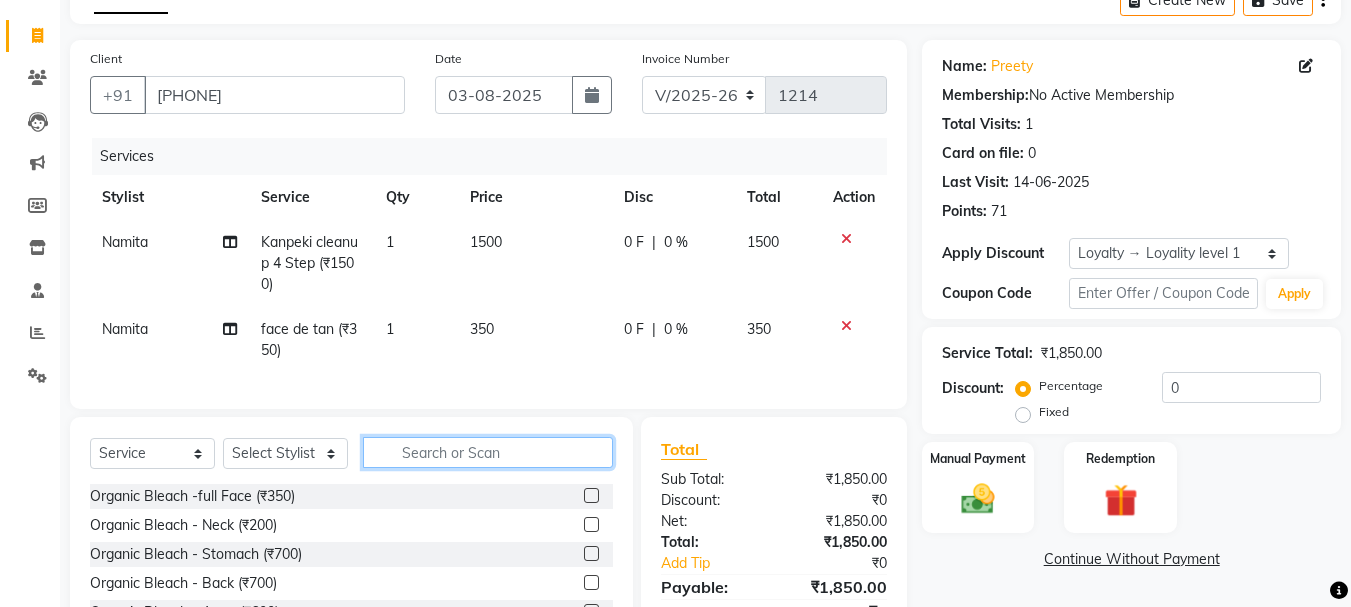 type 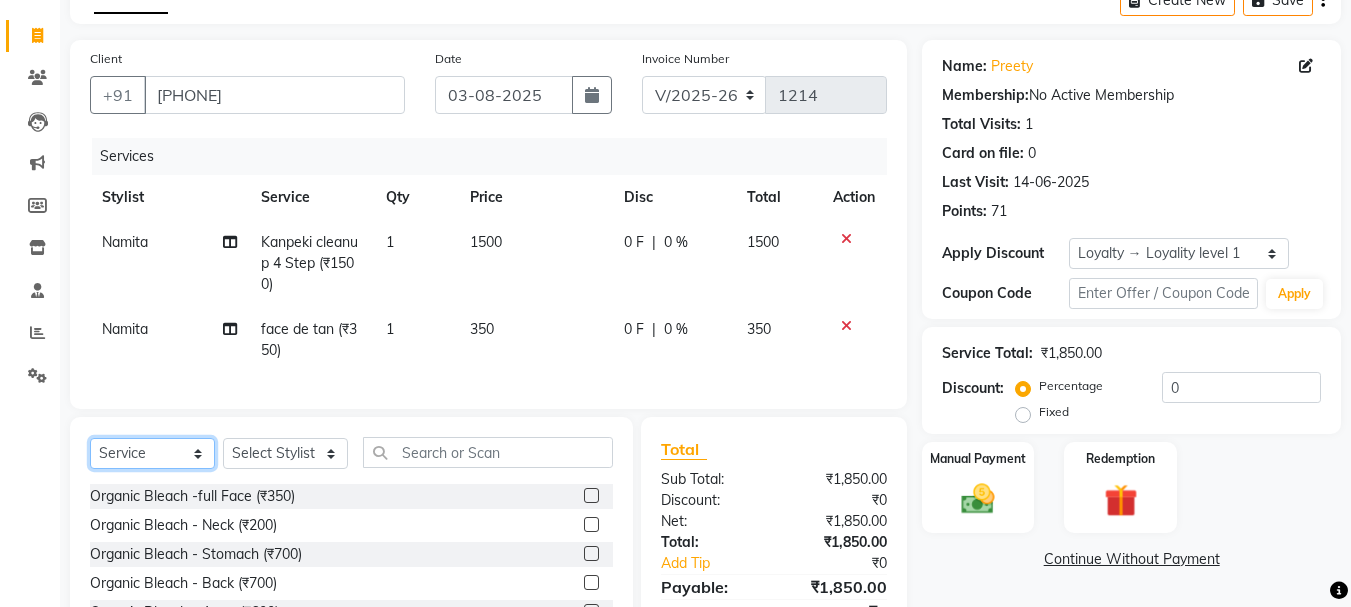 click on "Select  Service  Product  Membership  Package Voucher Prepaid Gift Card" 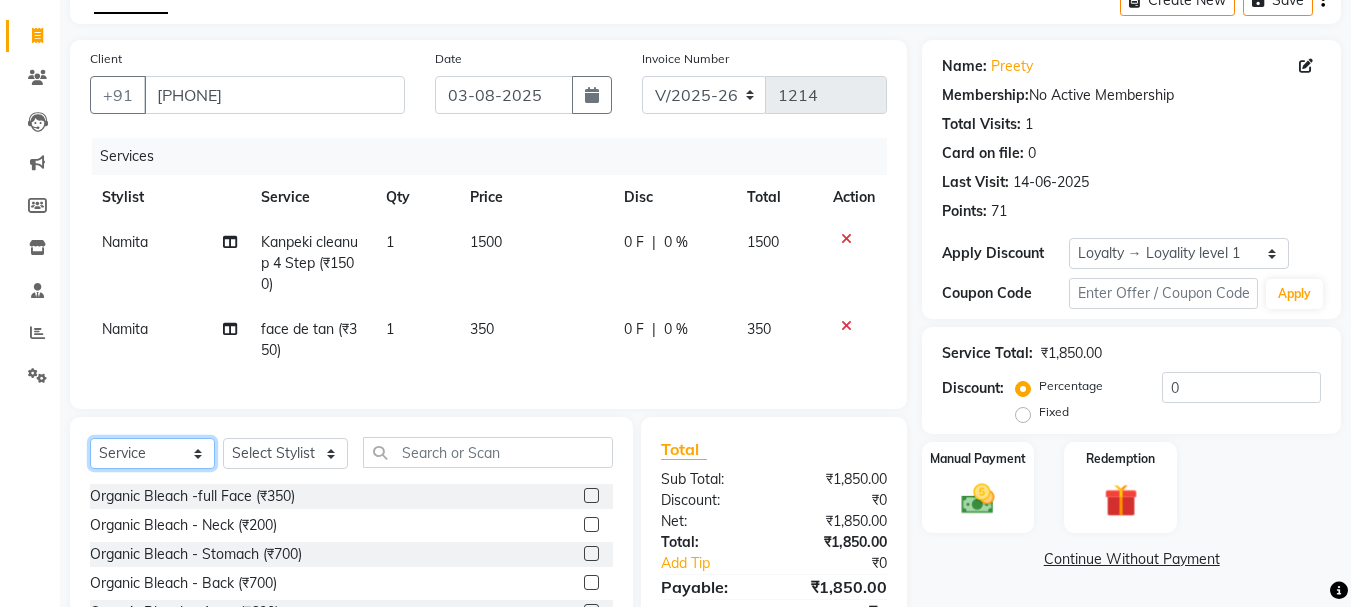 select on "product" 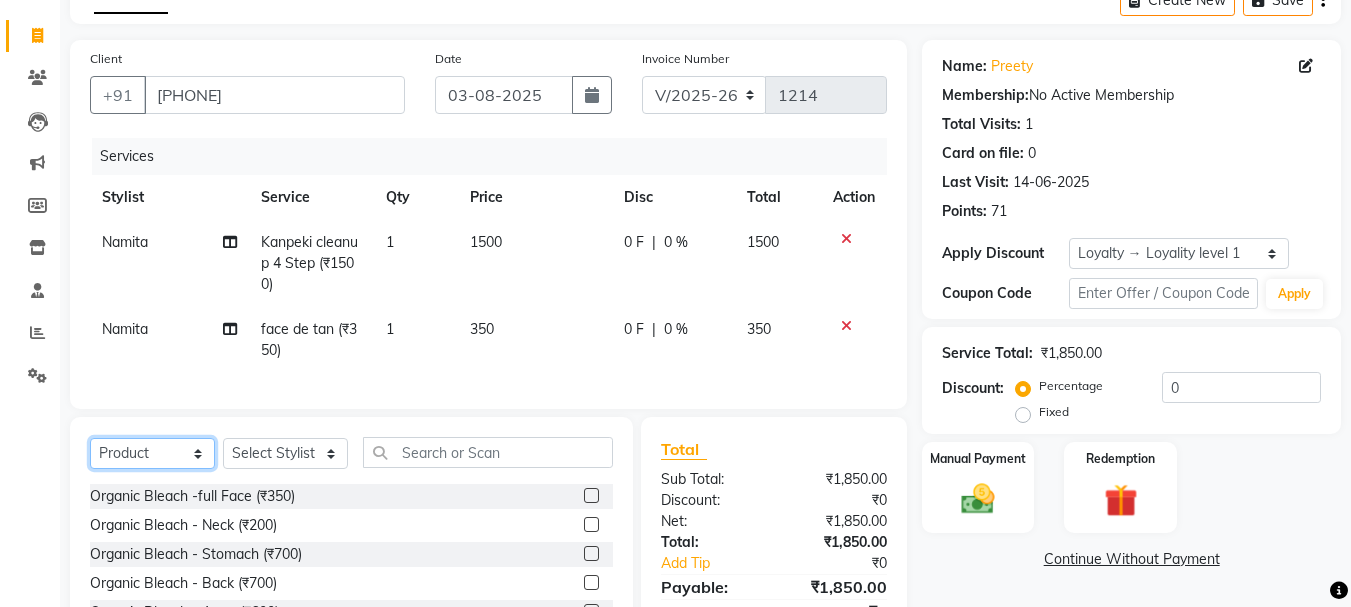 click on "Select  Service  Product  Membership  Package Voucher Prepaid Gift Card" 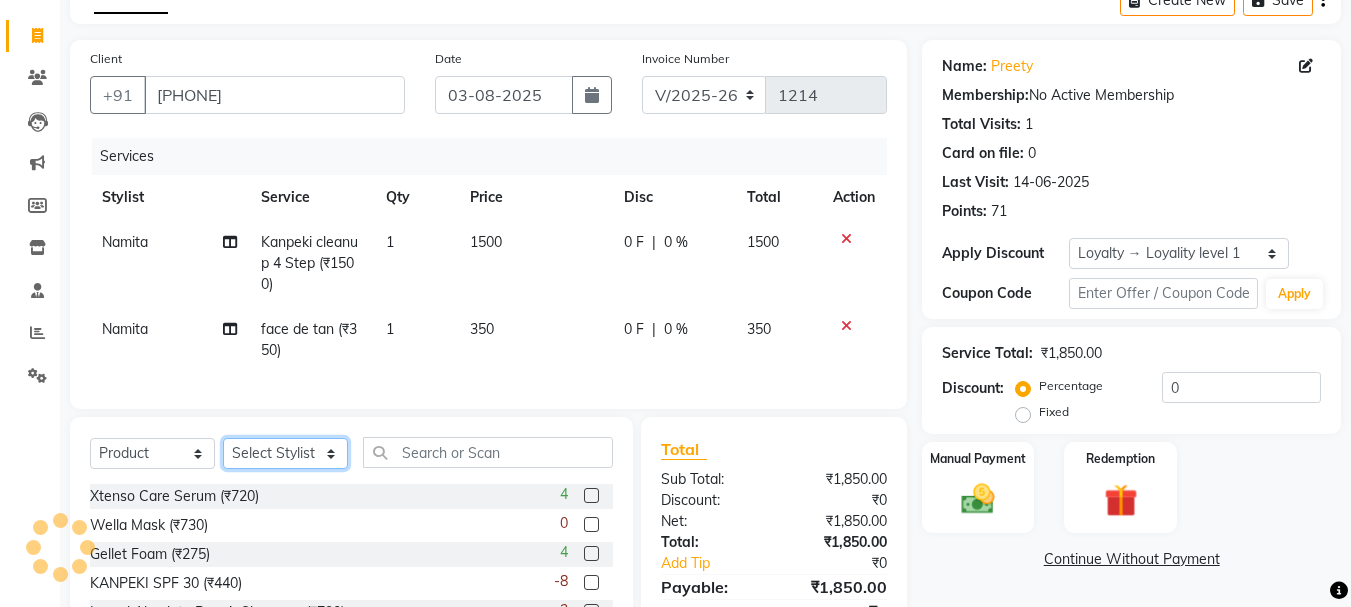 click on "Select Stylist [FIRST] [FIRST] [FIRST] [FIRST] [FIRST] [FIRST] [FIRST] [FIRST] [FIRST] [FIRST] [FIRST] [FIRST] [FIRST] [FIRST] [FIRST]" 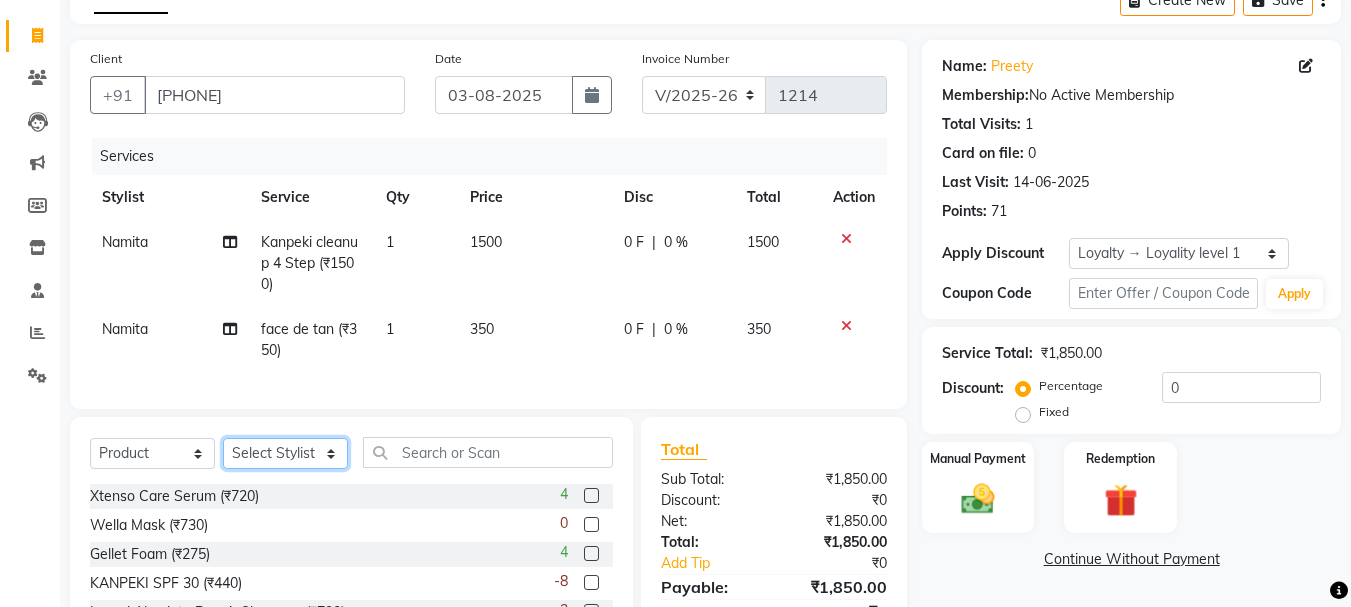 select on "35894" 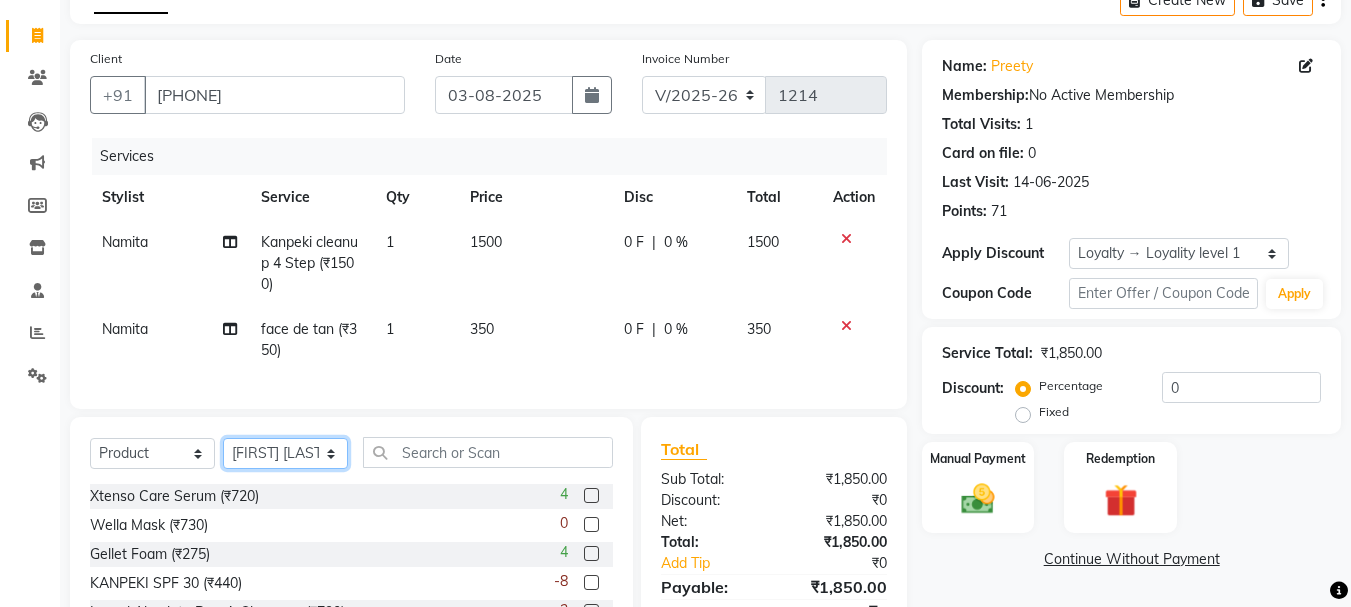 click on "Select Stylist [FIRST] [FIRST] [FIRST] [FIRST] [FIRST] [FIRST] [FIRST] [FIRST] [FIRST] [FIRST] [FIRST] [FIRST] [FIRST] [FIRST] [FIRST]" 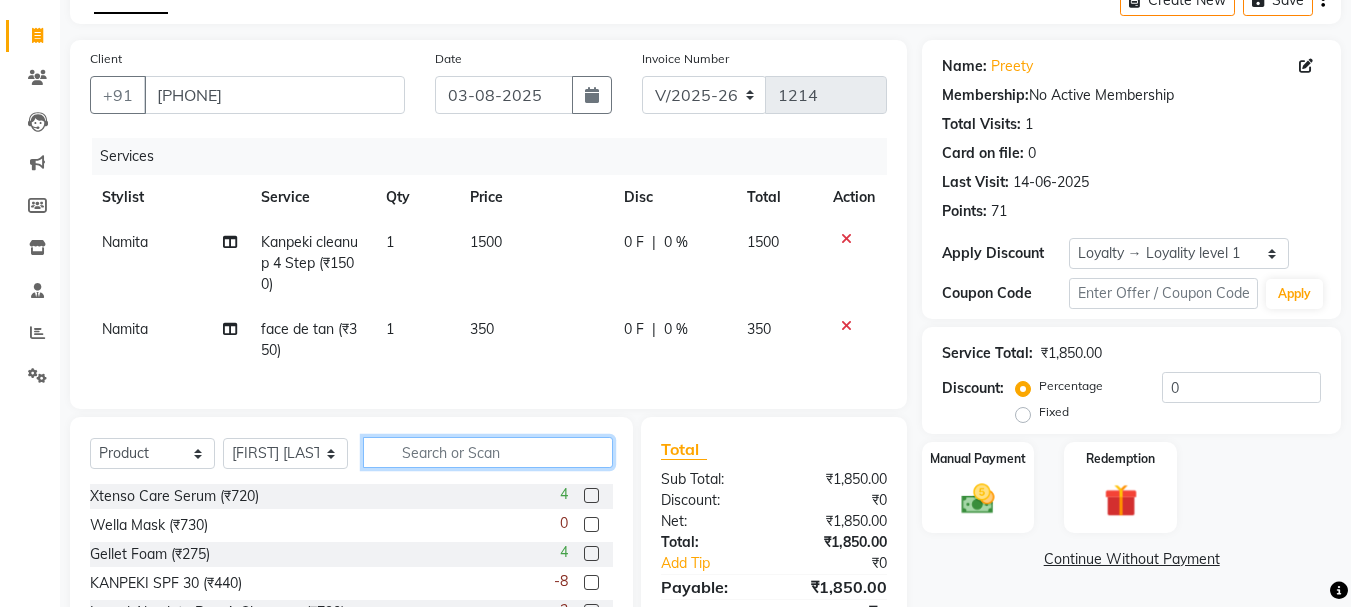 click 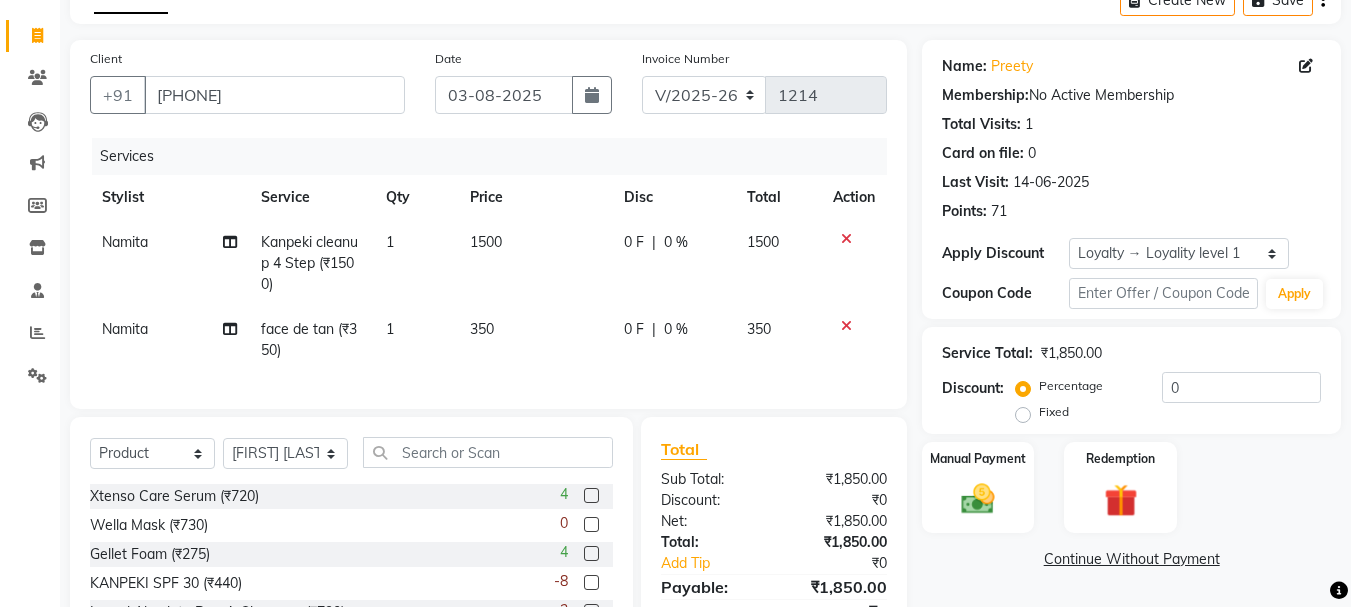 click on "350" 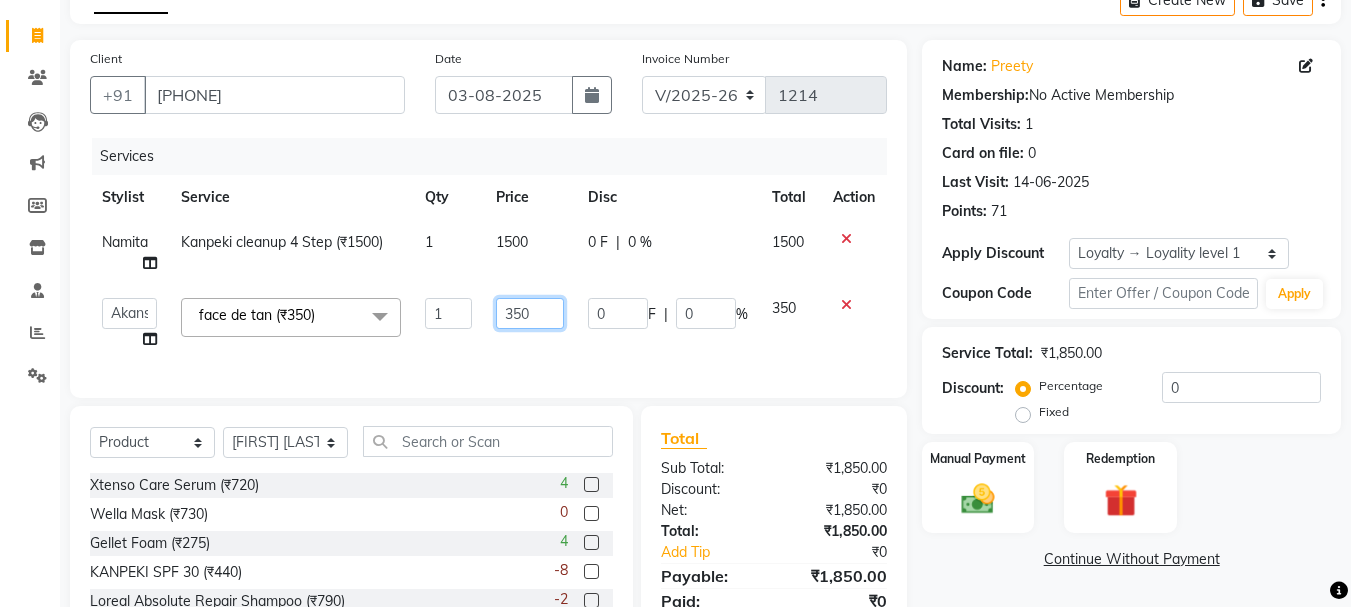 click on "350" 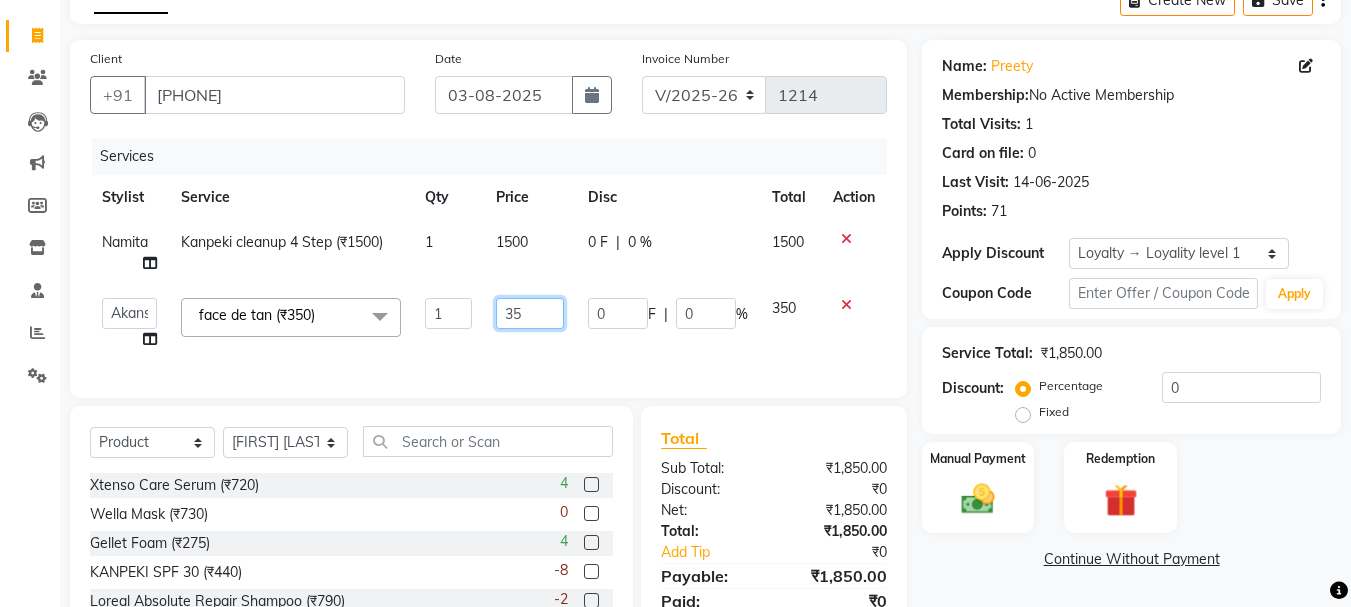 type on "3" 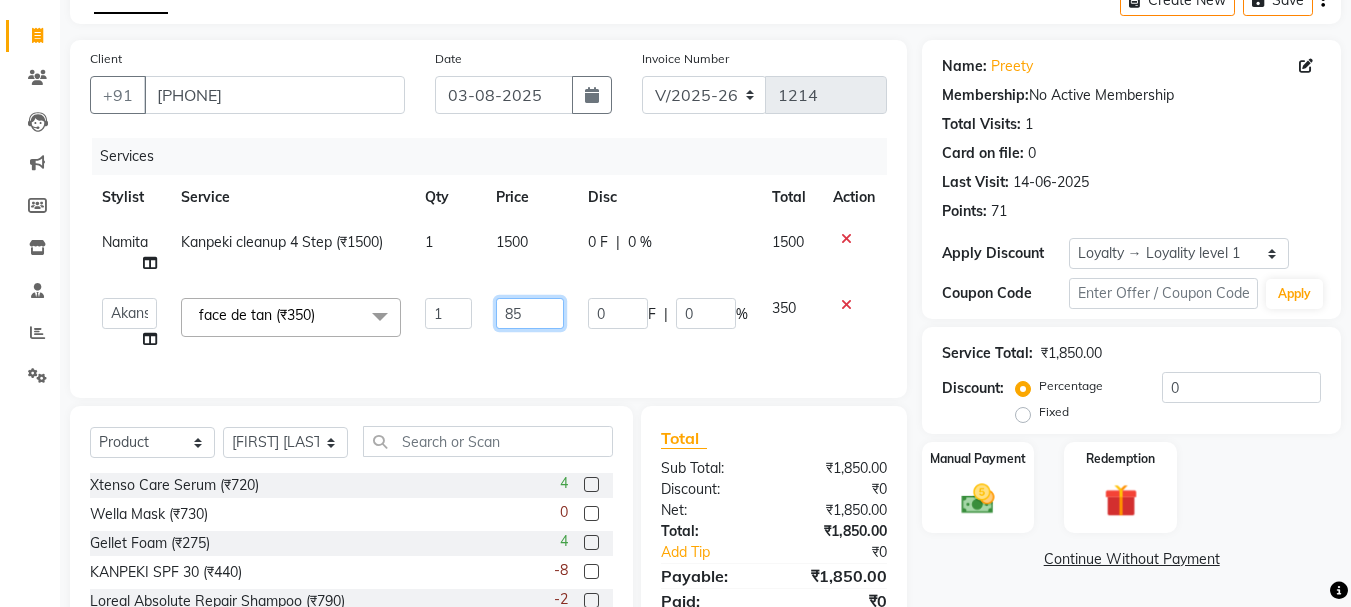 type on "850" 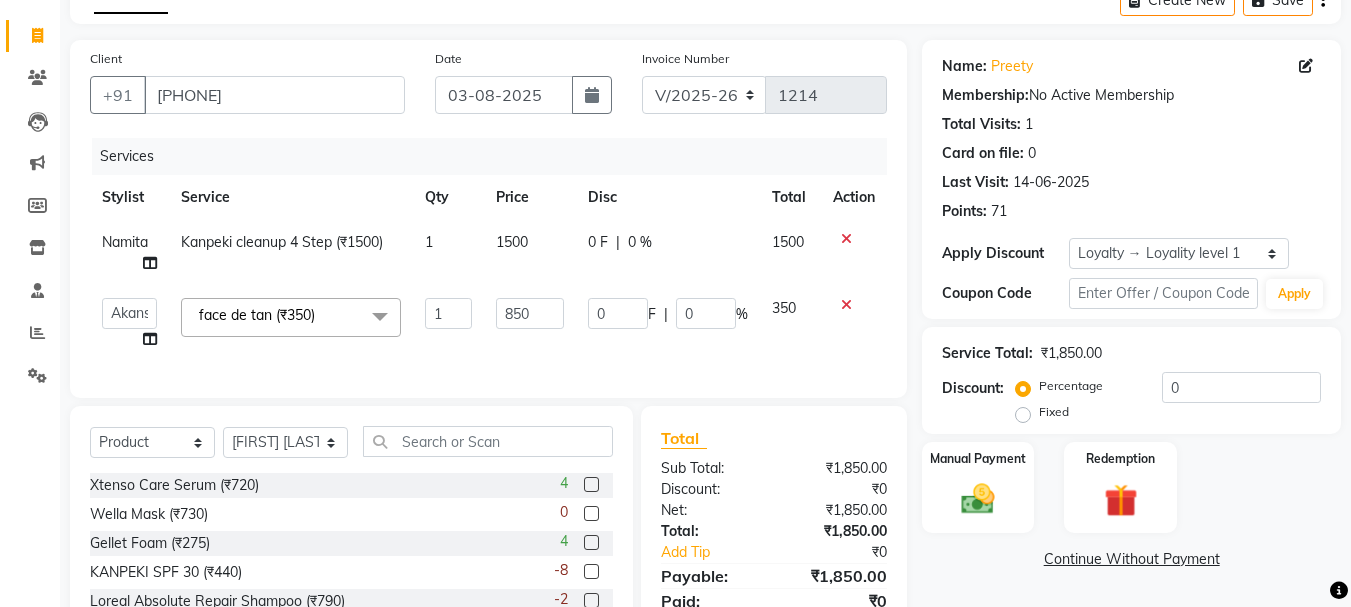 click on "Services Stylist Service Qty Price Disc Total Action [FIRST] [FIRST] [FIRST] [FIRST] [FIRST] [FIRST] [FIRST] [FIRST] [FIRST] [FIRST] [FIRST] [FIRST] [FIRST] [FIRST] [FIRST] [FIRST] (₹[NUMBER]) 1 [NUMBER] 0 F | 0 % [NUMBER] [FIRST] [FIRST] [FIRST] [FIRST] [FIRST] [FIRST] [FIRST] [FIRST] [FIRST] [FIRST] [FIRST] [FIRST] [FIRST] [FIRST] [FIRST] [FIRST] (₹[NUMBER]) x [PRODUCT] -full Face (₹[NUMBER]) [PRODUCT] - Neck (₹[NUMBER]) [PRODUCT] - Stomach (₹[NUMBER]) [PRODUCT] - Back (₹[NUMBER]) [PRODUCT] - Arms (₹[NUMBER]) [PRODUCT] - full Legs (₹[NUMBER]) [PRODUCT] - Half Legs (₹[NUMBER]) [PRODUCT] - Hands/Feet [NUMBER] (₹[NUMBER]) [PRODUCT] - Full Body Bleach (₹[NUMBER]) [PRODUCT] (₹[NUMBER]) [PRODUCT] (₹[NUMBER]) [NUMBER] [PRODUCT] (₹[NUMBER]) [NUMBER] [PRODUCT] (₹[NUMBER]) [NUMBER] [PRODUCT] (₹[NUMBER]) [NUMBER] [PRODUCT] (₹[NUMBER]) [NUMBER] [PRODUCT] (₹[NUMBER]) [NUMBER] [PRODUCT] (₹[NUMBER]) [NUMBER] [PRODUCT] (₹[NUMBER]) [NUMBER] [PRODUCT] (₹[NUMBER]) [NUMBER] [PRODUCT] (₹[NUMBER]) [NUMBER] [PRODUCT] (₹[NUMBER]) [NUMBER]" 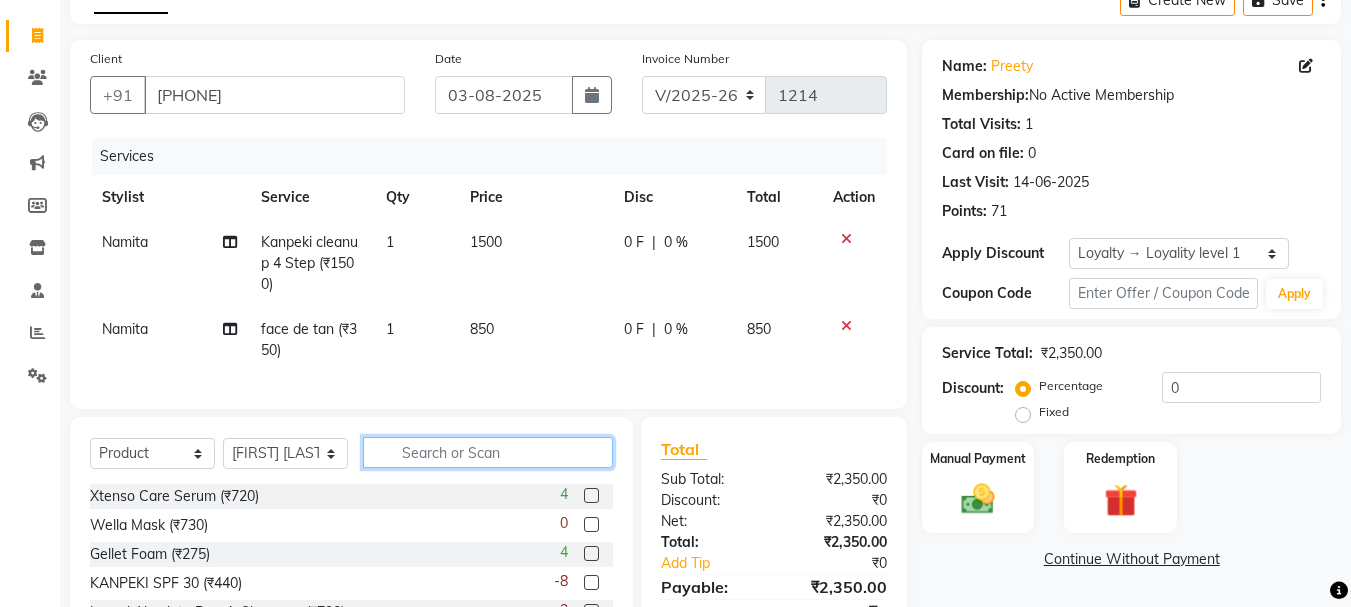 click 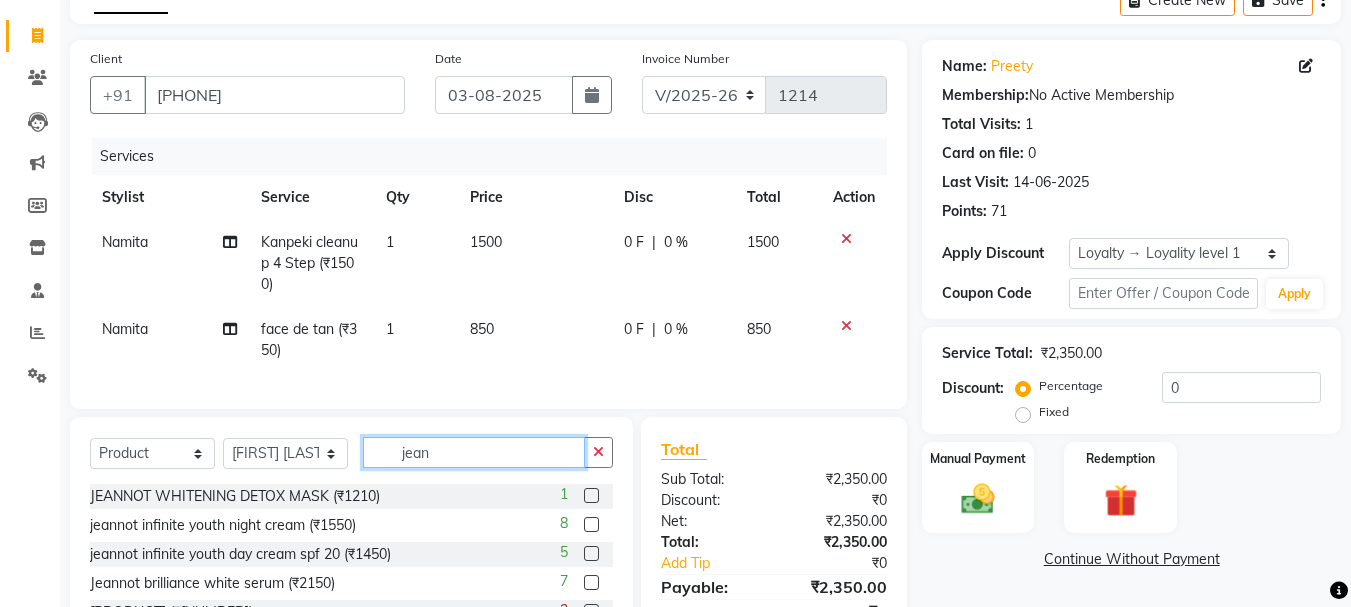 scroll, scrollTop: 260, scrollLeft: 0, axis: vertical 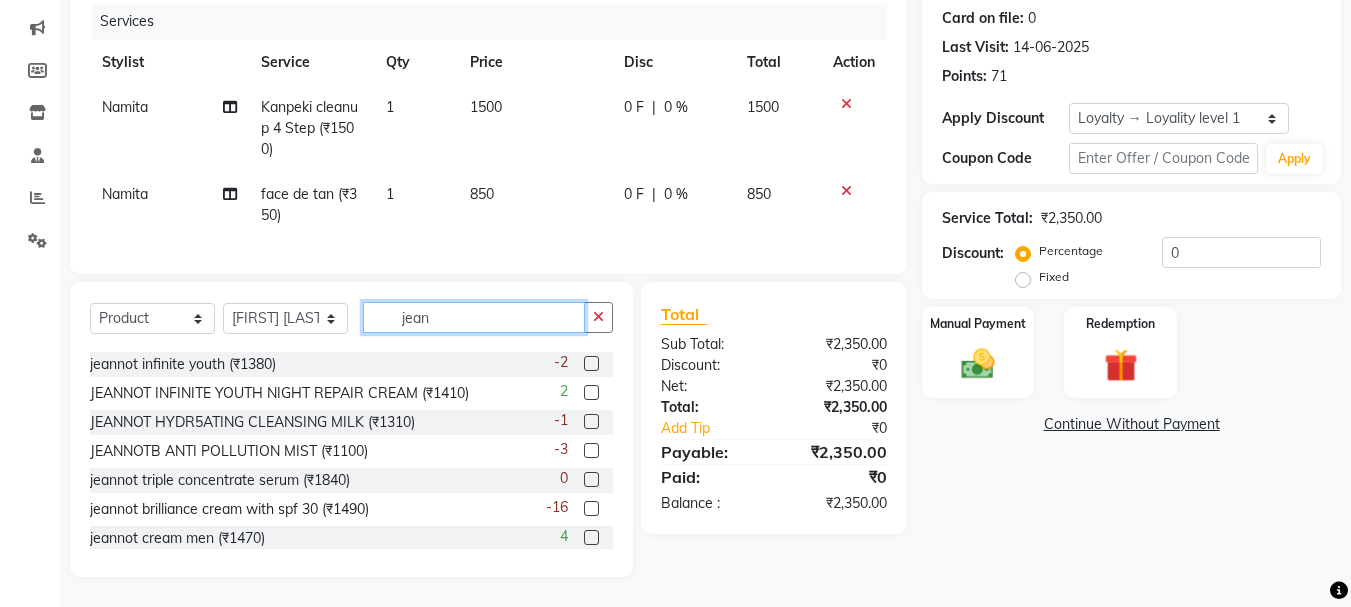 type on "jean" 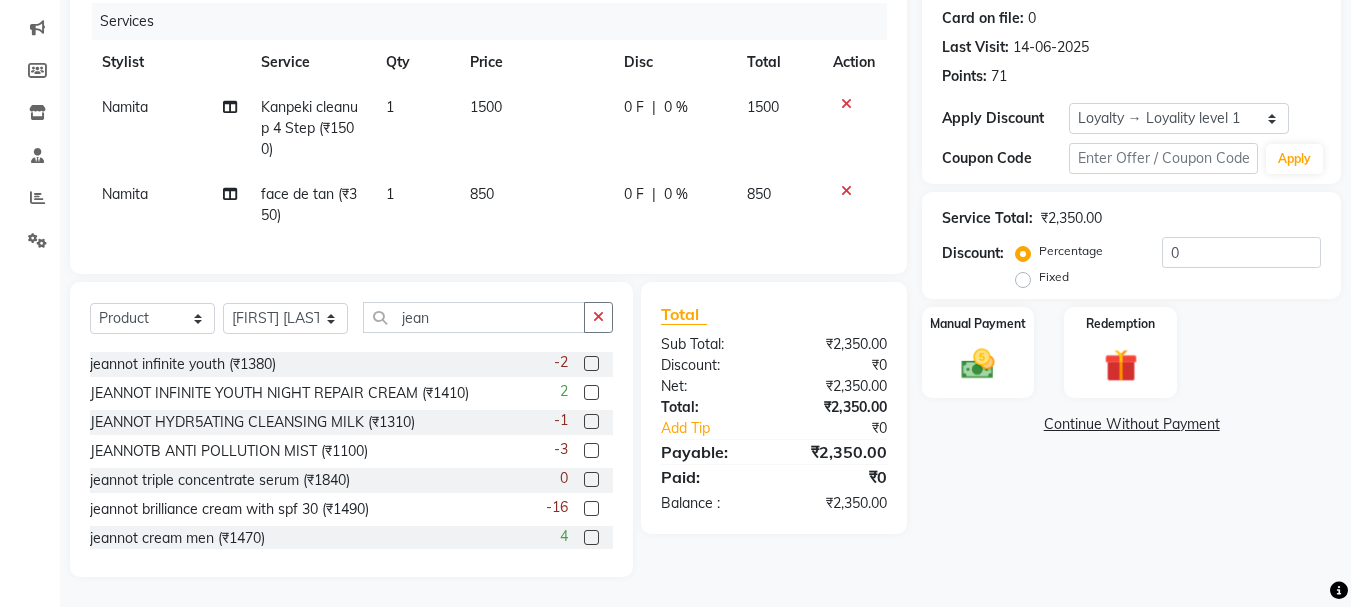 click 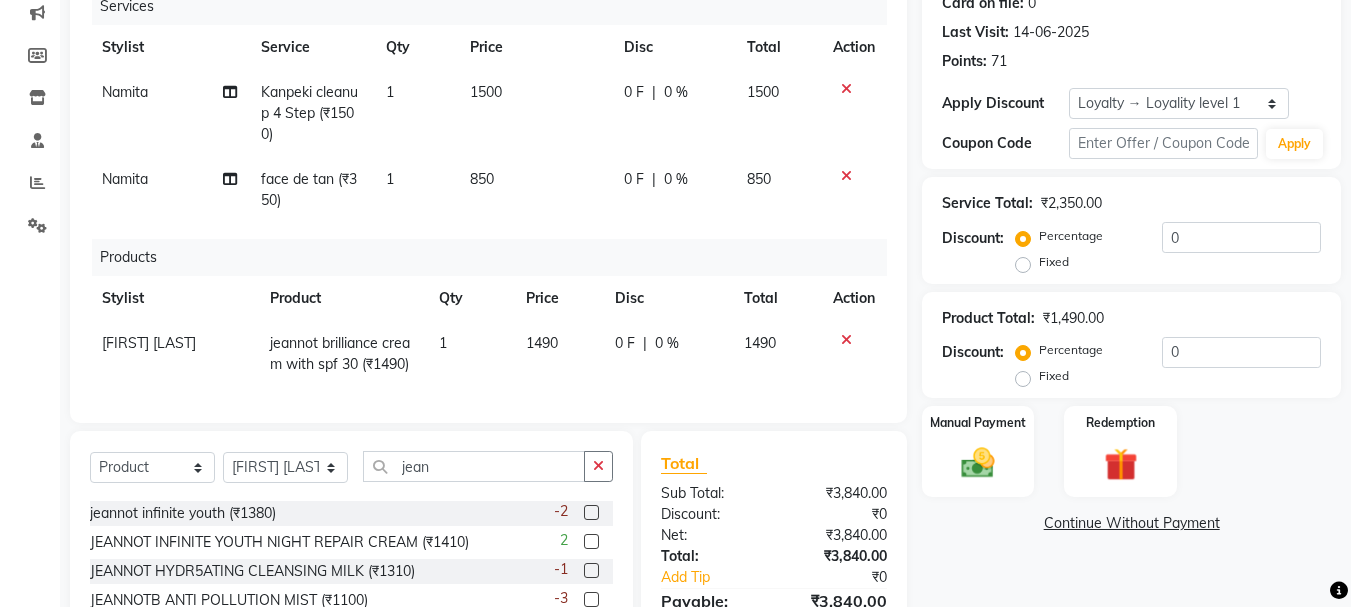 checkbox on "false" 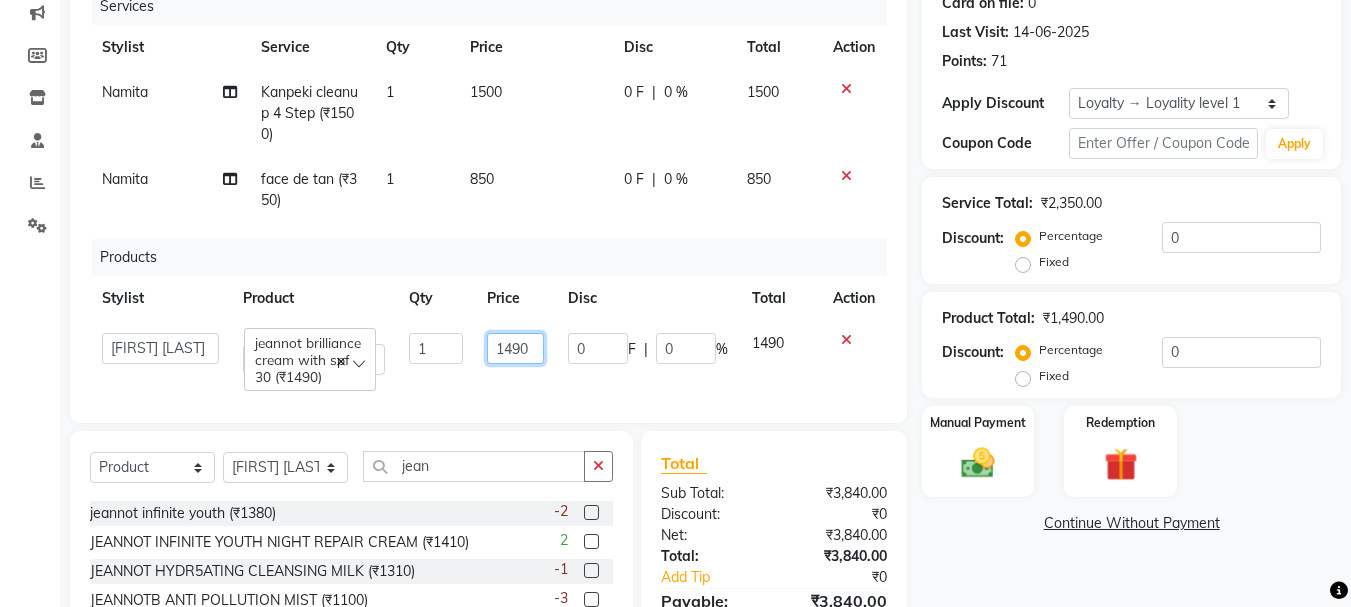 click on "1490" 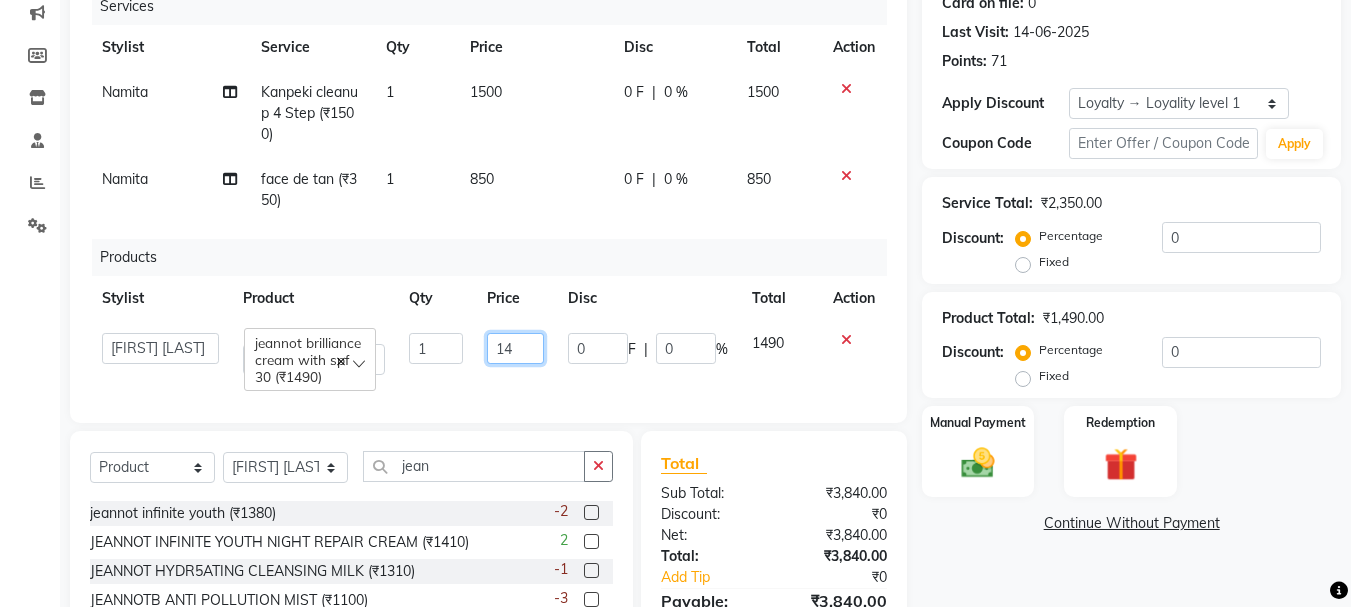 type on "1" 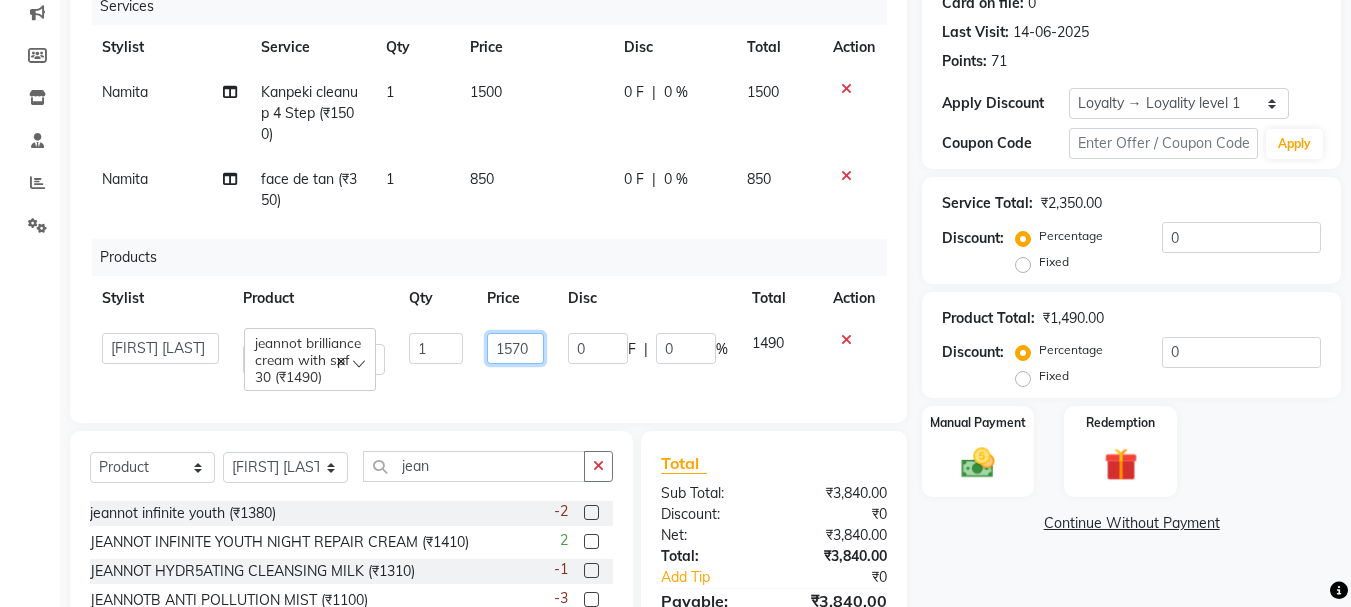 scroll, scrollTop: 0, scrollLeft: 0, axis: both 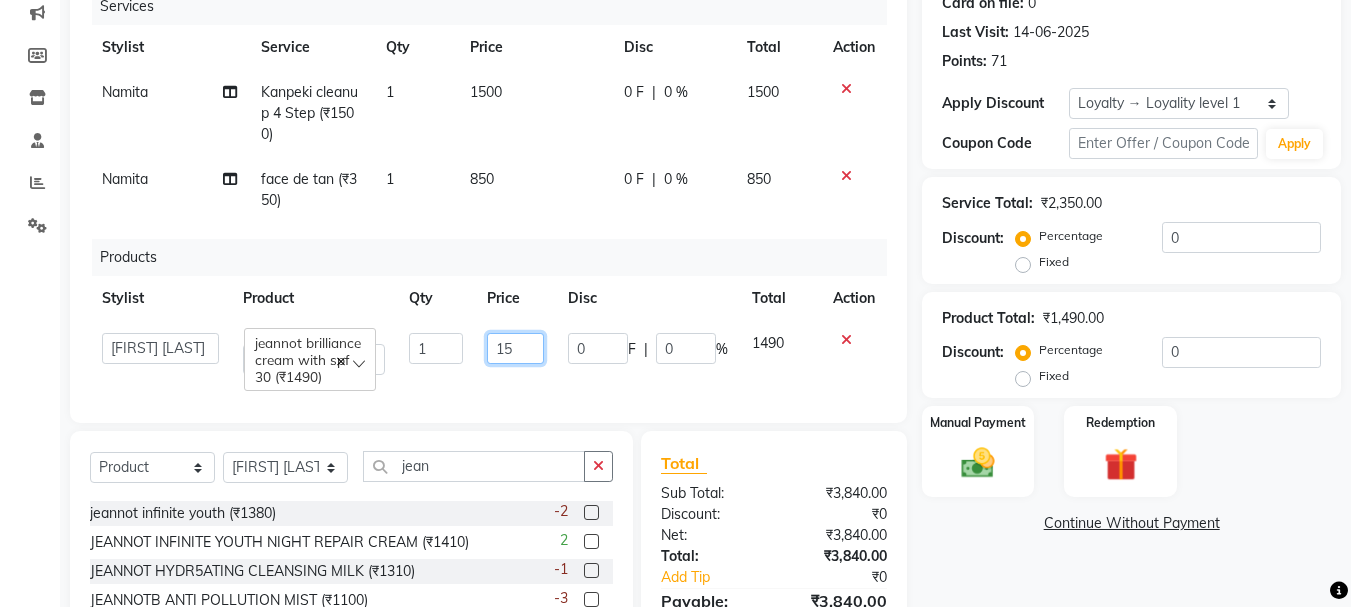 type on "1" 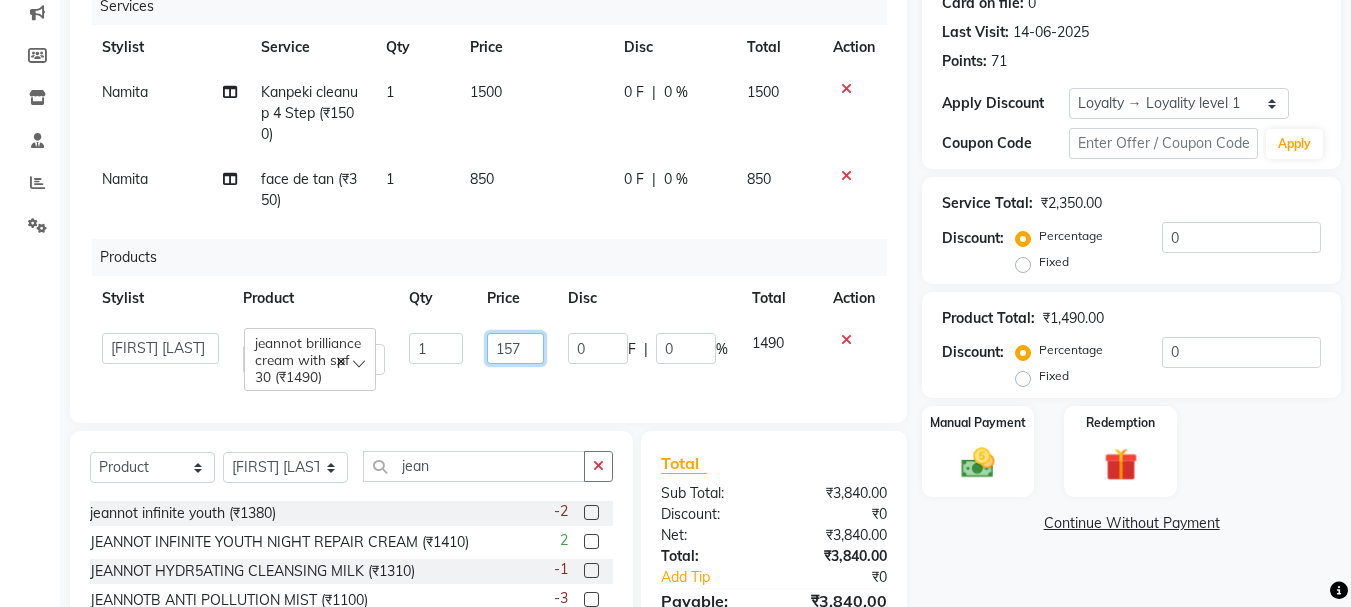 type on "1570" 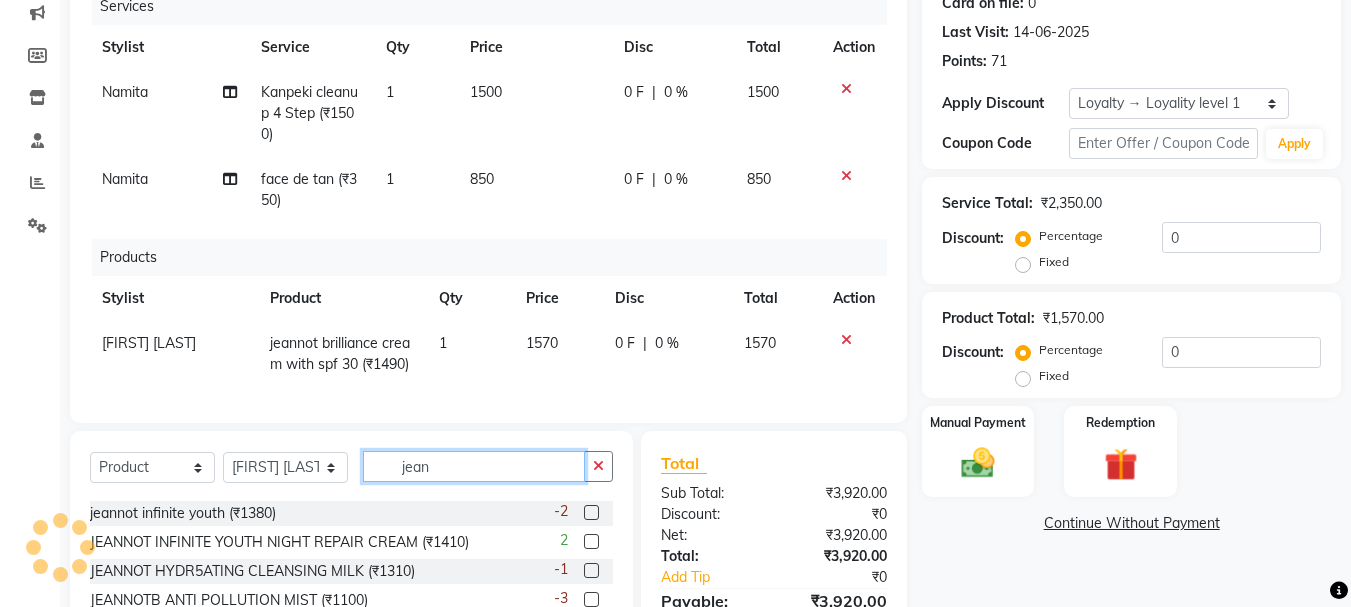 click on "jean" 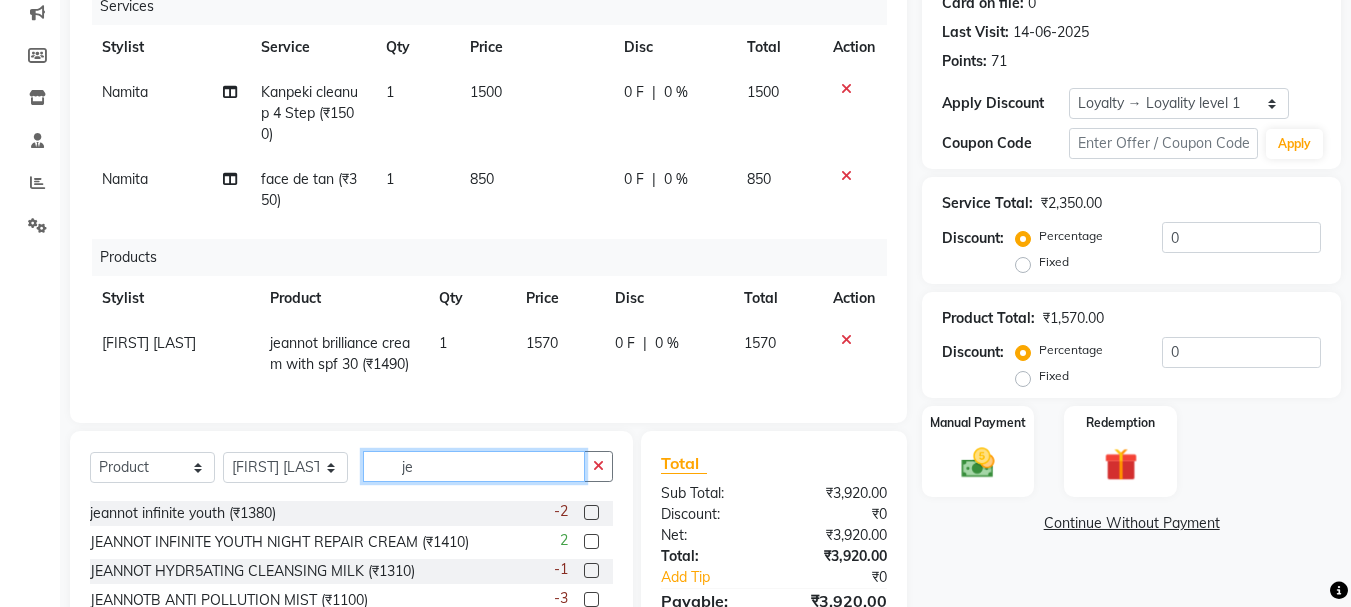 type on "j" 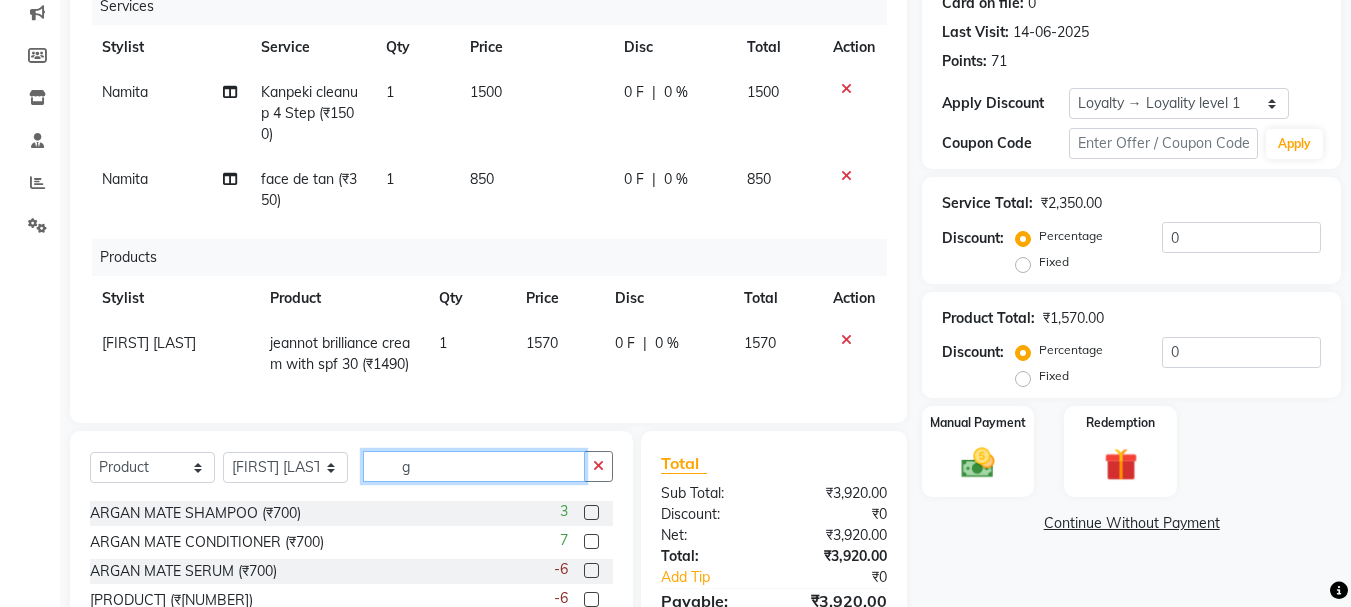 scroll, scrollTop: 0, scrollLeft: 0, axis: both 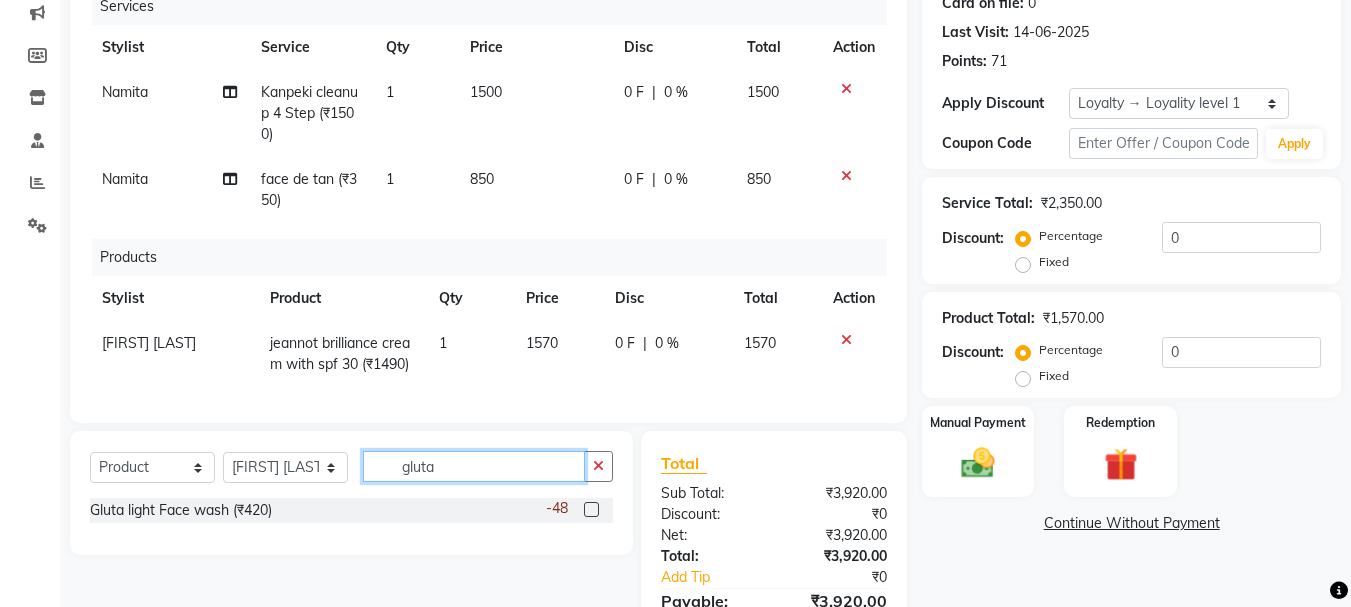 type on "gluta" 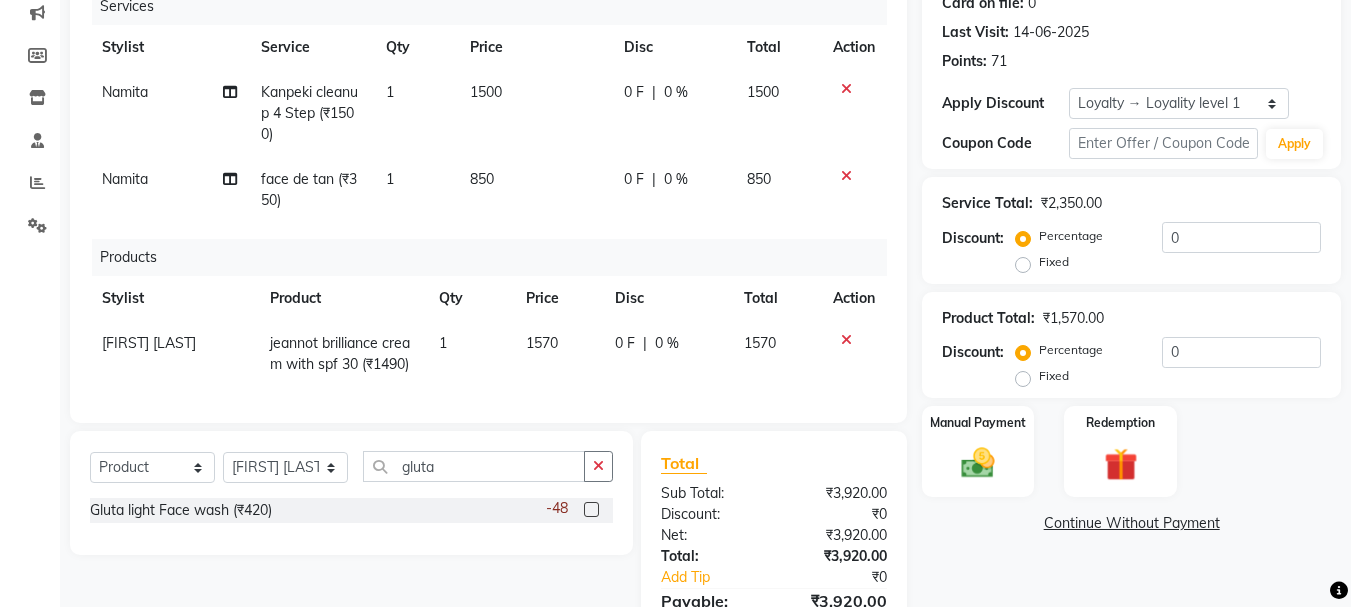 click 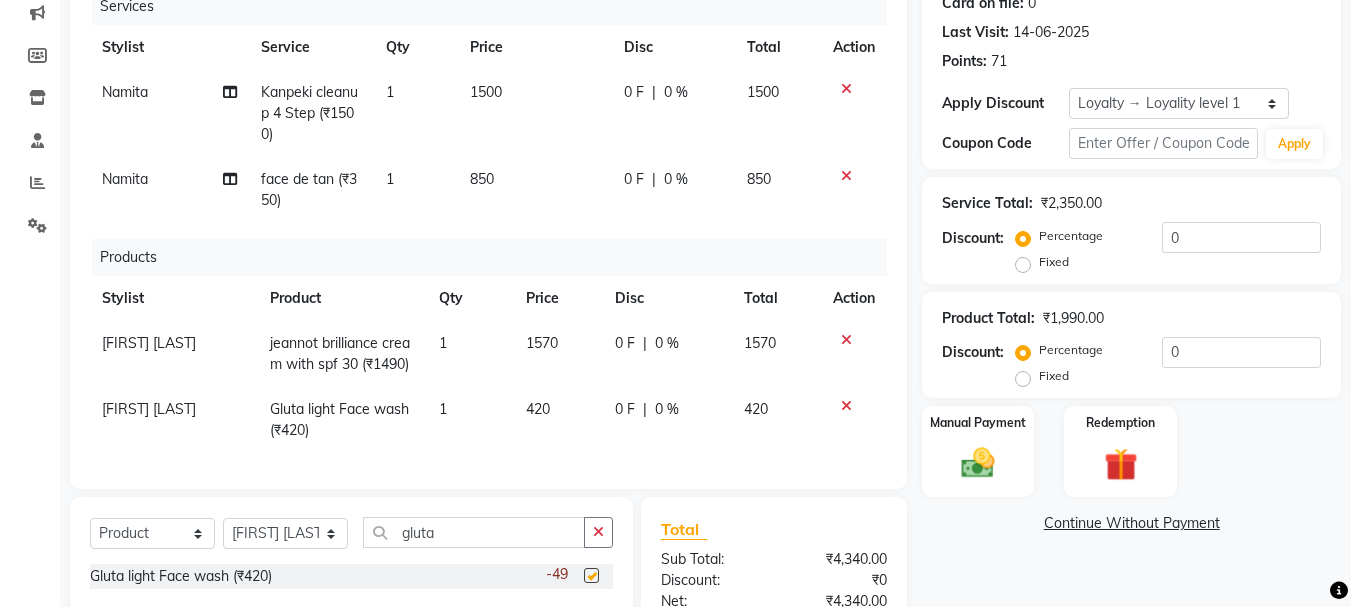 checkbox on "false" 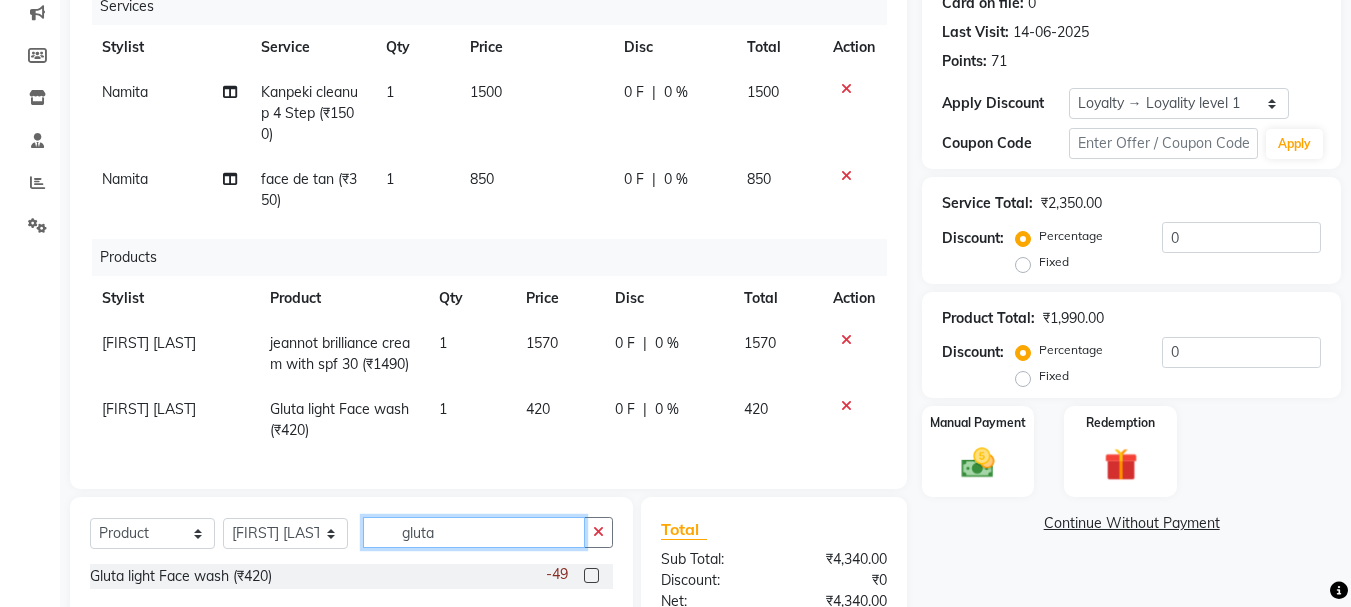click on "gluta" 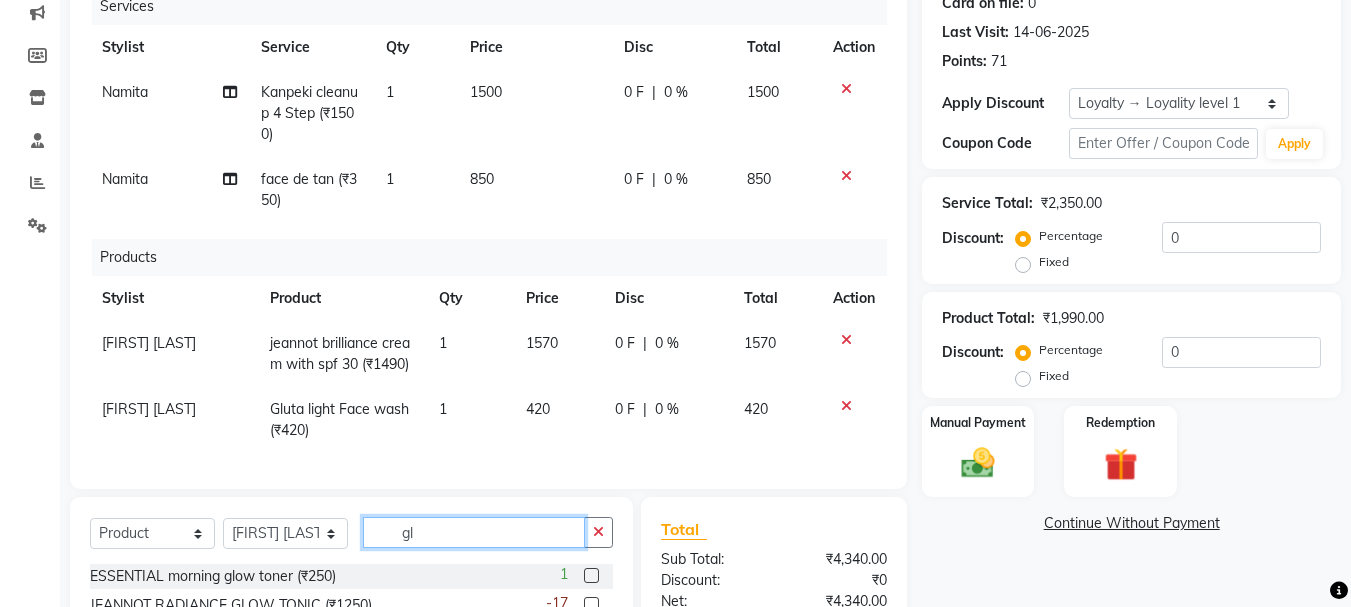 type on "g" 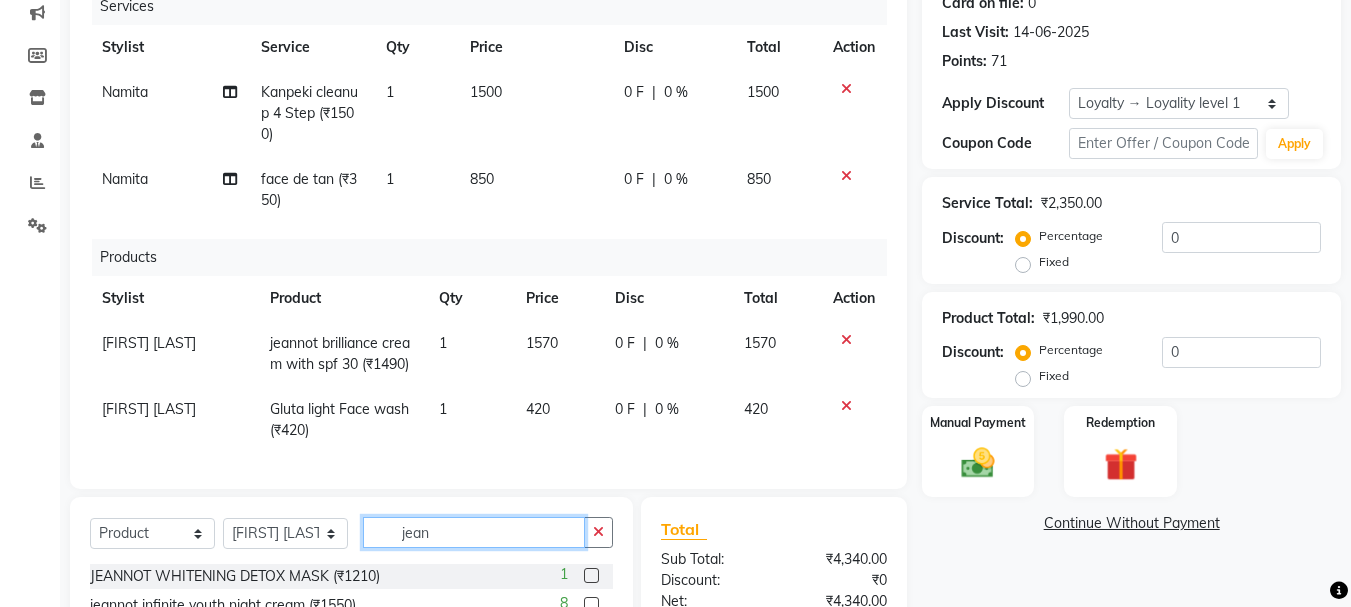 scroll, scrollTop: 17, scrollLeft: 0, axis: vertical 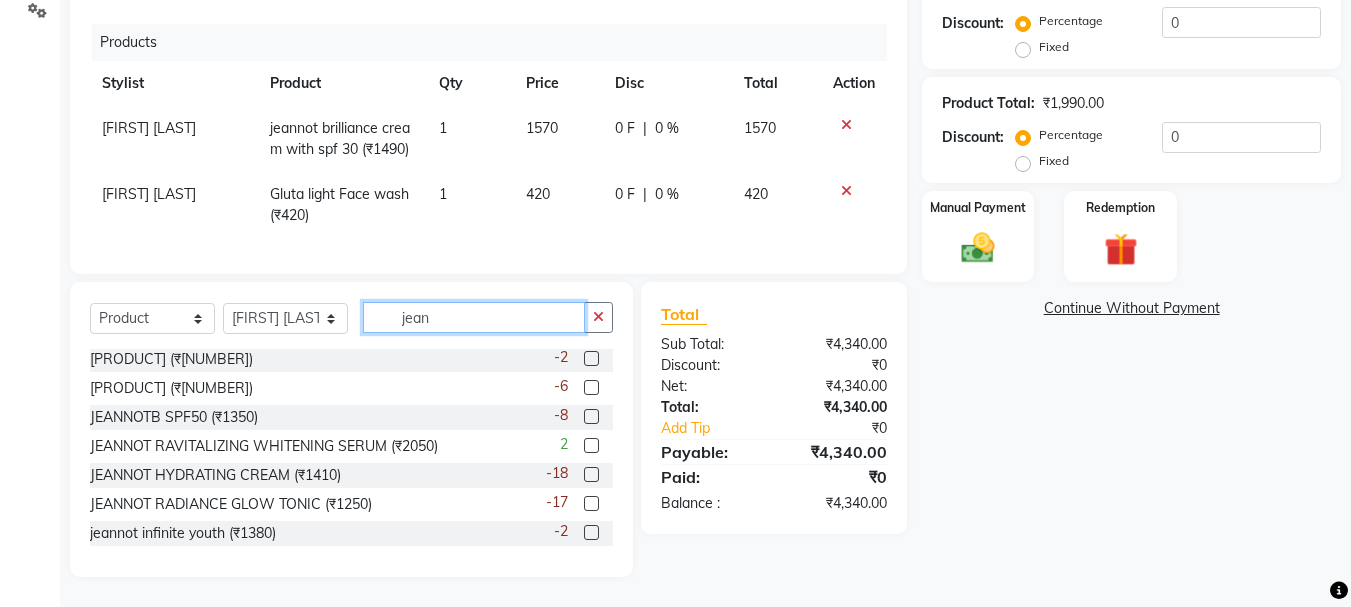 type on "jean" 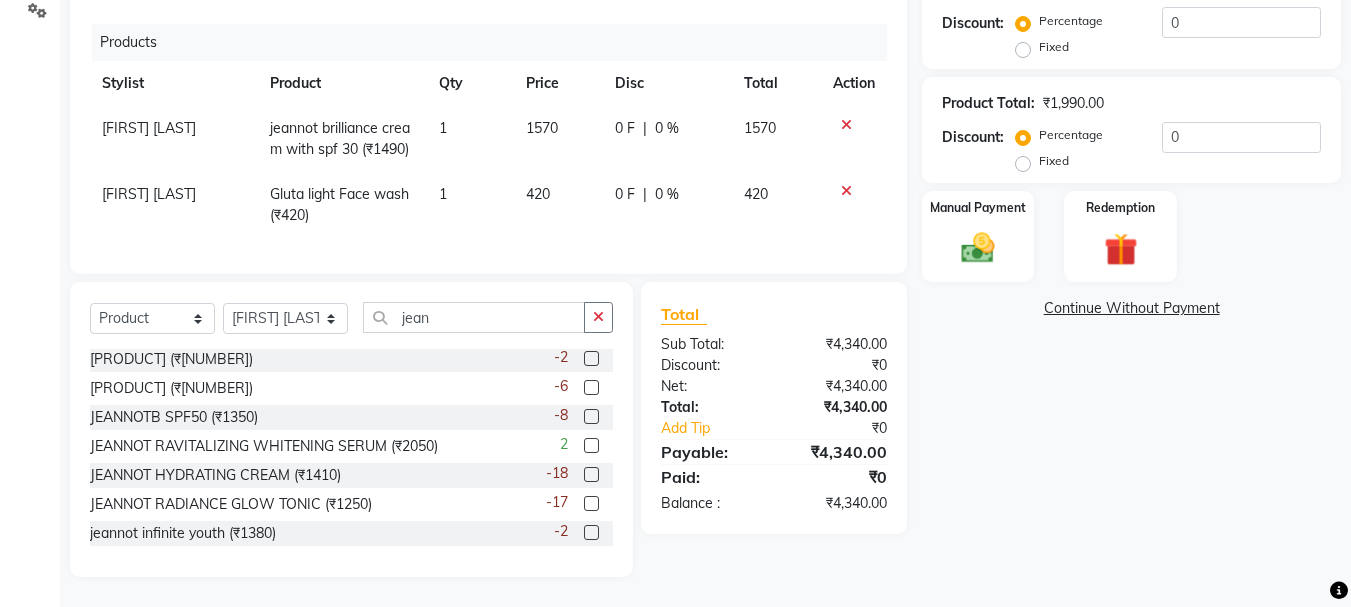 click 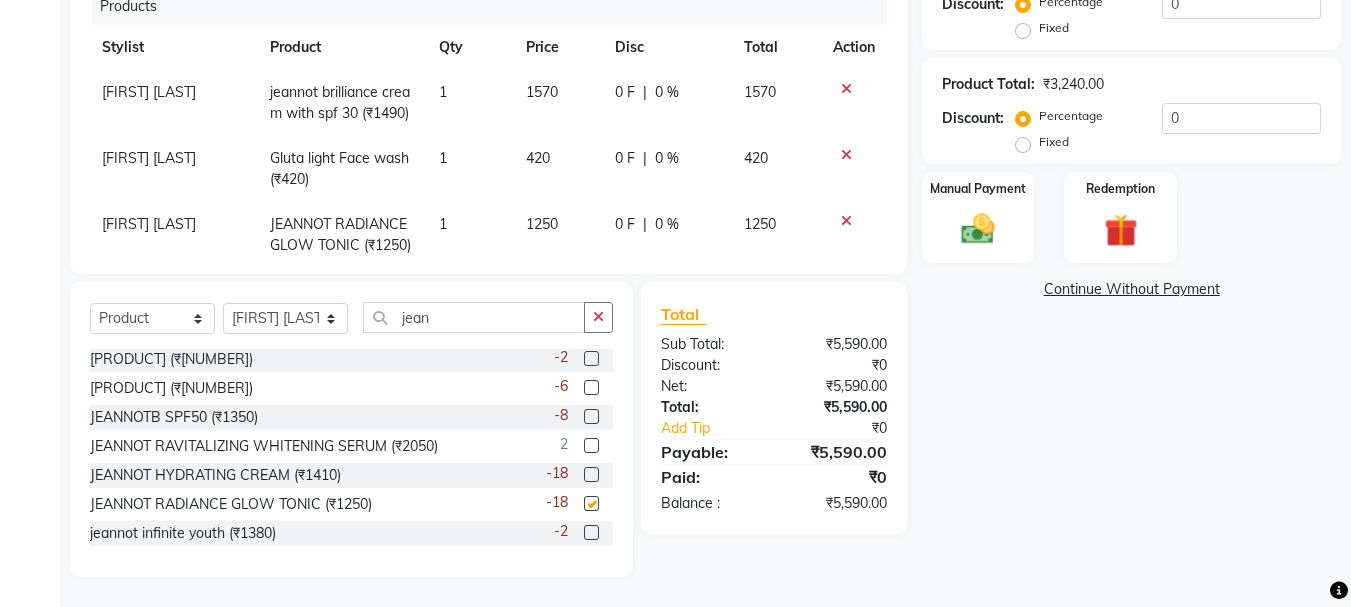 checkbox on "false" 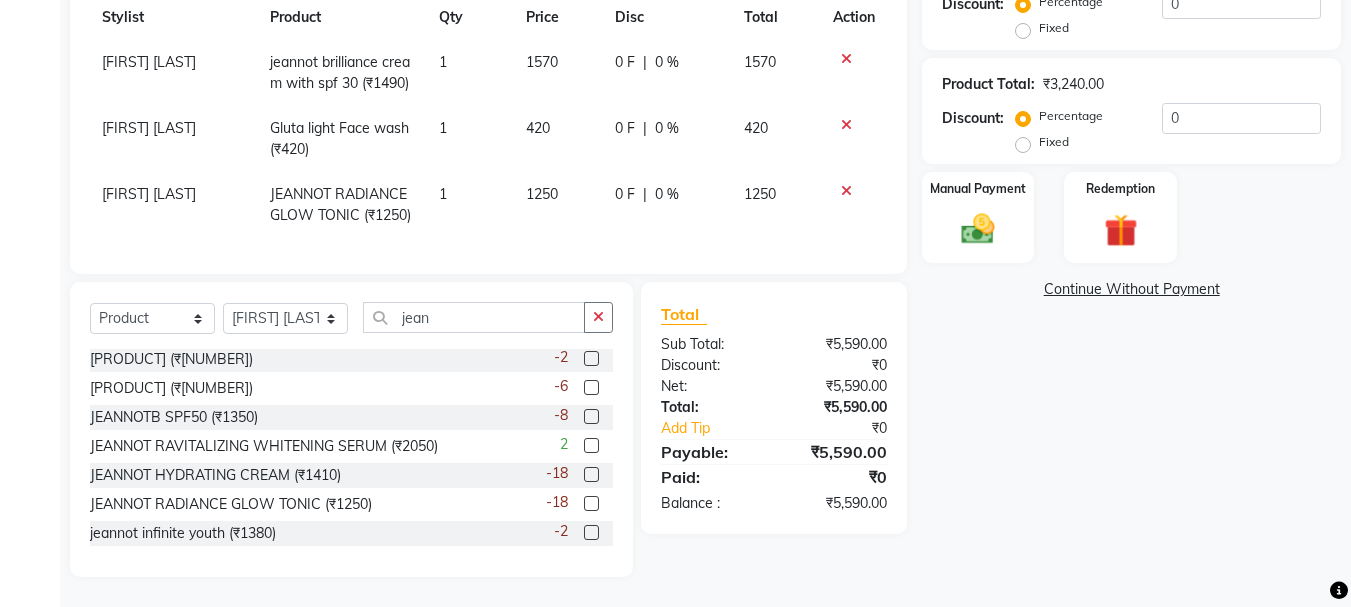 scroll, scrollTop: 78, scrollLeft: 0, axis: vertical 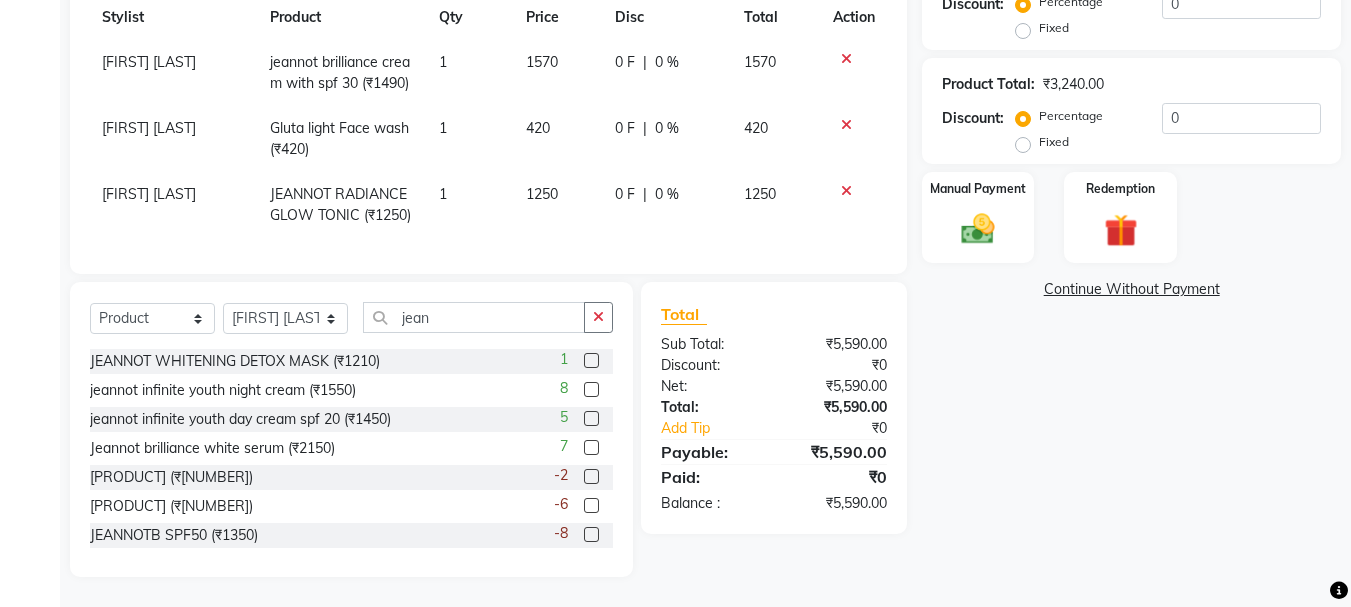 click on "[FIRST] [LAST]" 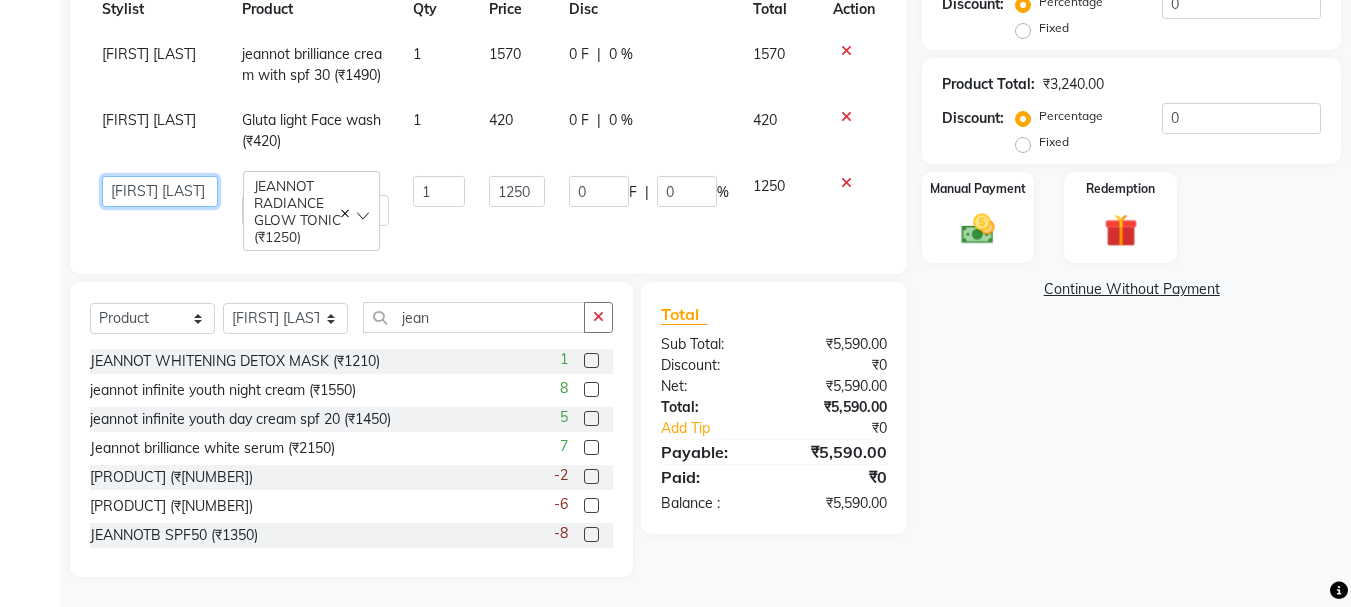 click on "[FIRST] [FIRST] [FIRST] [FIRST] [FIRST] [FIRST] [FIRST] [LAST] [FIRST] [FIRST] [LAST] [FIRST] [LAST] [FIRST] [LAST] [FIRST] [LAST] [FIRST] [LAST]" 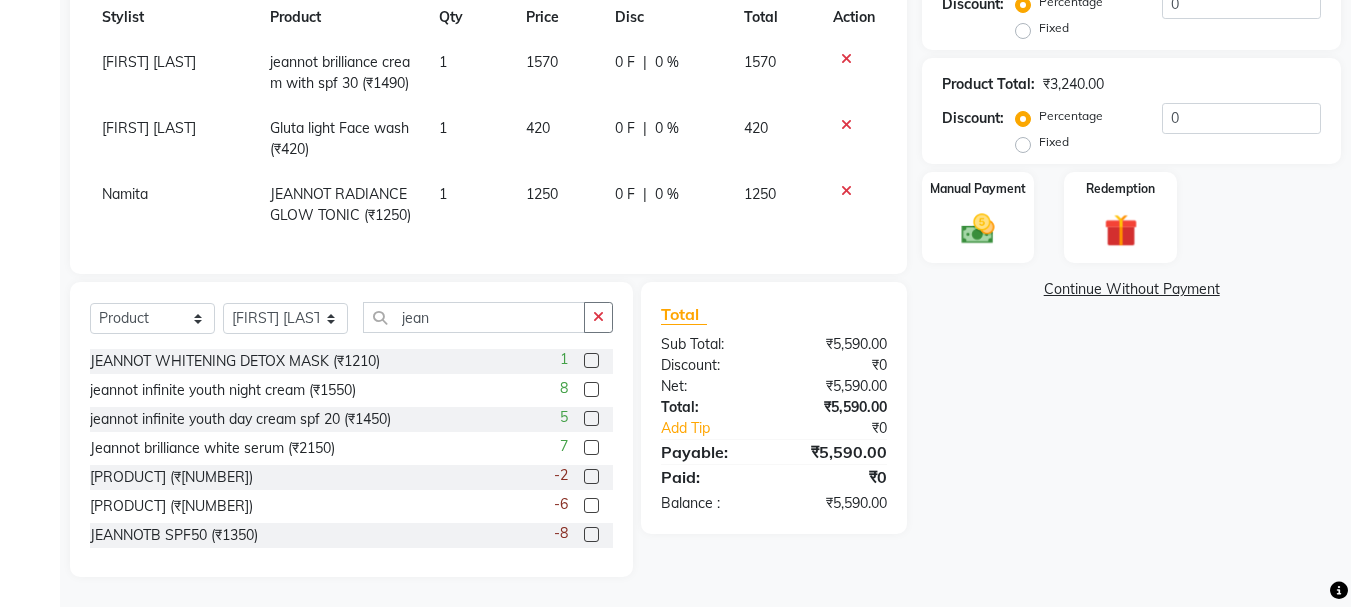 click on "1250" 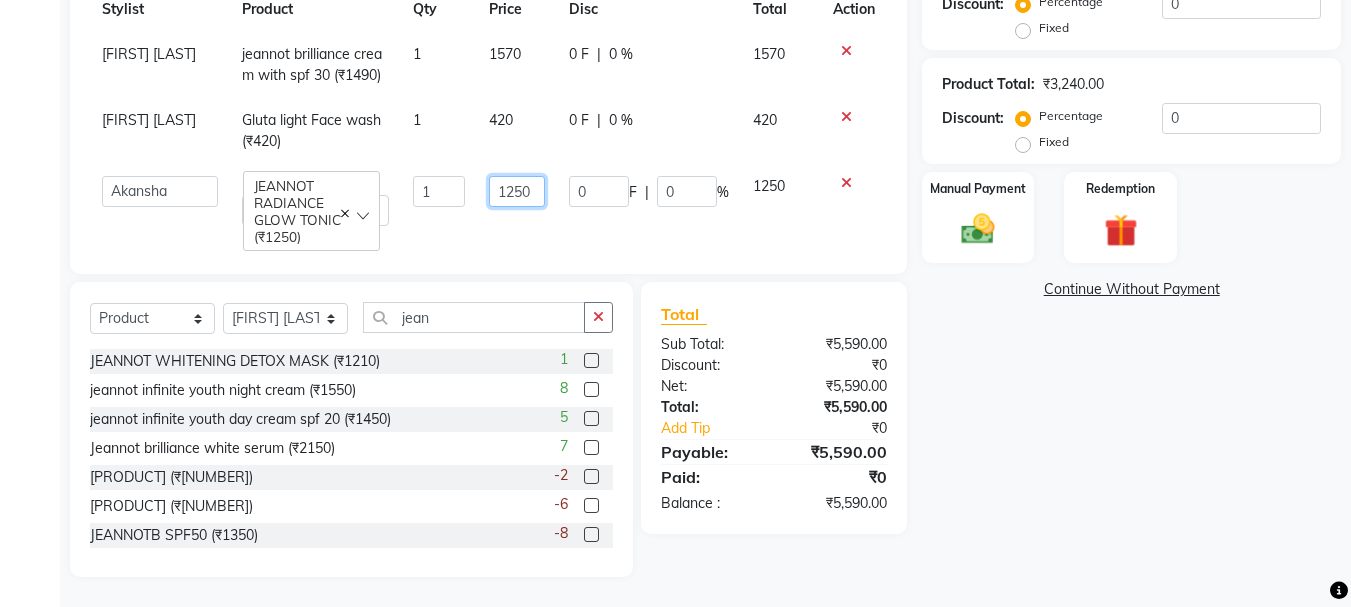 click on "1250" 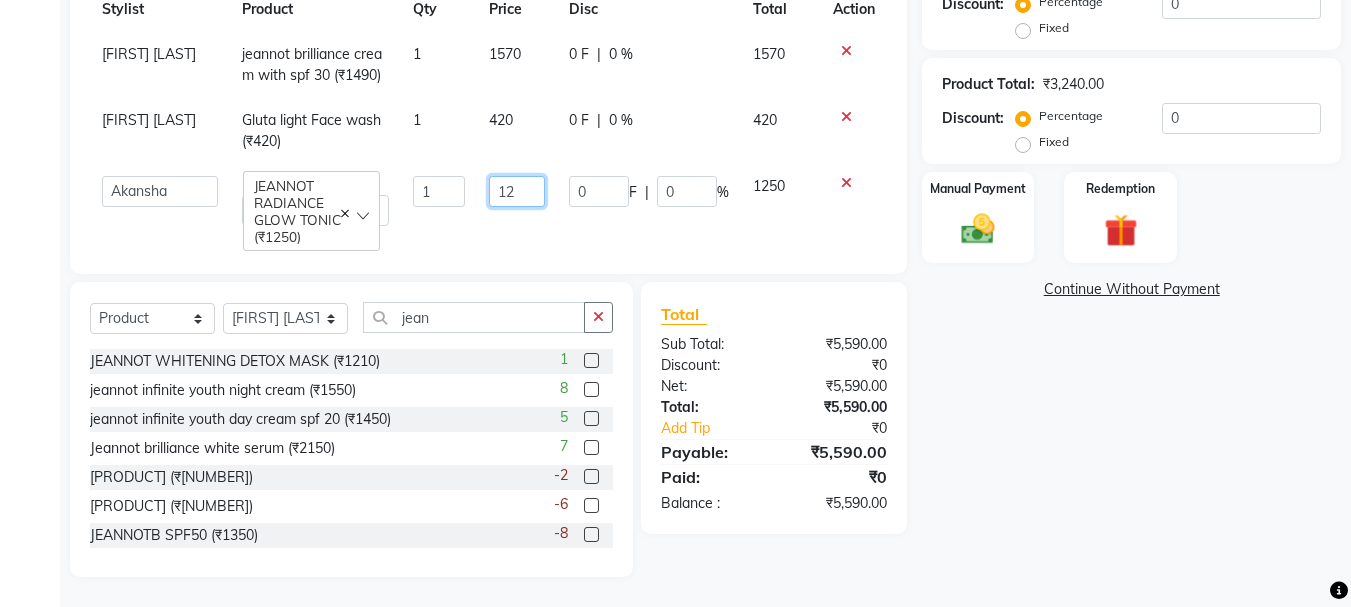 type on "1" 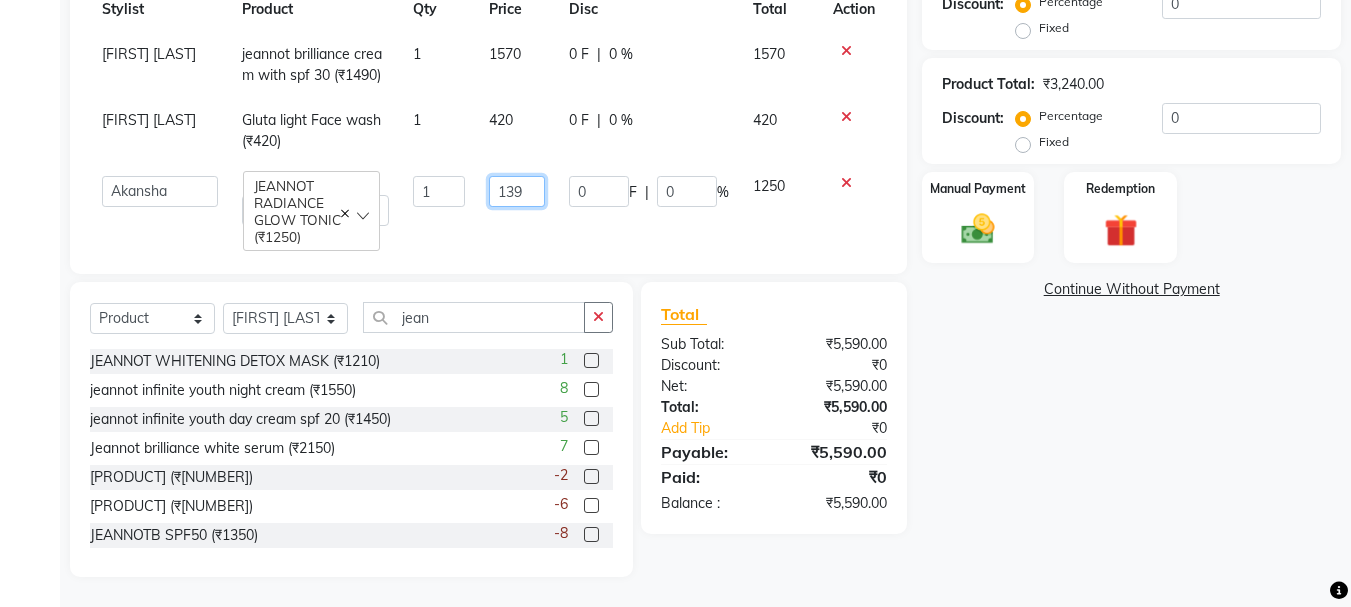 type on "1390" 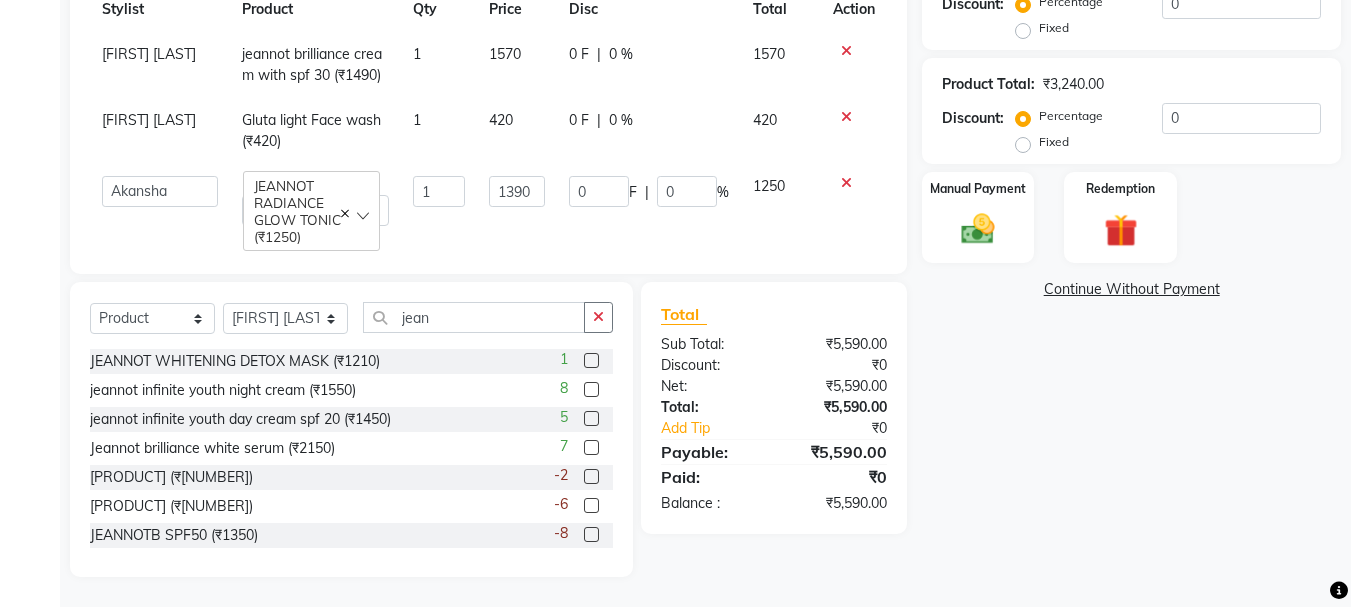 click on "Select Service Product Membership Package Voucher Prepaid Gift Card Select Stylist [FIRST] [FIRST] [FIRST] [FIRST] [FIRST] [FIRST] [FIRST] [FIRST] [FIRST] [FIRST] [FIRST] [FIRST] [FIRST] [FIRST] [FIRST] [PRODUCT] (₹[NUMBER]) 1 [NUMBER] 0 F | 0 % [NUMBER]" 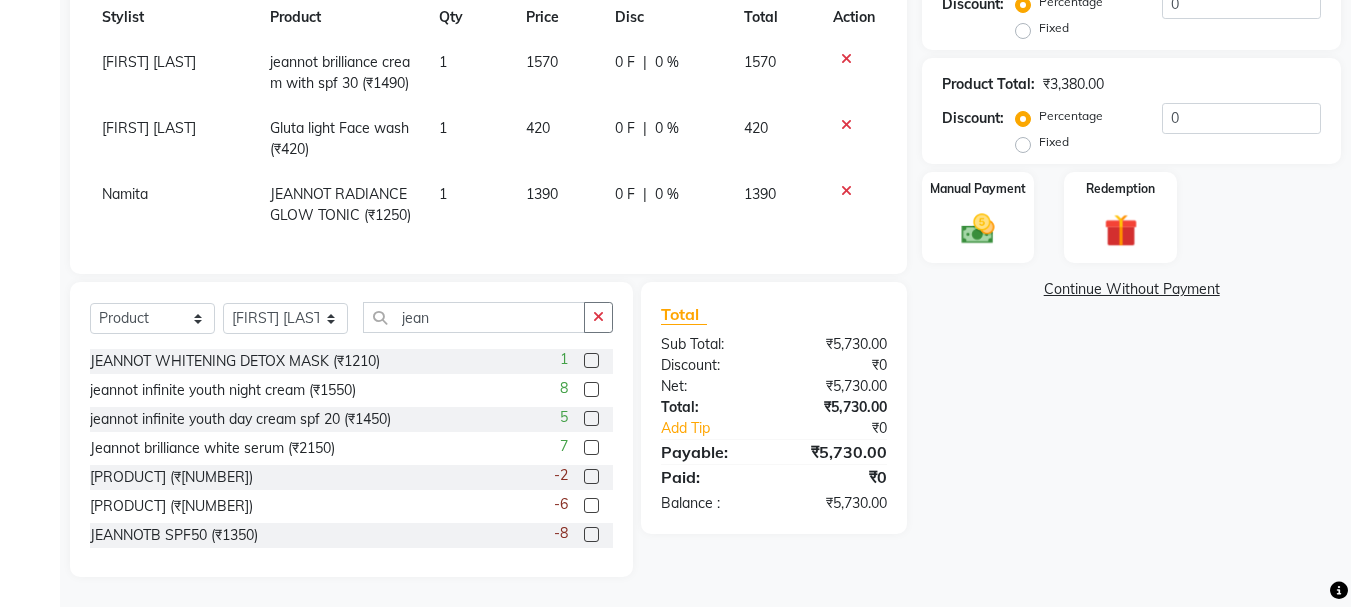 scroll, scrollTop: 394, scrollLeft: 0, axis: vertical 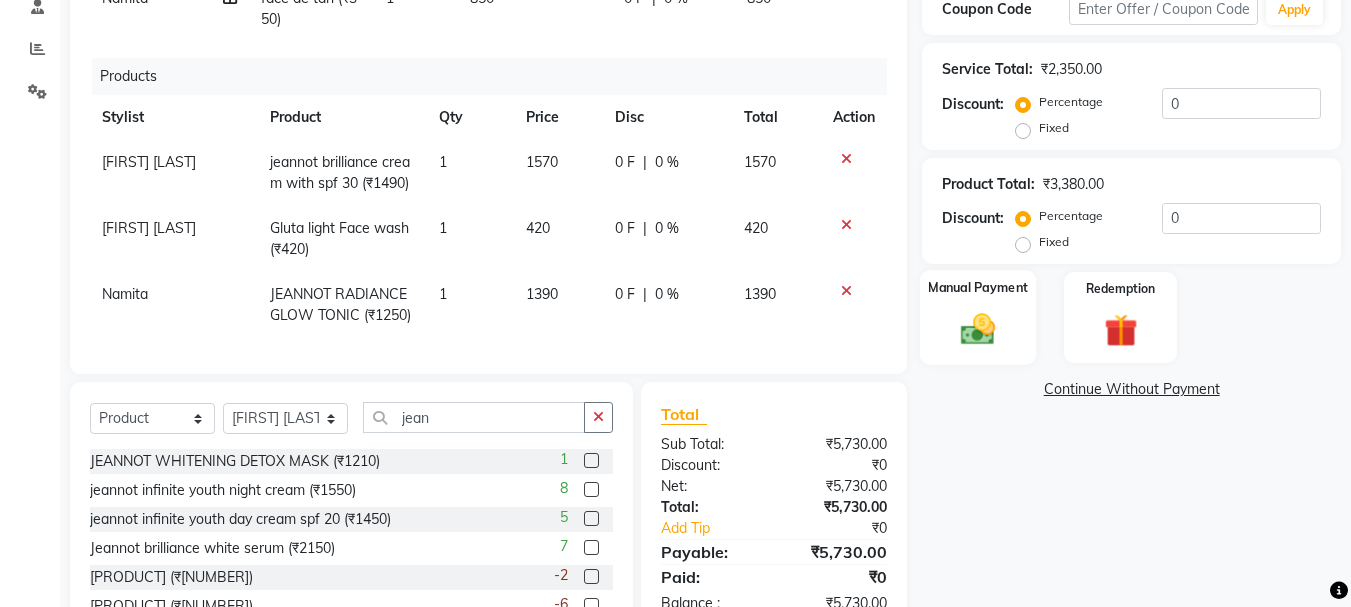 click on "Manual Payment" 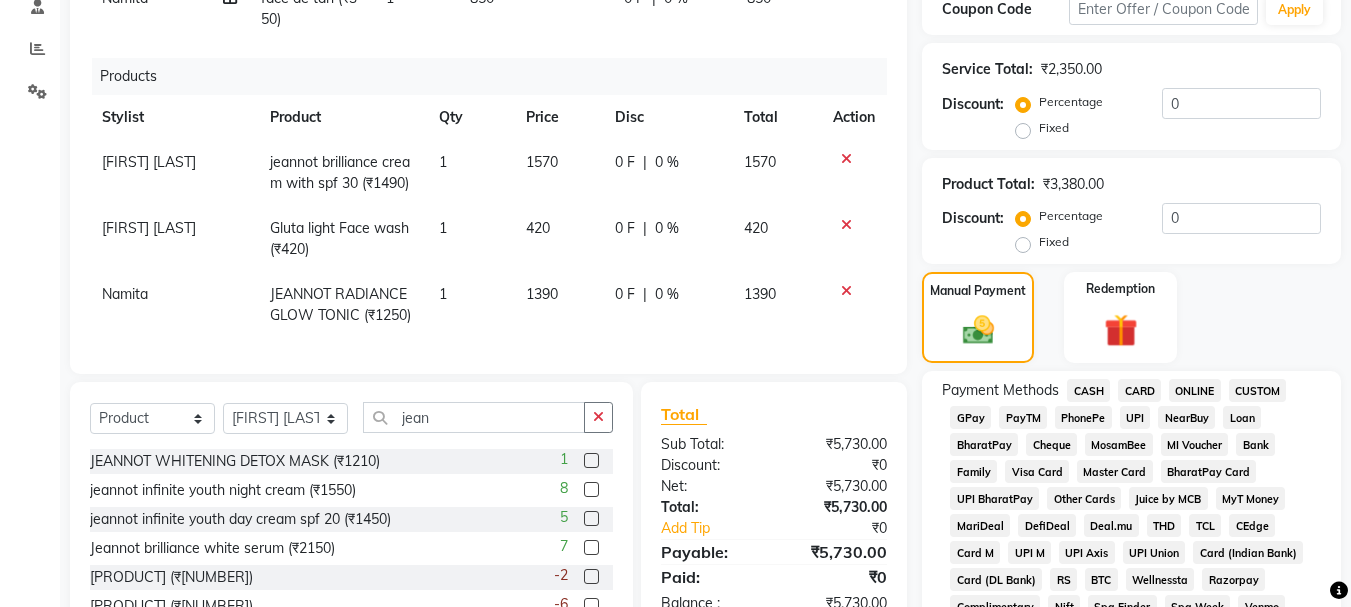 click on "ONLINE" 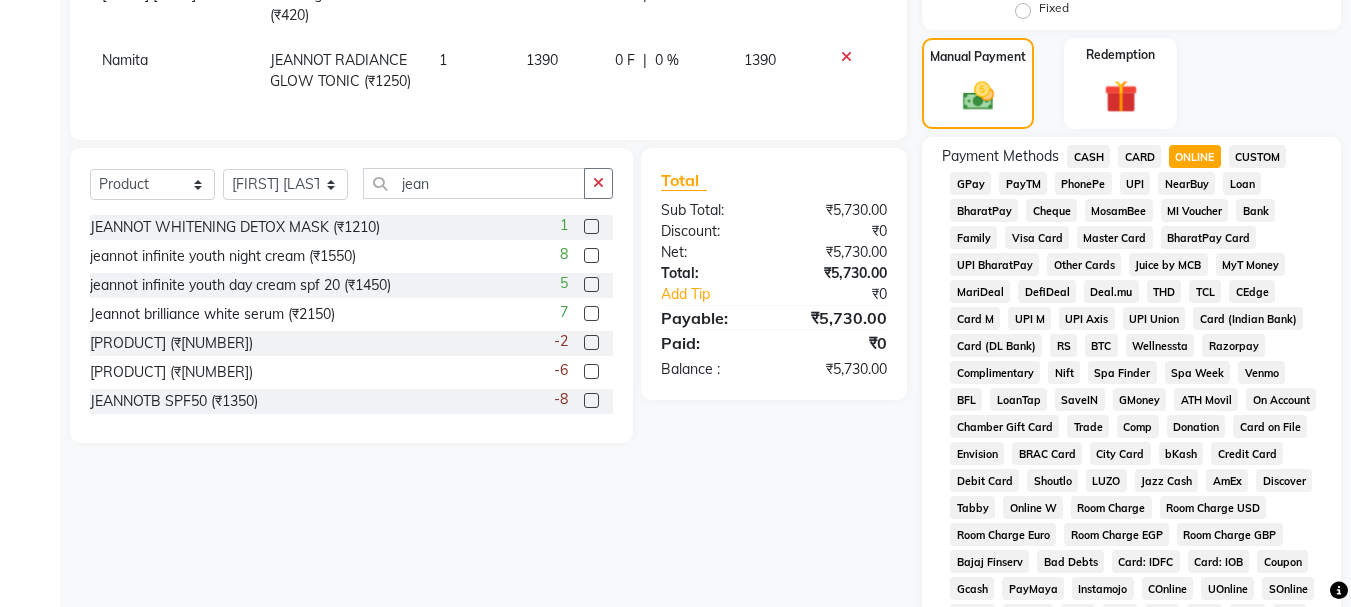 scroll, scrollTop: 894, scrollLeft: 0, axis: vertical 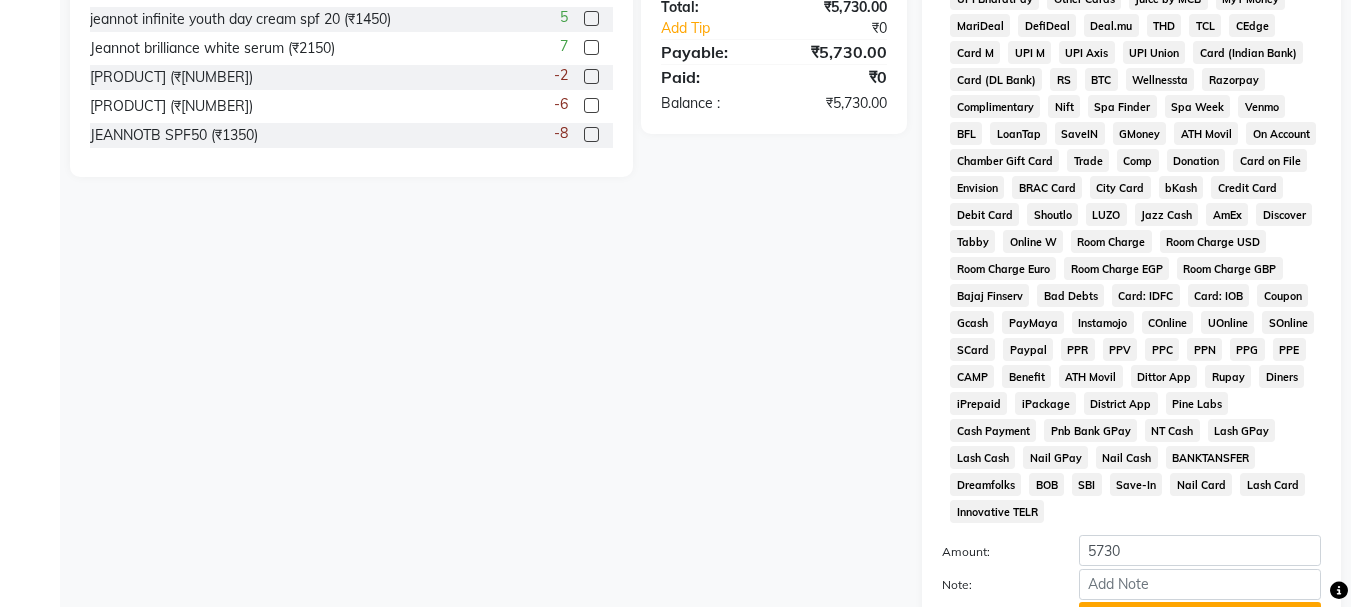 click on "Add Payment" 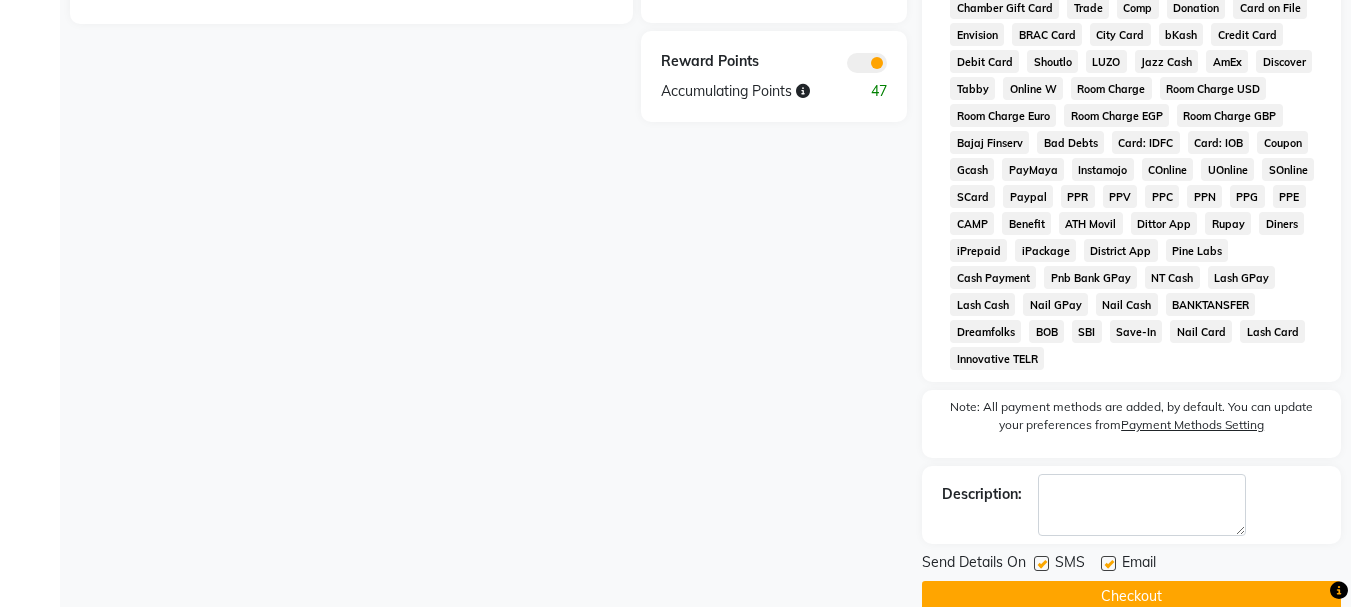 scroll, scrollTop: 1055, scrollLeft: 0, axis: vertical 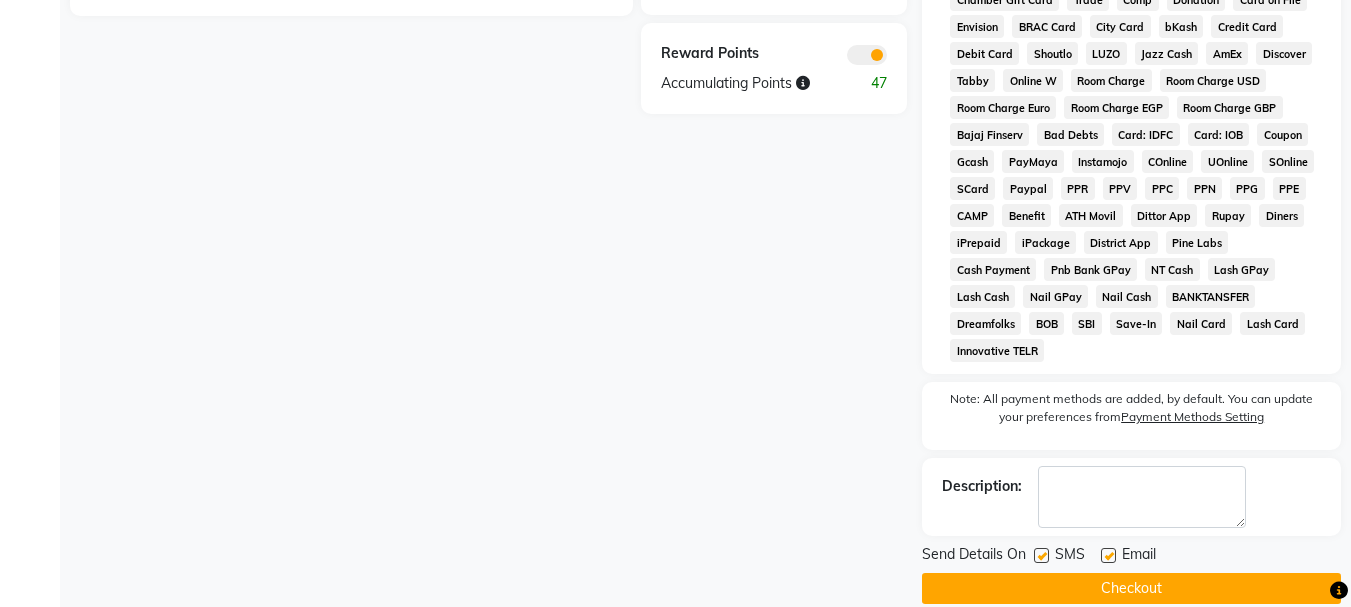 click 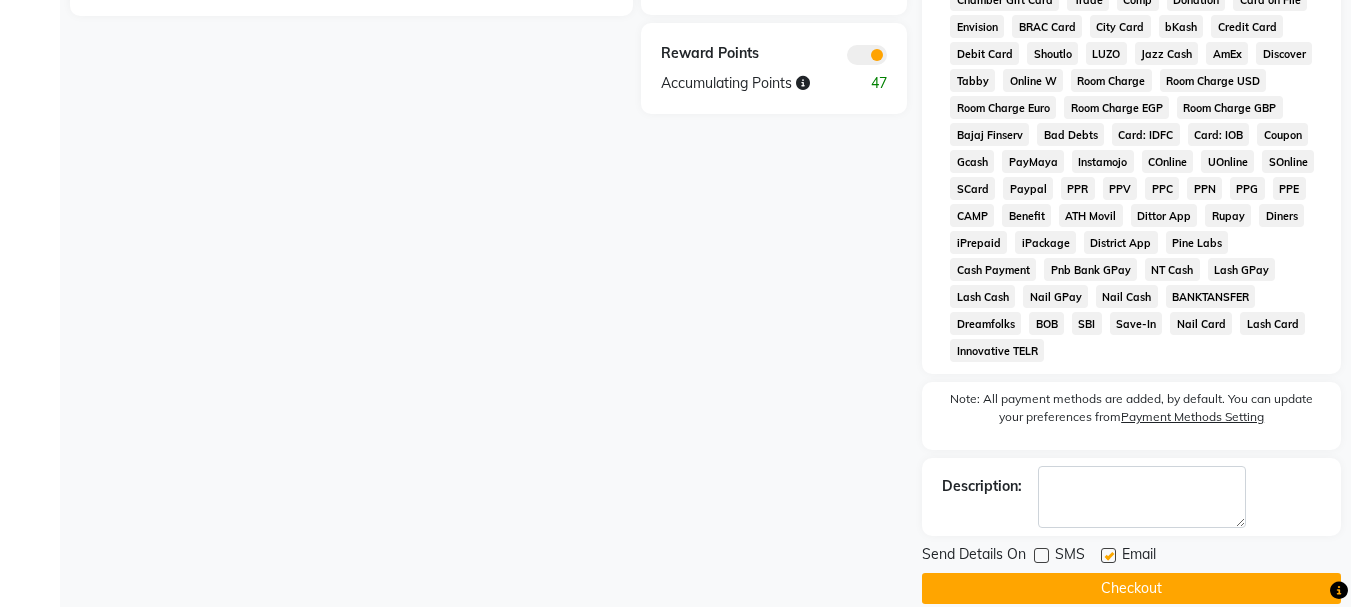 click 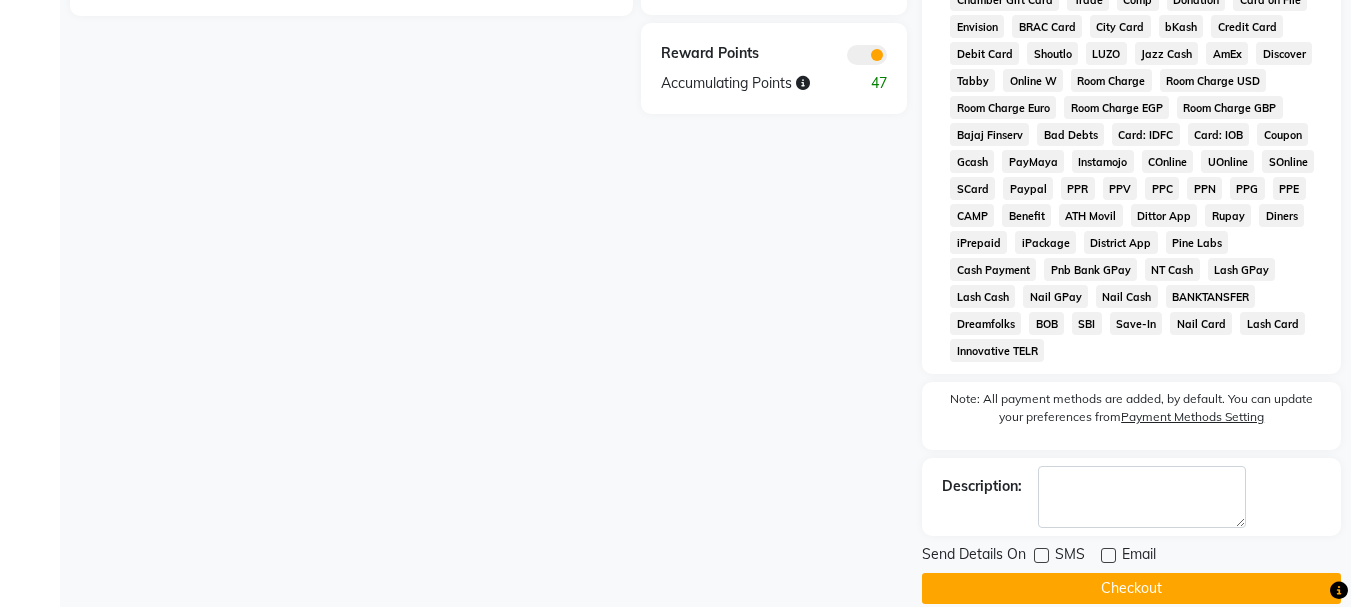 click on "Checkout" 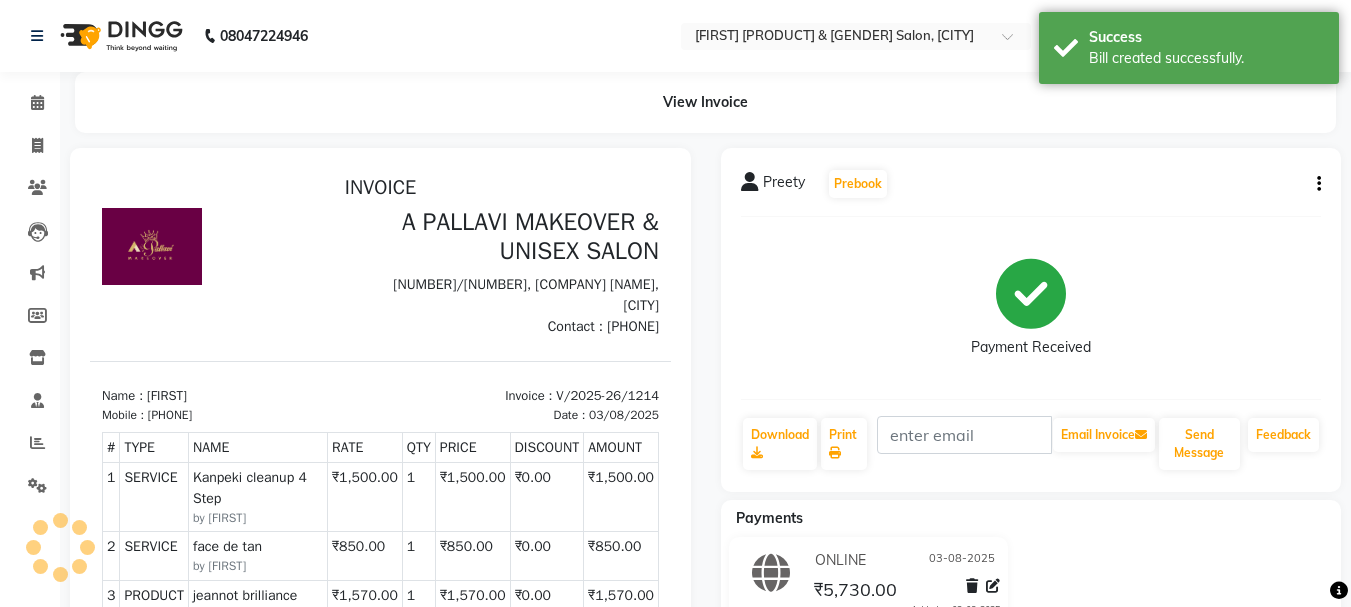 scroll, scrollTop: 0, scrollLeft: 0, axis: both 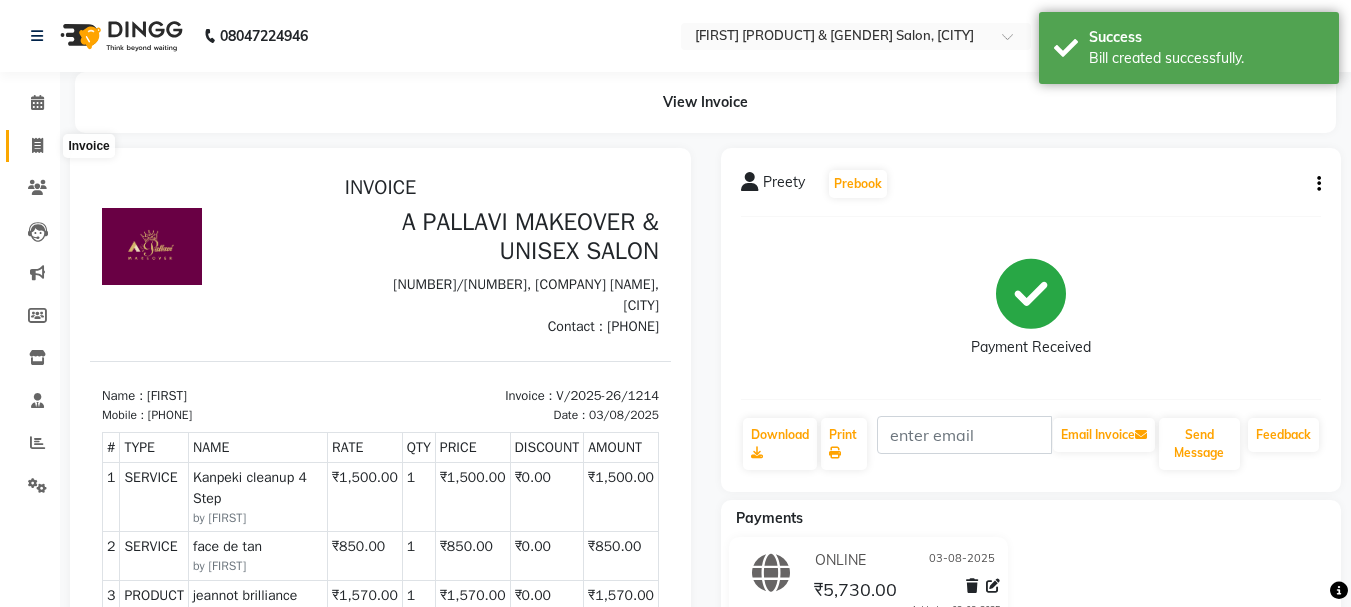 click 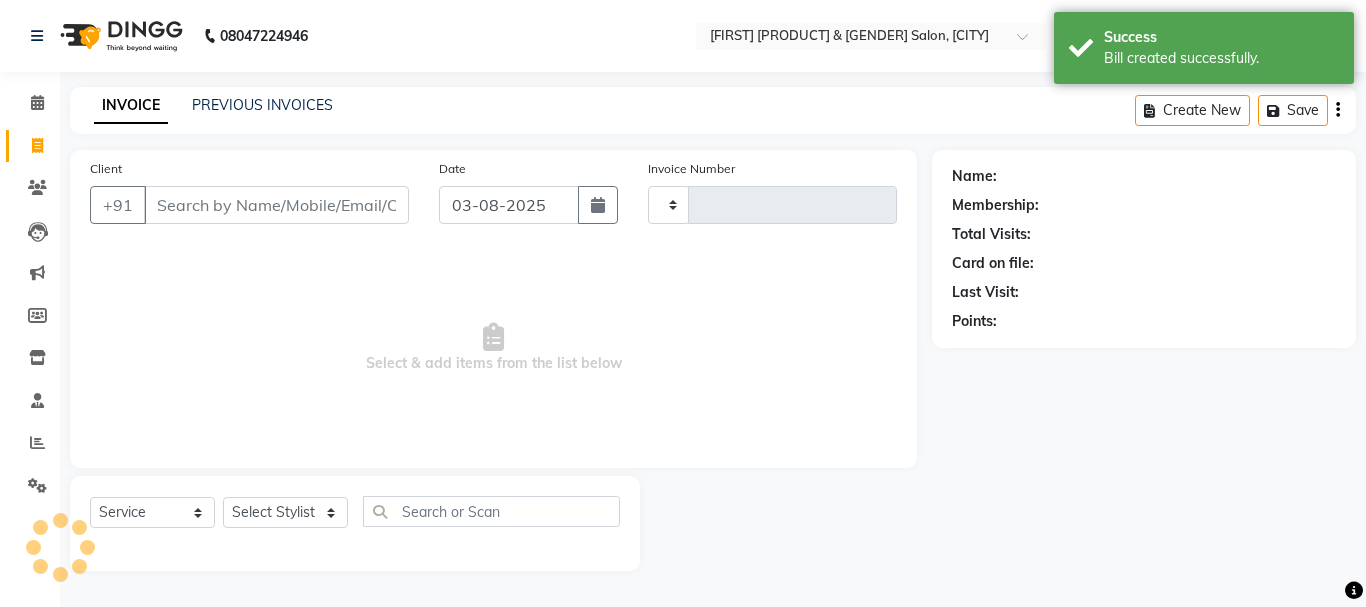 click on "Client" at bounding box center [276, 205] 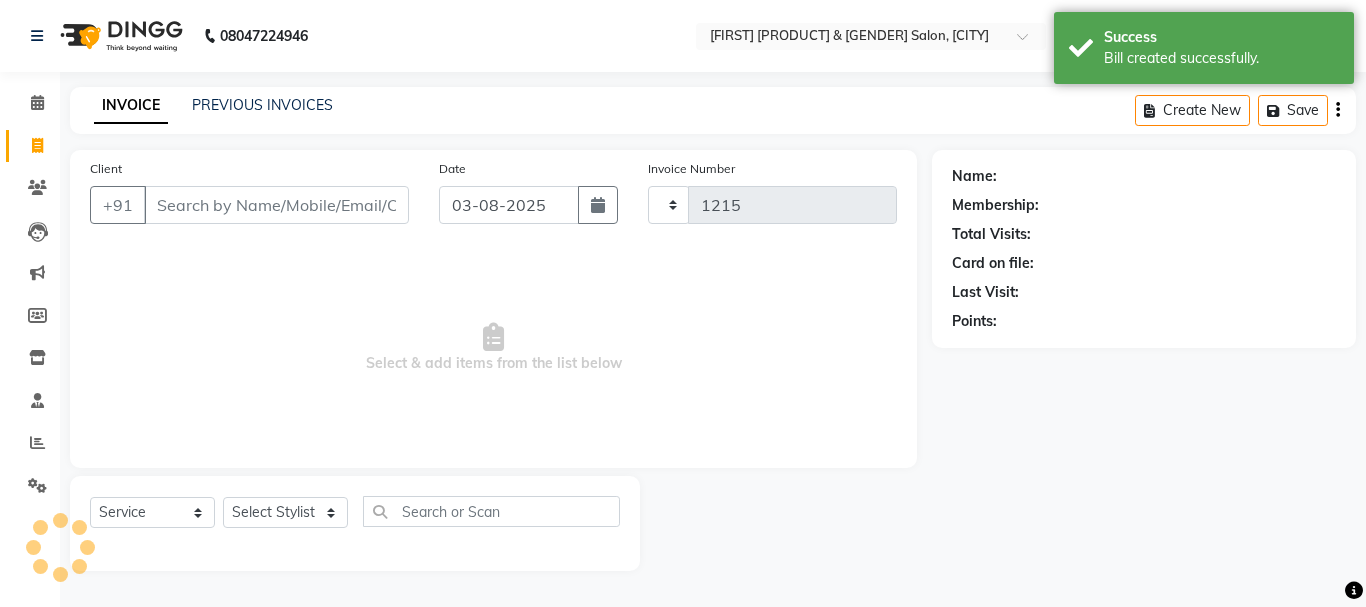 select on "3573" 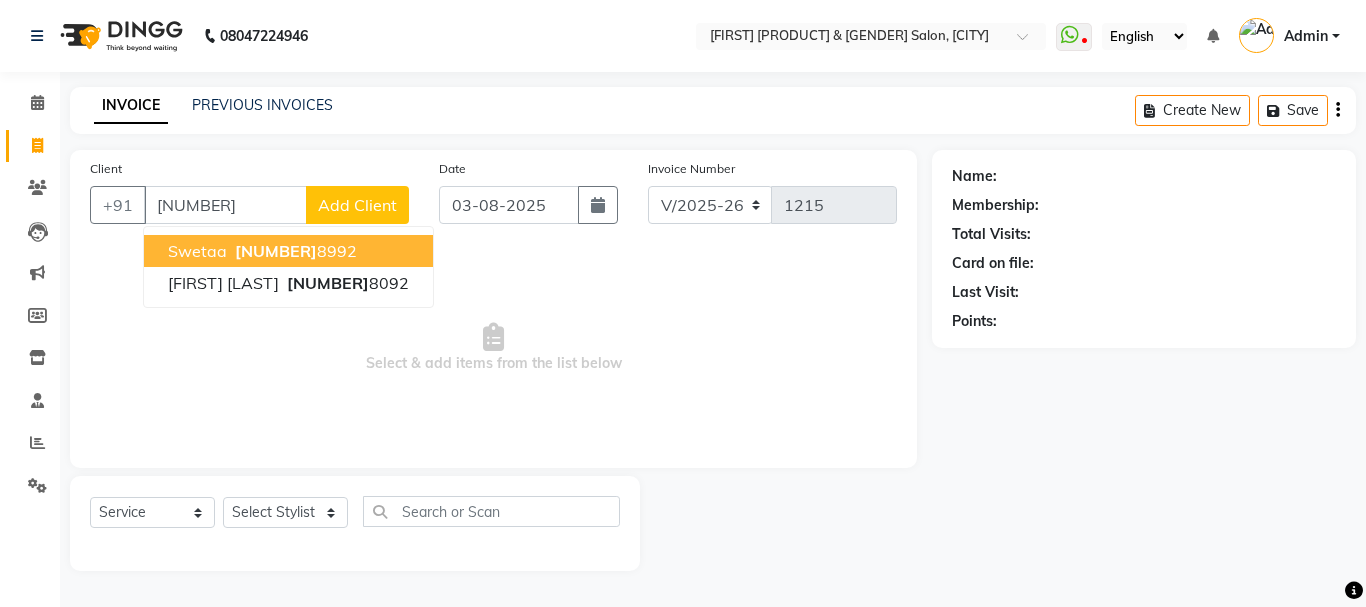 click on "[NUMBER]" at bounding box center (276, 251) 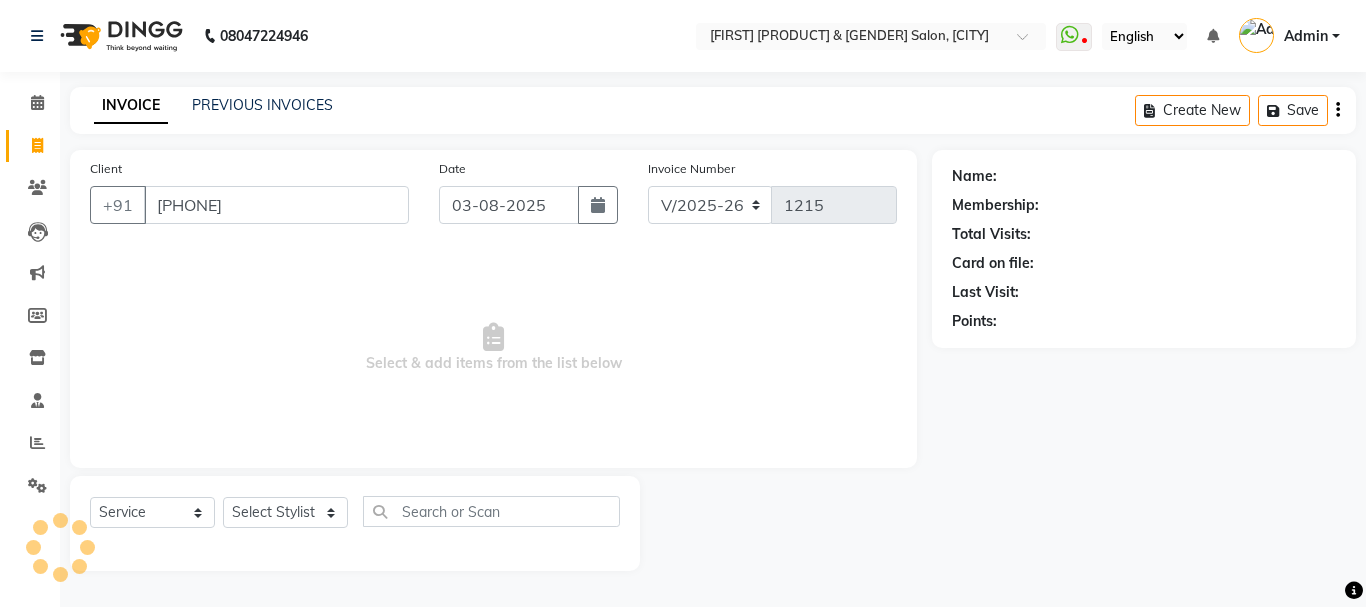 type on "[PHONE]" 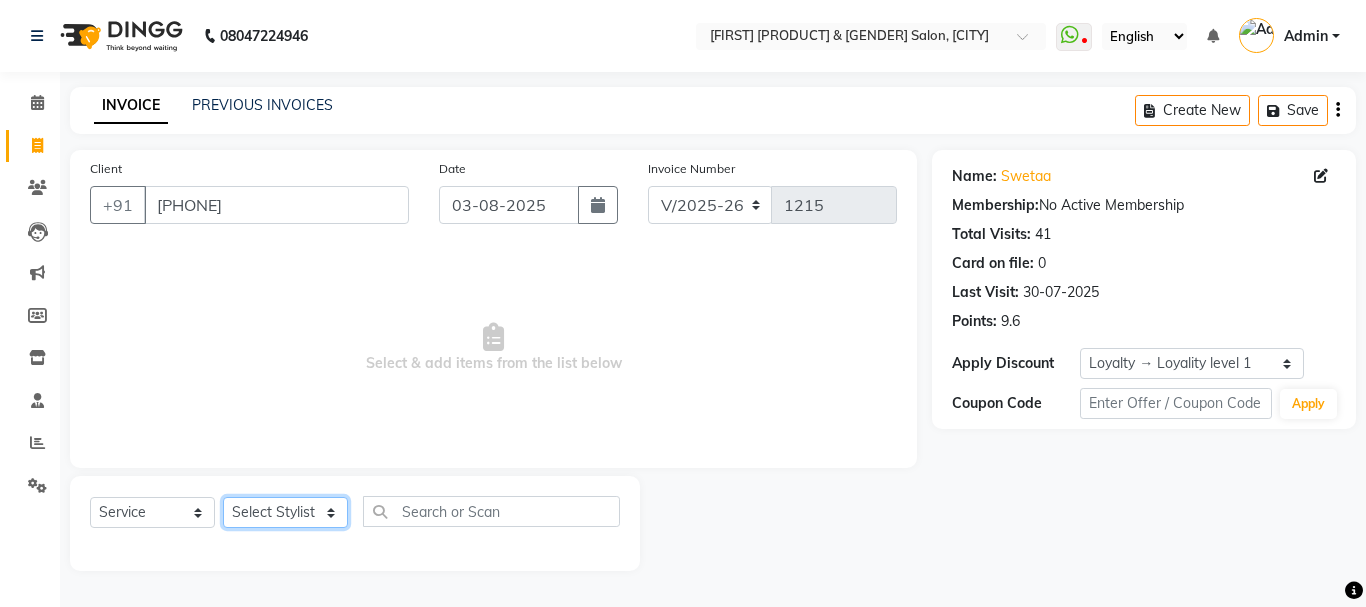 click on "Select Stylist [FIRST] [FIRST] [FIRST] [FIRST] [FIRST] [FIRST] [FIRST] [FIRST] [FIRST] [FIRST] [FIRST] [FIRST] [FIRST] [FIRST] [FIRST]" 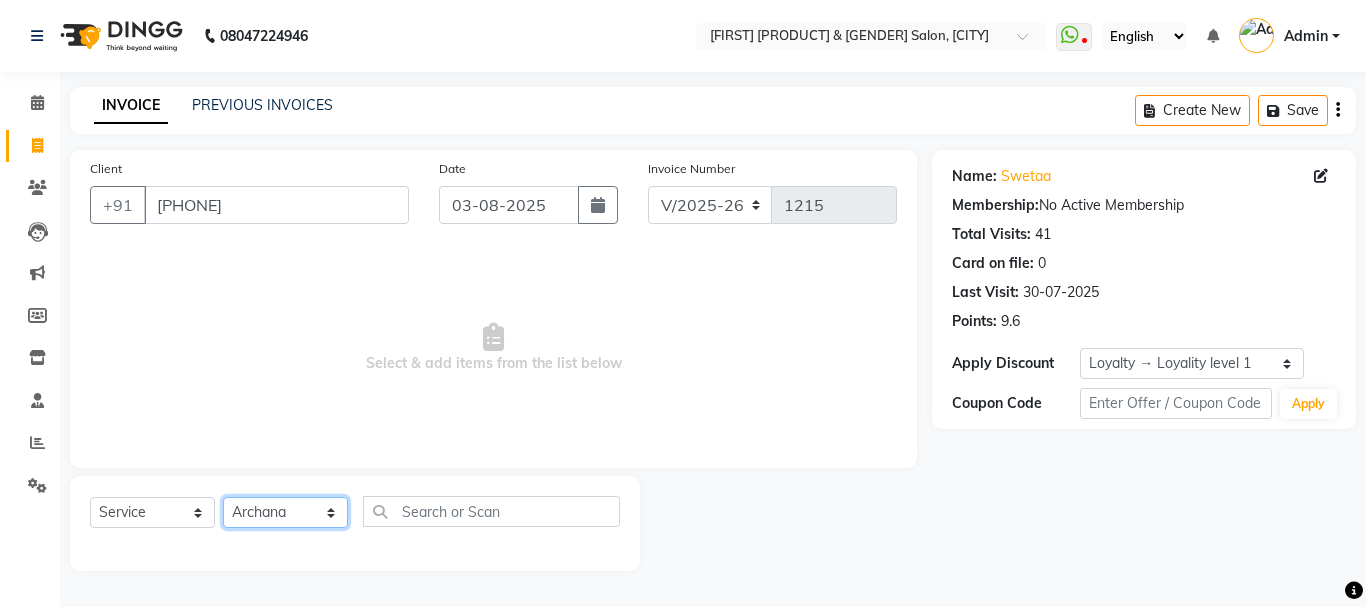 click on "Select Stylist [FIRST] [FIRST] [FIRST] [FIRST] [FIRST] [FIRST] [FIRST] [FIRST] [FIRST] [FIRST] [FIRST] [FIRST] [FIRST] [FIRST] [FIRST]" 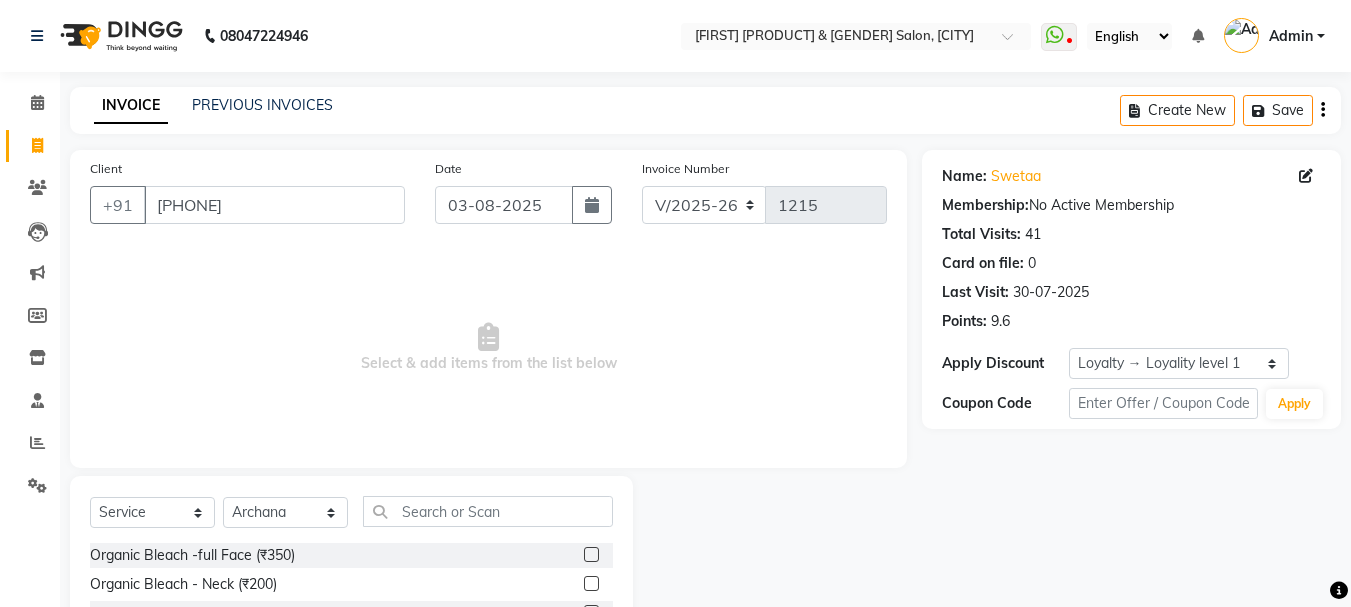 click on "Select Service Product Membership Package Voucher Prepaid Gift Card Select Stylist [FIRST] [FIRST] [FIRST] [FIRST] [FIRST] [FIRST] [FIRST] [FIRST] [FIRST] [FIRST] [FIRST] [FIRST] [FIRST] [FIRST] [FIRST]" 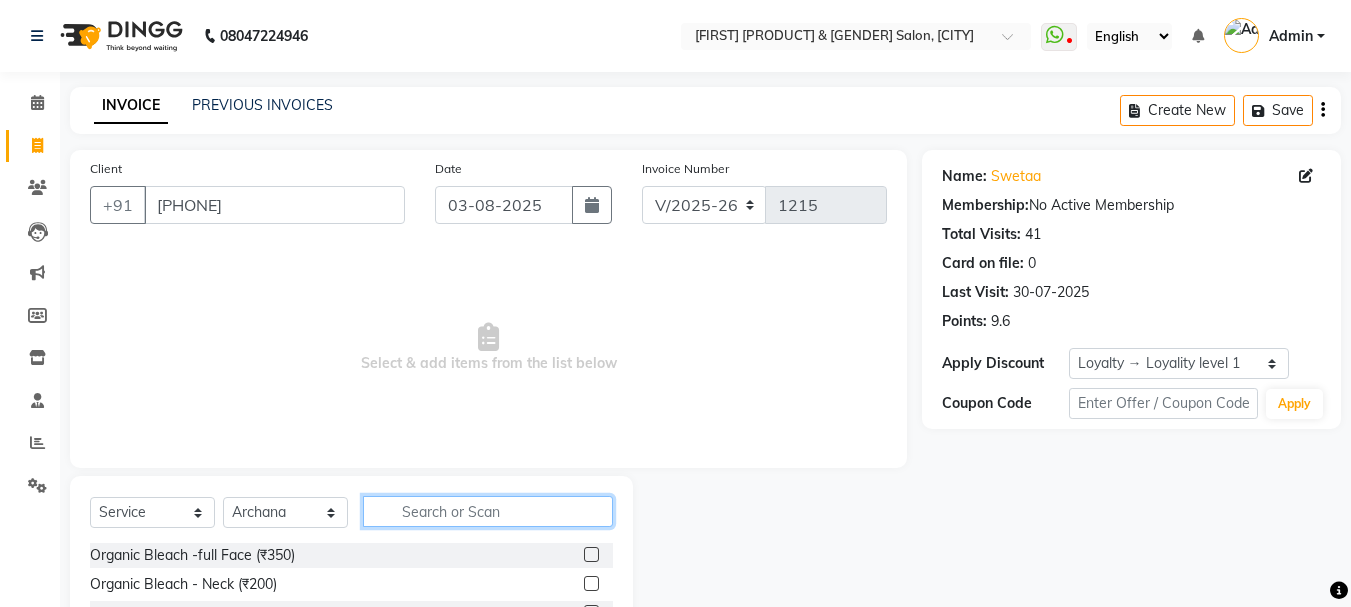 click 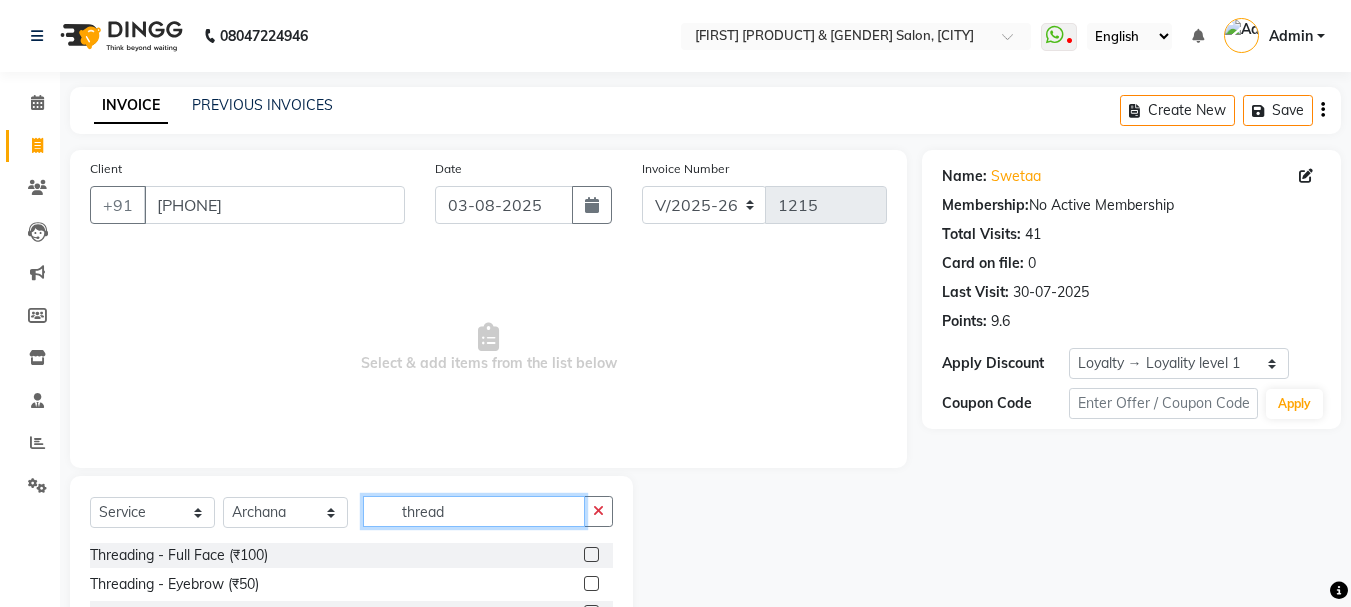 scroll, scrollTop: 194, scrollLeft: 0, axis: vertical 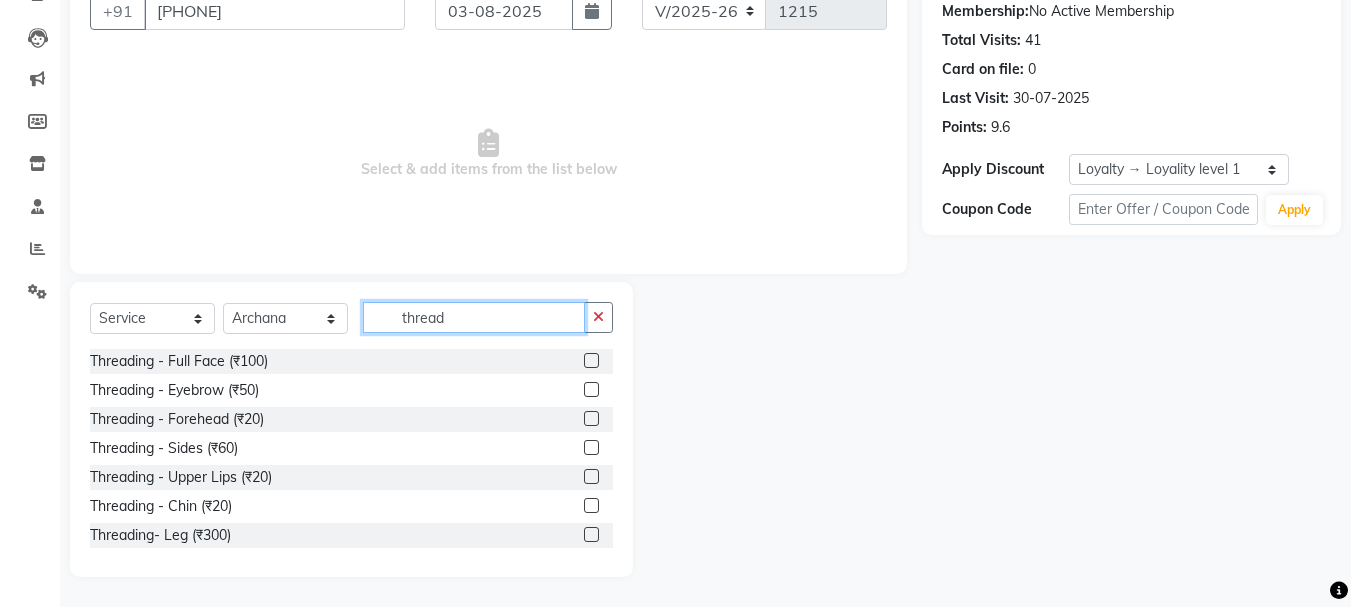 type on "thread" 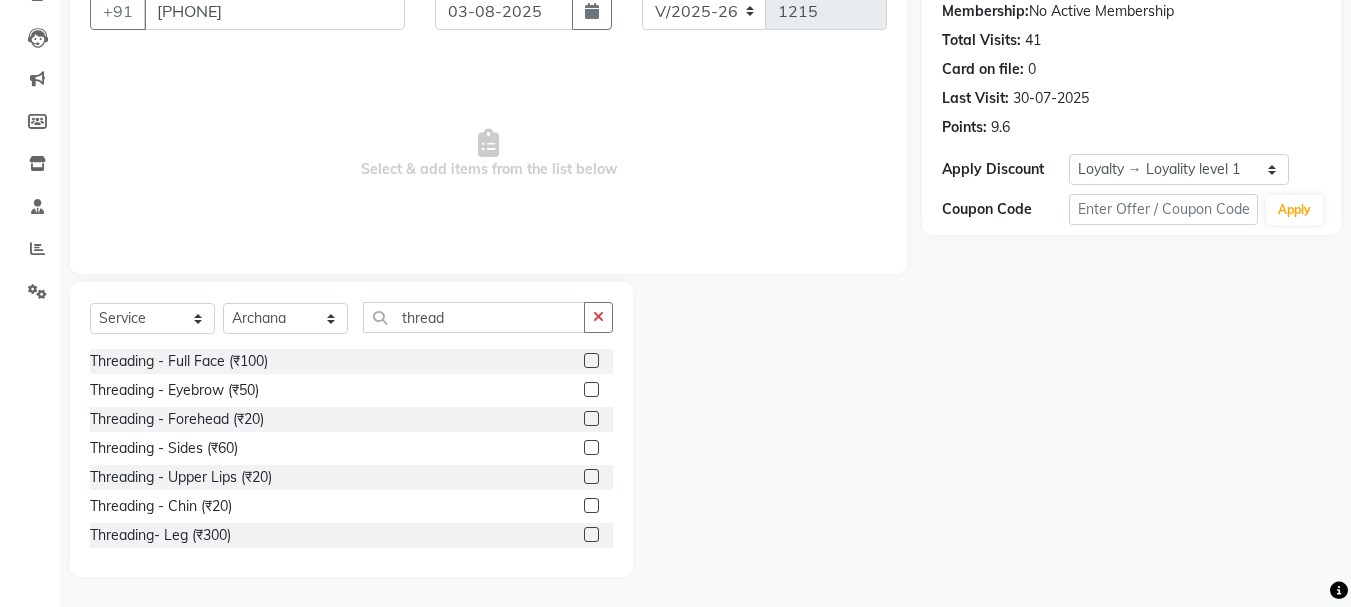 click 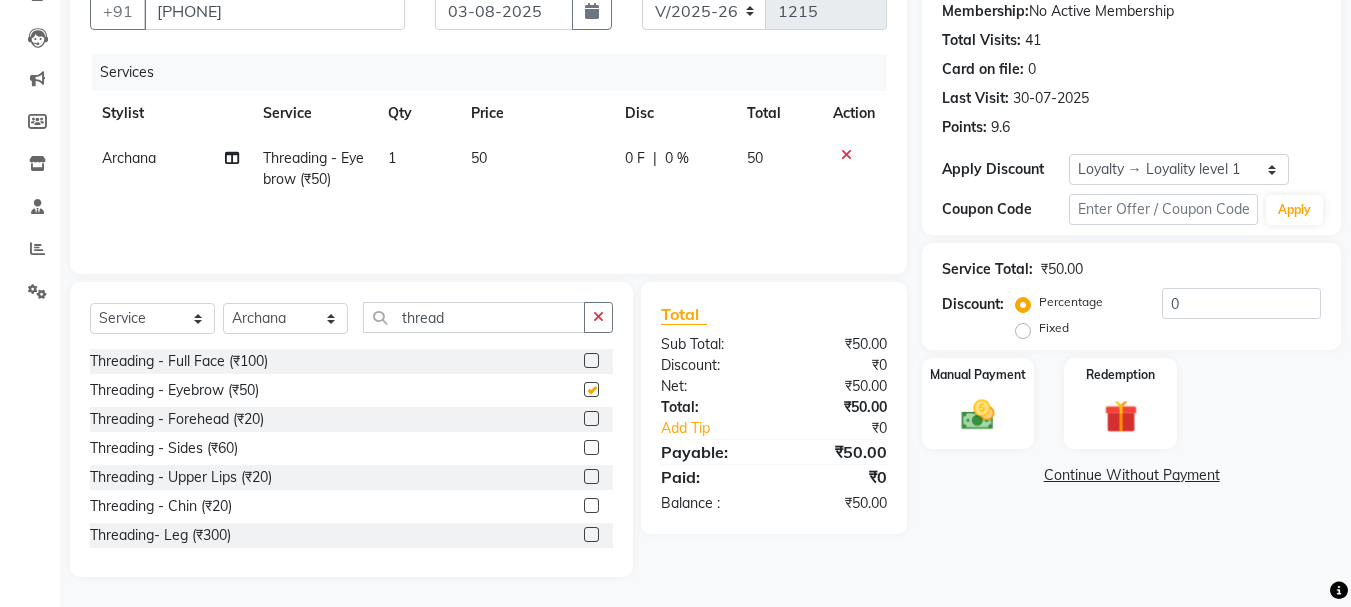 checkbox on "false" 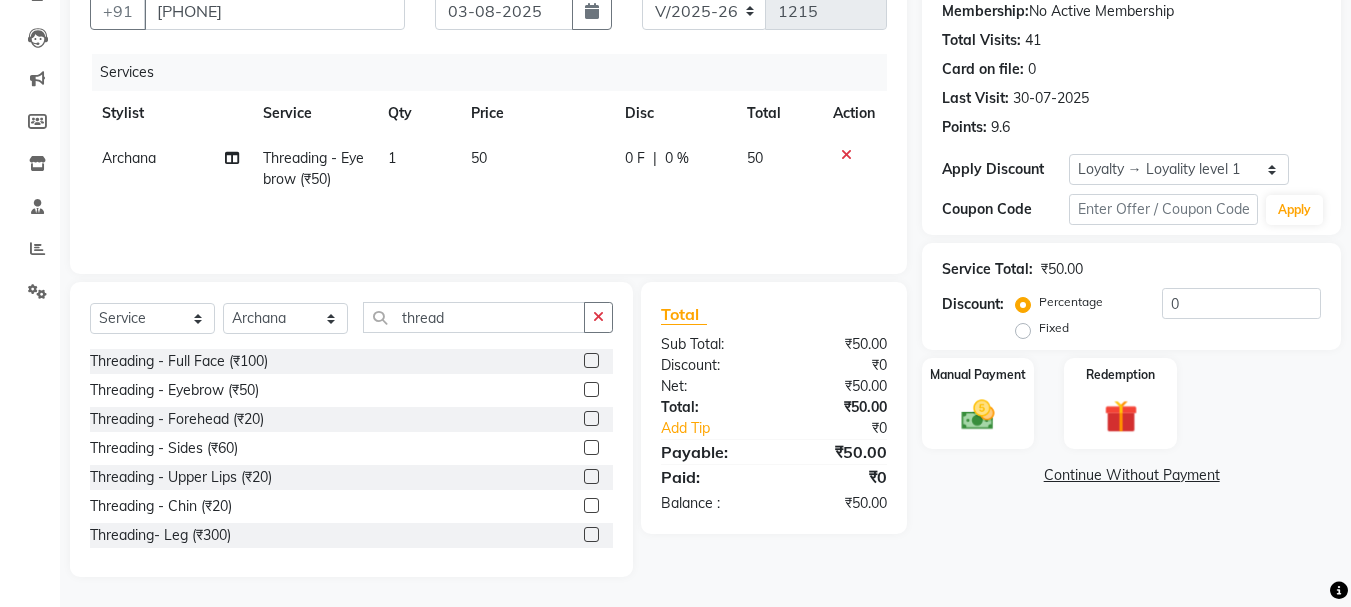 click 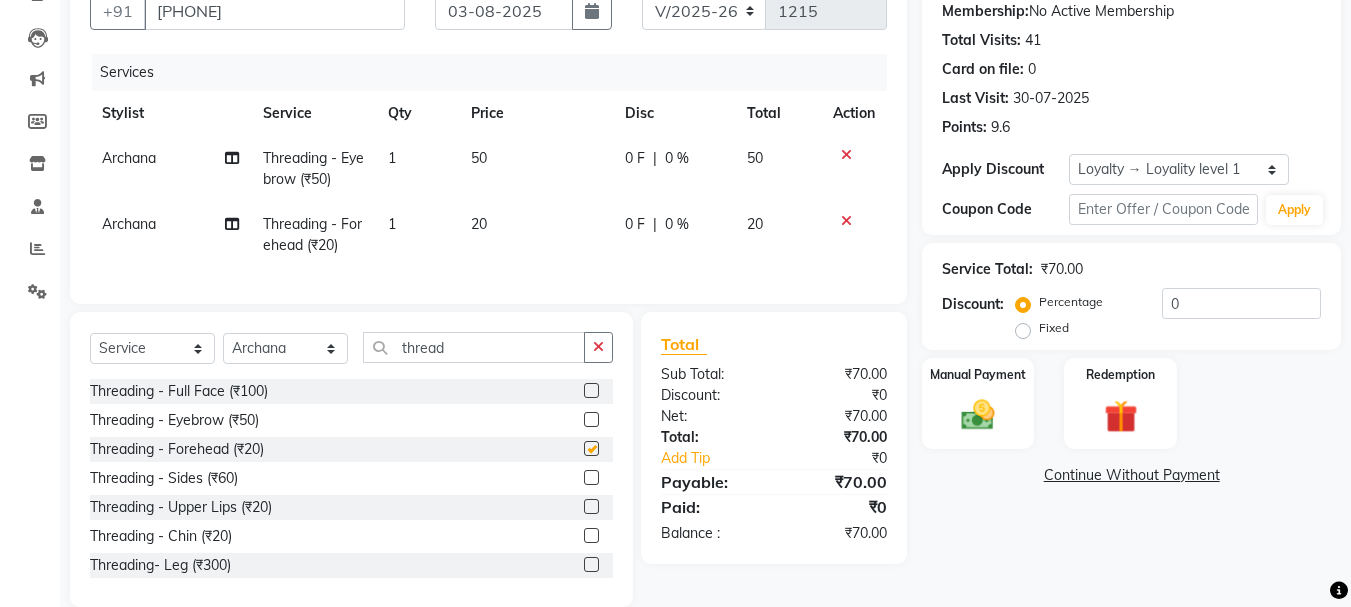 checkbox on "false" 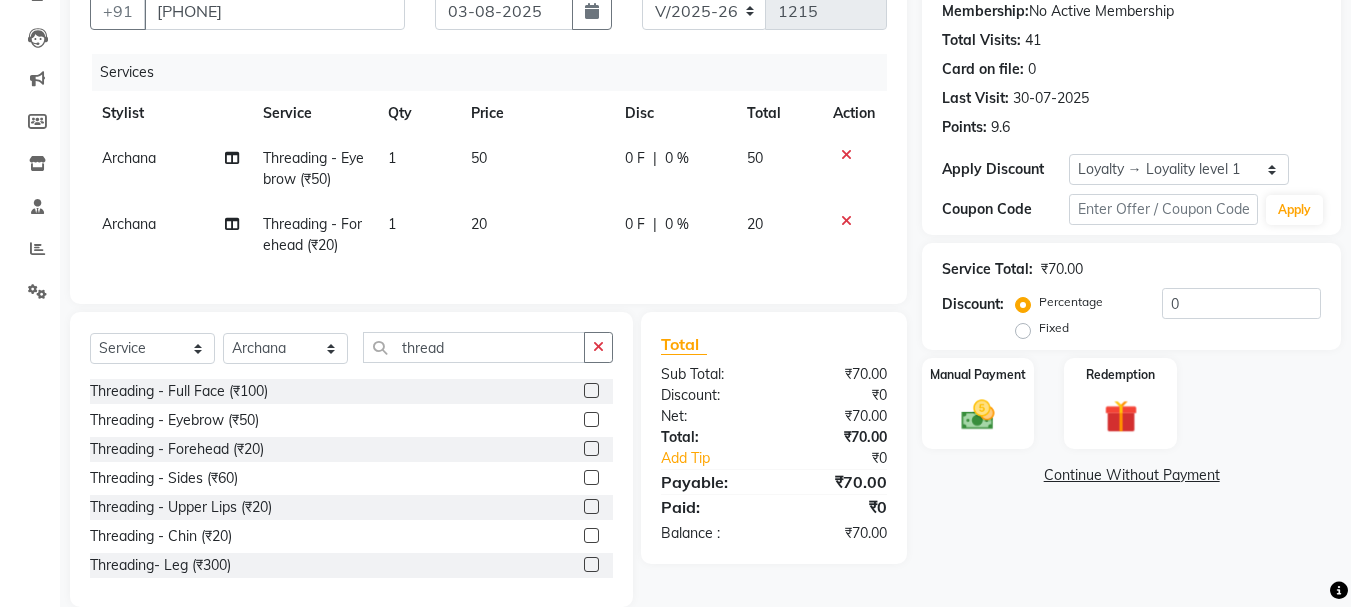click 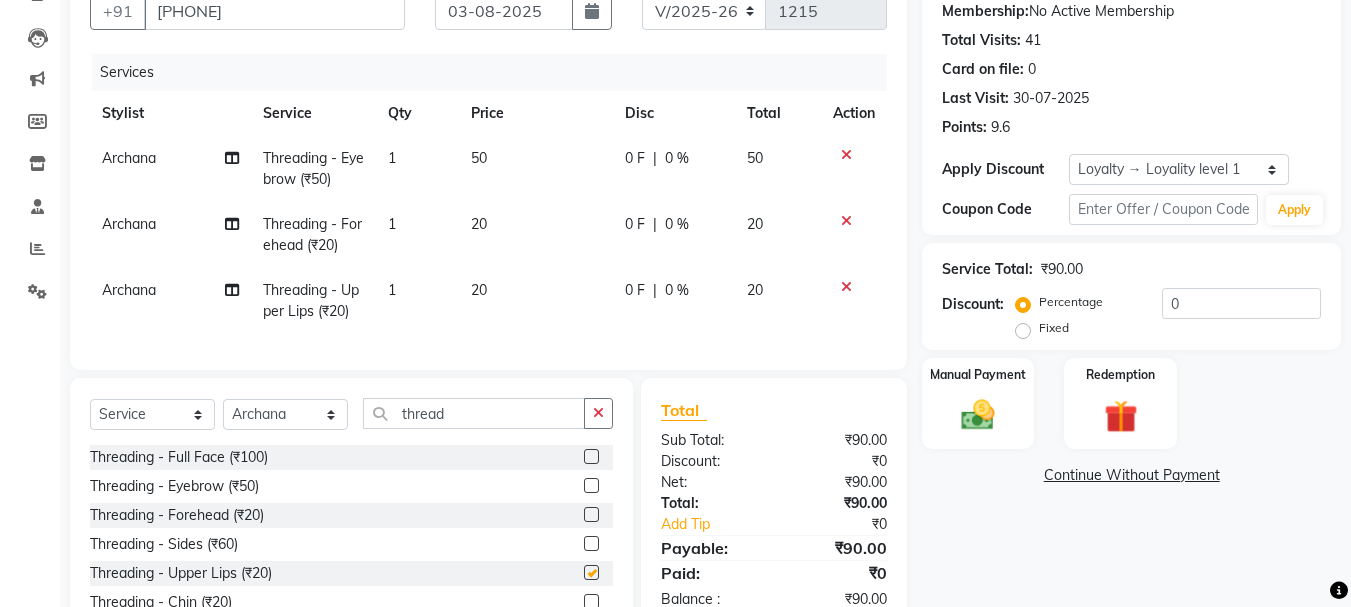 checkbox on "false" 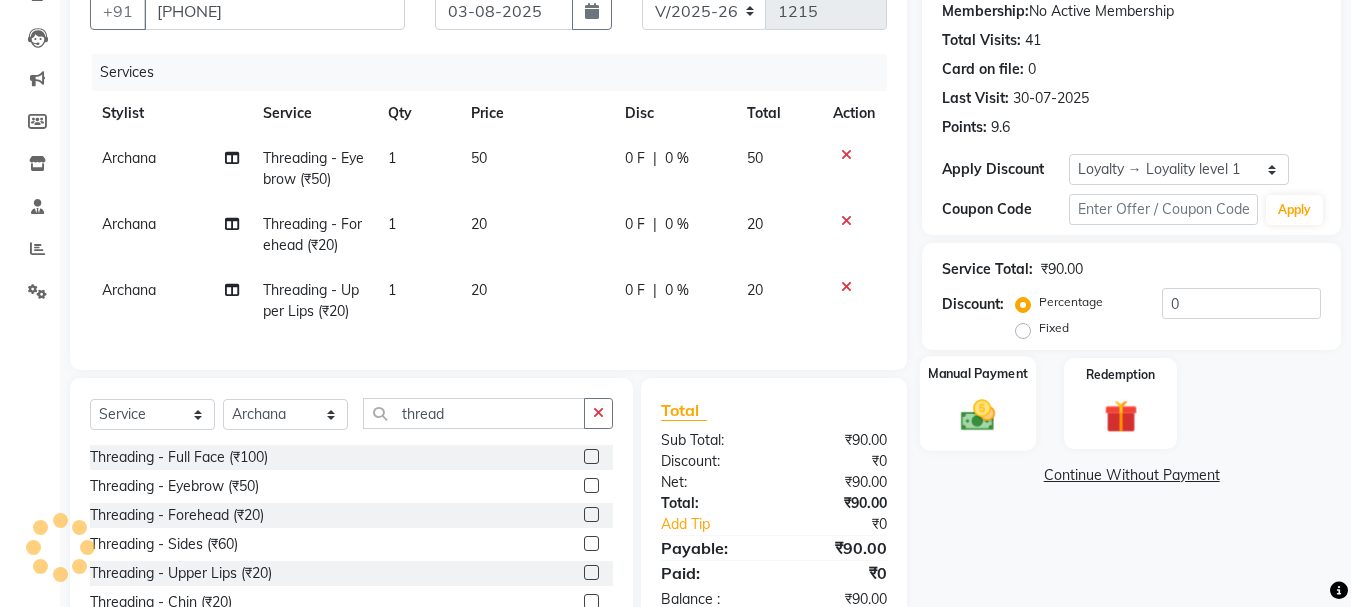 click 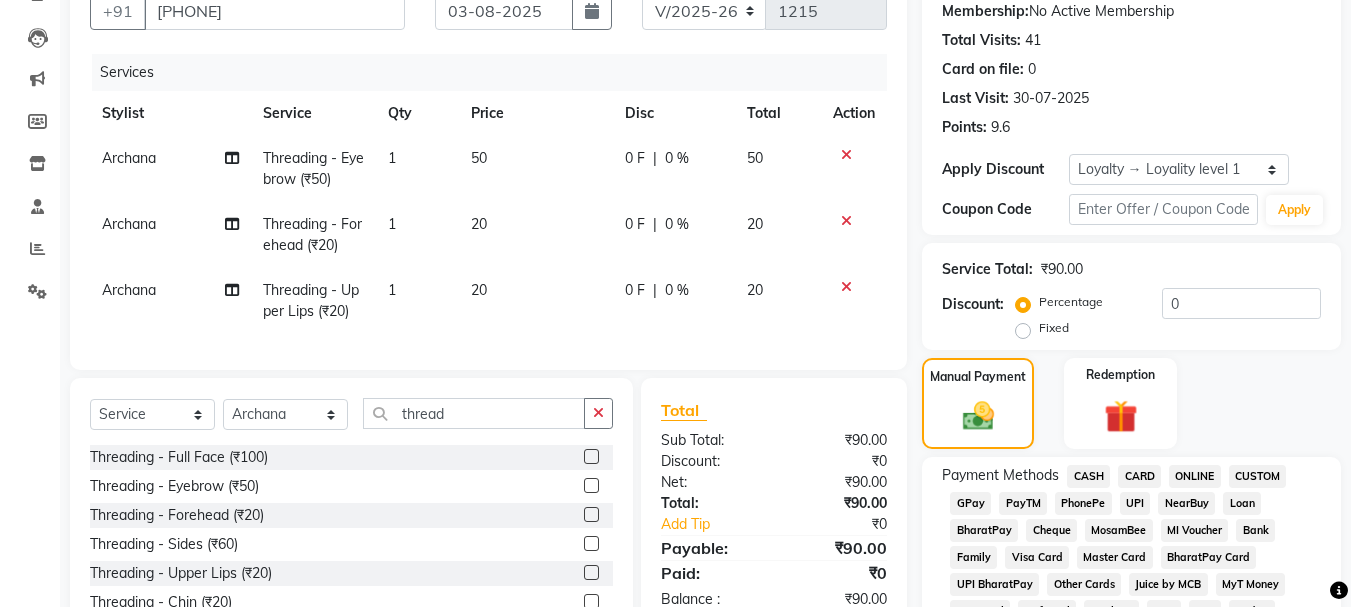 click on "ONLINE" 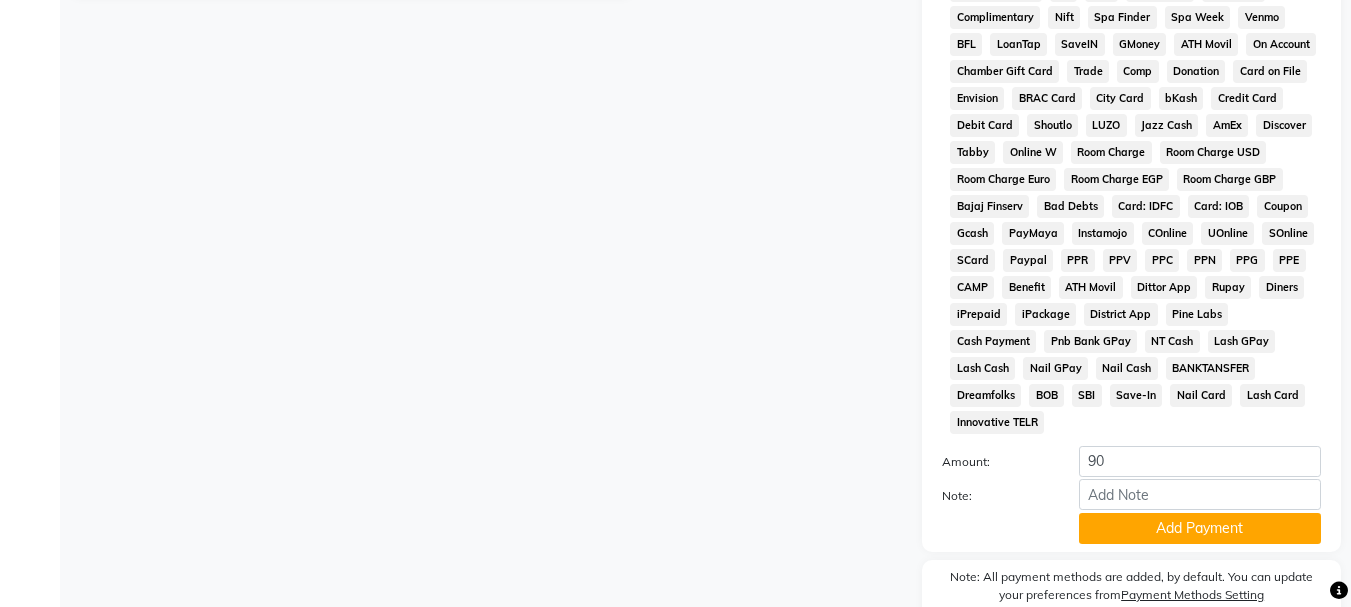 scroll, scrollTop: 934, scrollLeft: 0, axis: vertical 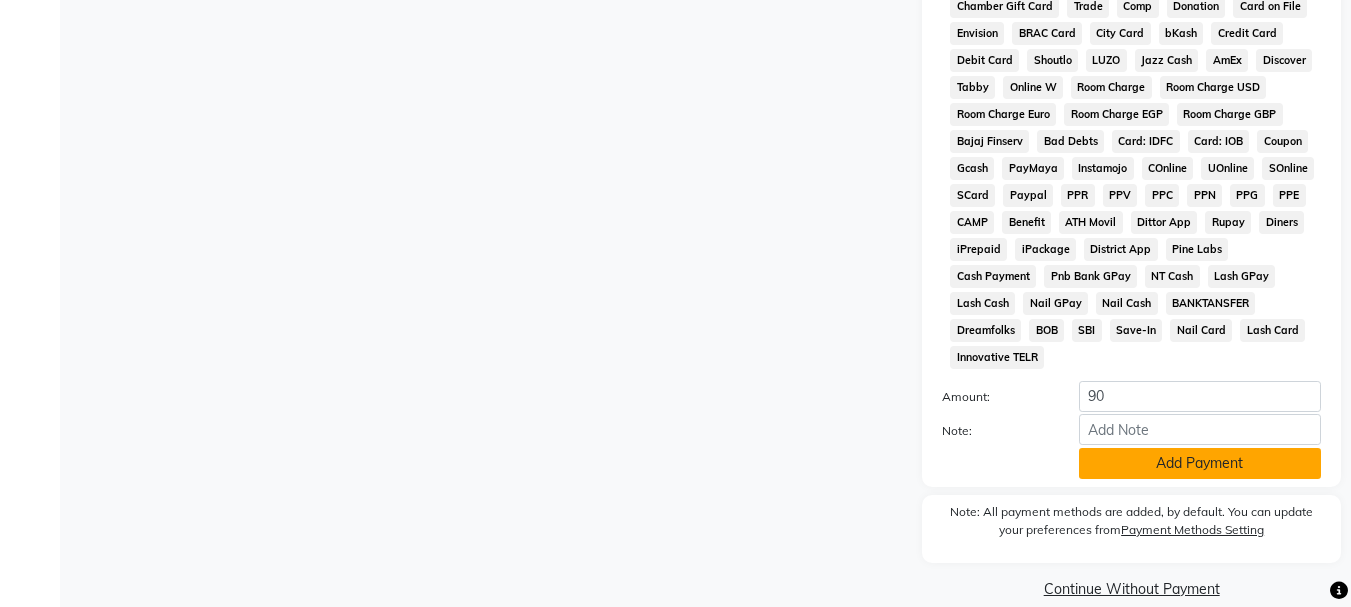 click on "Add Payment" 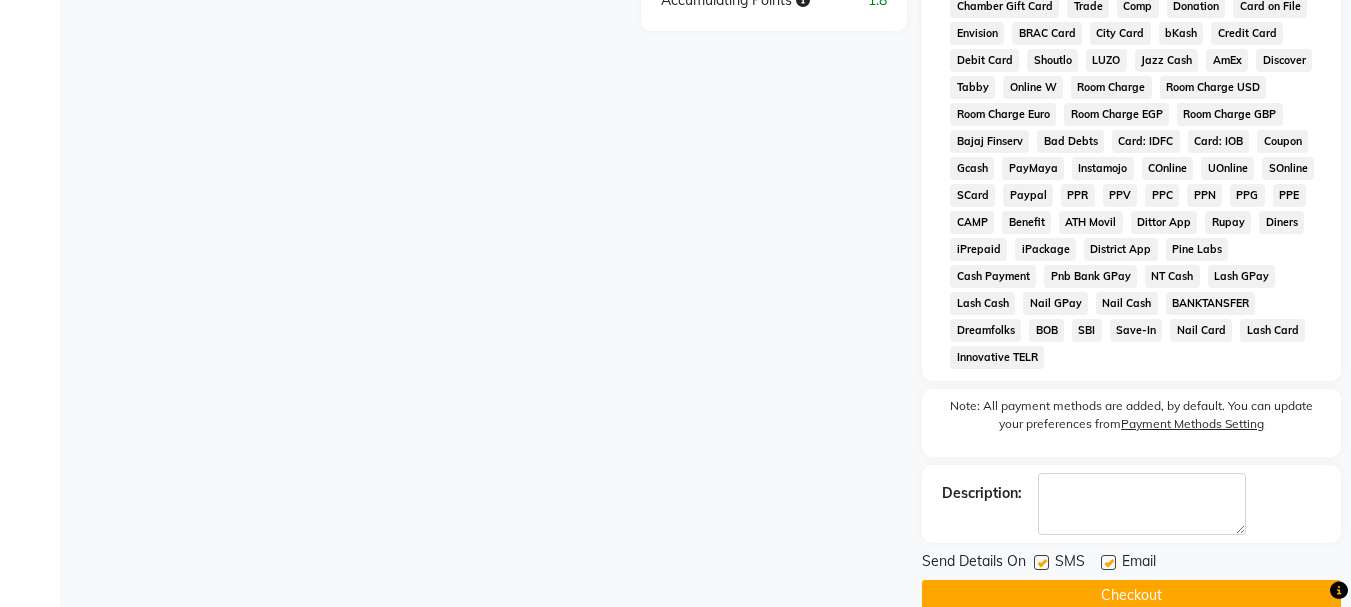 click 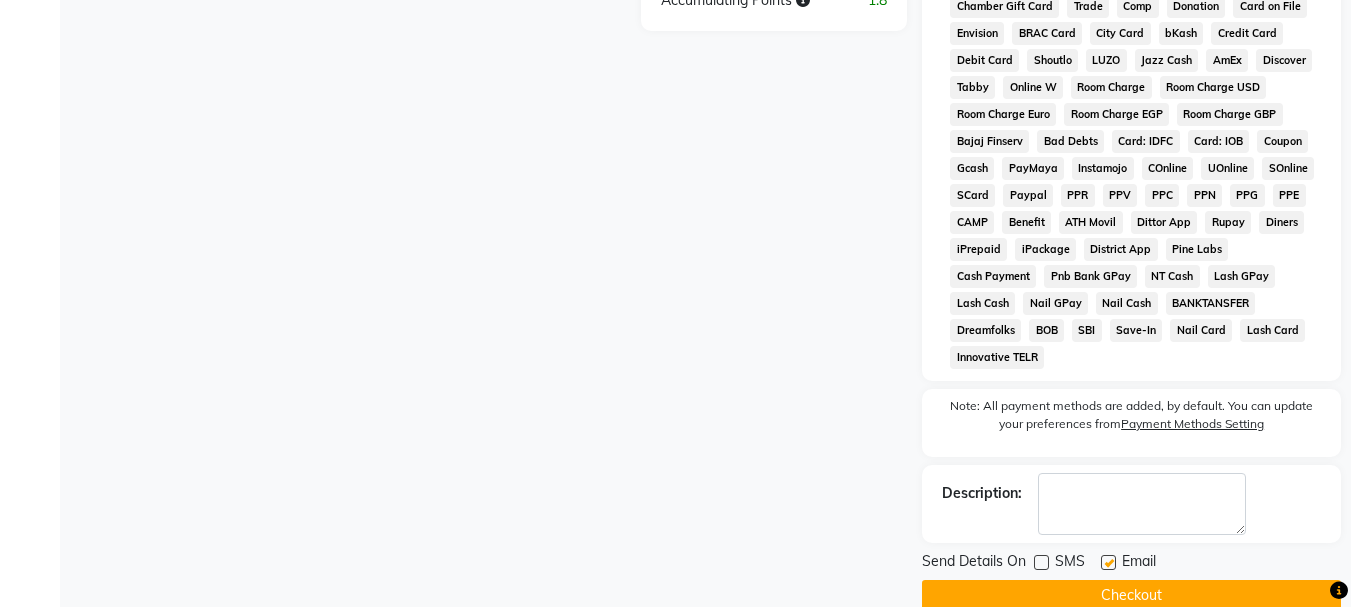 click 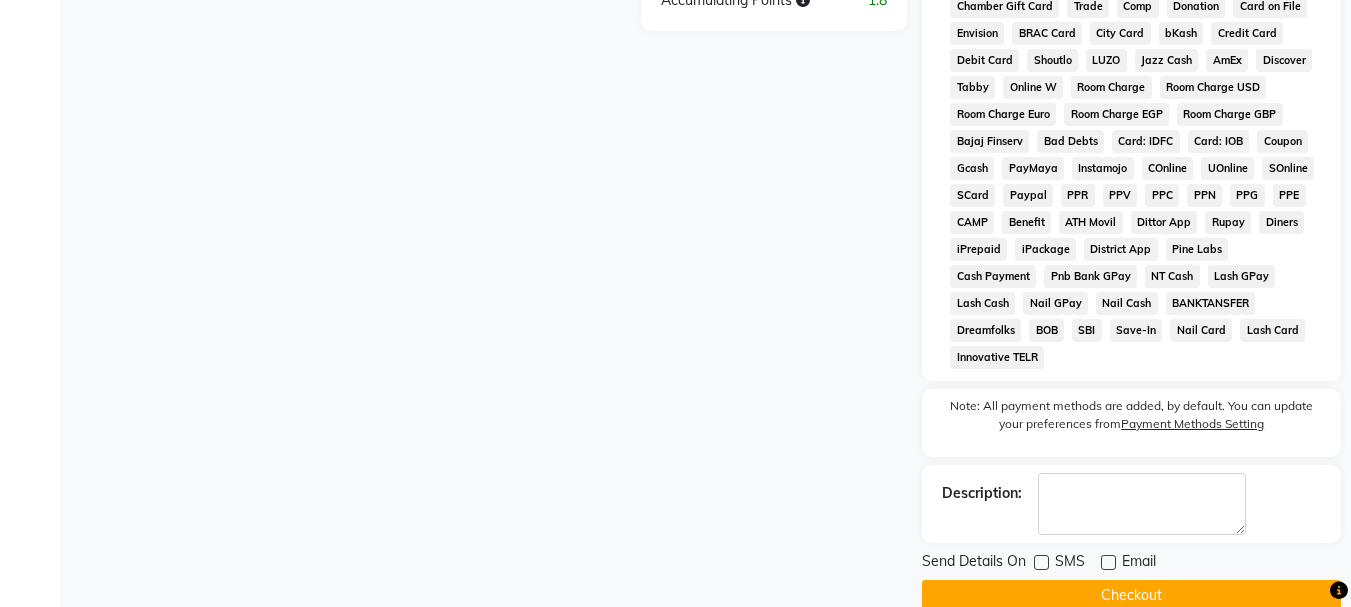 click on "Checkout" 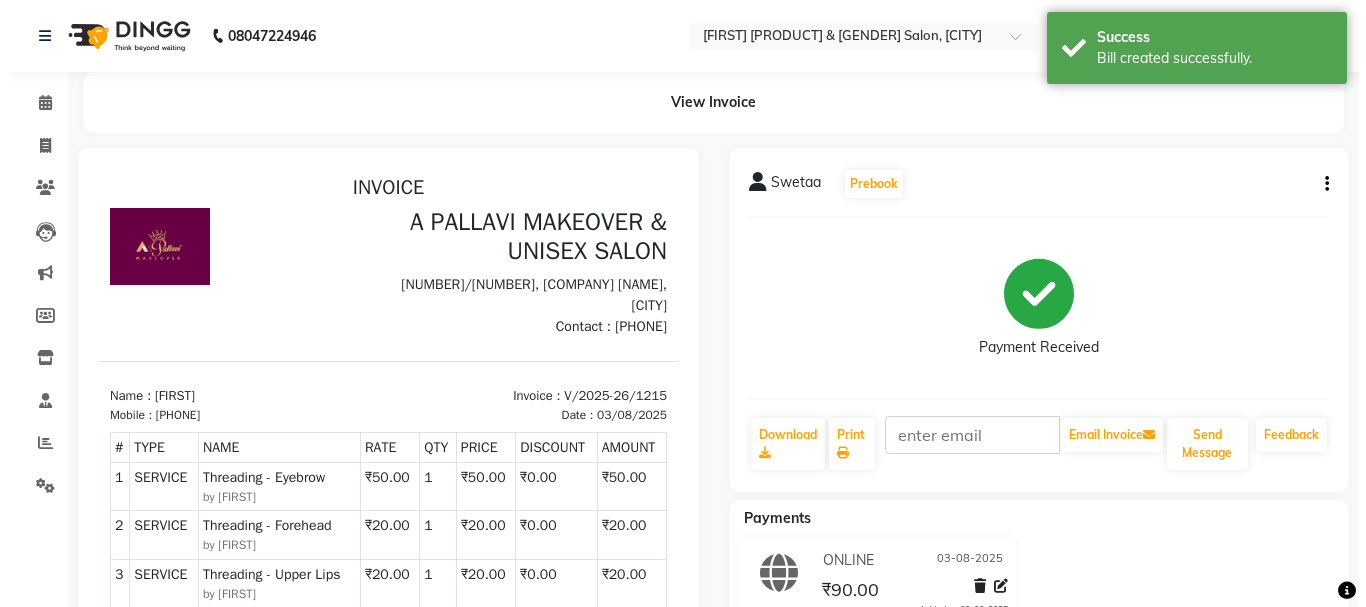 scroll, scrollTop: 0, scrollLeft: 0, axis: both 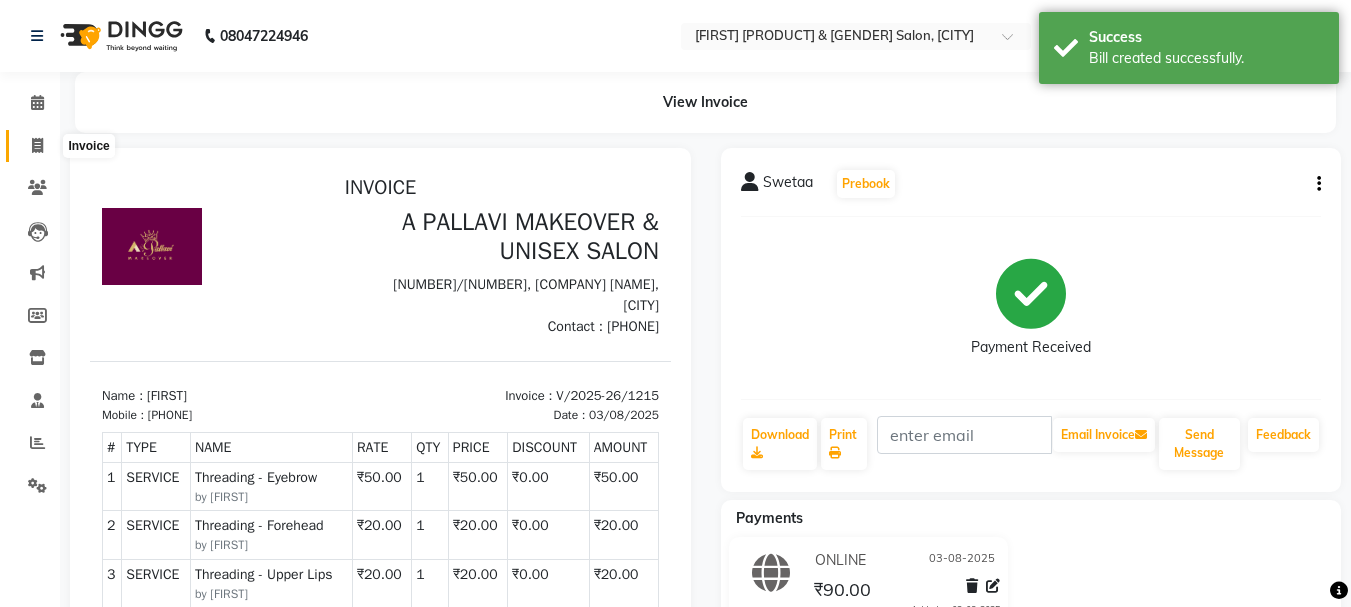 click 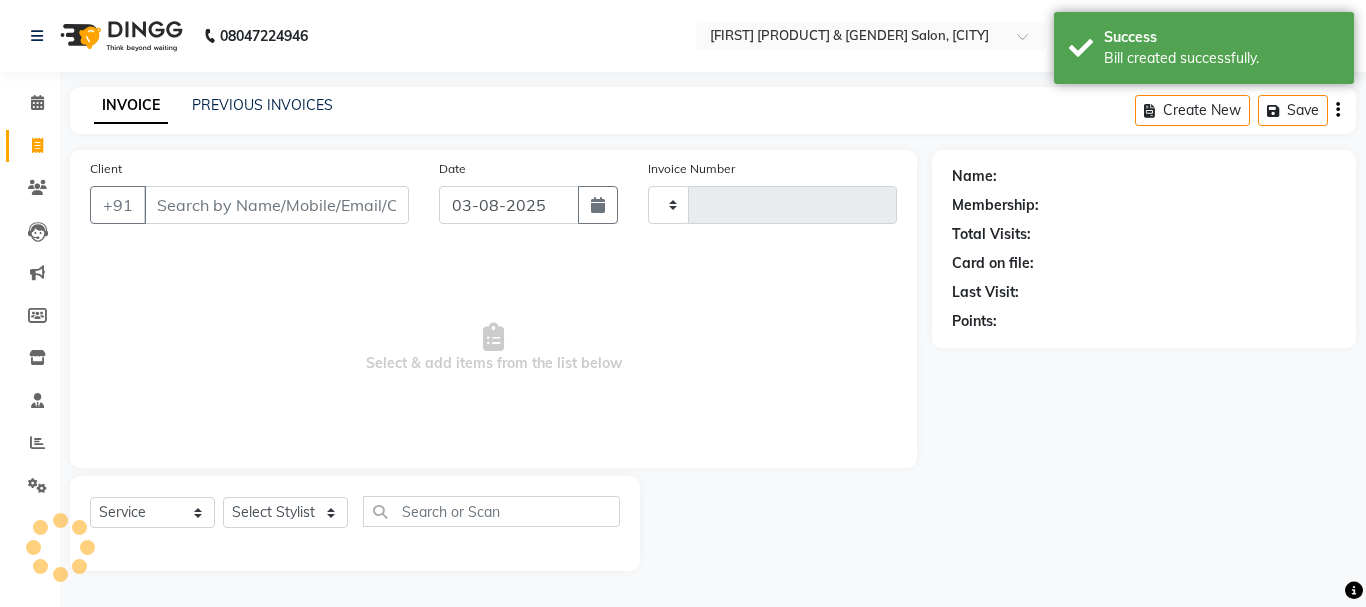 type on "1216" 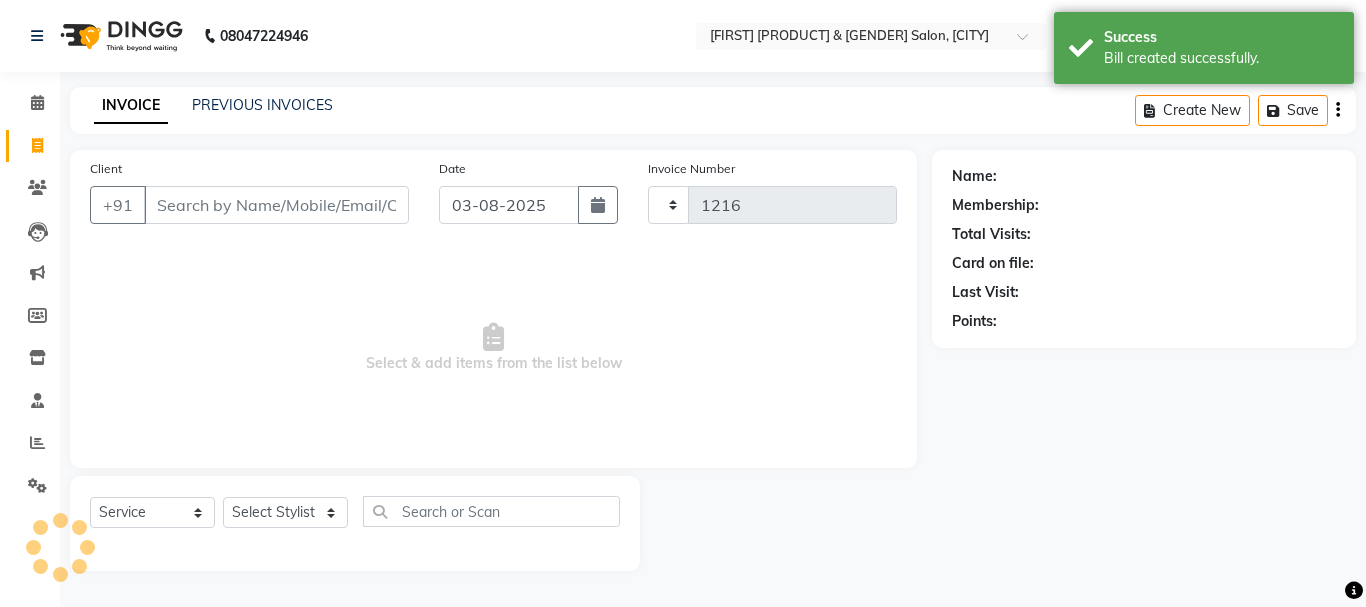 select on "3573" 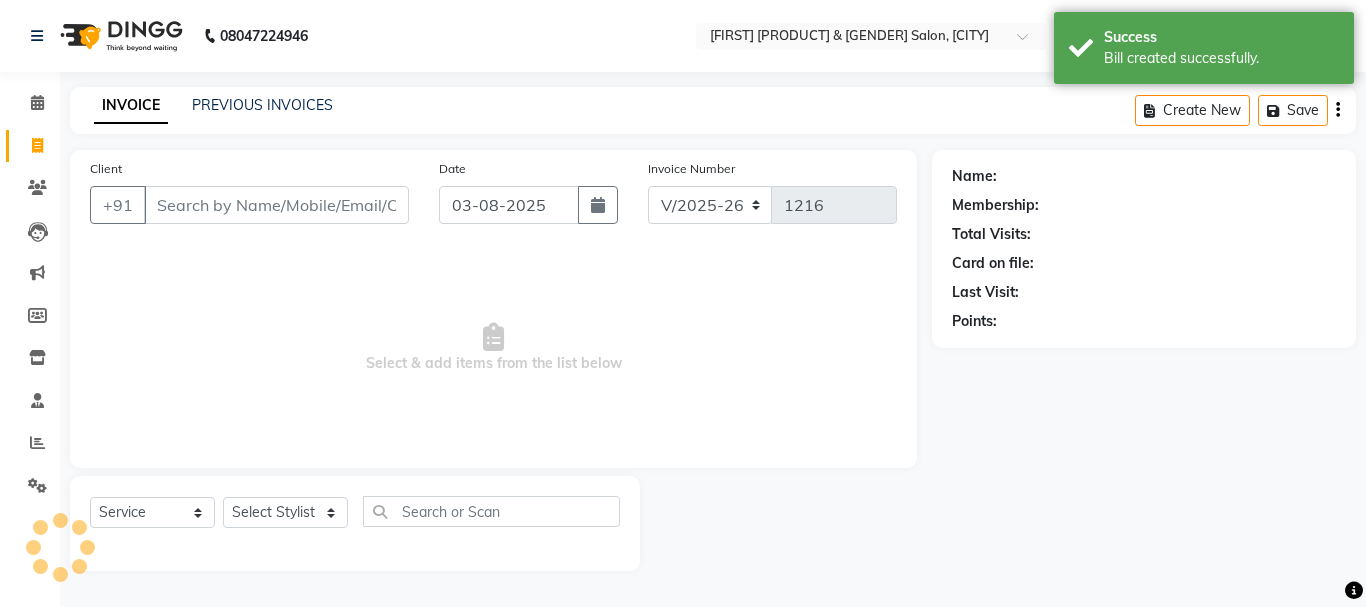 click on "Client" at bounding box center (276, 205) 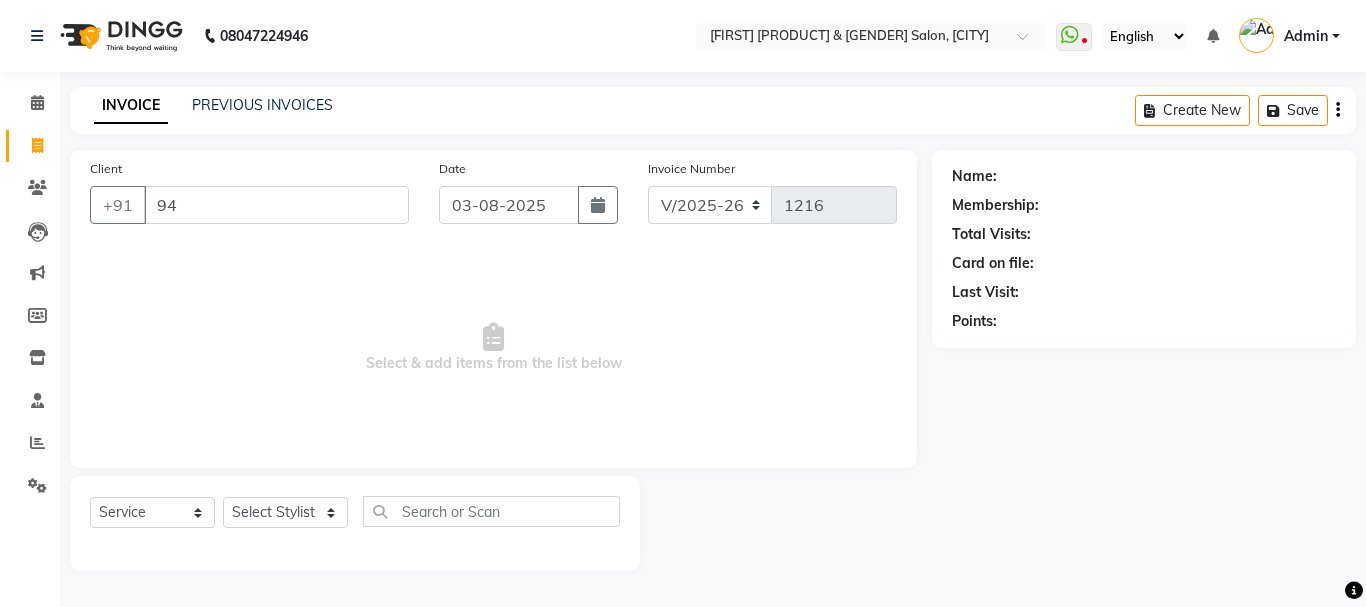 type on "9" 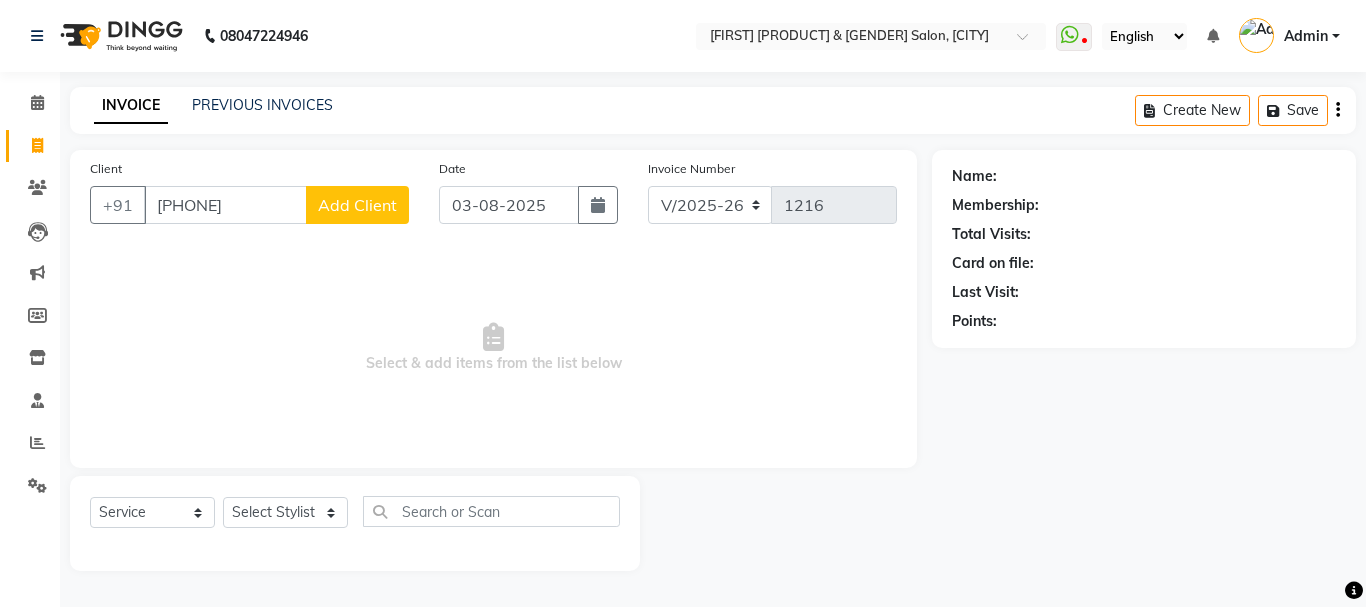 click on "[PHONE]" at bounding box center [225, 205] 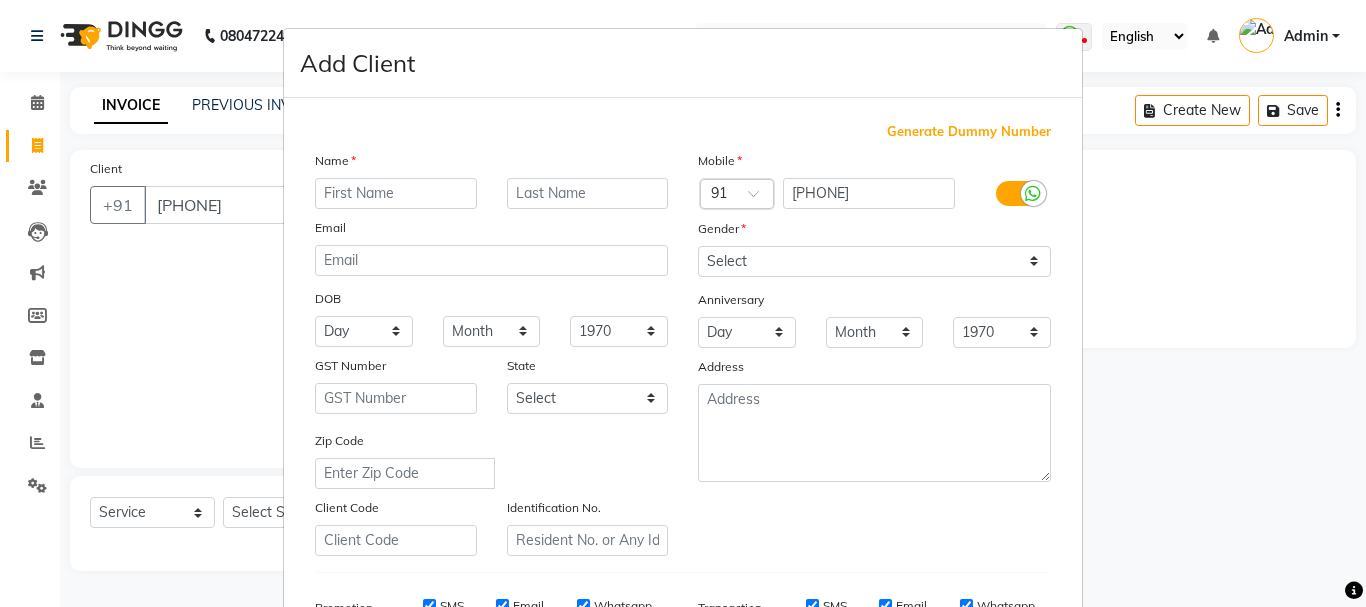 click at bounding box center [396, 193] 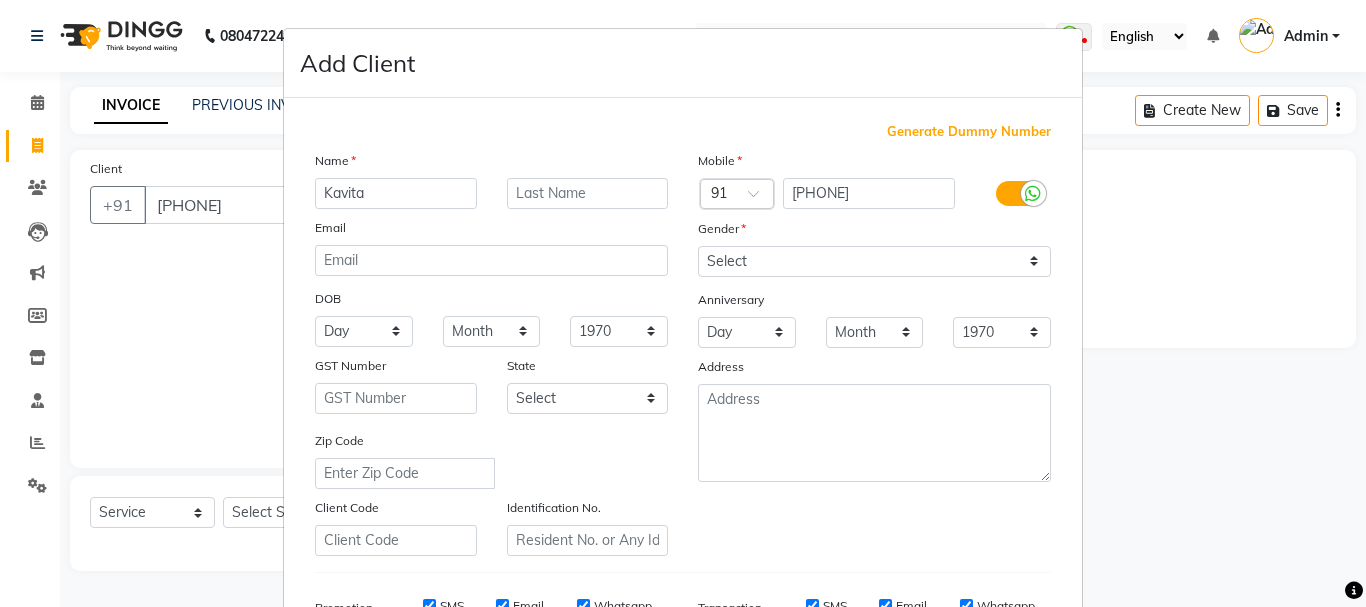 type on "Kavita" 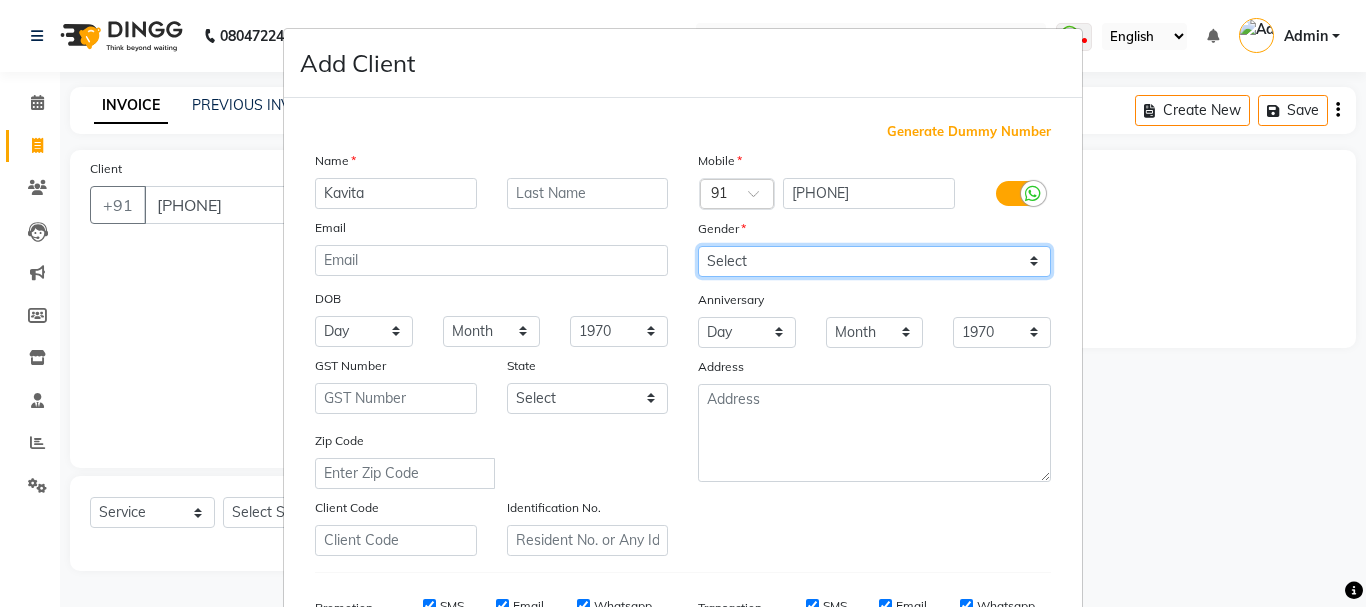 click on "Select Male Female Other Prefer Not To Say" at bounding box center [874, 261] 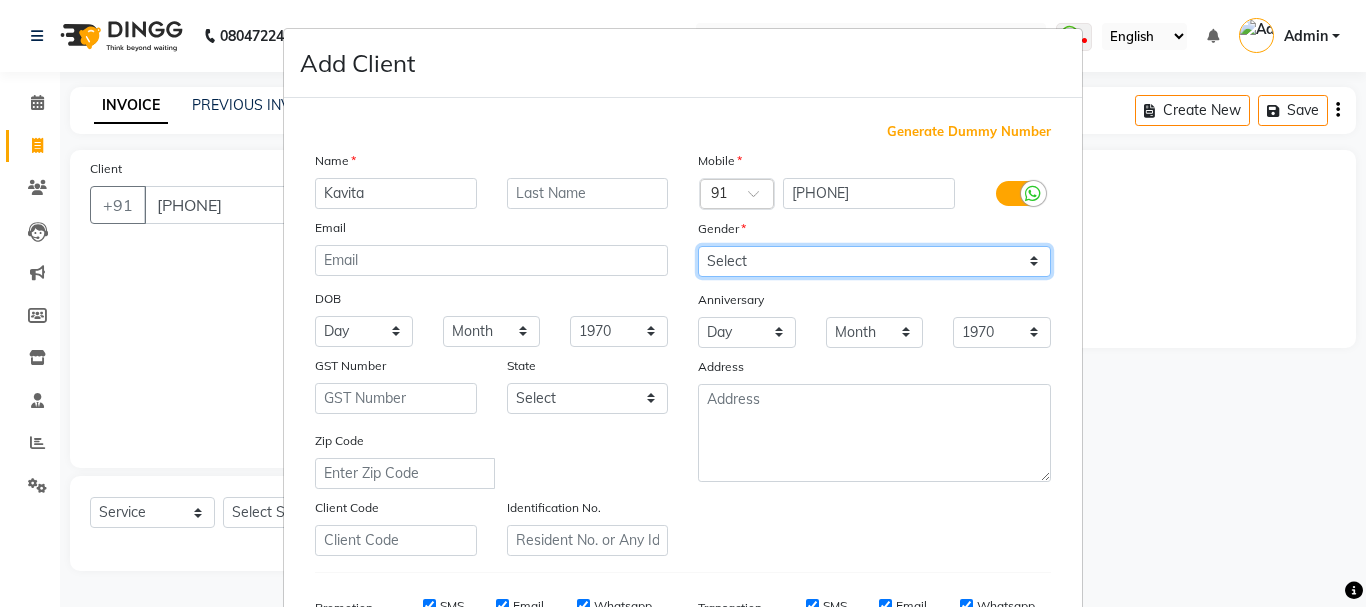 select on "female" 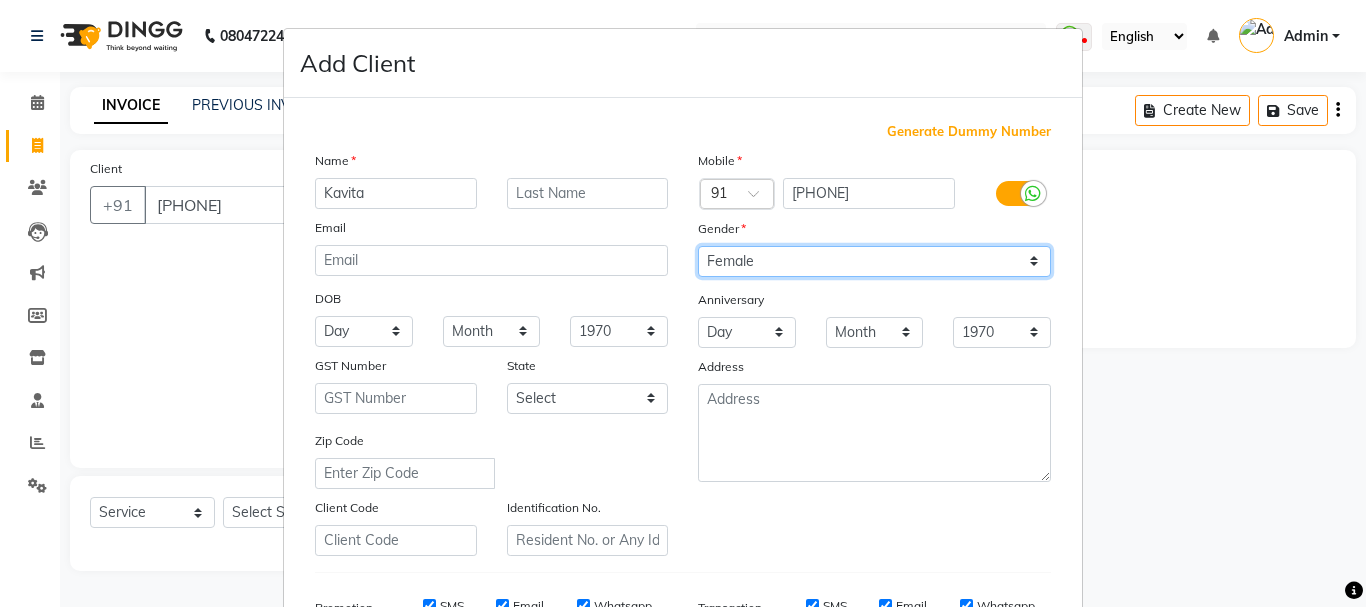 click on "Select Male Female Other Prefer Not To Say" at bounding box center (874, 261) 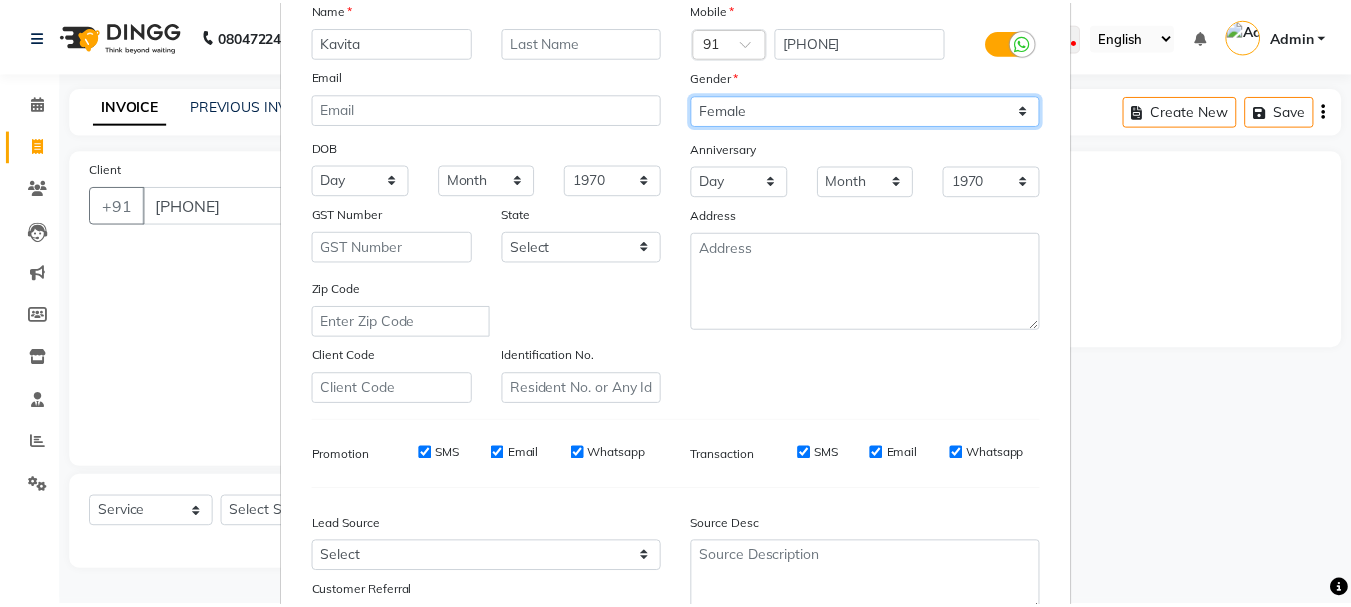scroll, scrollTop: 316, scrollLeft: 0, axis: vertical 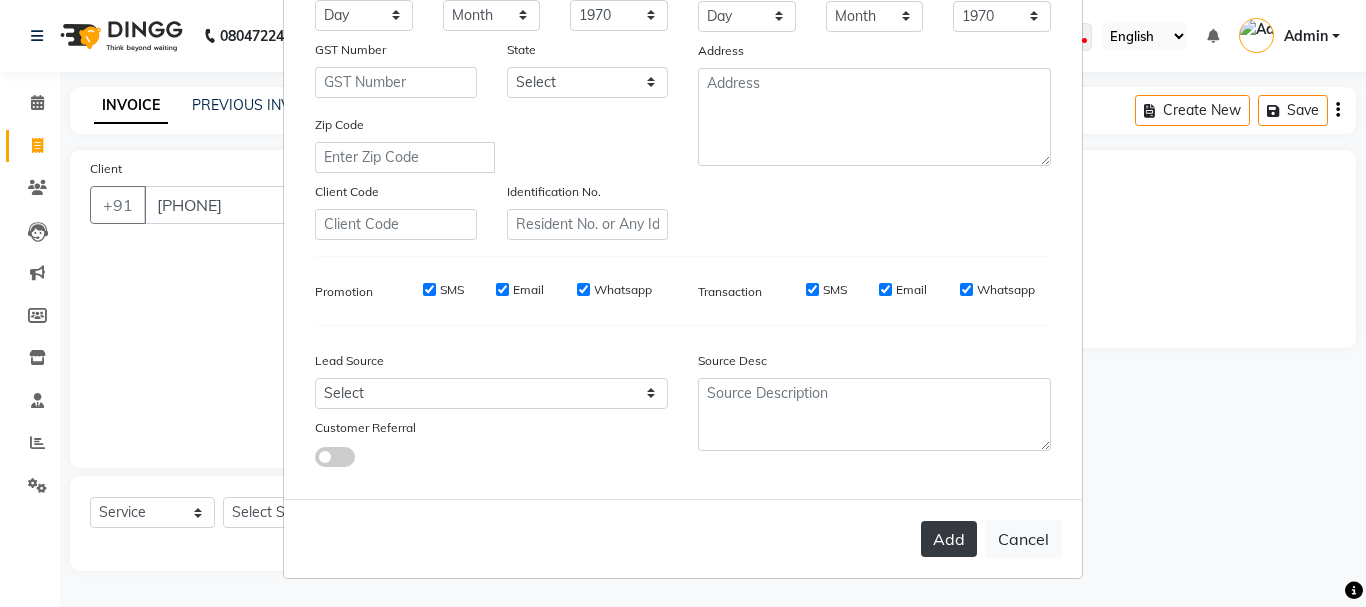 click on "Add" at bounding box center [949, 539] 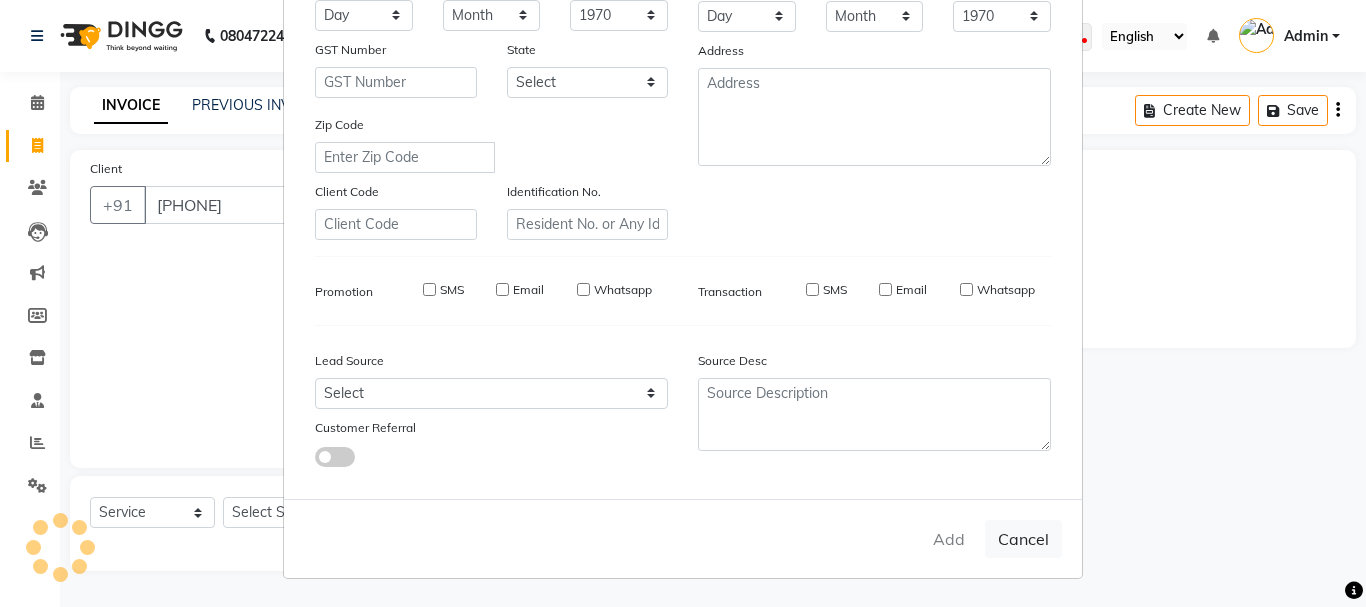 type 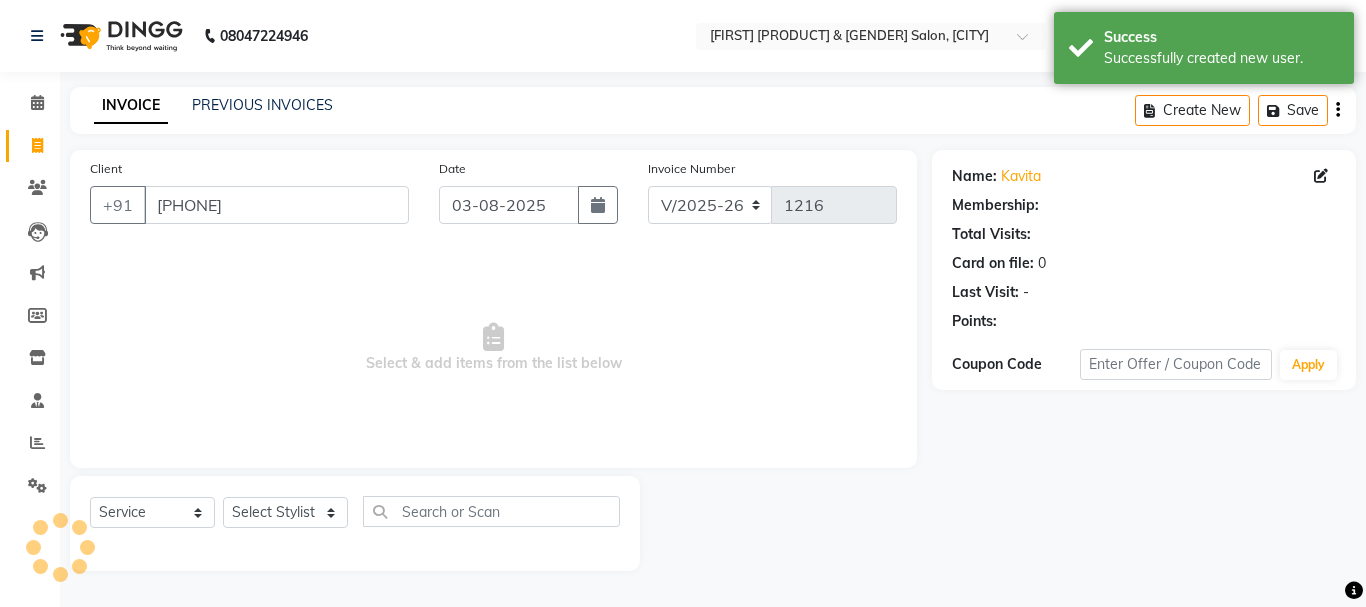 select on "1: Object" 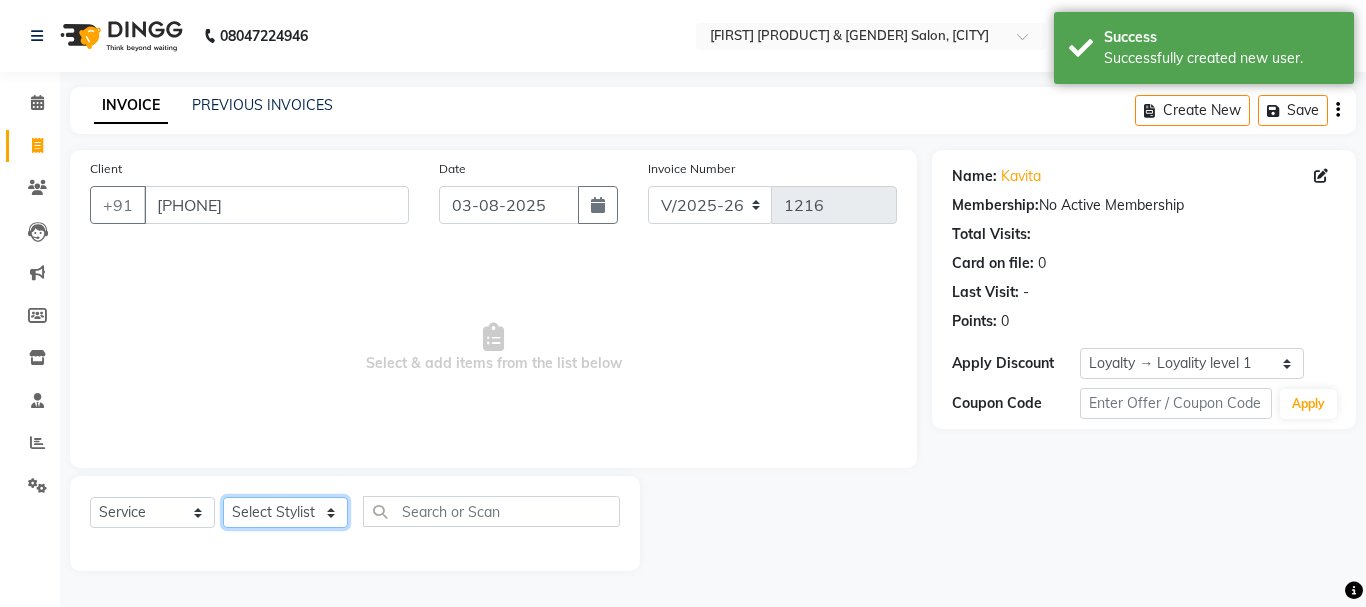 drag, startPoint x: 280, startPoint y: 512, endPoint x: 280, endPoint y: 499, distance: 13 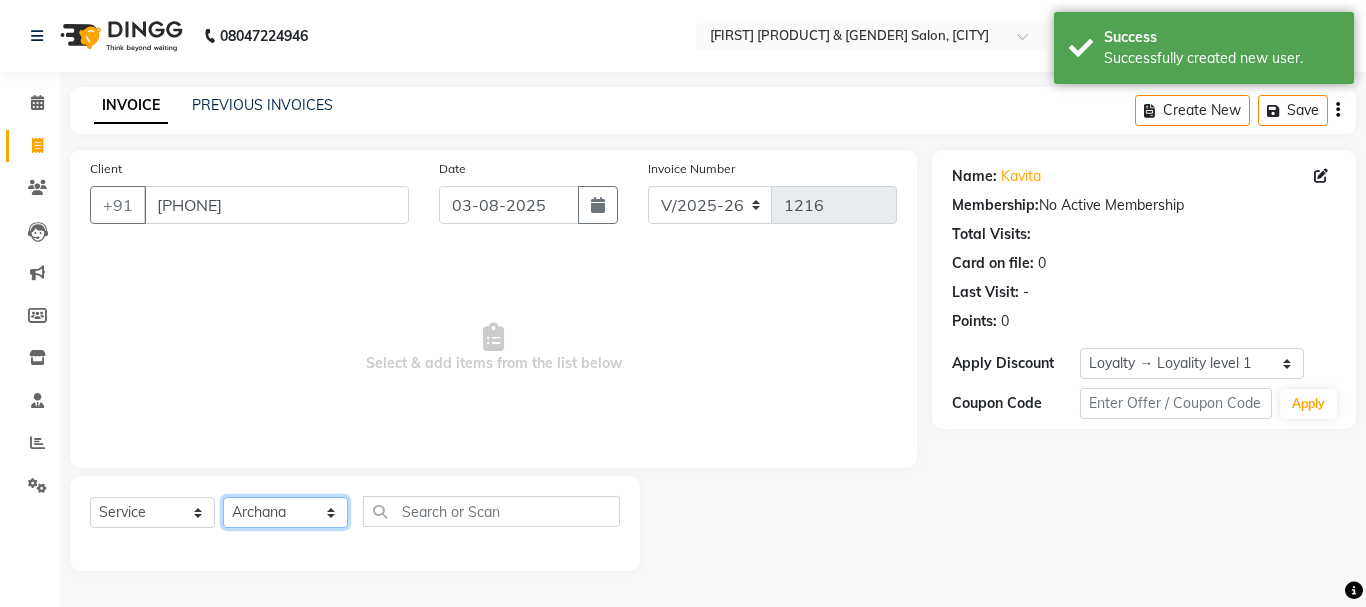 click on "Select Stylist [FIRST] [FIRST] [FIRST] [FIRST] [FIRST] [FIRST] [FIRST] [FIRST] [FIRST] [FIRST] [FIRST] [FIRST] [FIRST] [FIRST] [FIRST]" 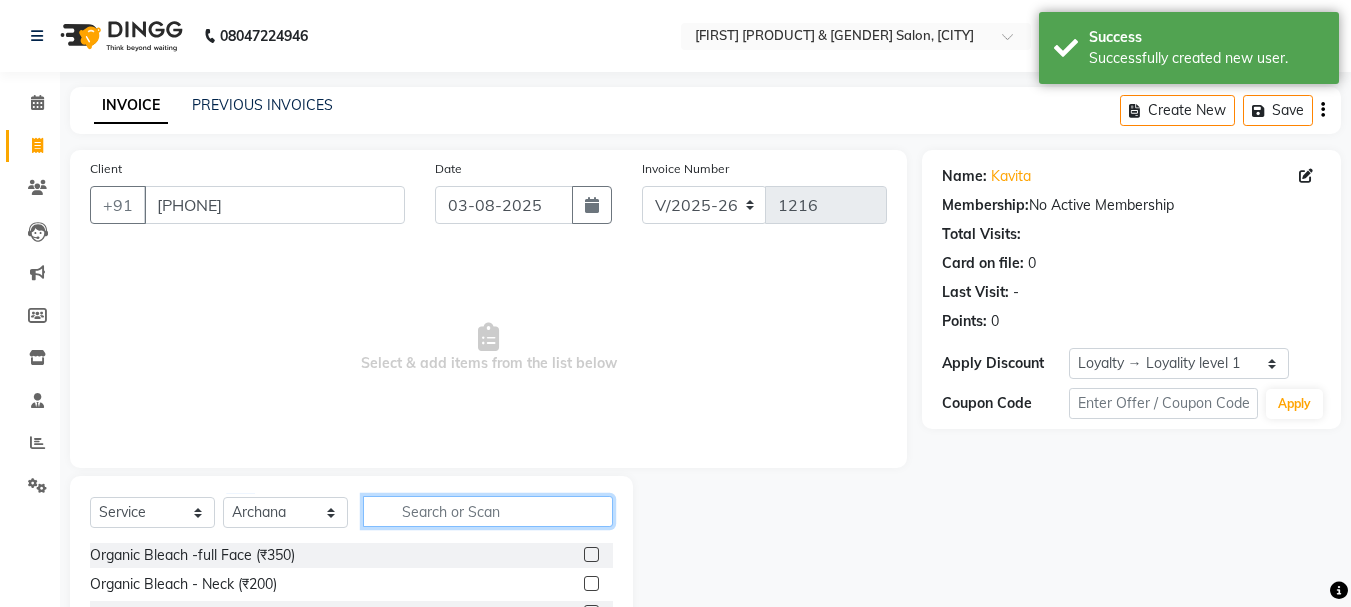 click 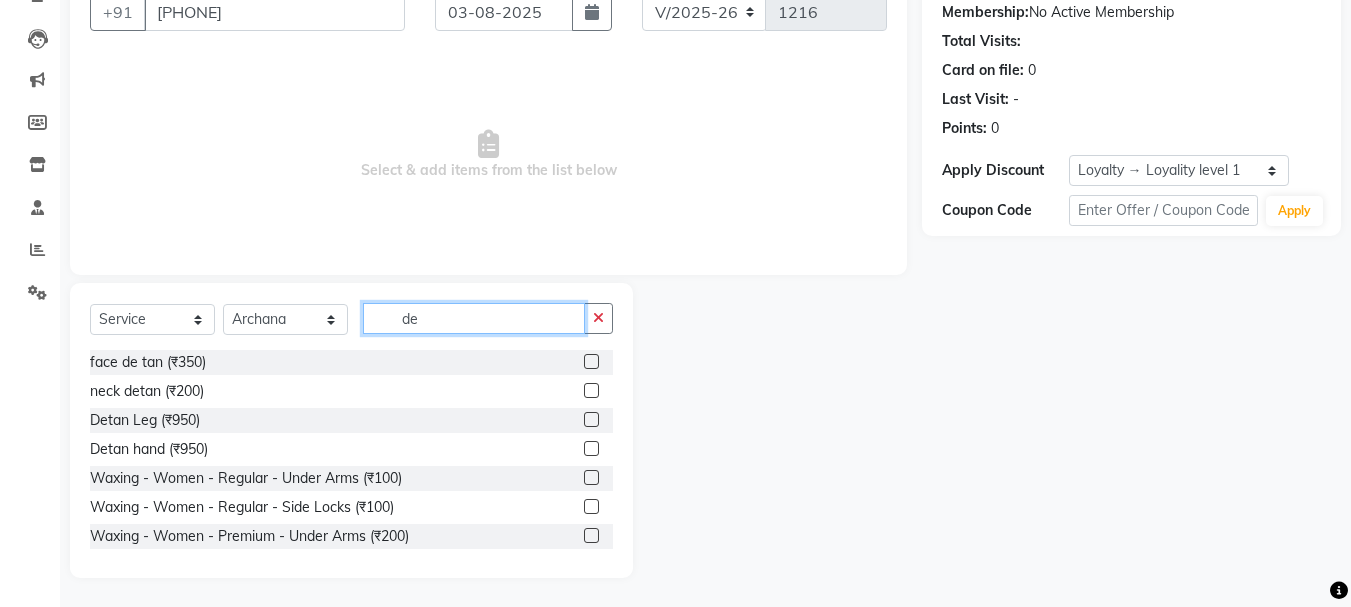 scroll, scrollTop: 194, scrollLeft: 0, axis: vertical 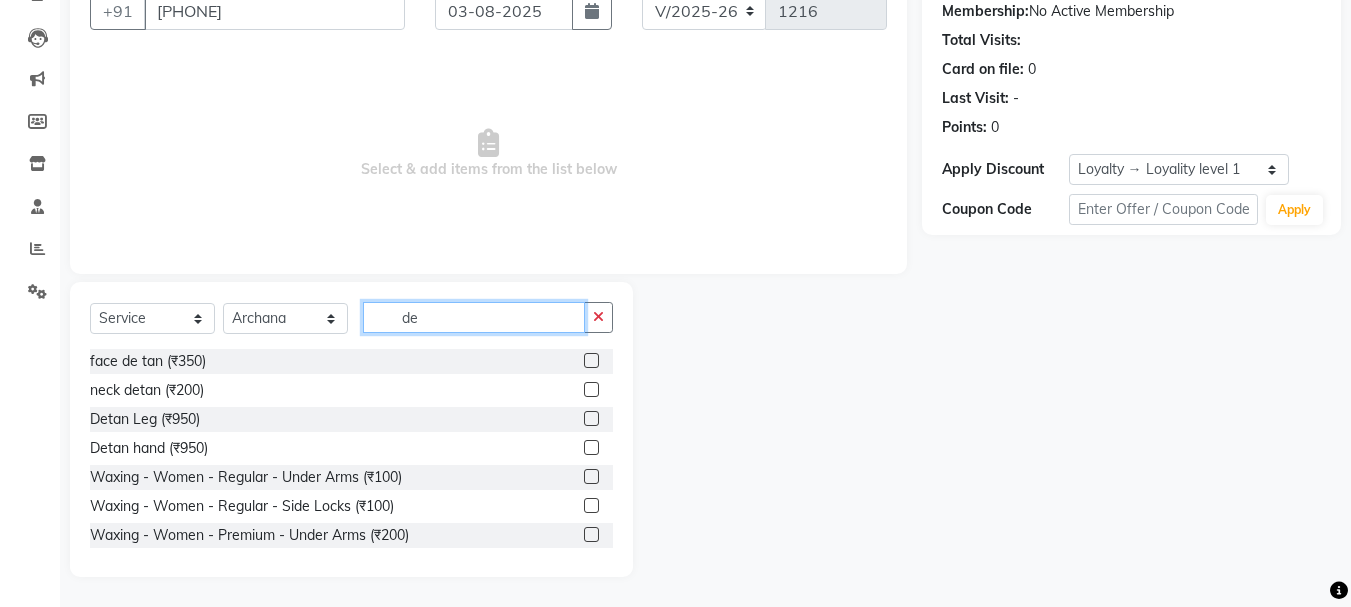 type on "de" 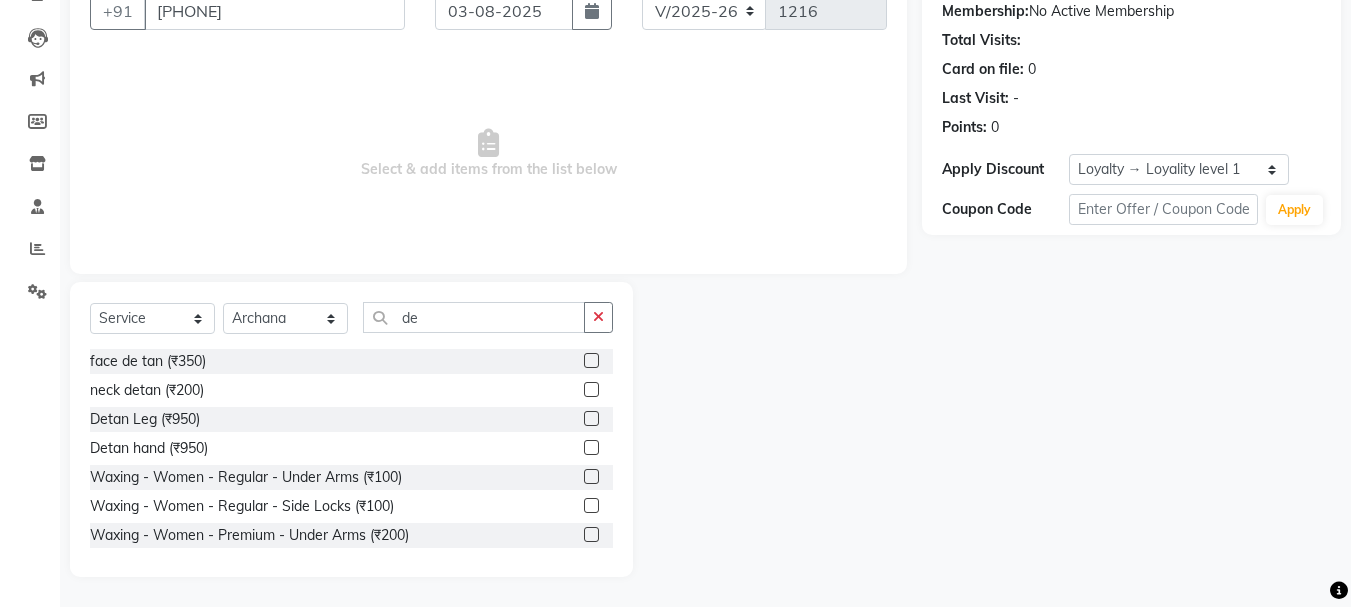 click 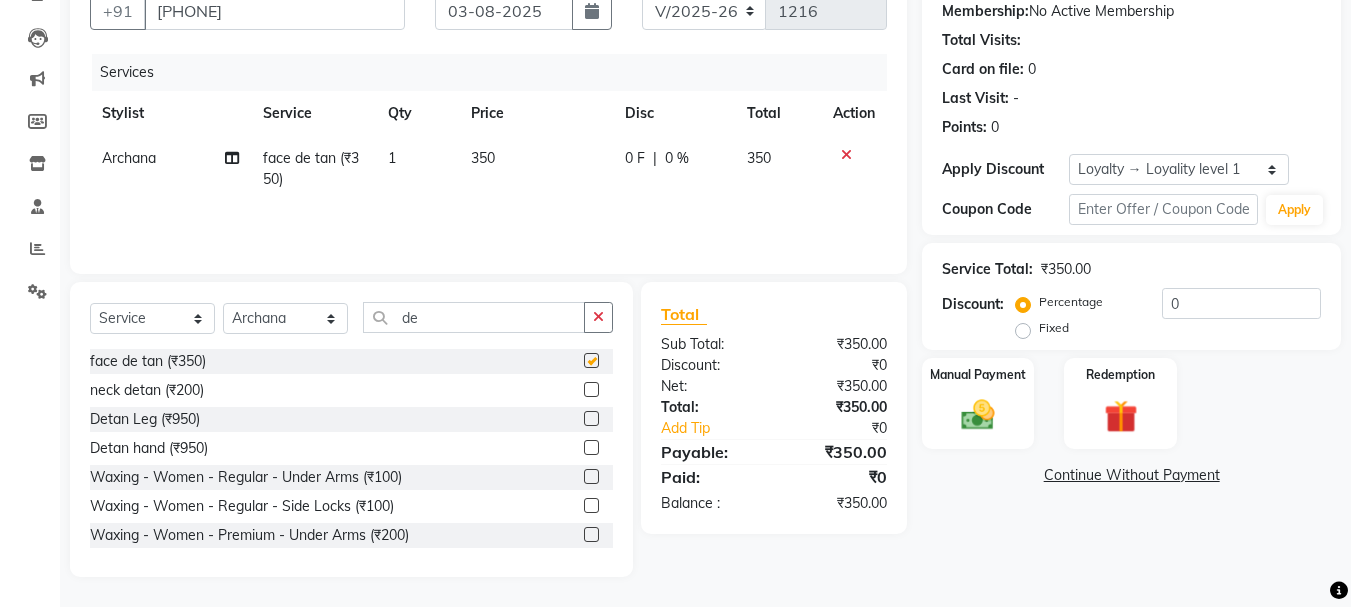 checkbox on "false" 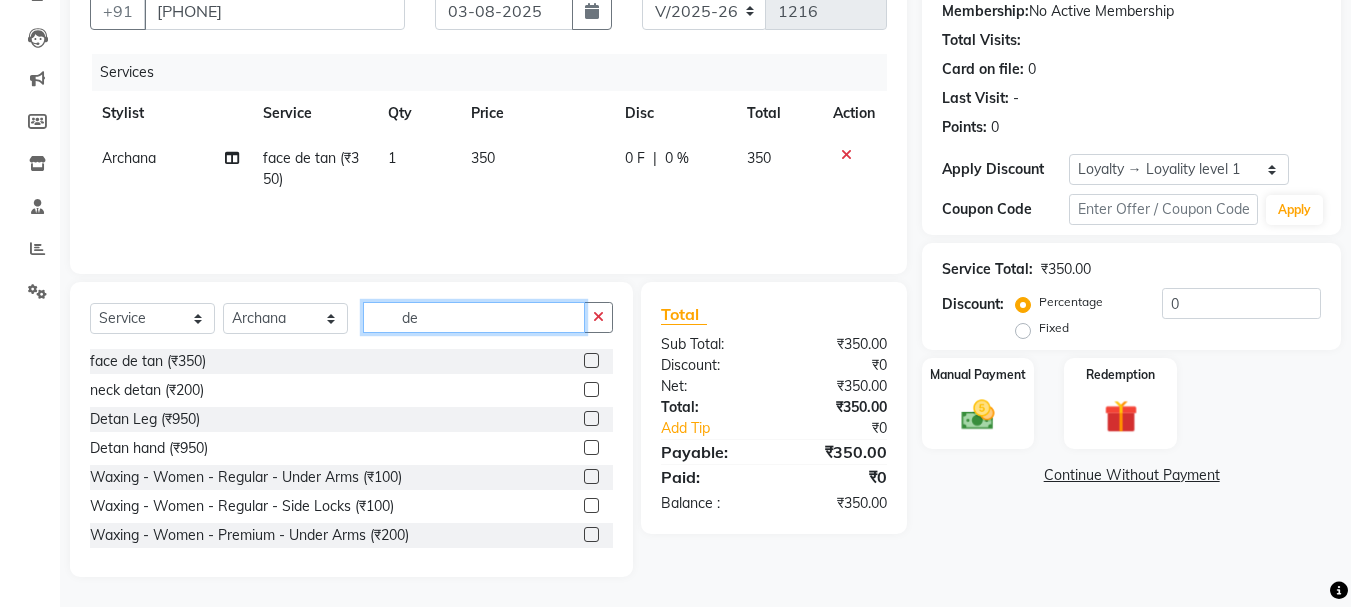 click on "de" 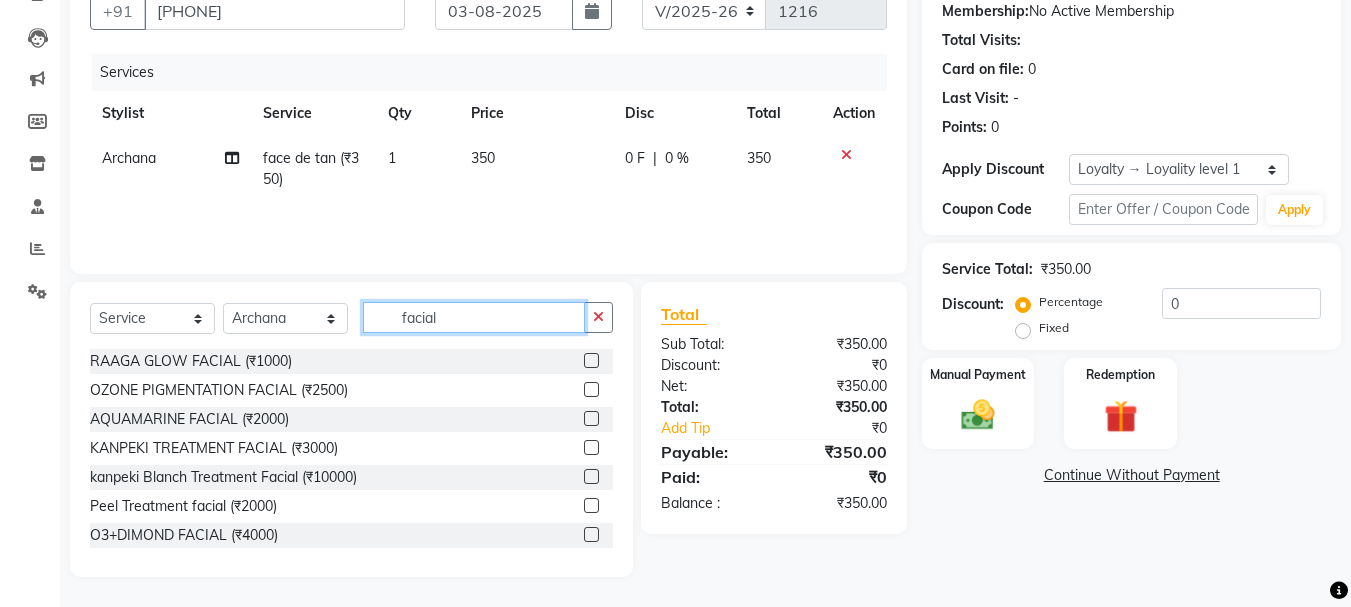 type on "facial" 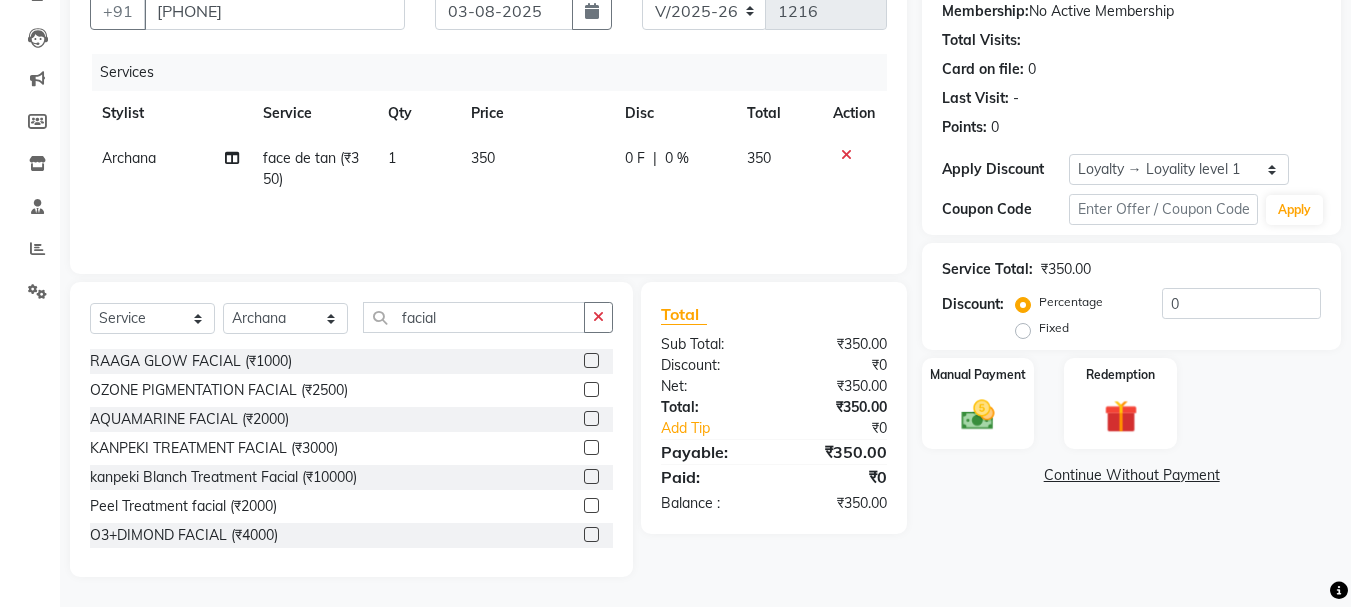 click 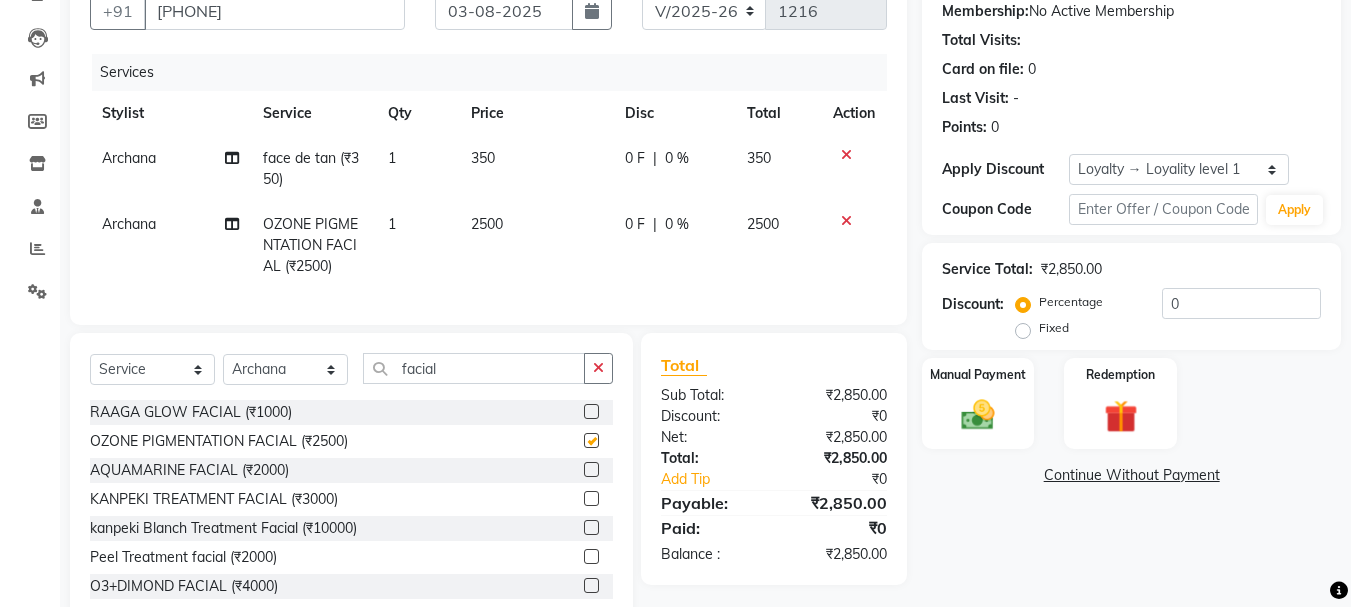 checkbox on "false" 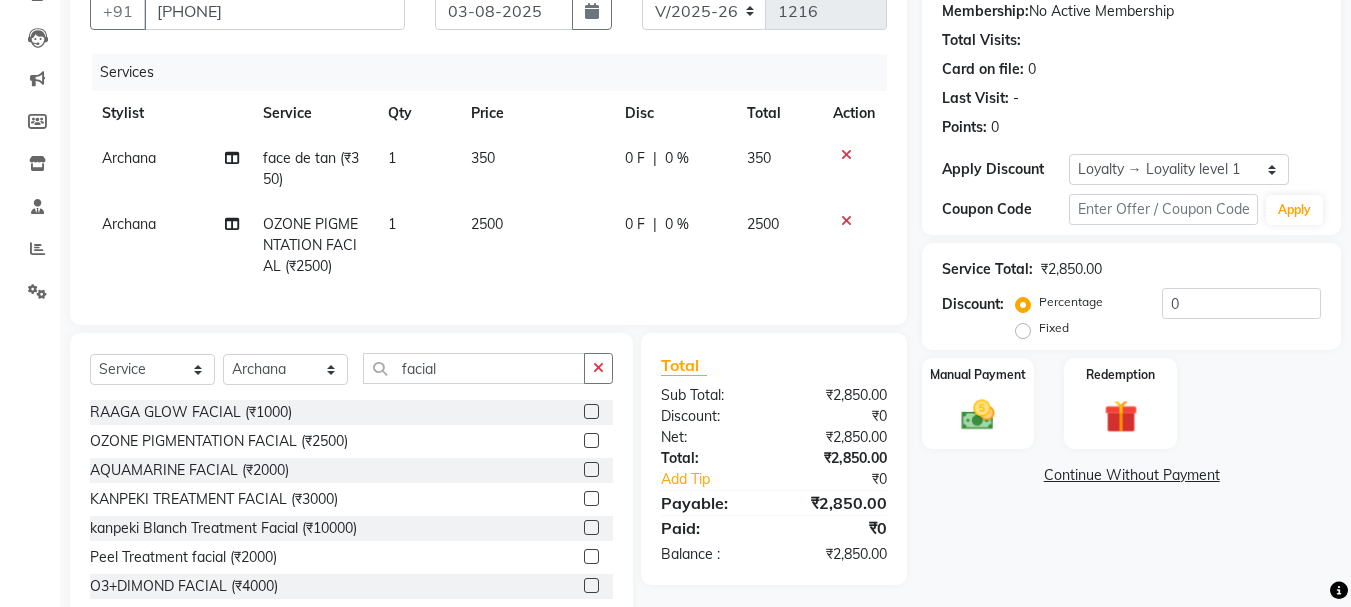 click on "2500" 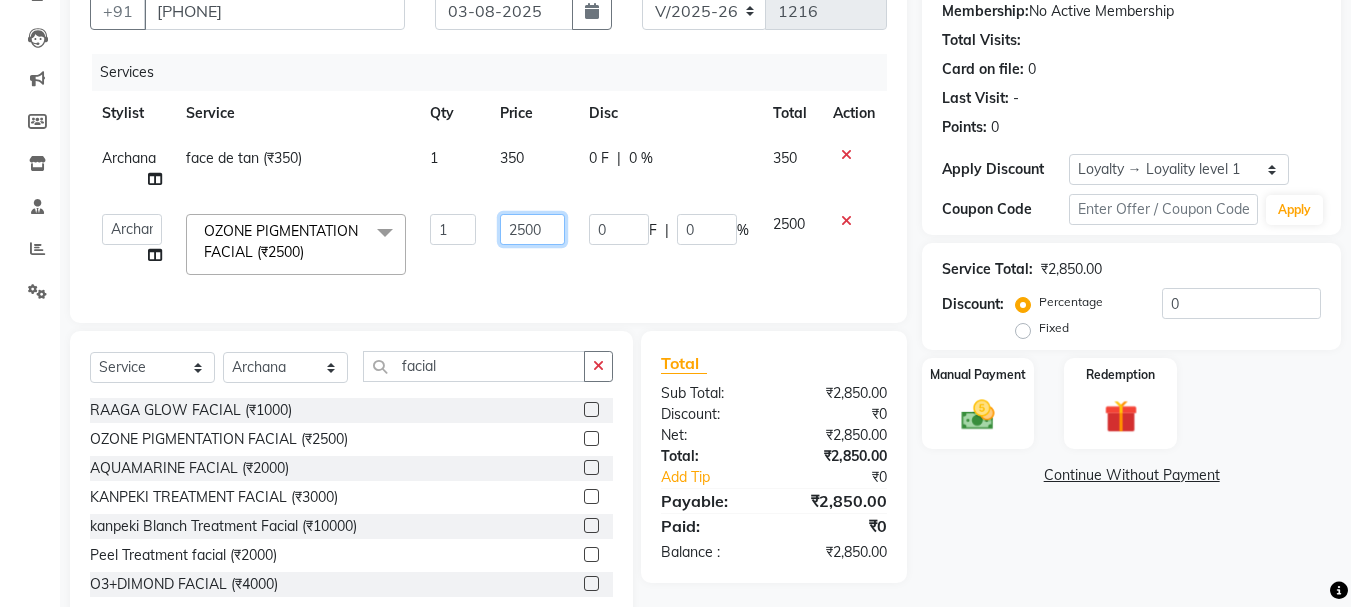 click on "2500" 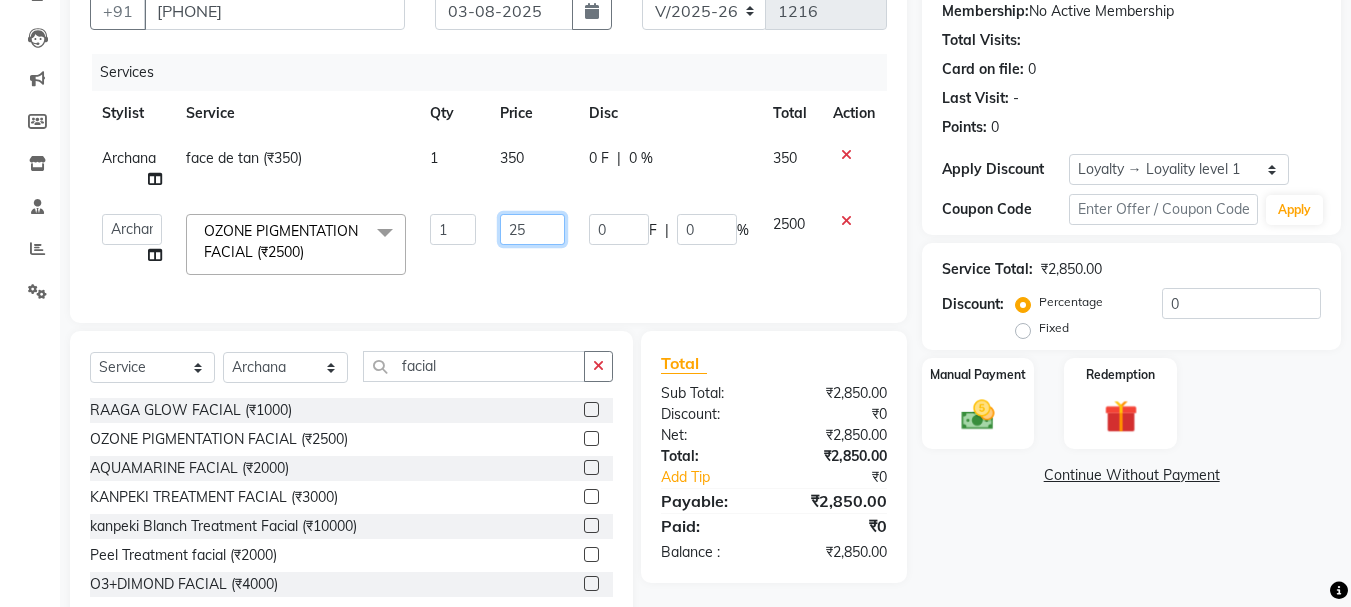 type on "2" 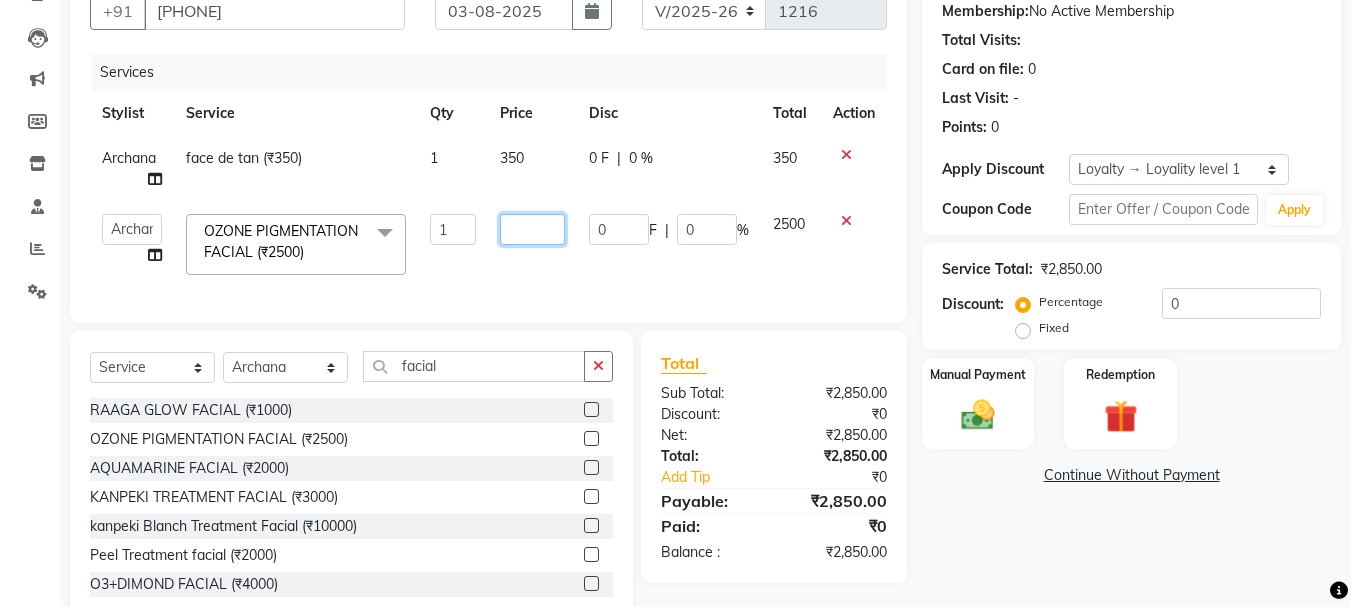 type on "1" 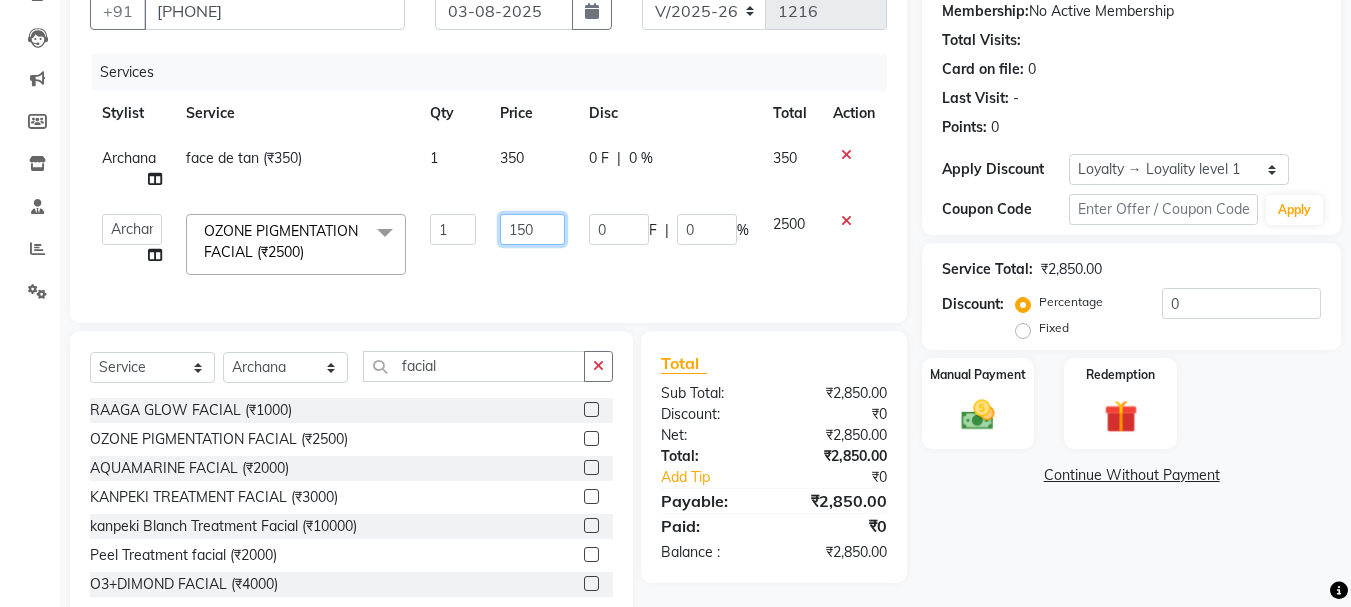 type on "1500" 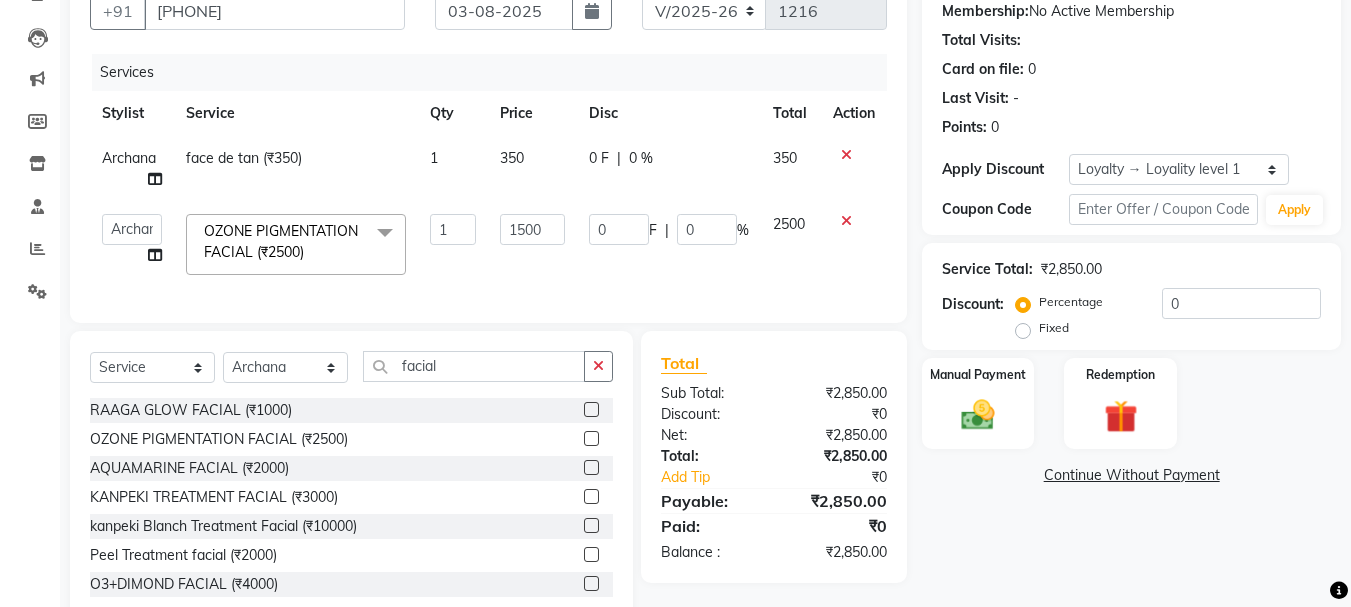 click on "1500" 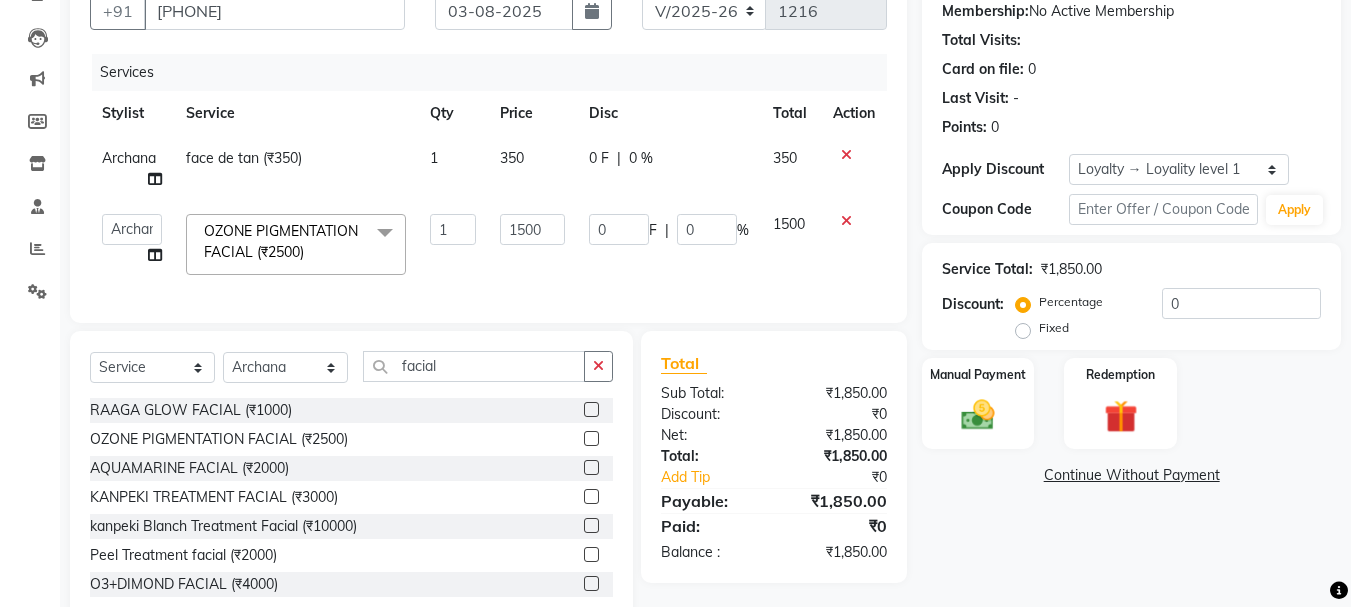 click on "350" 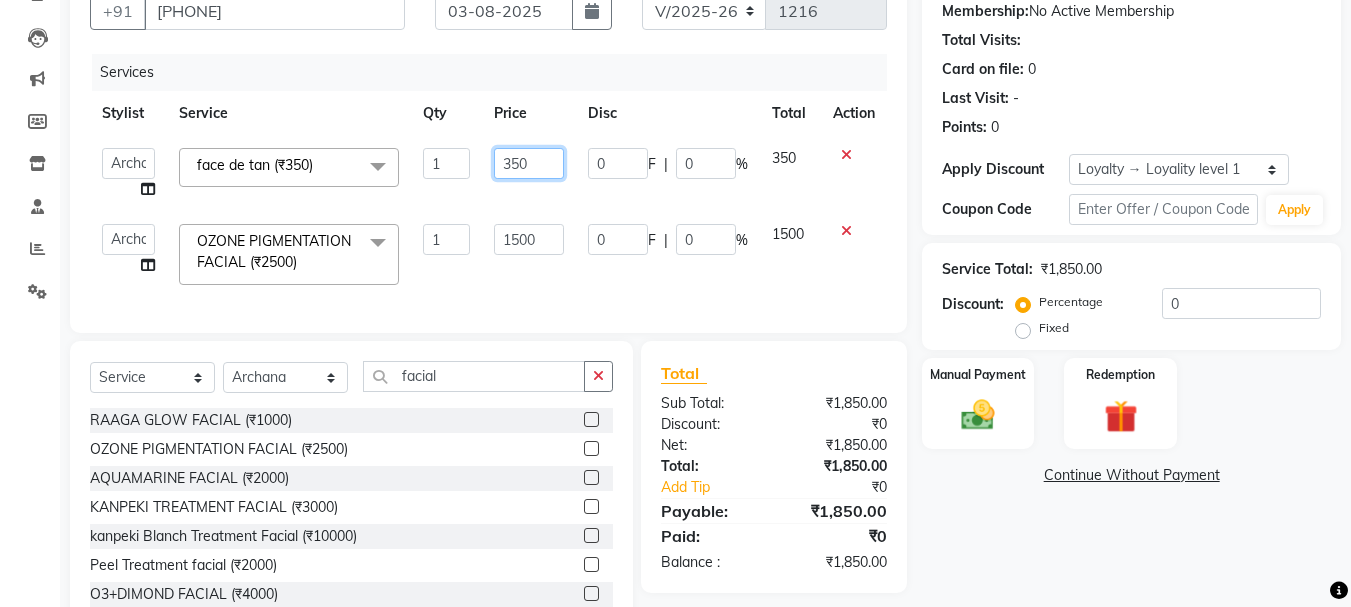 click on "350" 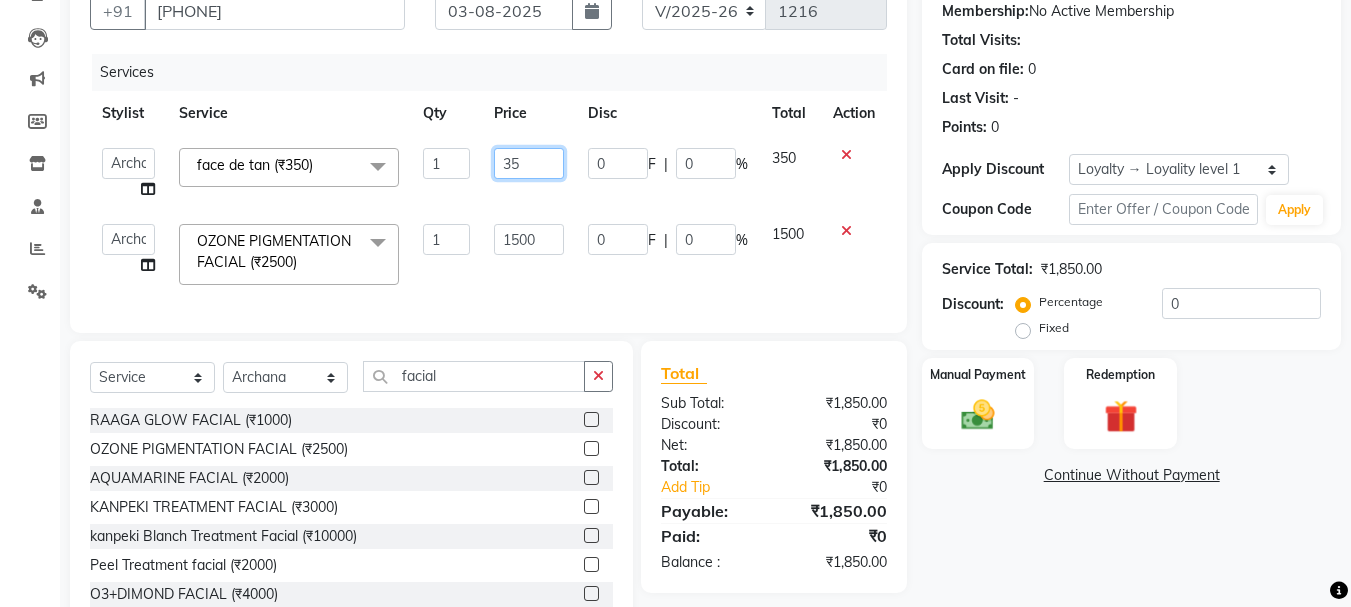 type on "3" 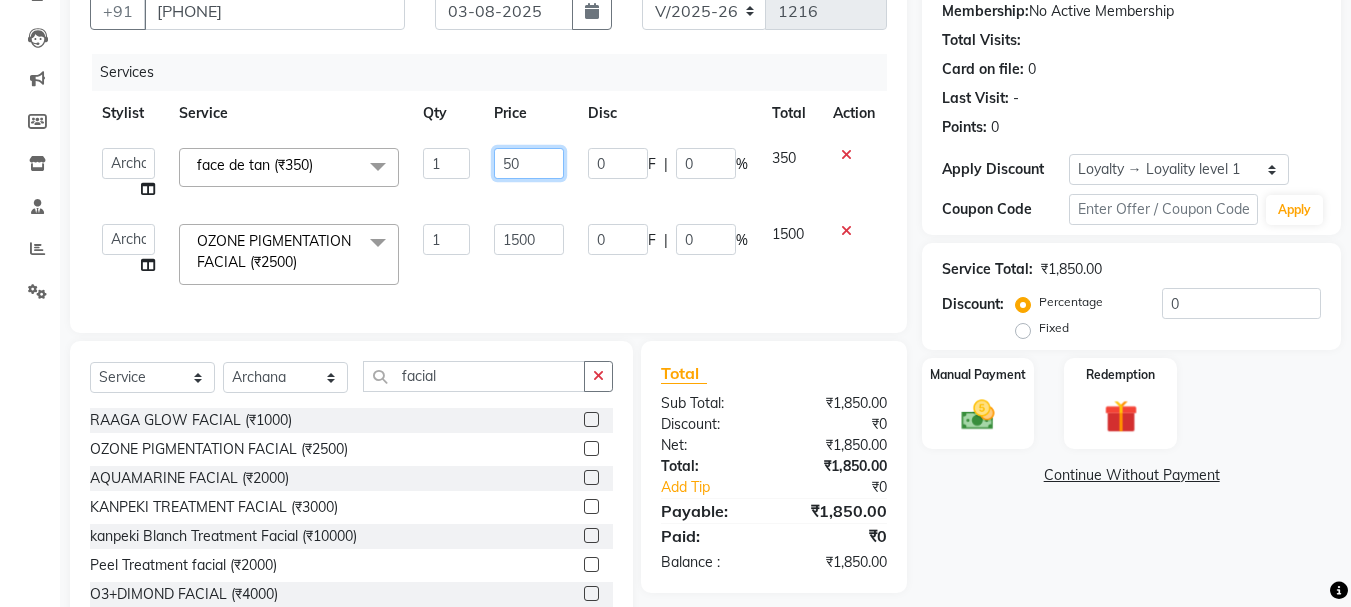 type on "500" 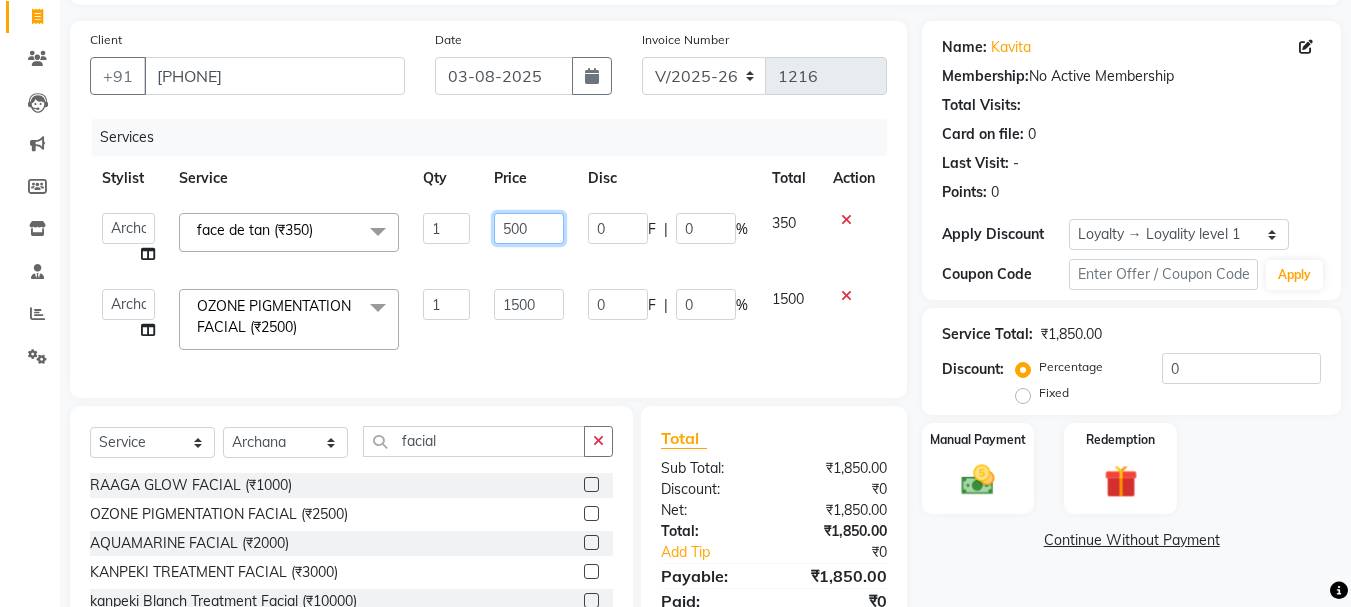 scroll, scrollTop: 94, scrollLeft: 0, axis: vertical 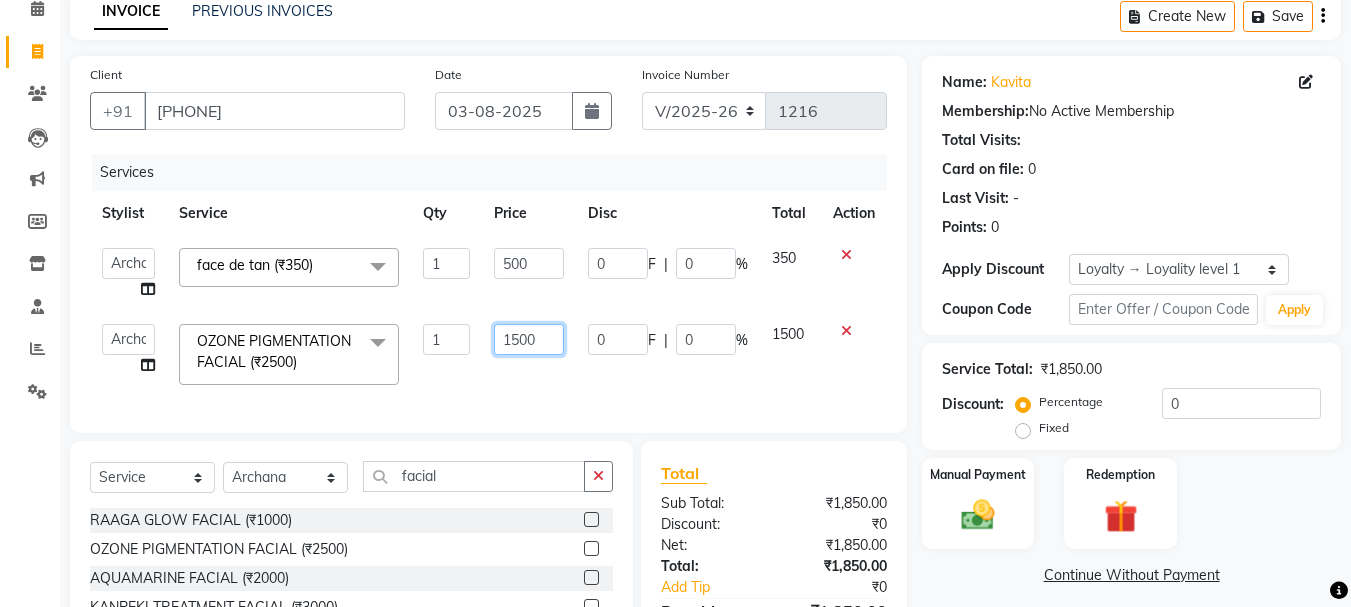 click on "1500" 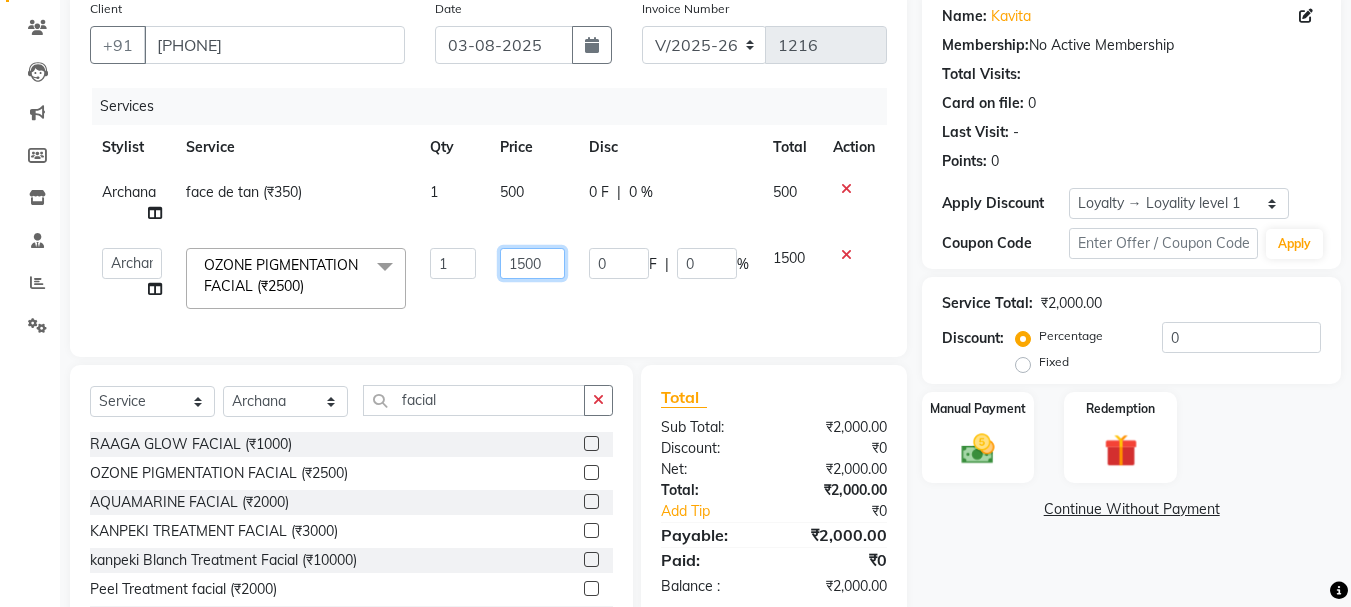 scroll, scrollTop: 194, scrollLeft: 0, axis: vertical 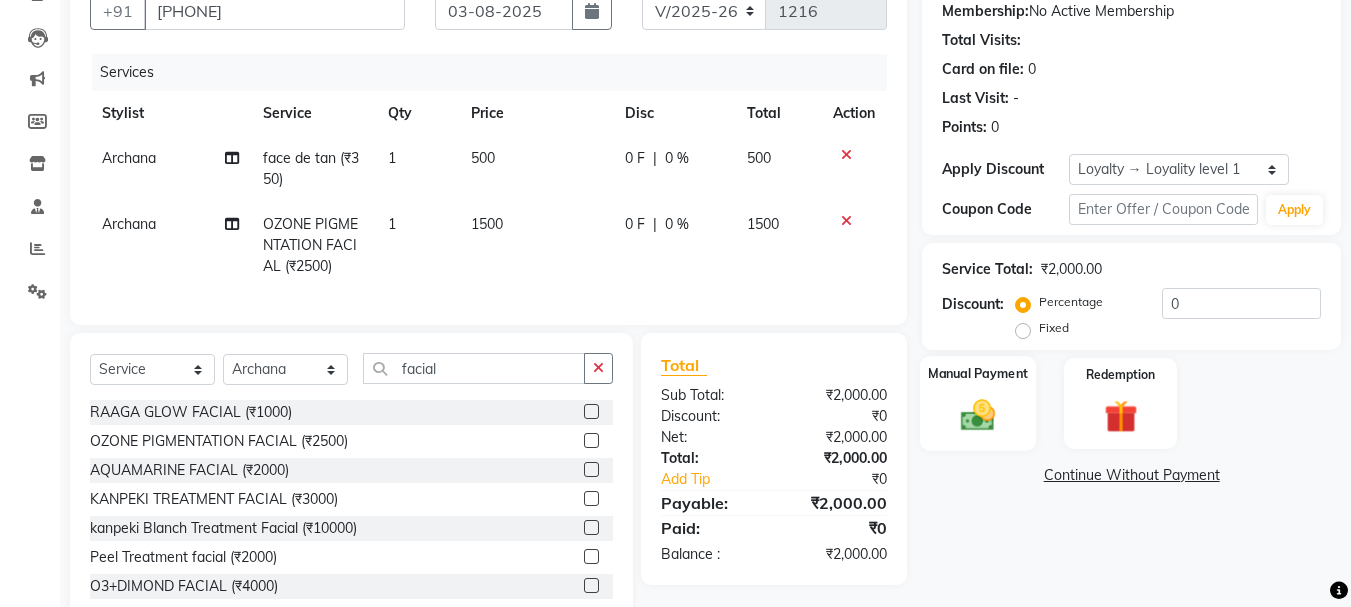 click 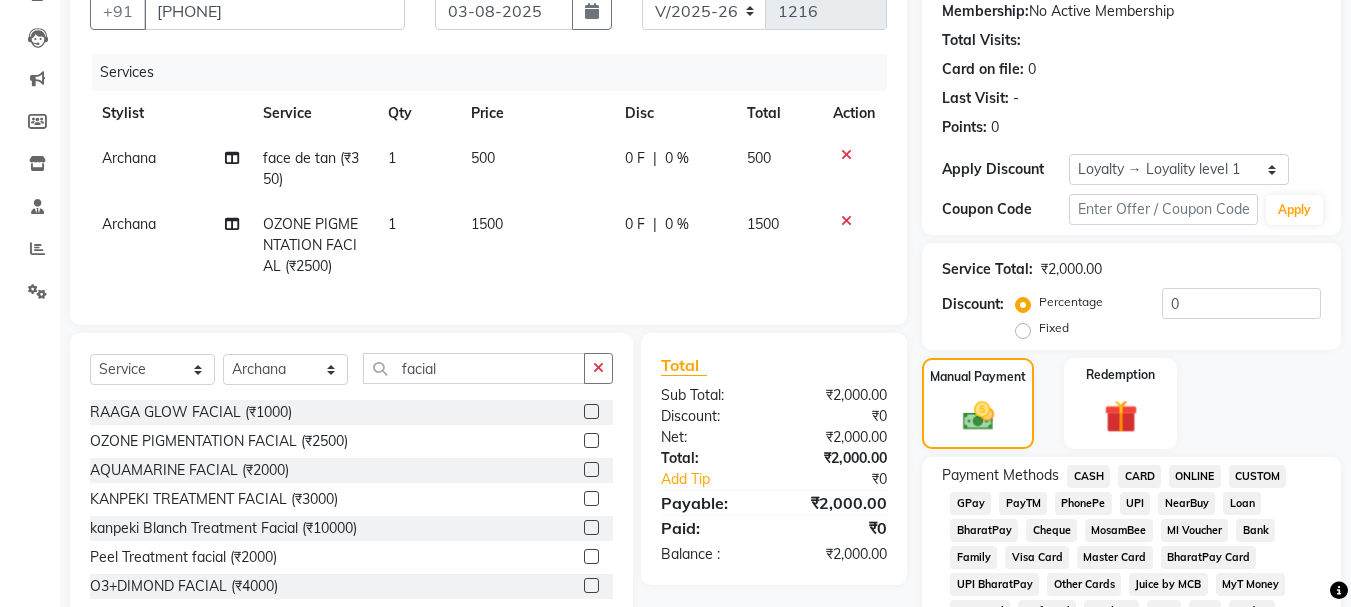 click on "CASH" 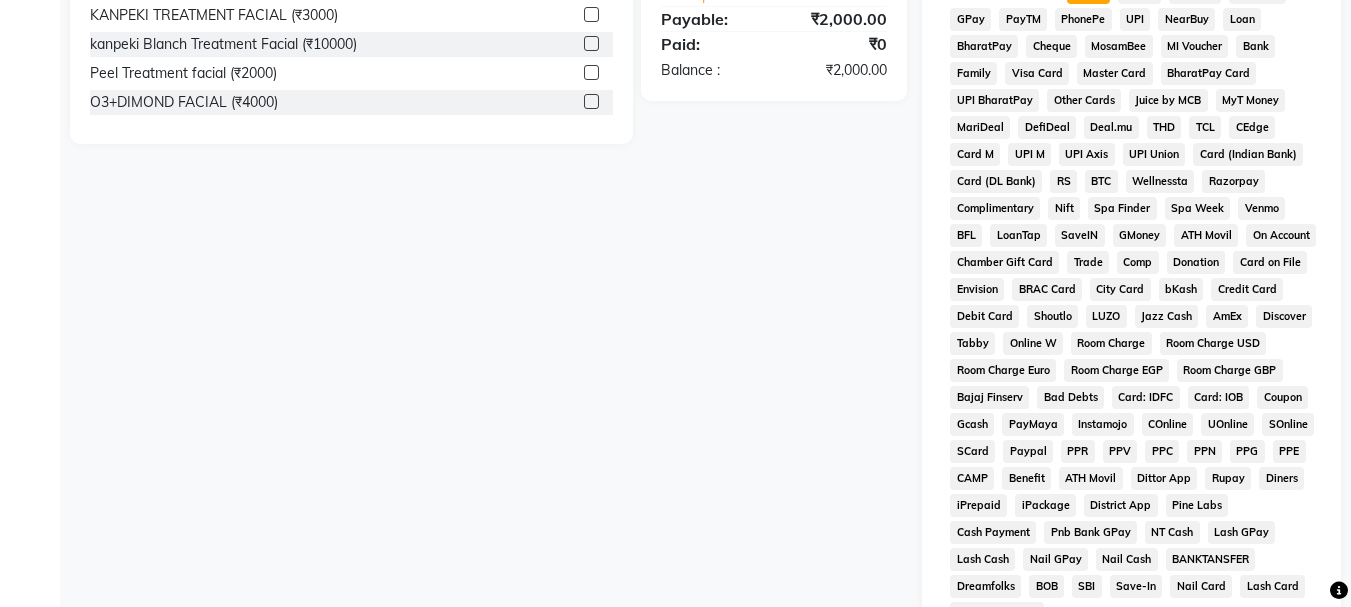 scroll, scrollTop: 794, scrollLeft: 0, axis: vertical 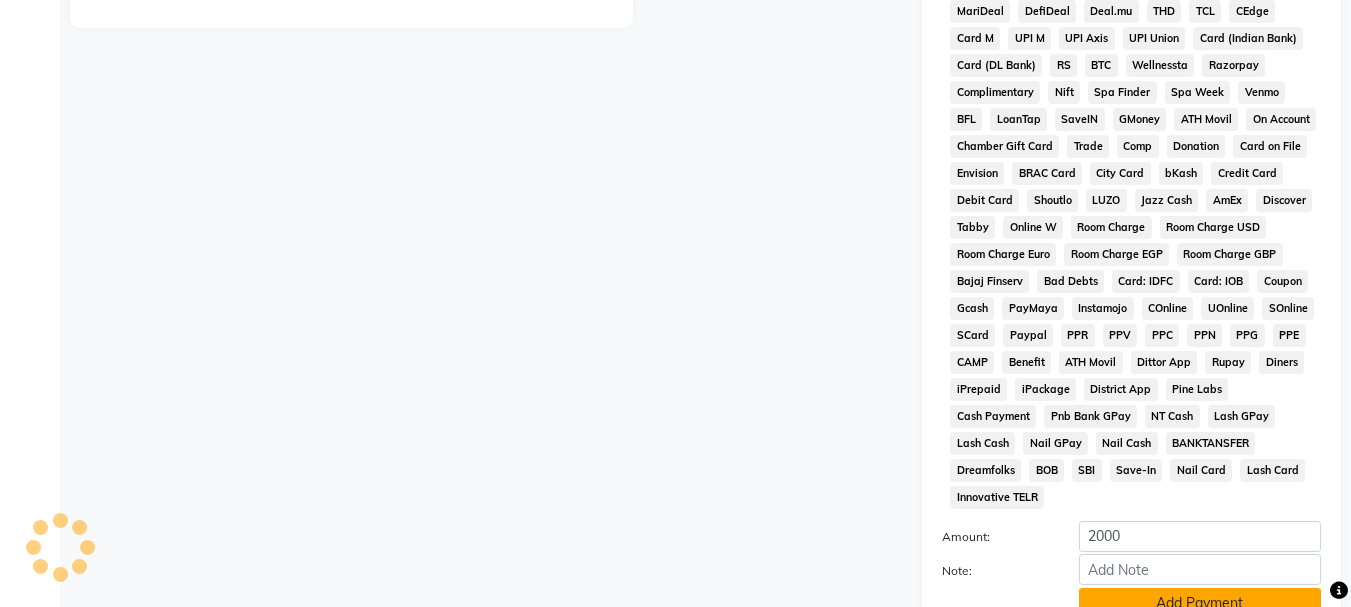 click on "Add Payment" 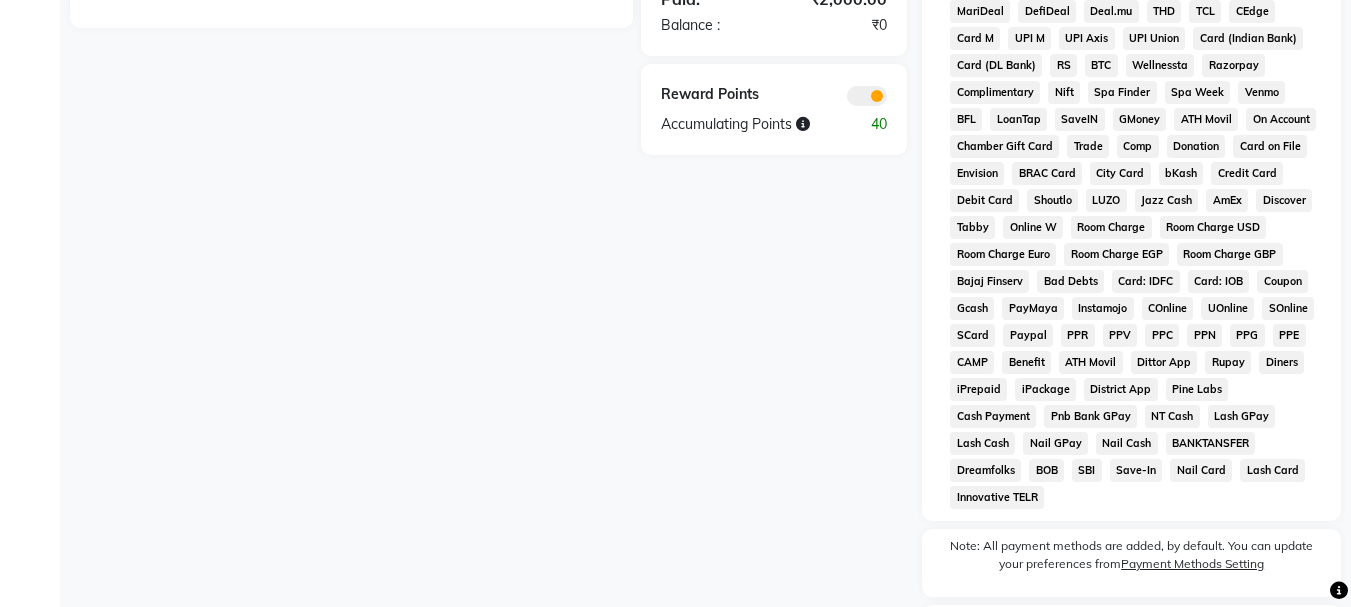 scroll, scrollTop: 941, scrollLeft: 0, axis: vertical 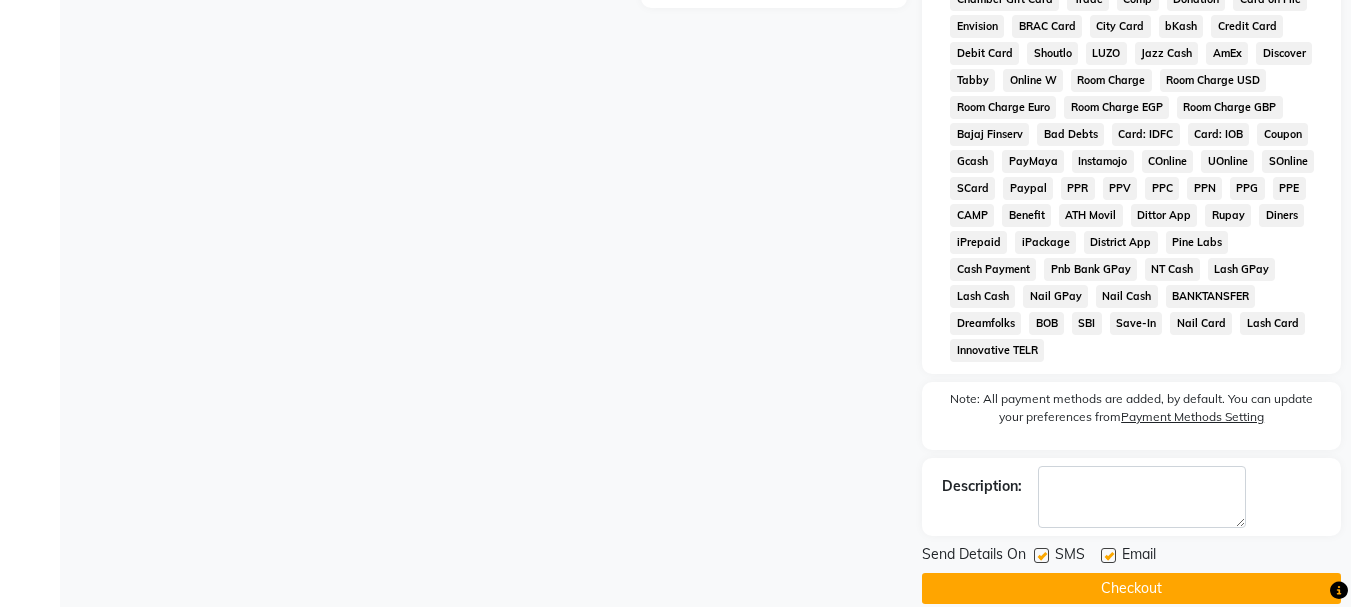 click 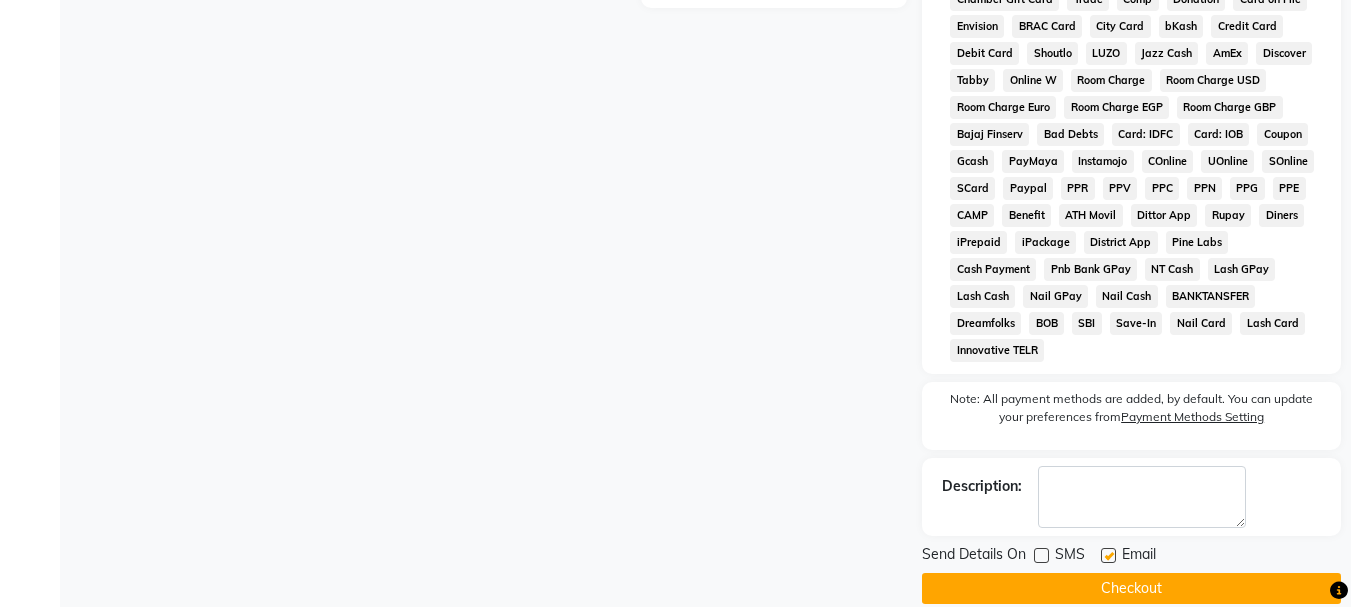 click 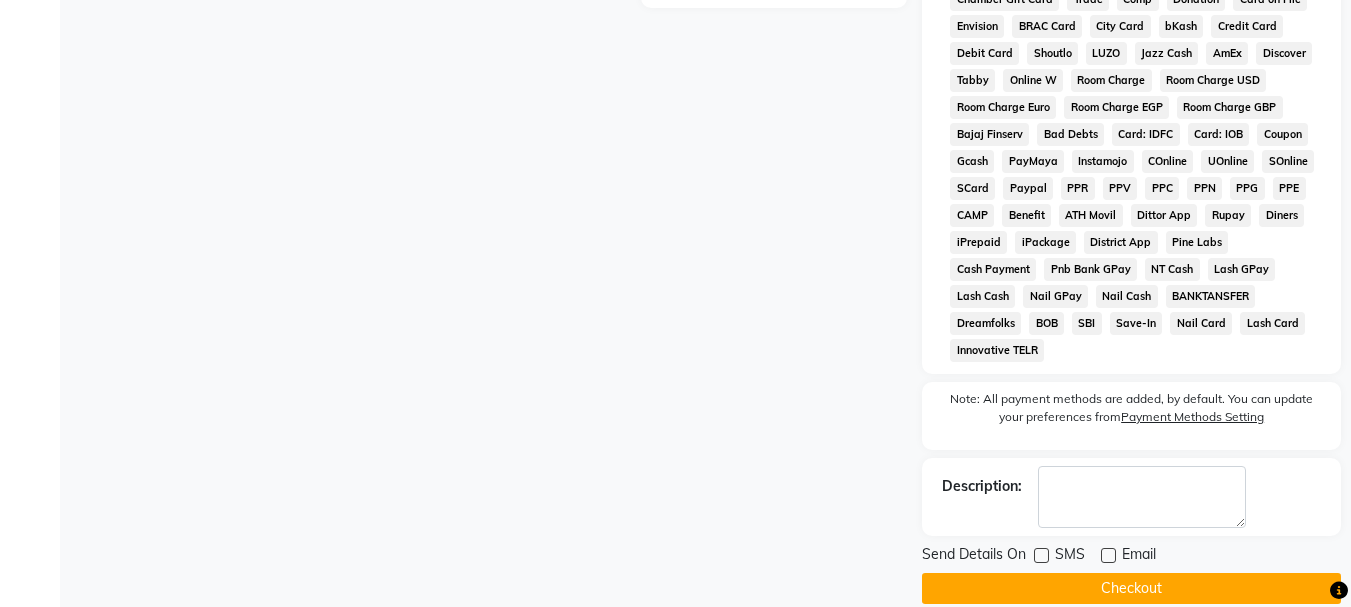 click on "Checkout" 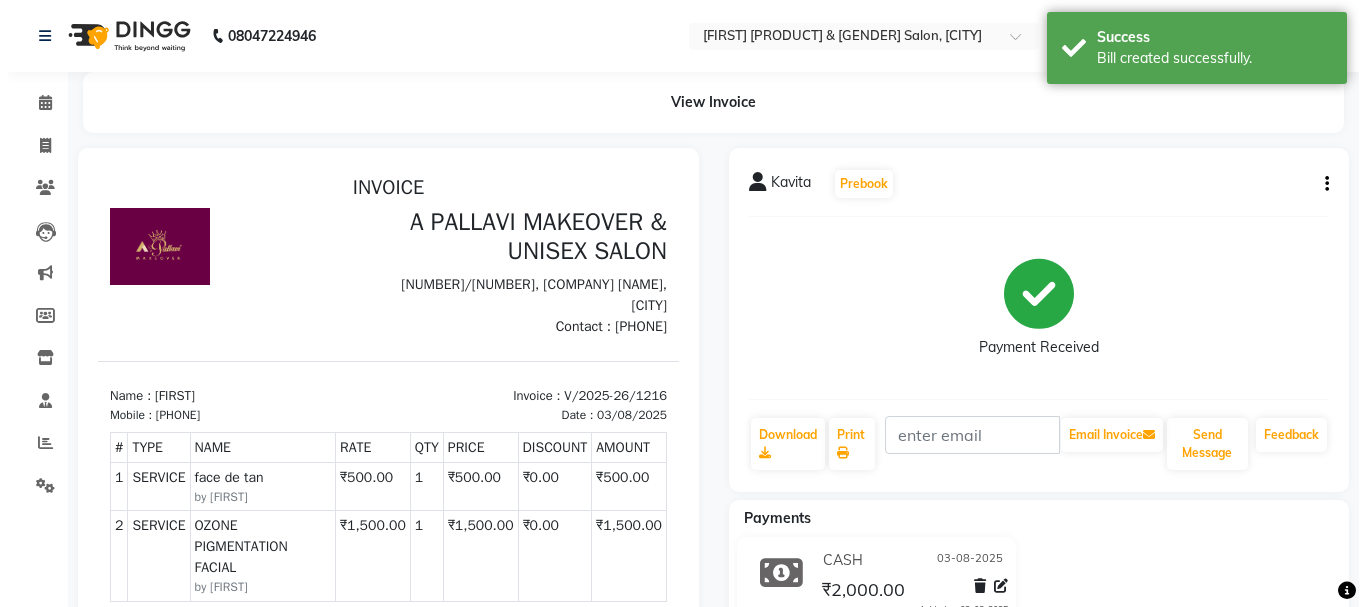 scroll, scrollTop: 0, scrollLeft: 0, axis: both 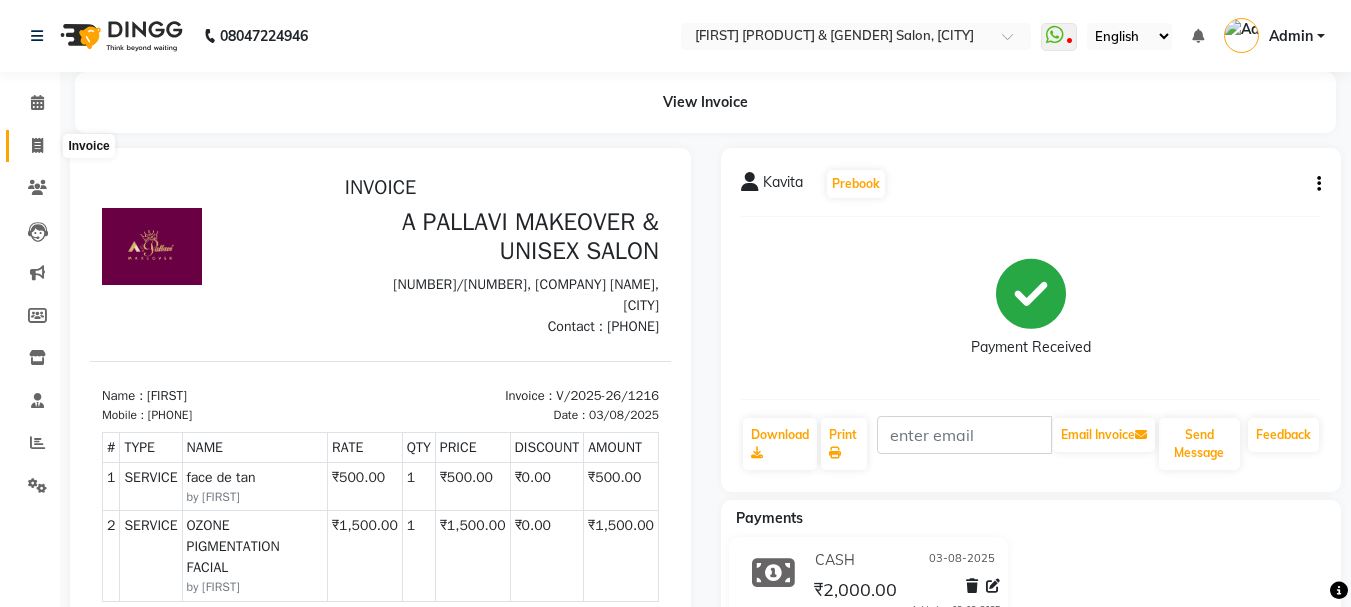 click 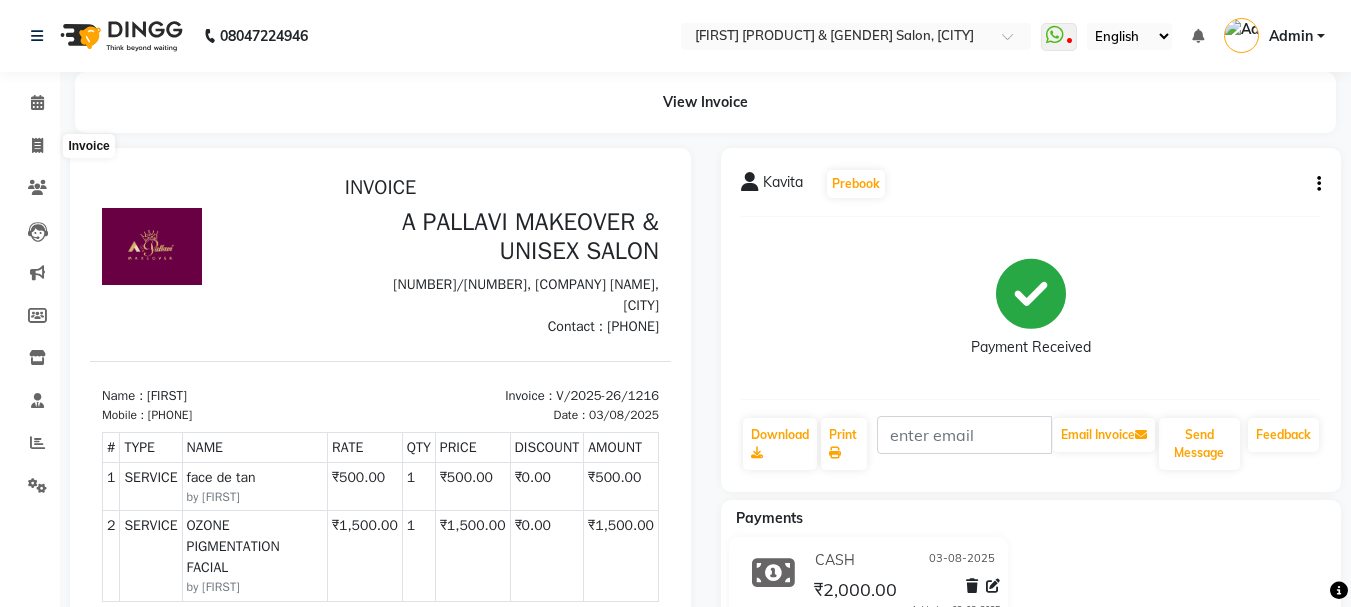 select on "service" 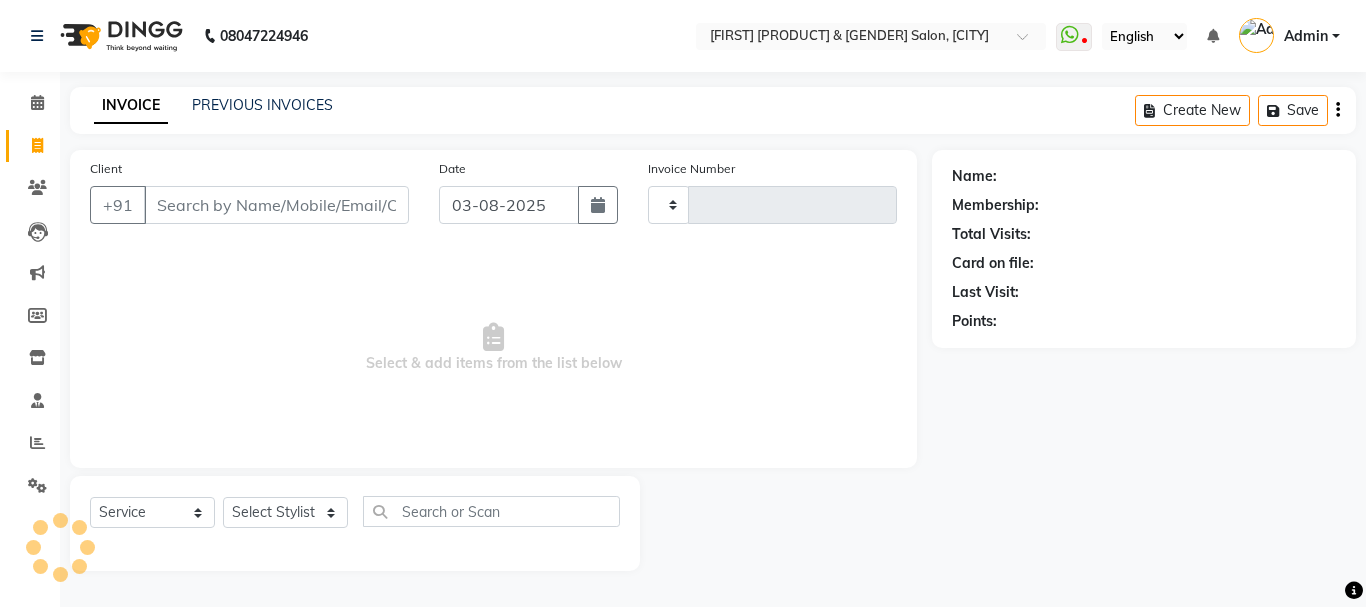 type on "1217" 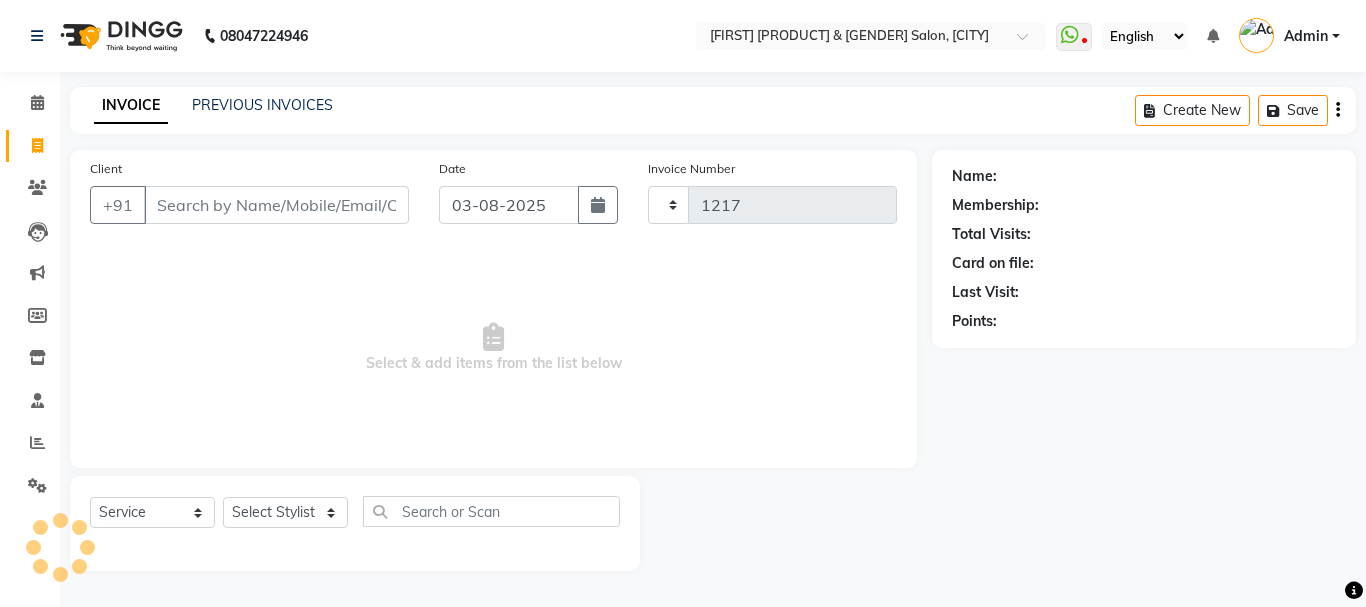 select on "3573" 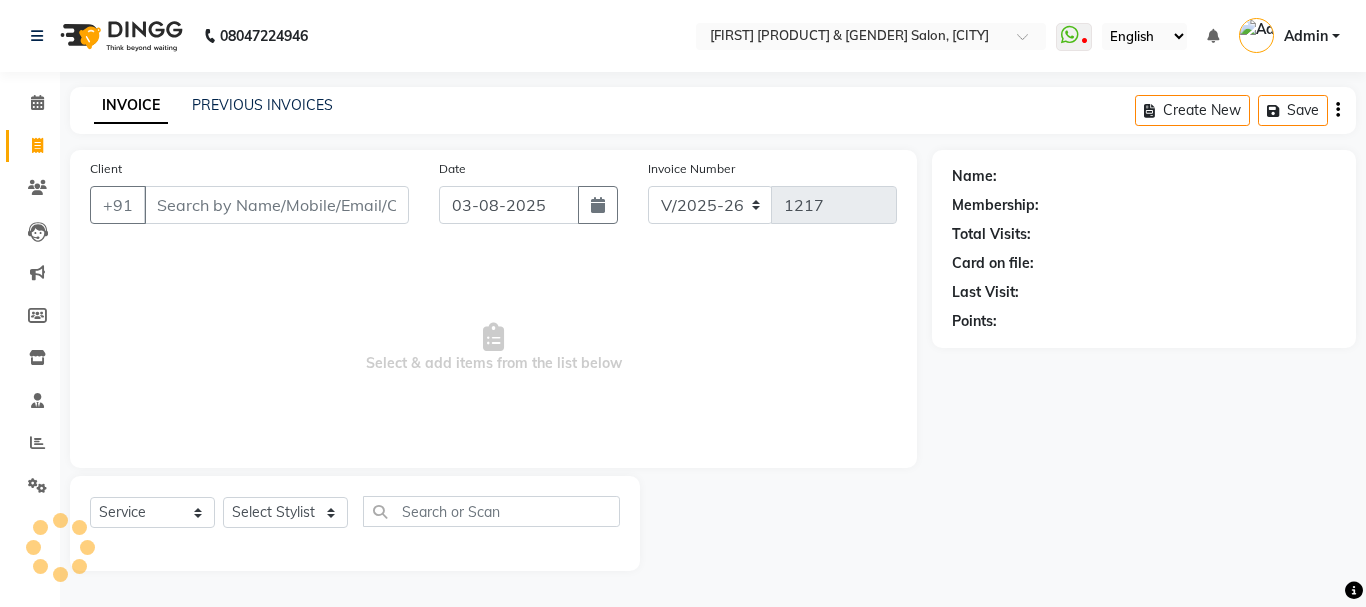 click on "Client" at bounding box center (276, 205) 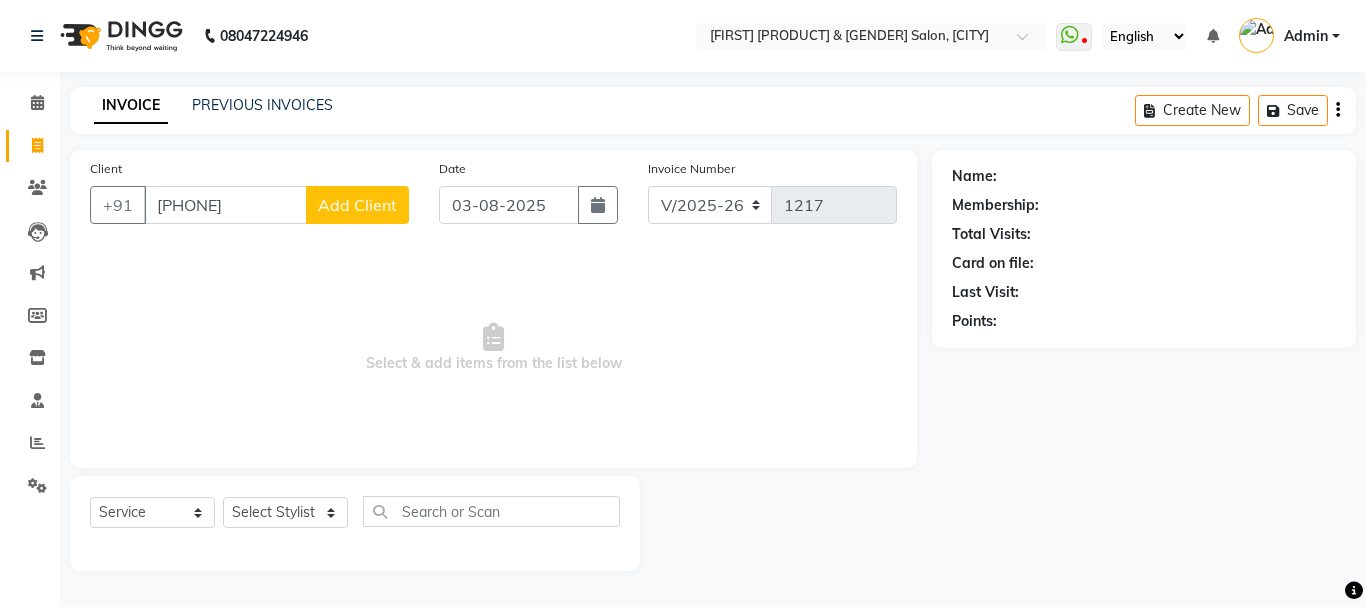 click on "[PHONE]" at bounding box center [225, 205] 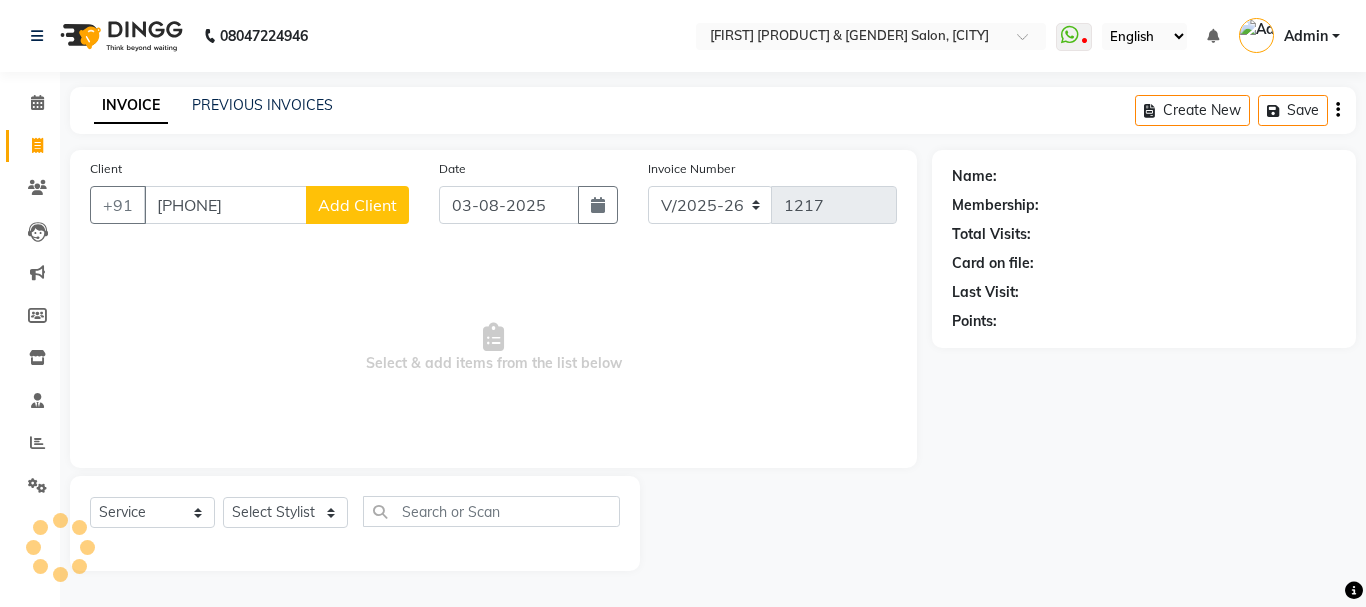click on "[PHONE]" at bounding box center (225, 205) 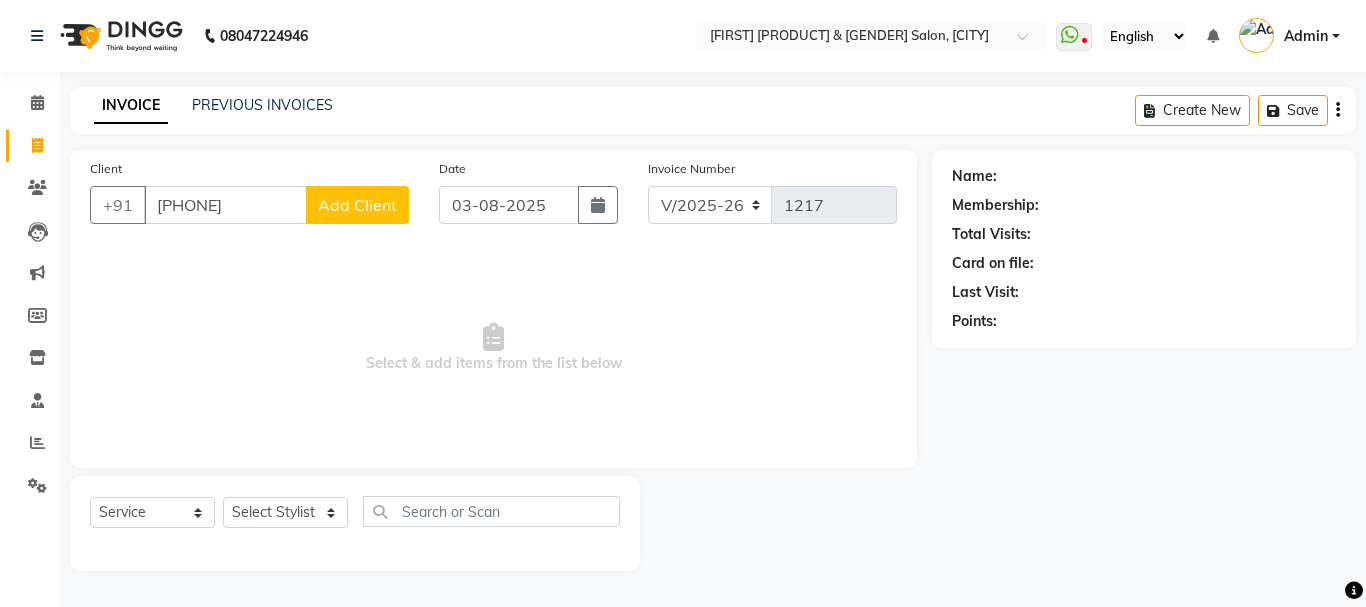 click on "[PHONE]" at bounding box center (225, 205) 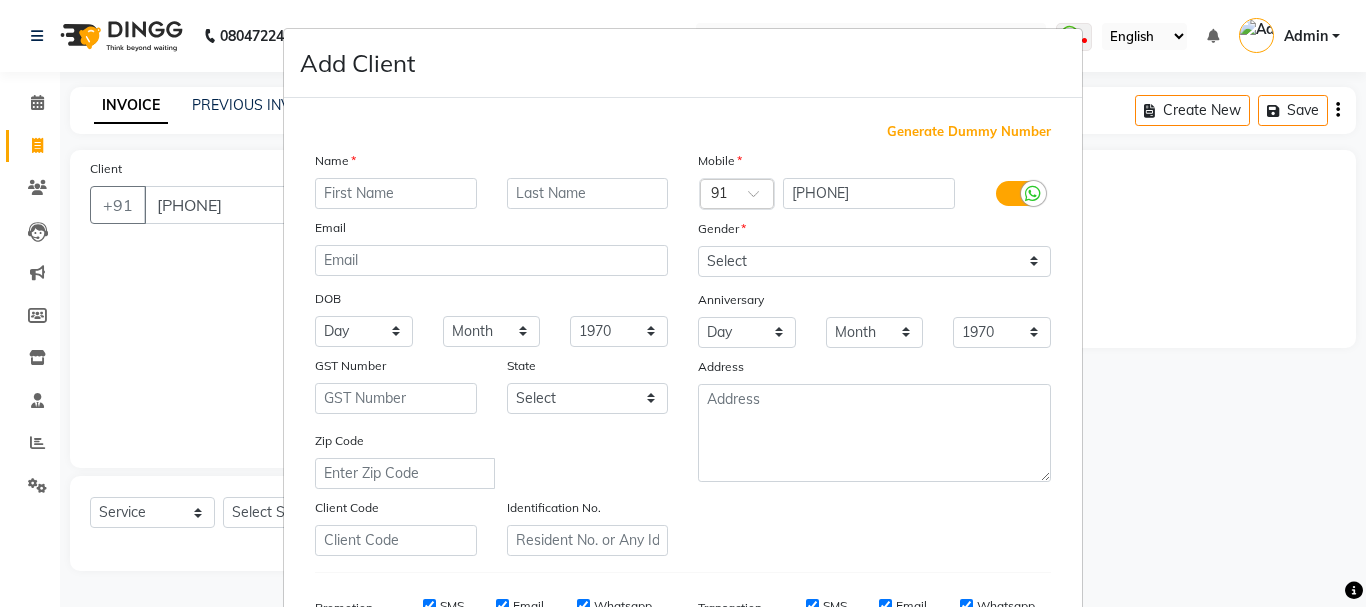 click at bounding box center (396, 193) 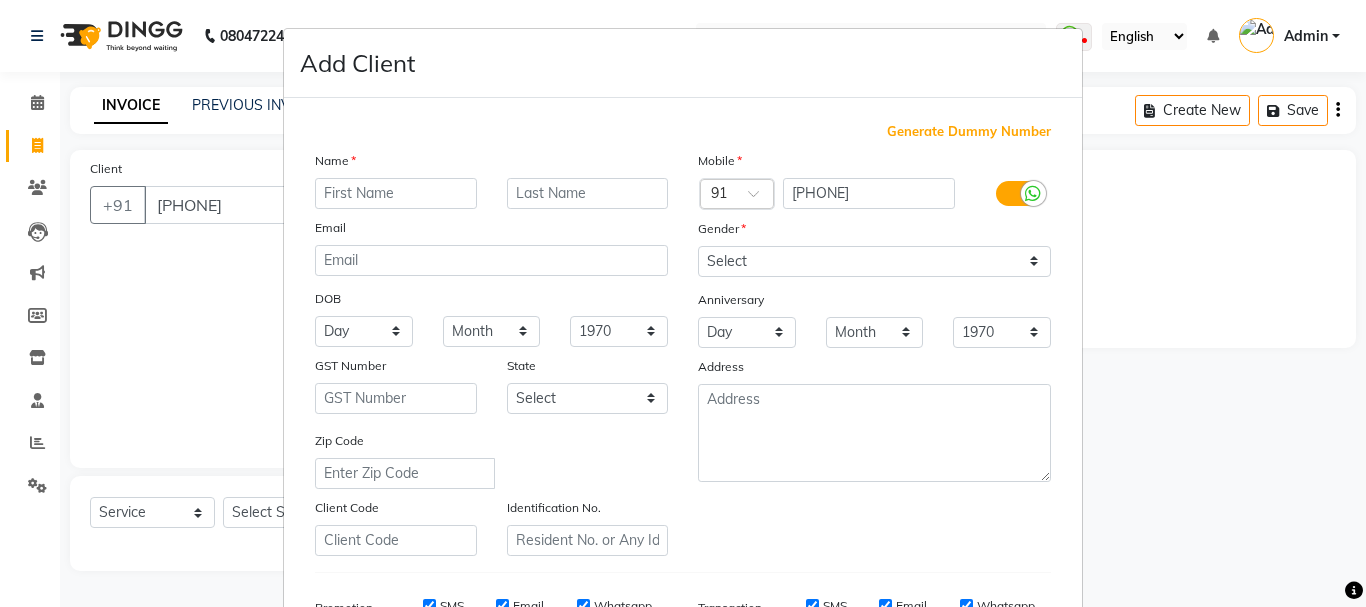 type on "j" 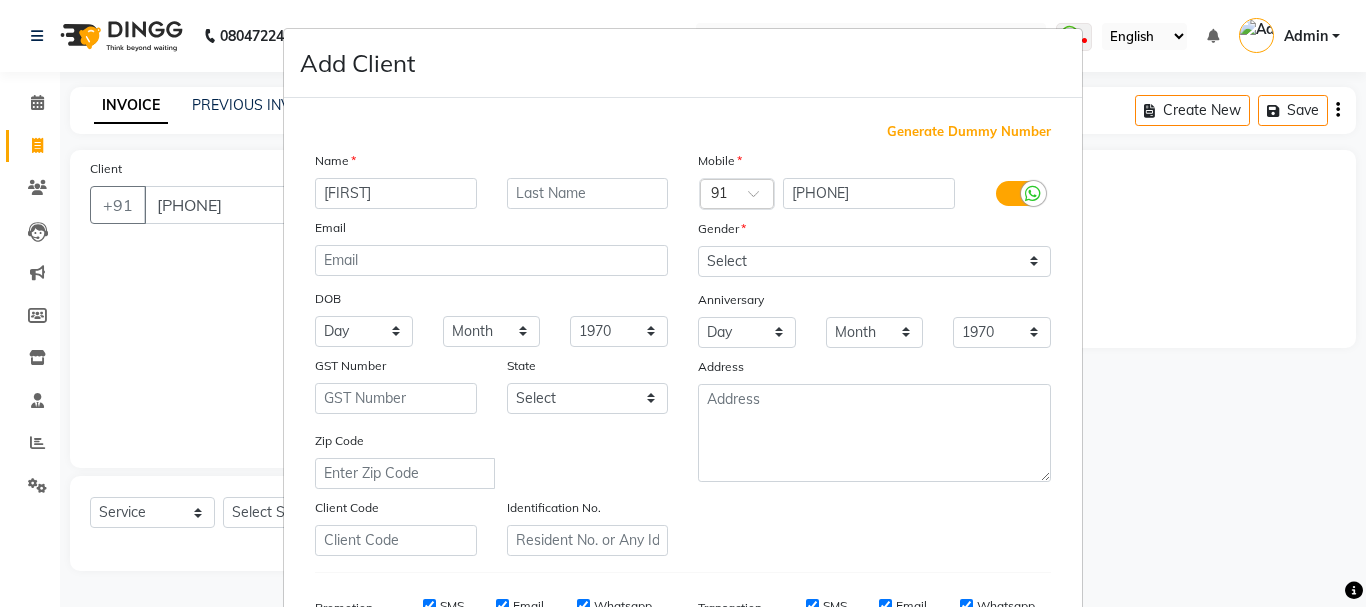 click on "[FIRST]" at bounding box center (396, 193) 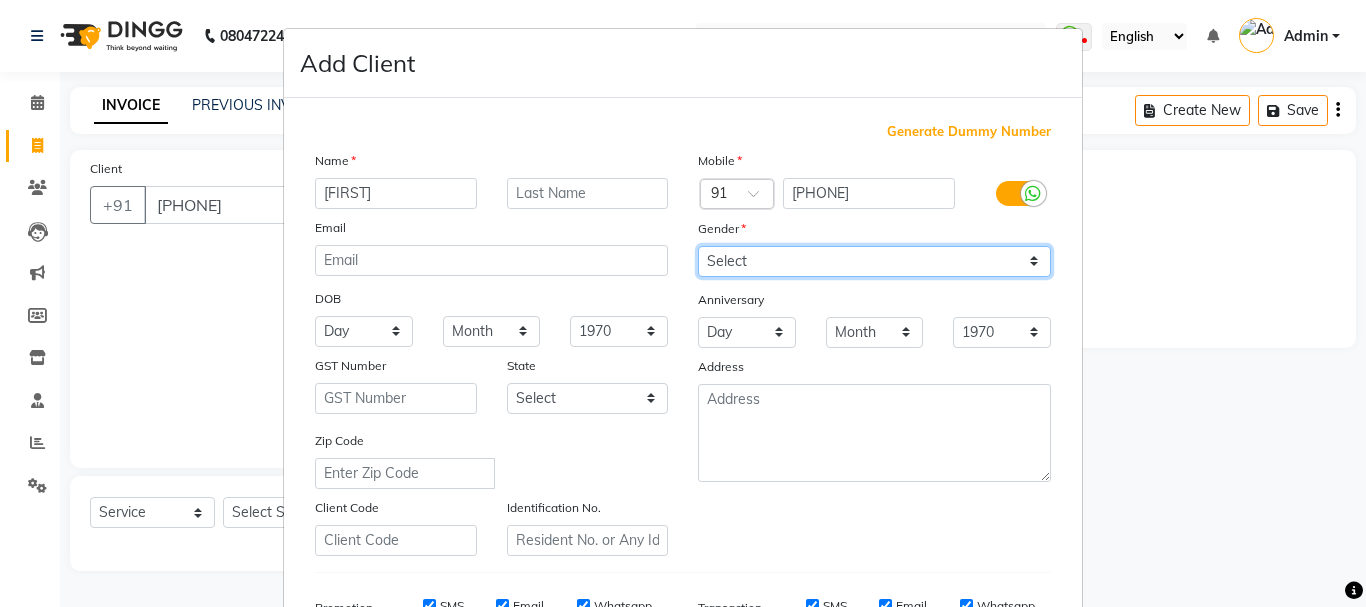 click on "Select Male Female Other Prefer Not To Say" at bounding box center (874, 261) 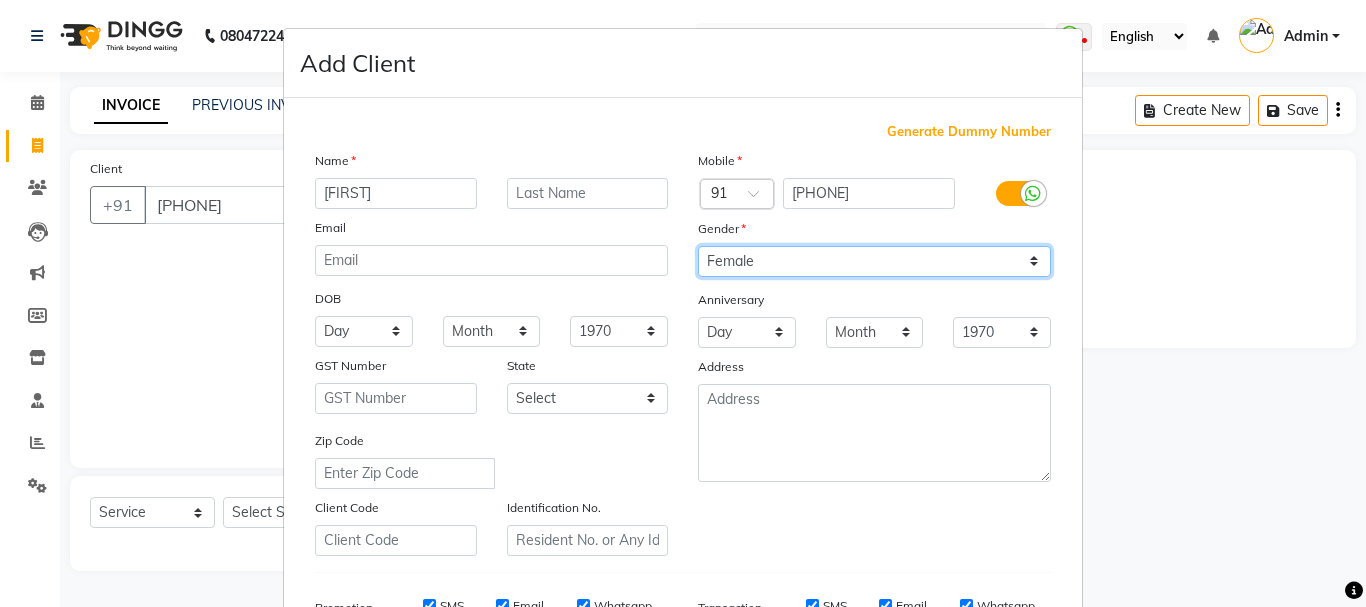 click on "Select Male Female Other Prefer Not To Say" at bounding box center (874, 261) 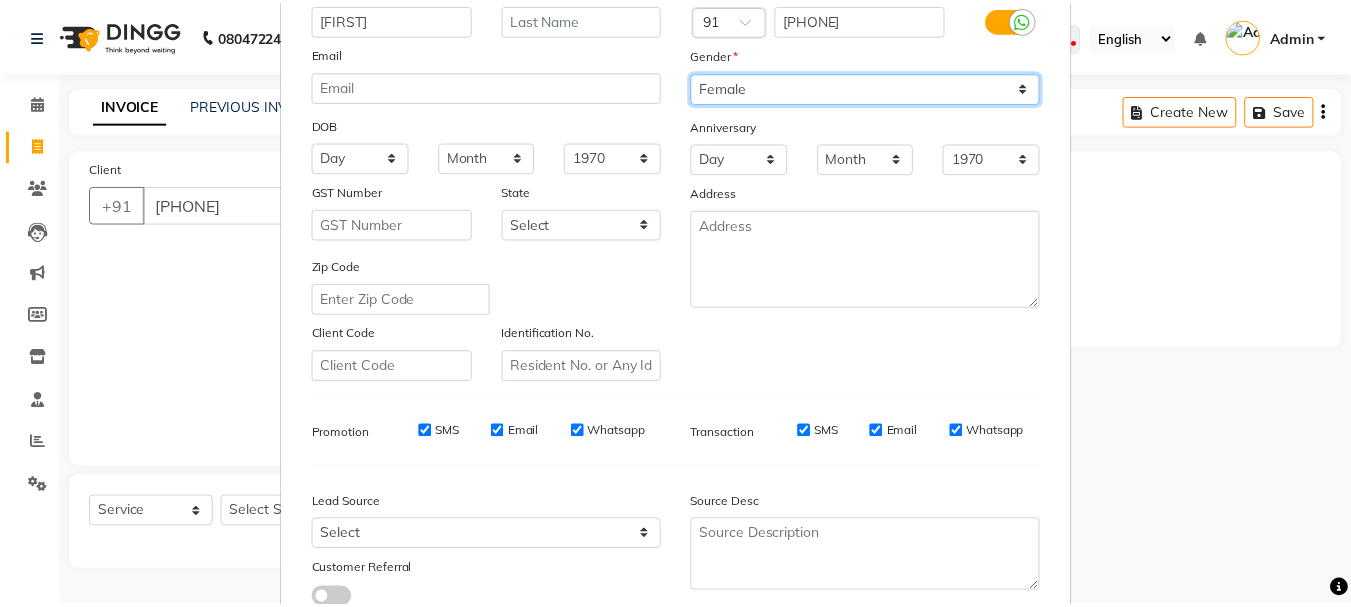 scroll, scrollTop: 316, scrollLeft: 0, axis: vertical 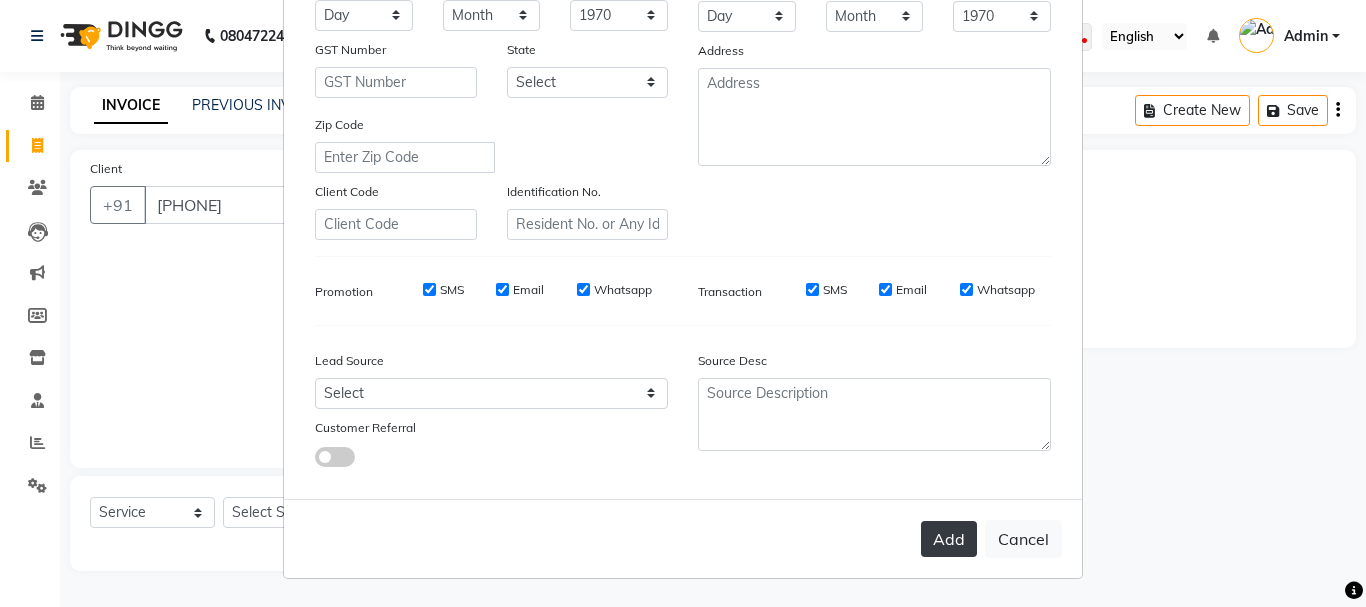 click on "Add" at bounding box center [949, 539] 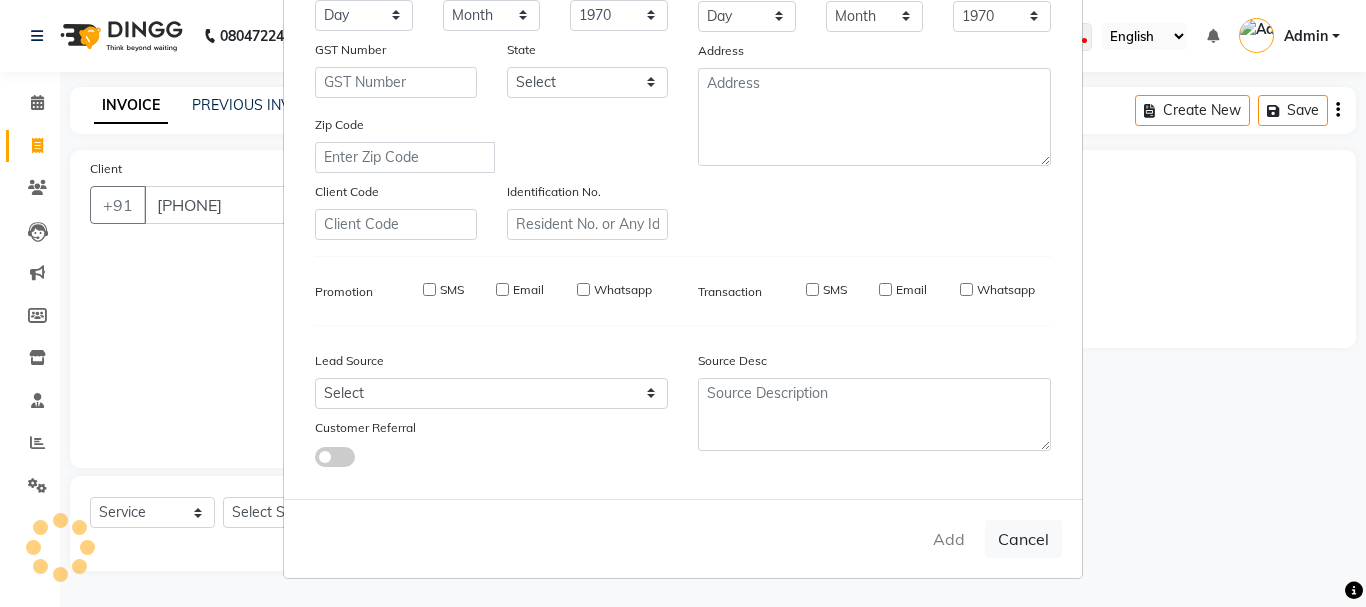 type 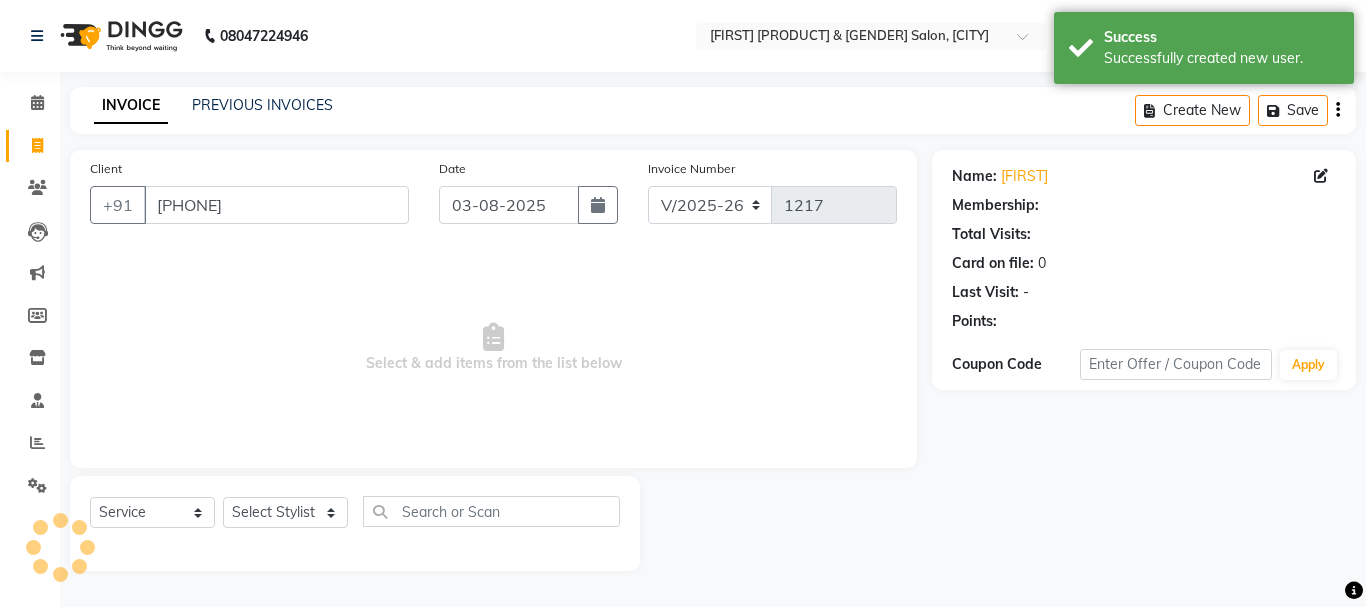 select on "1: Object" 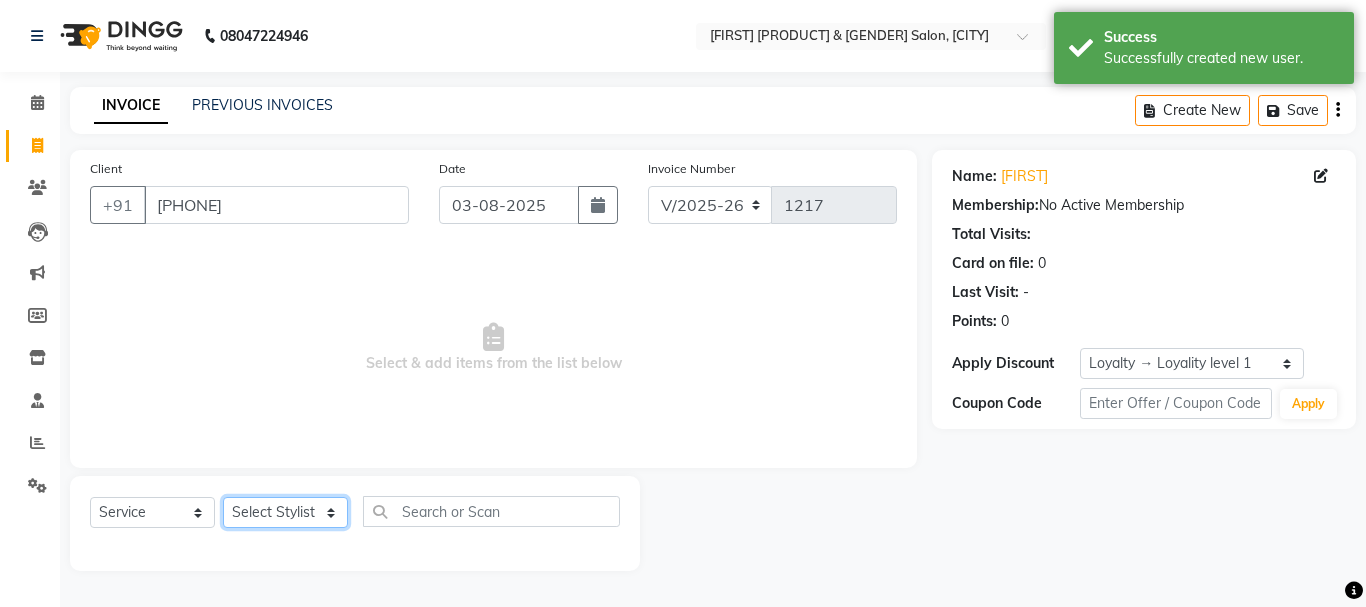 click on "Select Stylist [FIRST] [FIRST] [FIRST] [FIRST] [FIRST] [FIRST] [FIRST] [FIRST] [FIRST] [FIRST] [FIRST] [FIRST] [FIRST] [FIRST] [FIRST]" 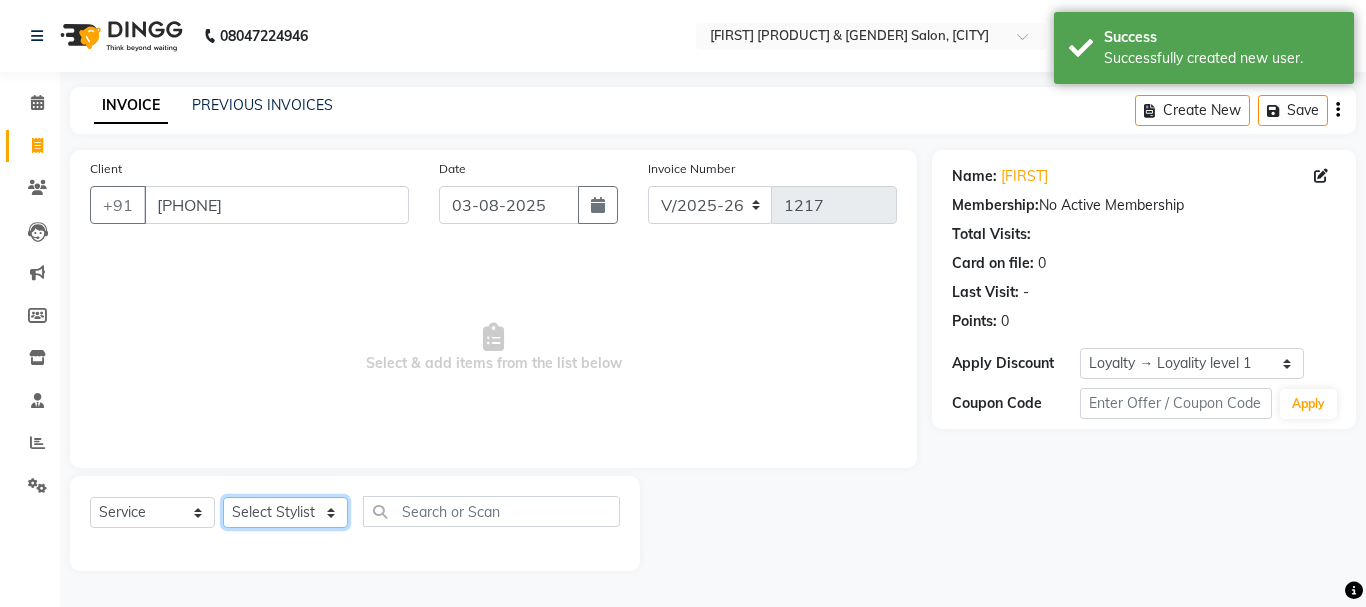 select on "54224" 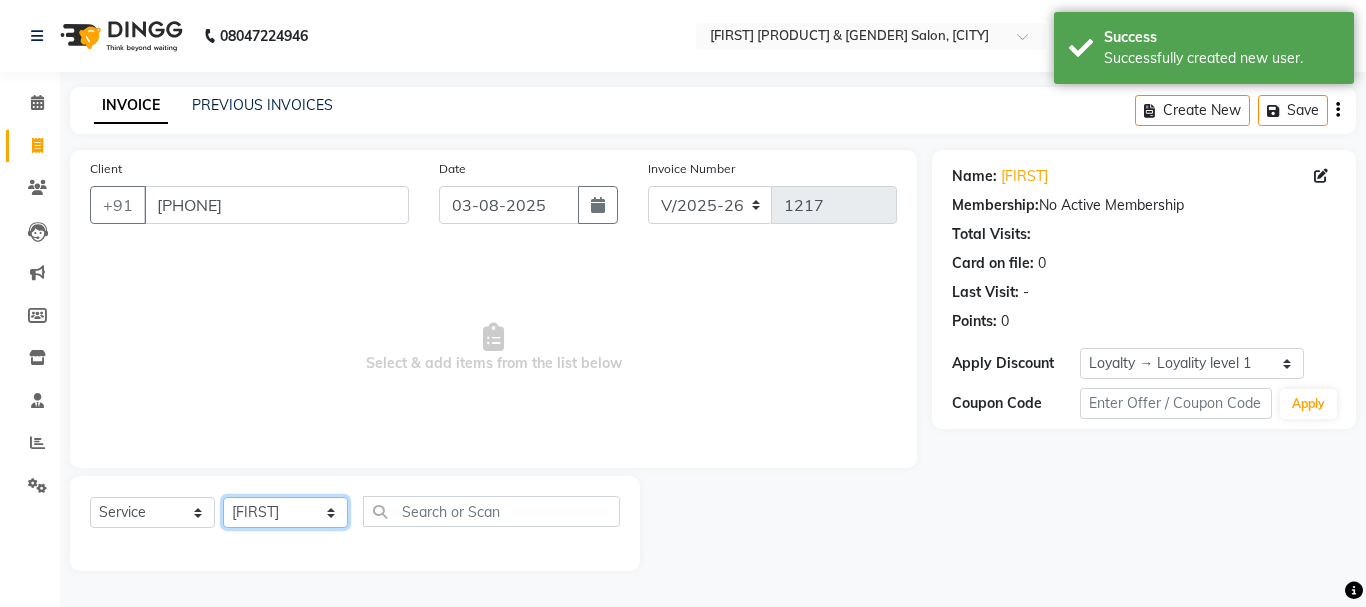 click on "Select Stylist [FIRST] [FIRST] [FIRST] [FIRST] [FIRST] [FIRST] [FIRST] [FIRST] [FIRST] [FIRST] [FIRST] [FIRST] [FIRST] [FIRST] [FIRST]" 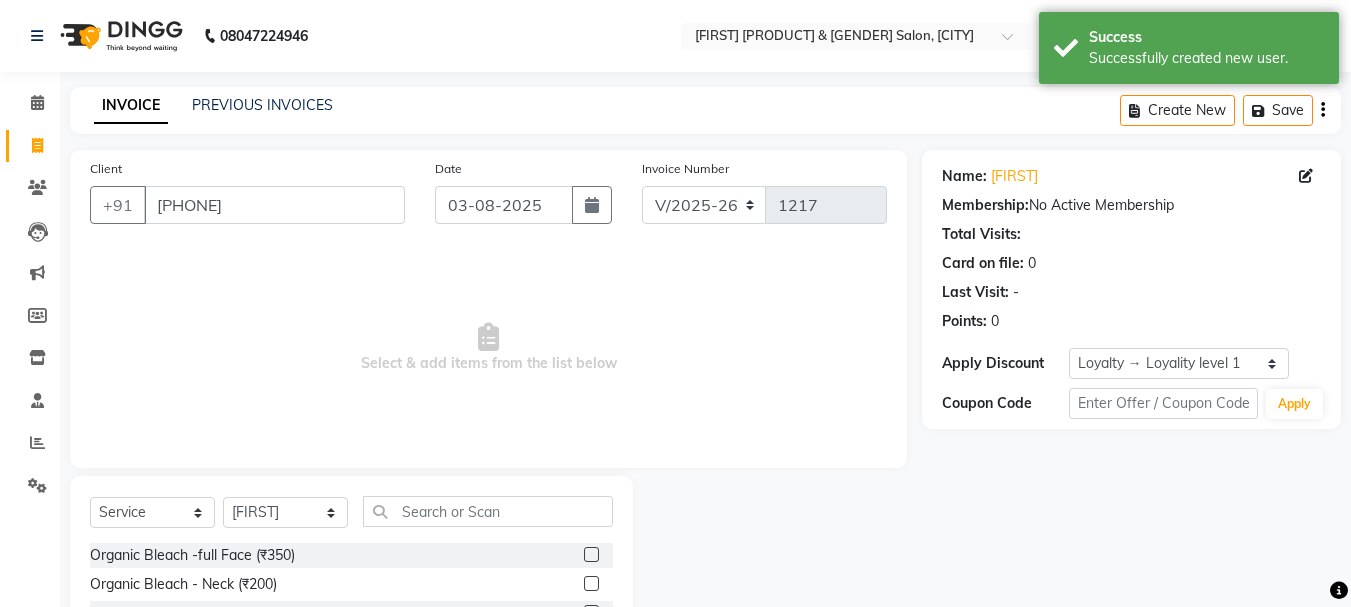 click on "Select Service Product Membership Package Voucher Prepaid Gift Card Select Stylist [FIRST] [FIRST] [FIRST] [FIRST] [FIRST] [FIRST] [FIRST] [FIRST] [FIRST] [FIRST] [FIRST] [FIRST] [FIRST] [FIRST] [FIRST]" 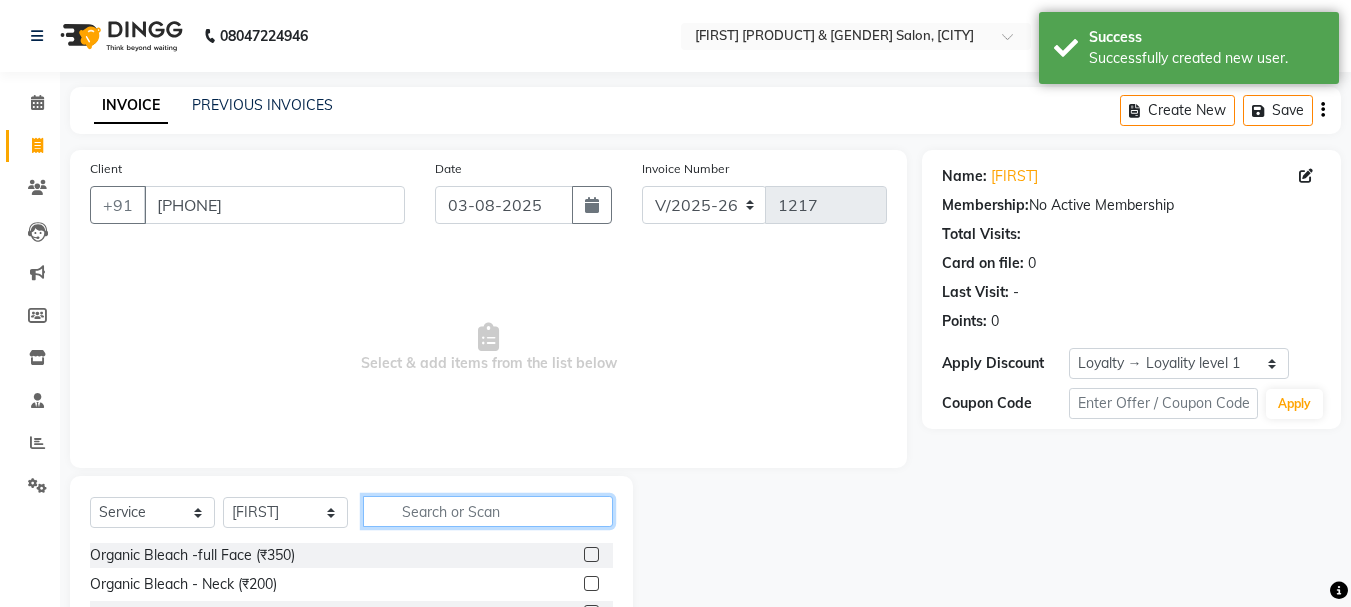 click 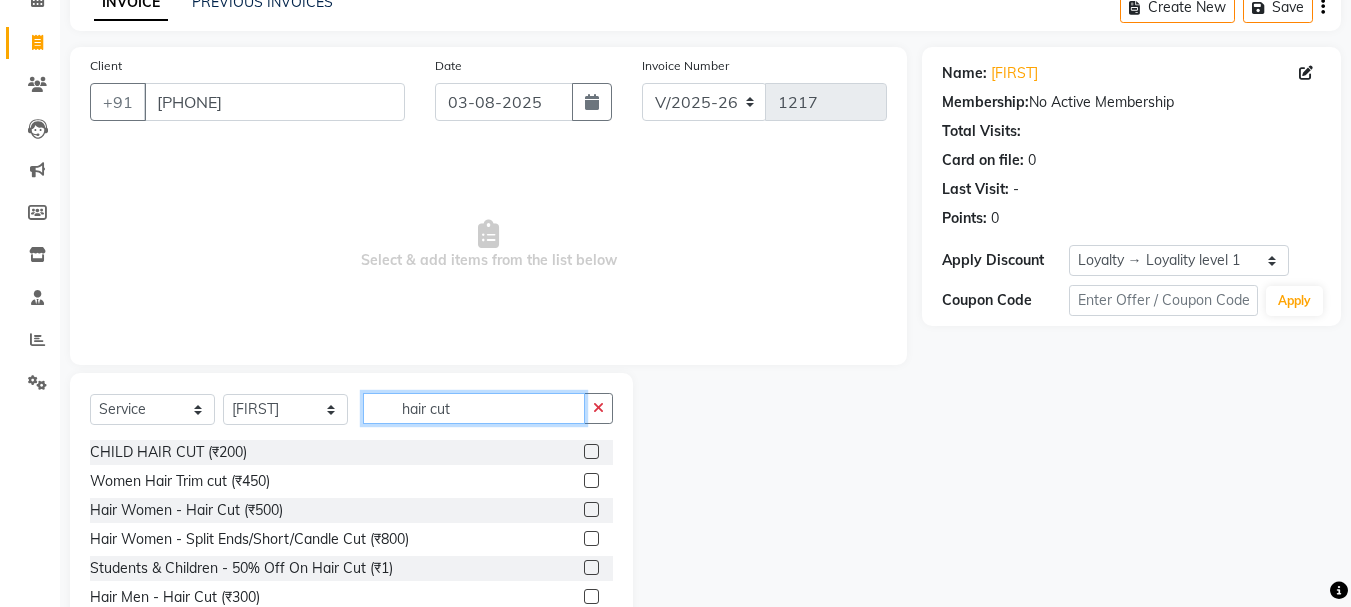 scroll, scrollTop: 194, scrollLeft: 0, axis: vertical 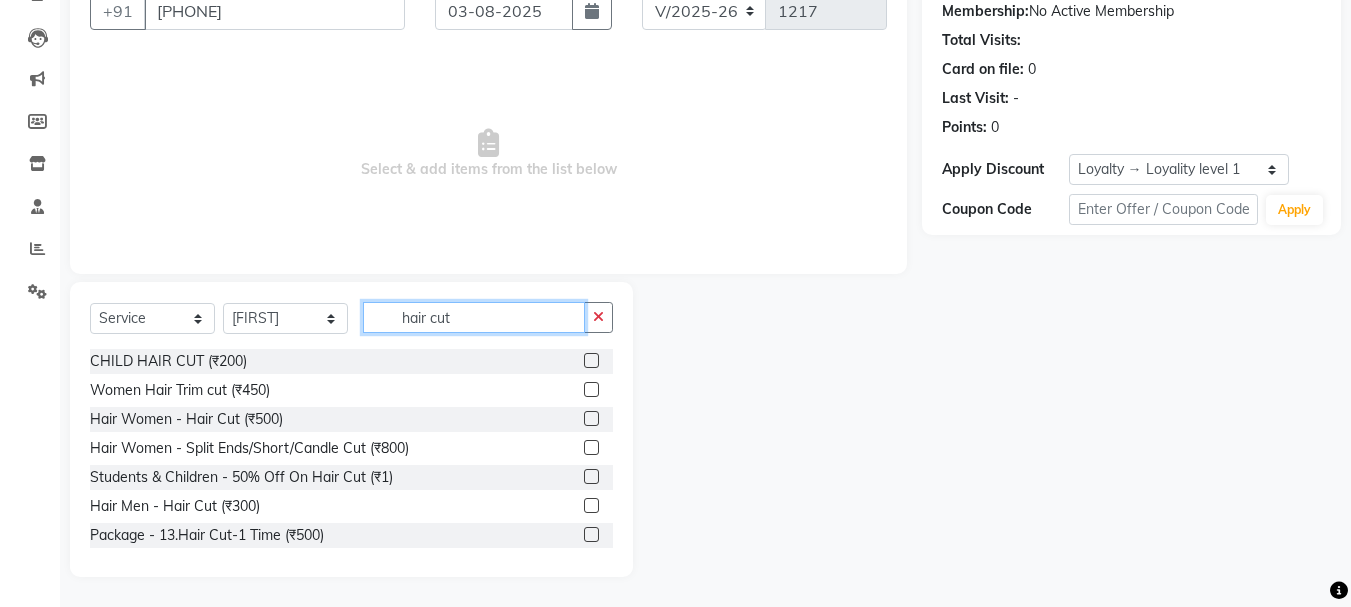 type on "hair cut" 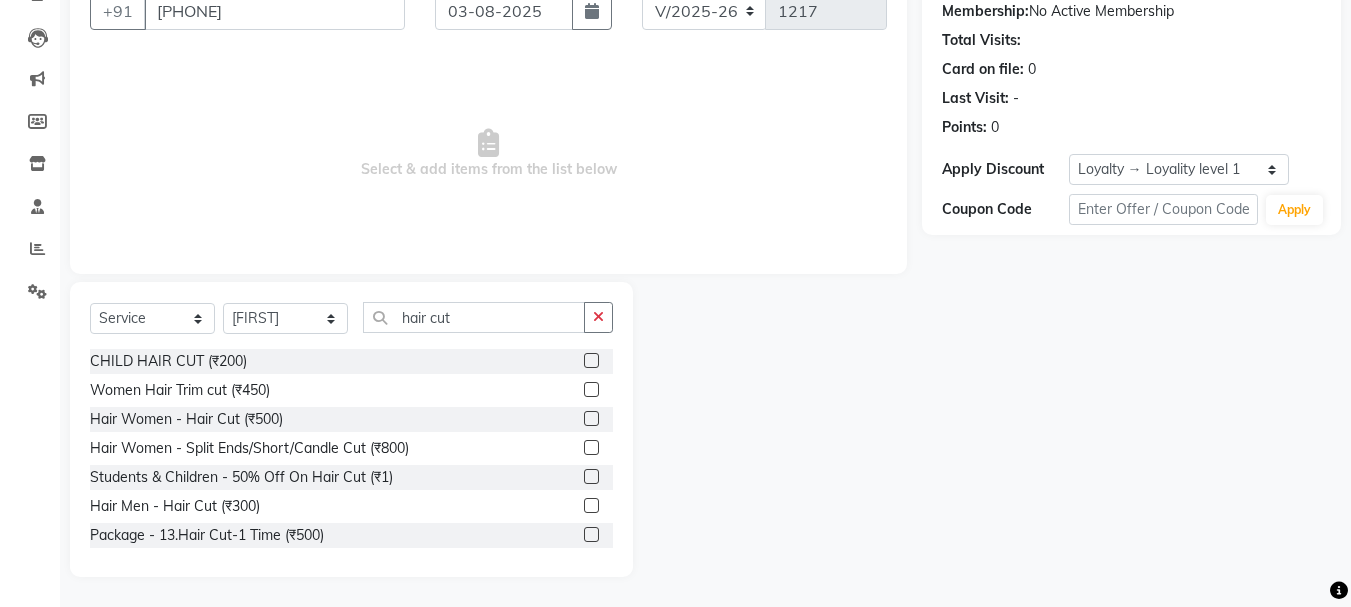 click 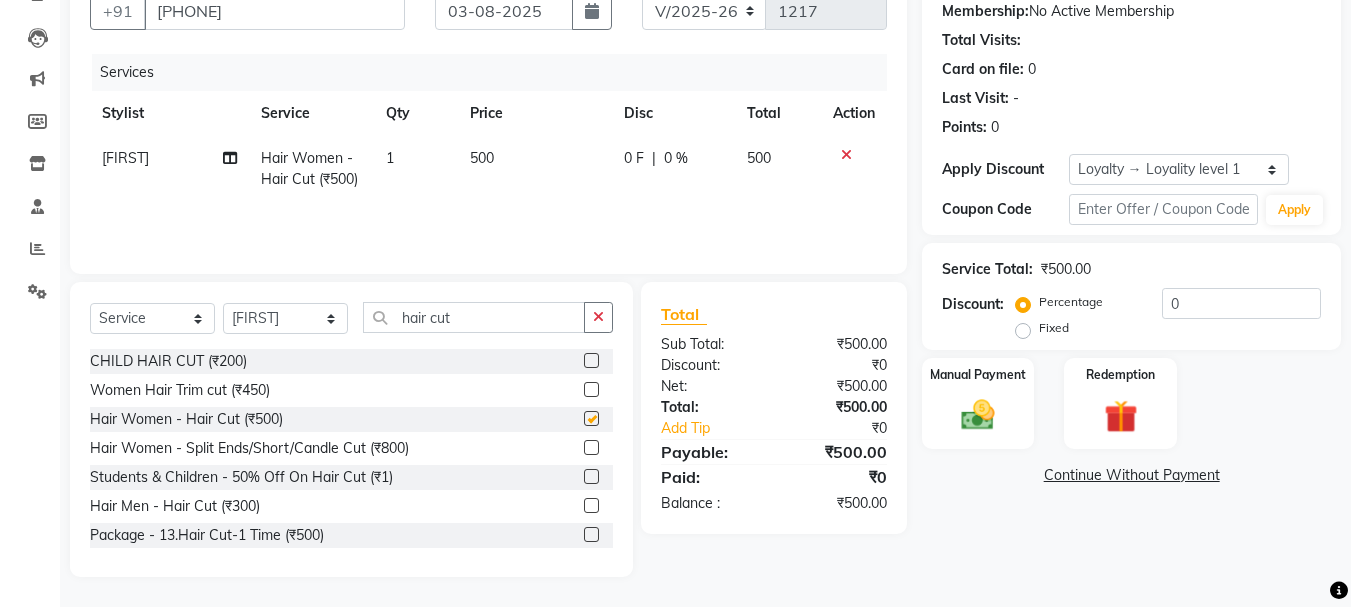 checkbox on "false" 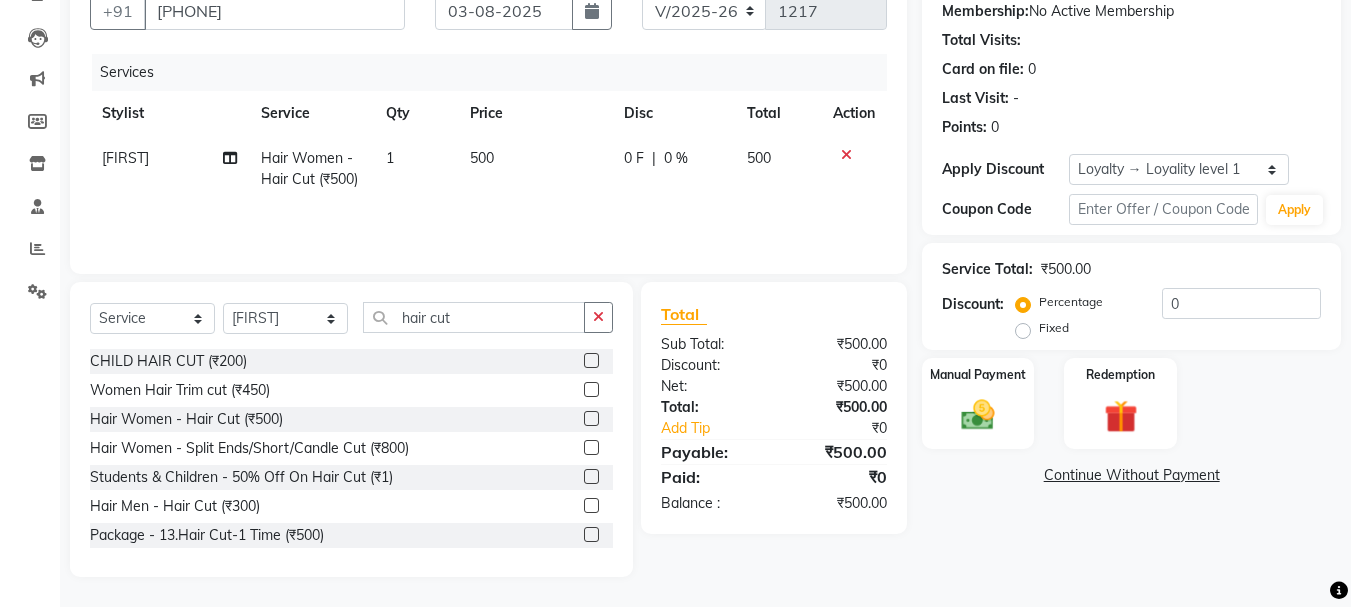 click on "500" 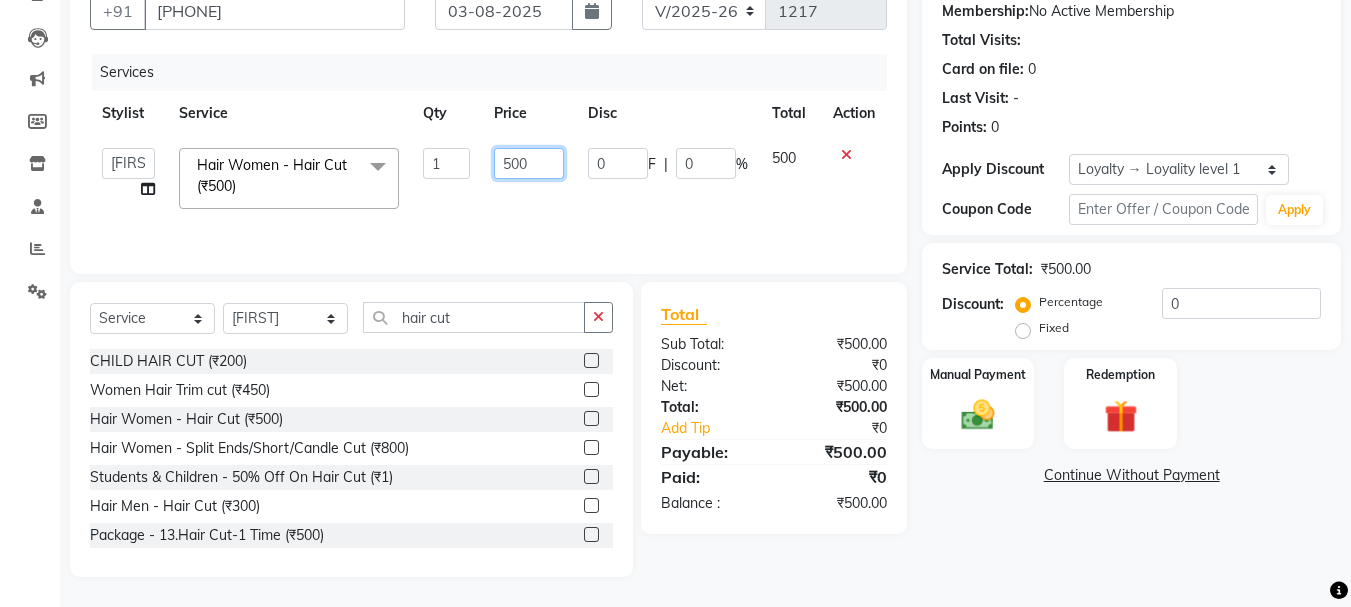 click on "500" 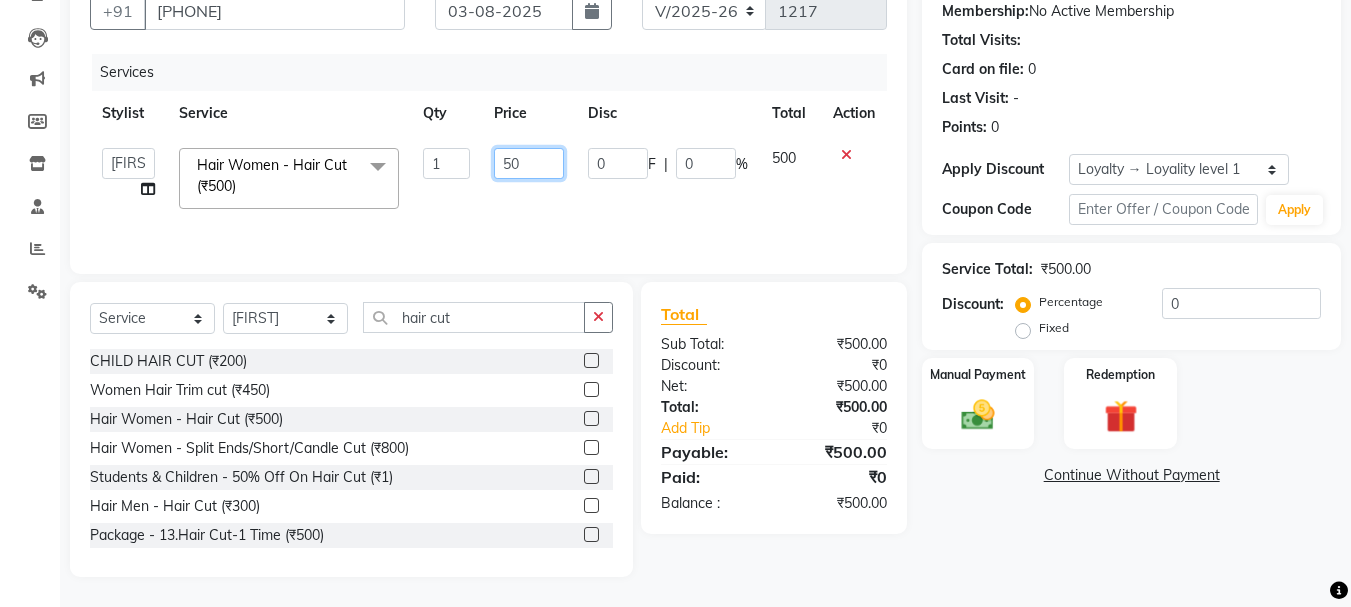 type on "5" 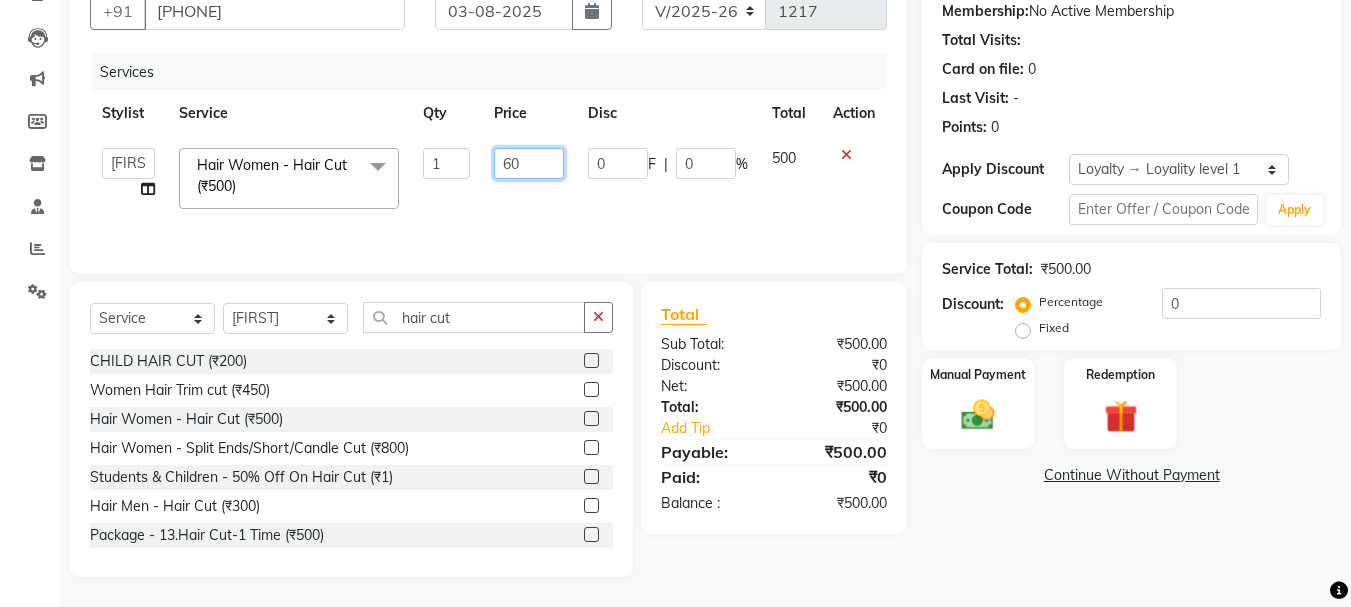 type on "600" 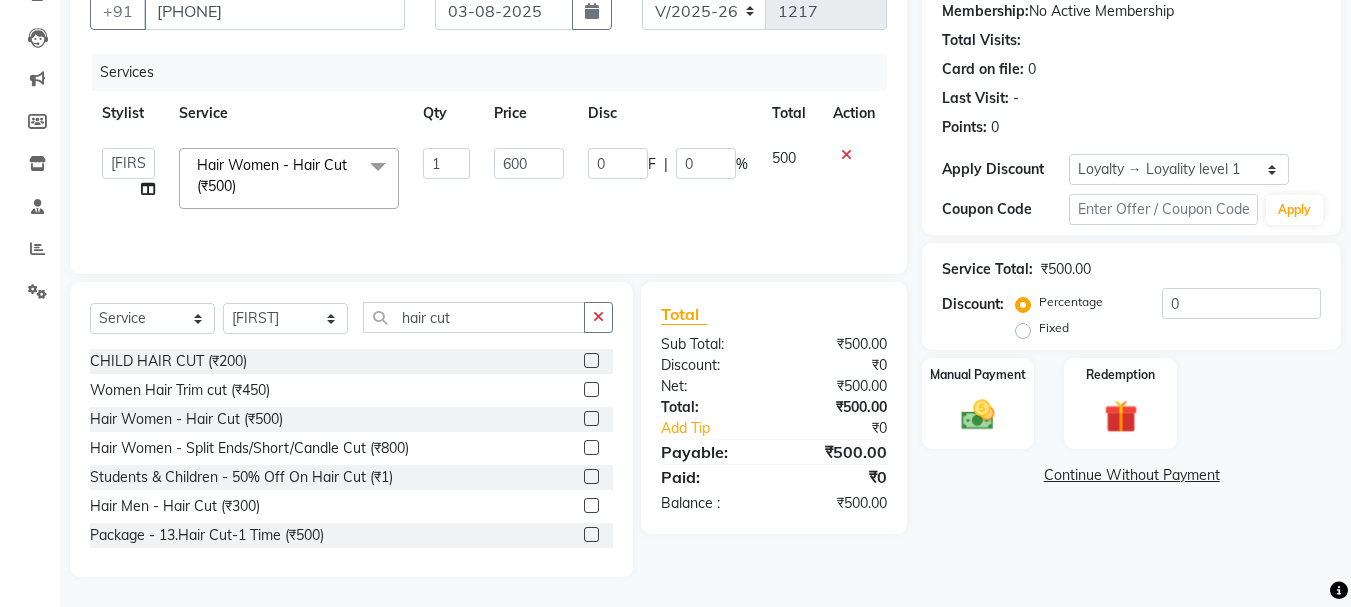 click on "600" 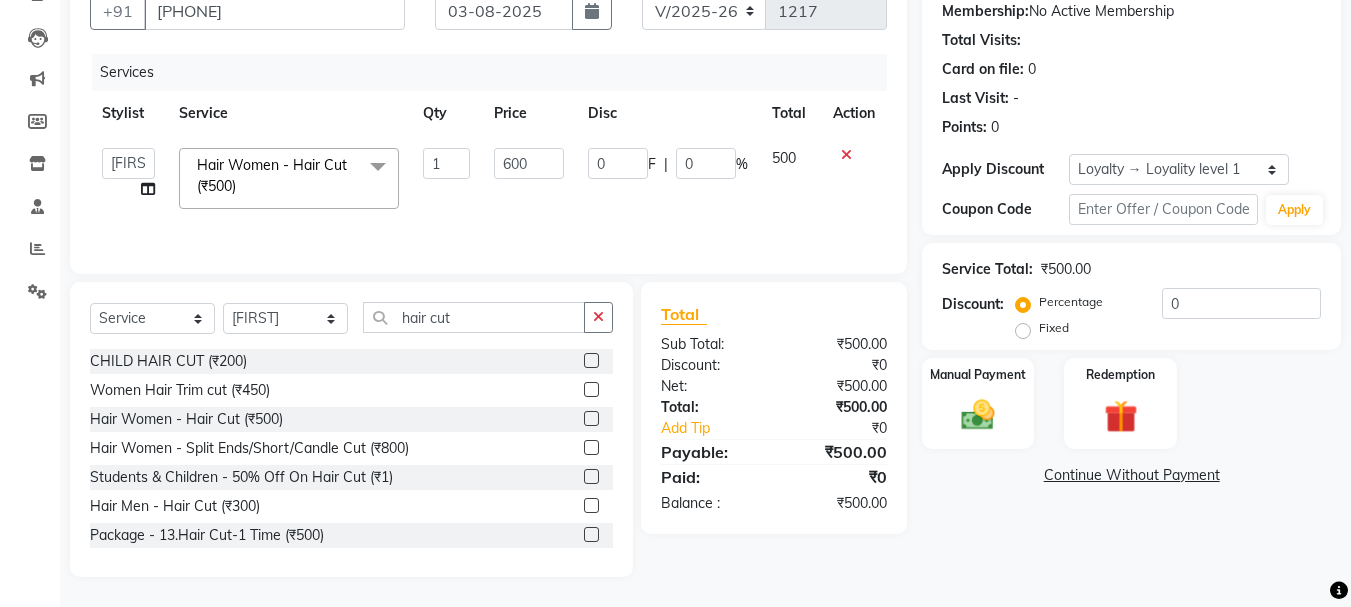 select on "54224" 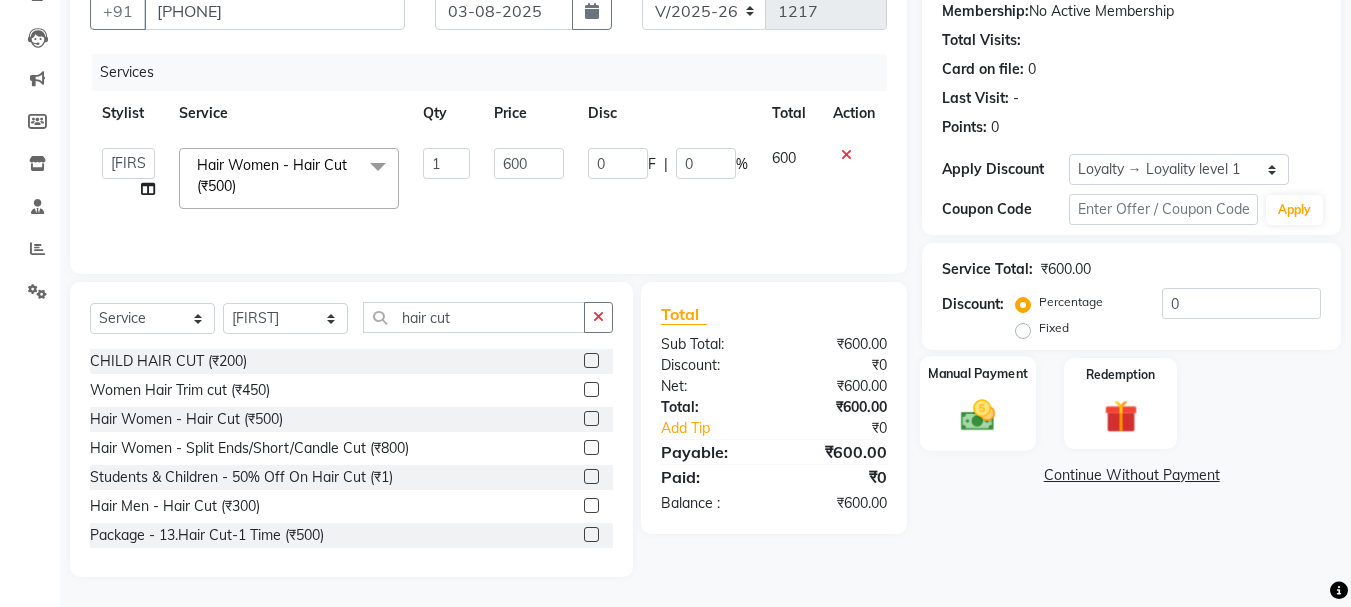 click on "Manual Payment" 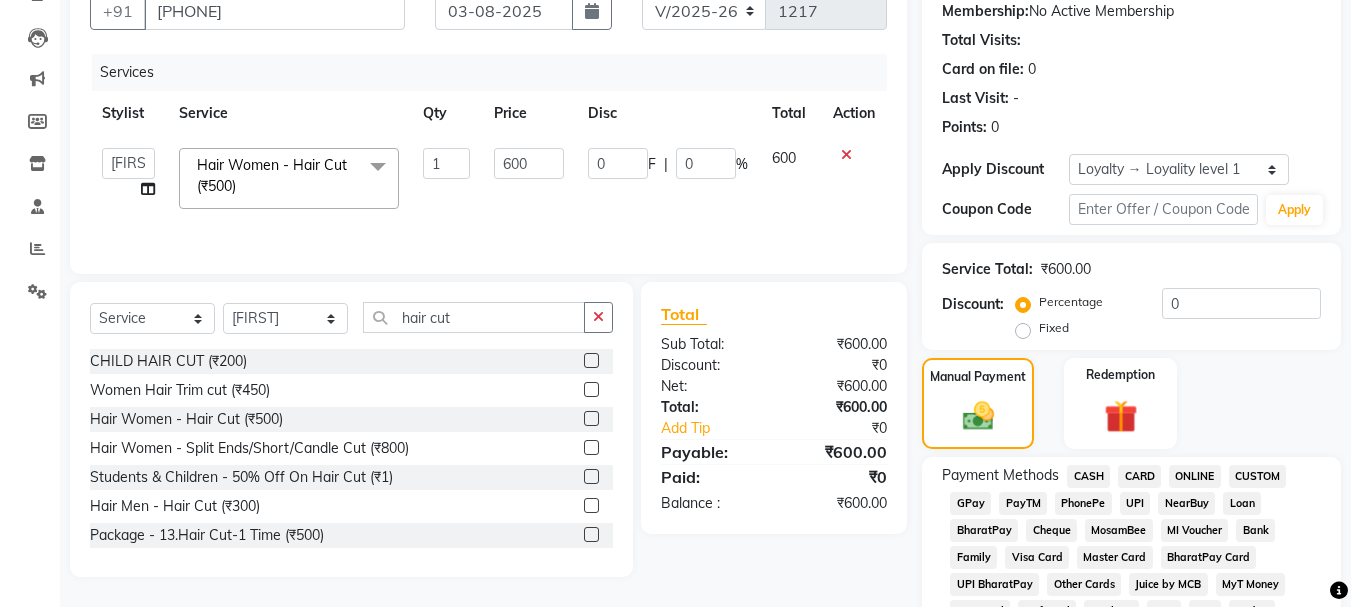 click on "ONLINE" 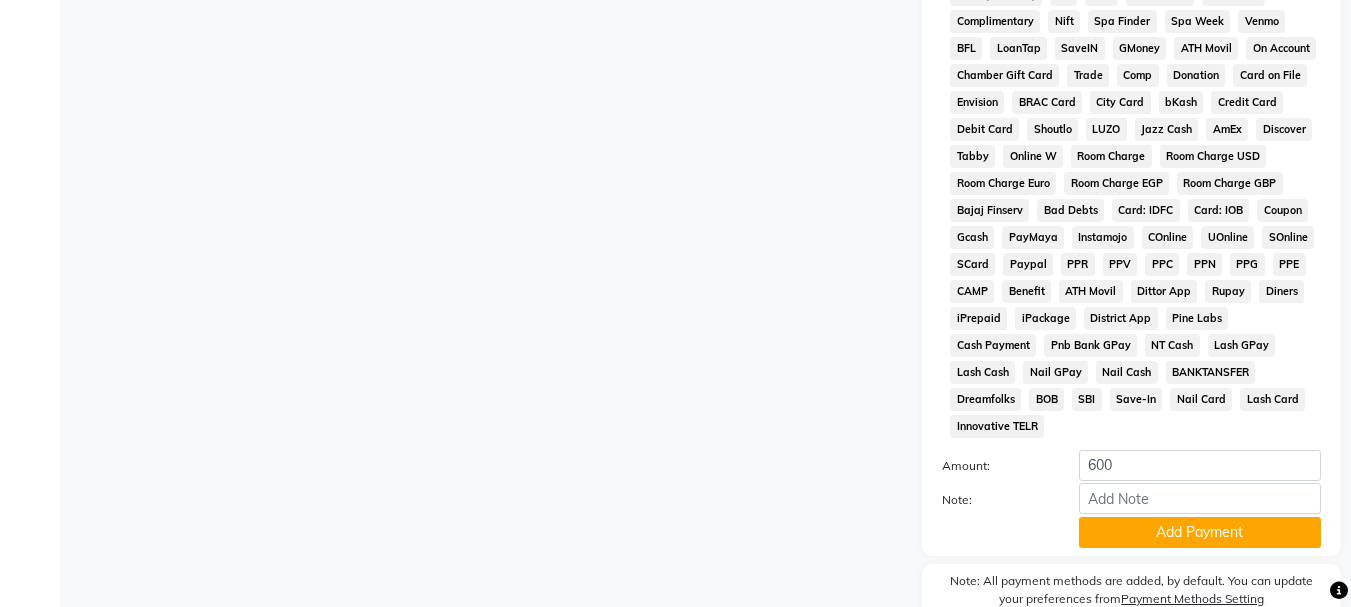 scroll, scrollTop: 934, scrollLeft: 0, axis: vertical 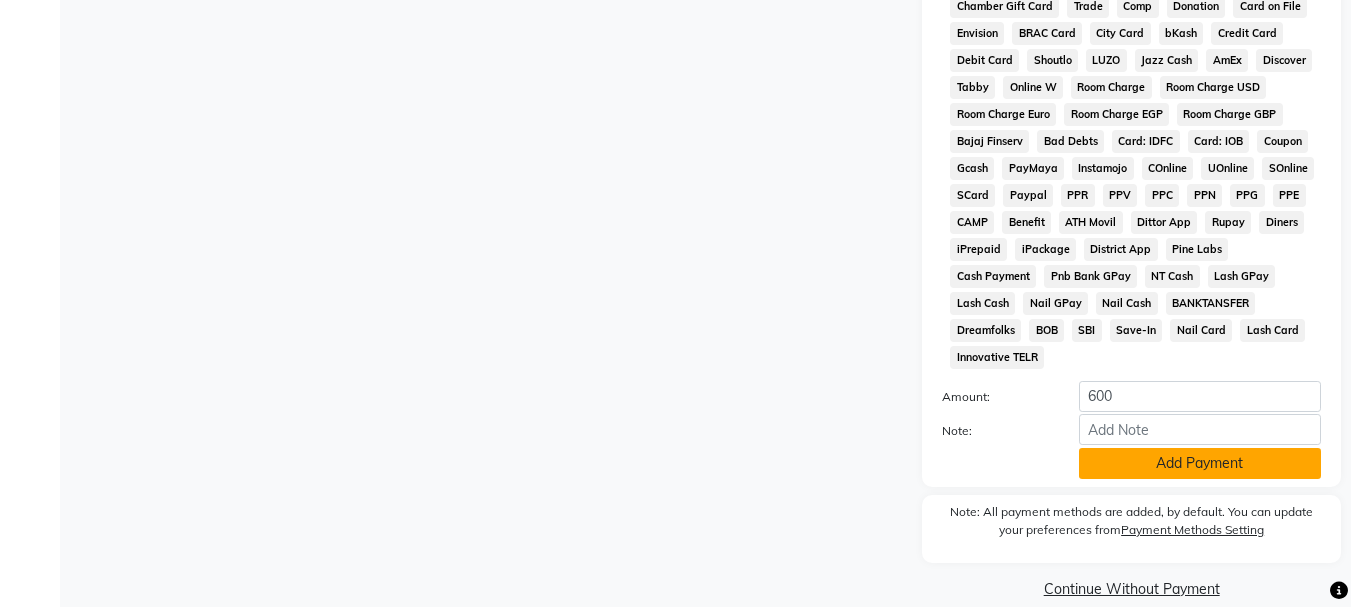 click on "Add Payment" 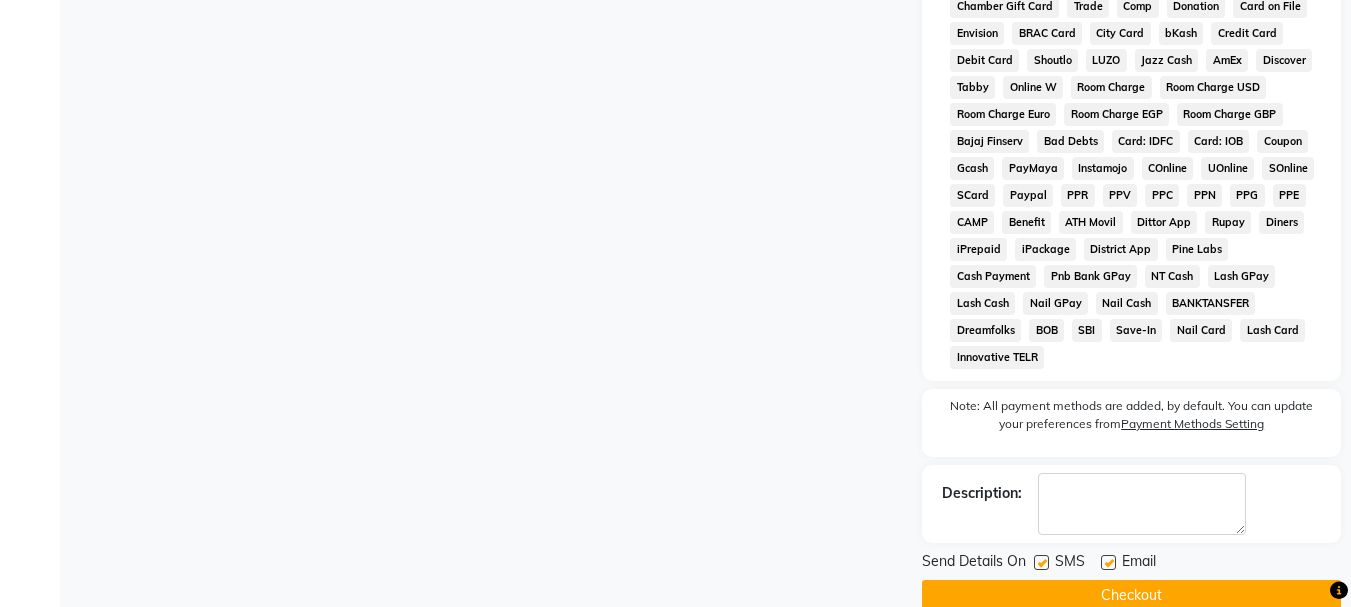 click 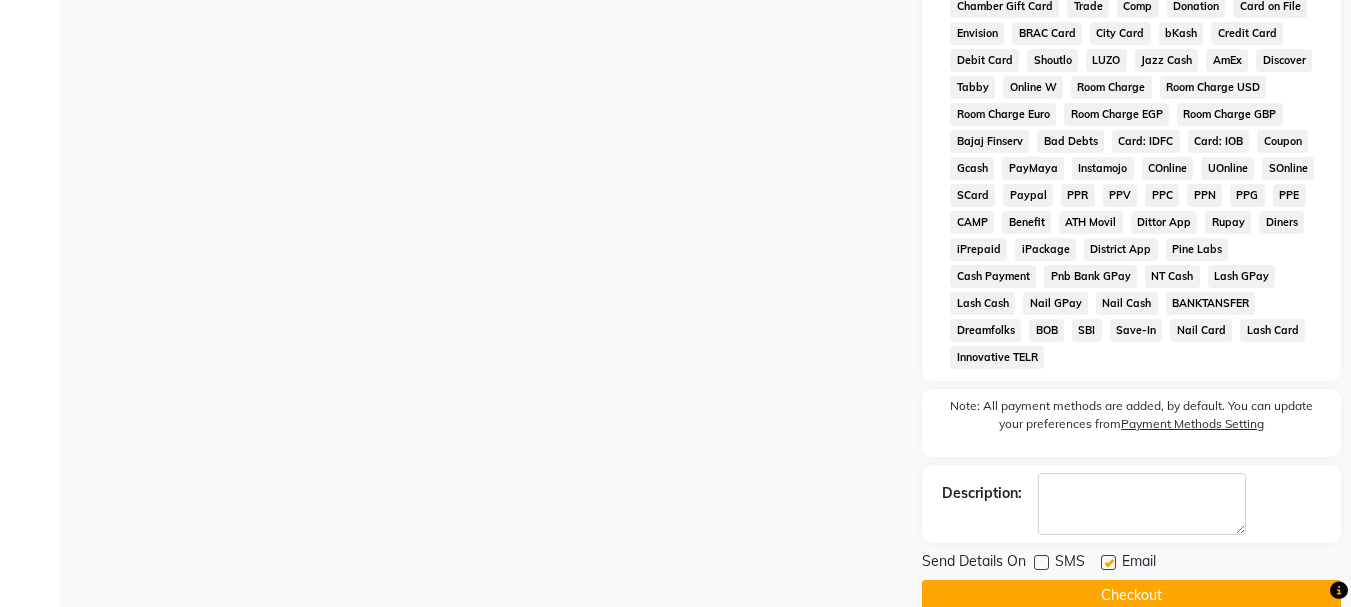 click 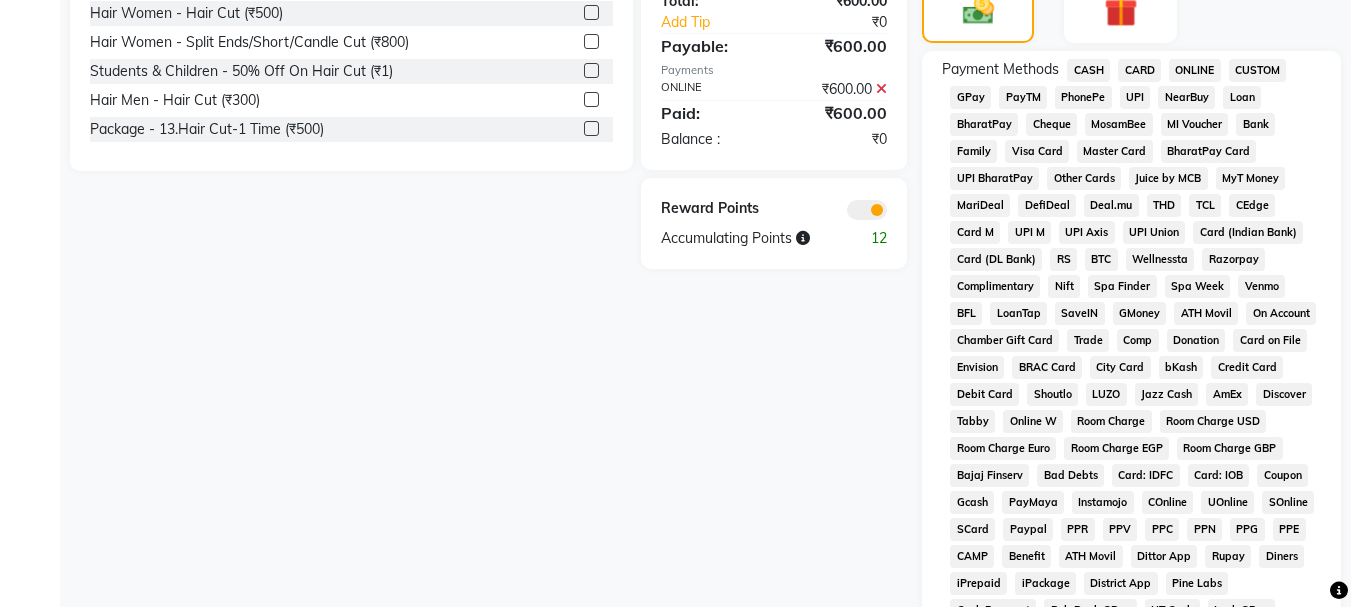 scroll, scrollTop: 941, scrollLeft: 0, axis: vertical 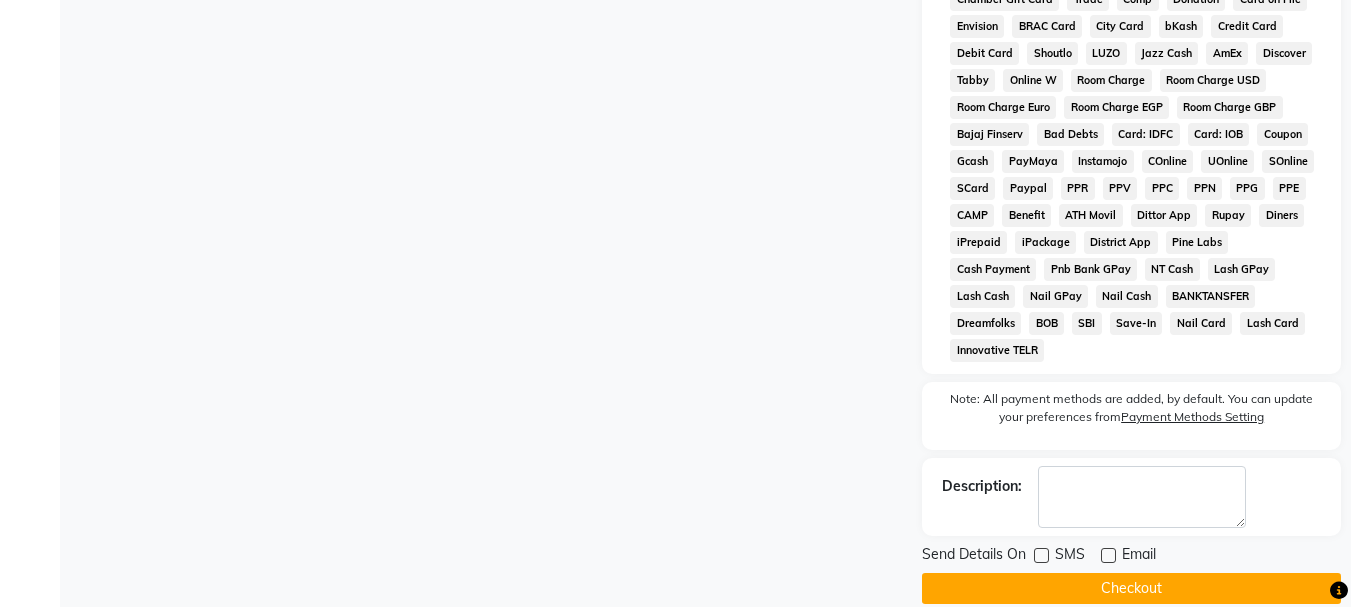 click on "Checkout" 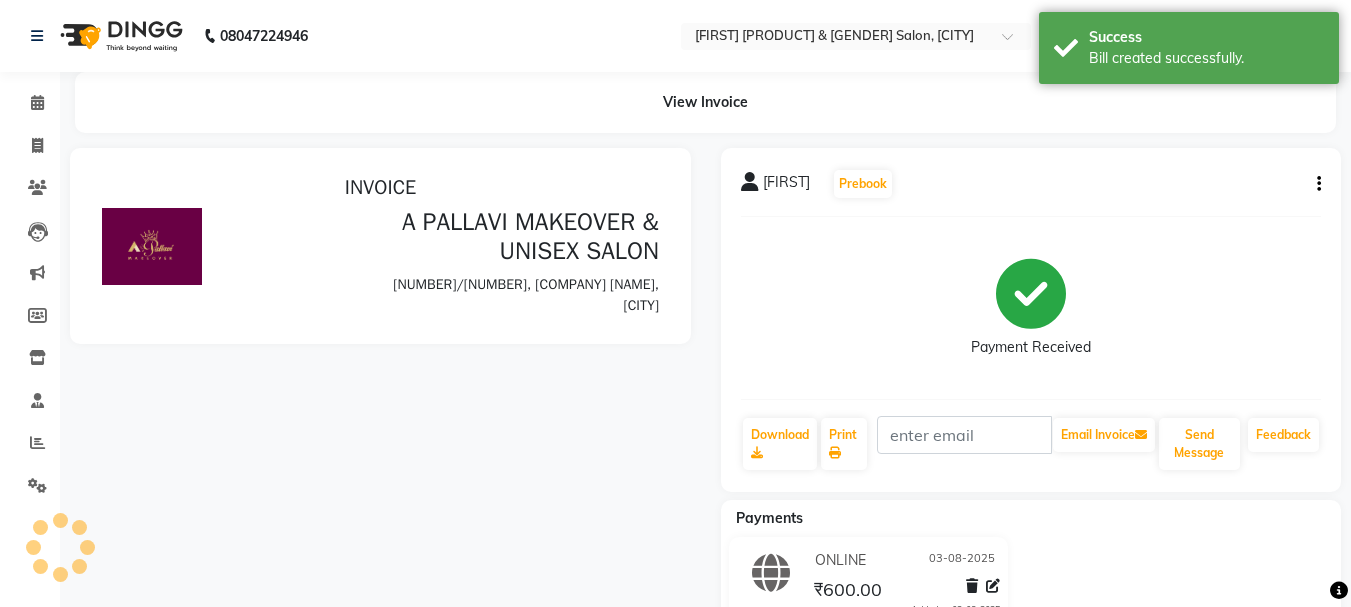 scroll, scrollTop: 0, scrollLeft: 0, axis: both 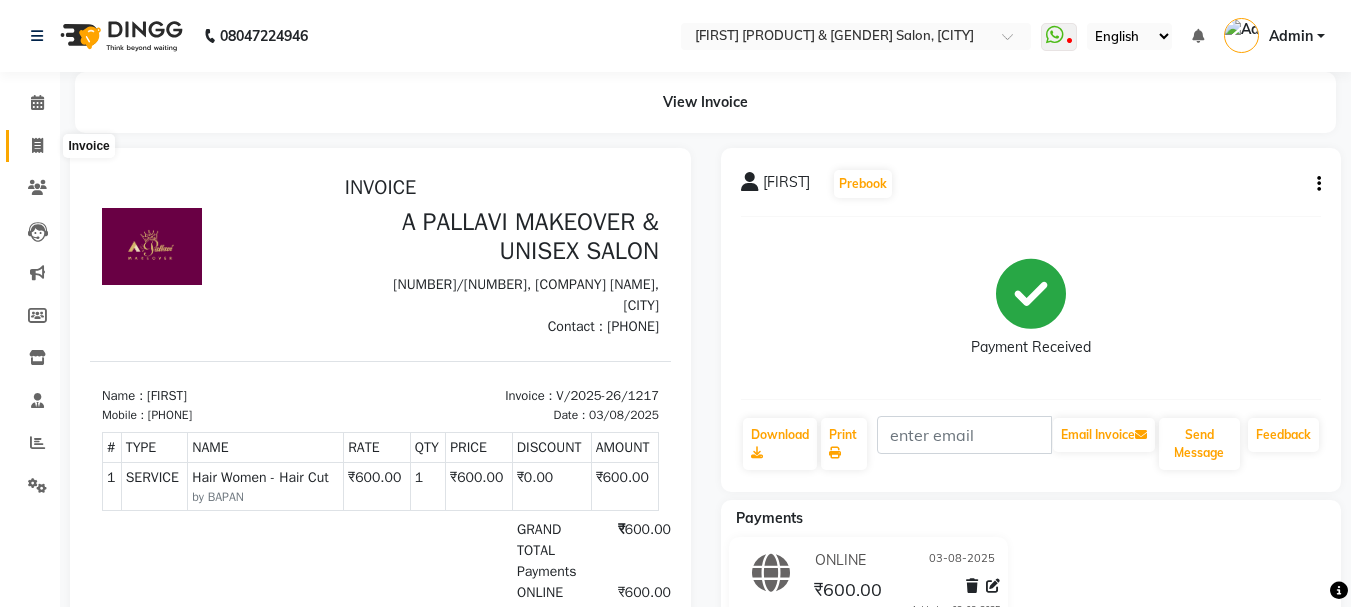 click 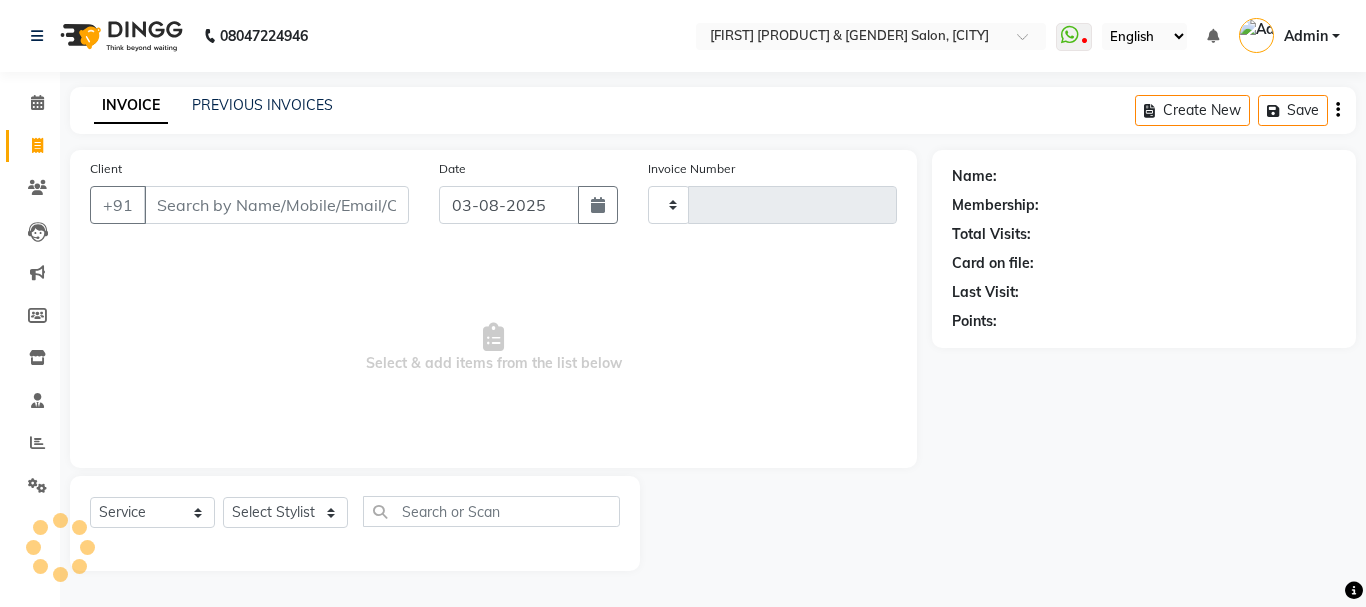 type on "1218" 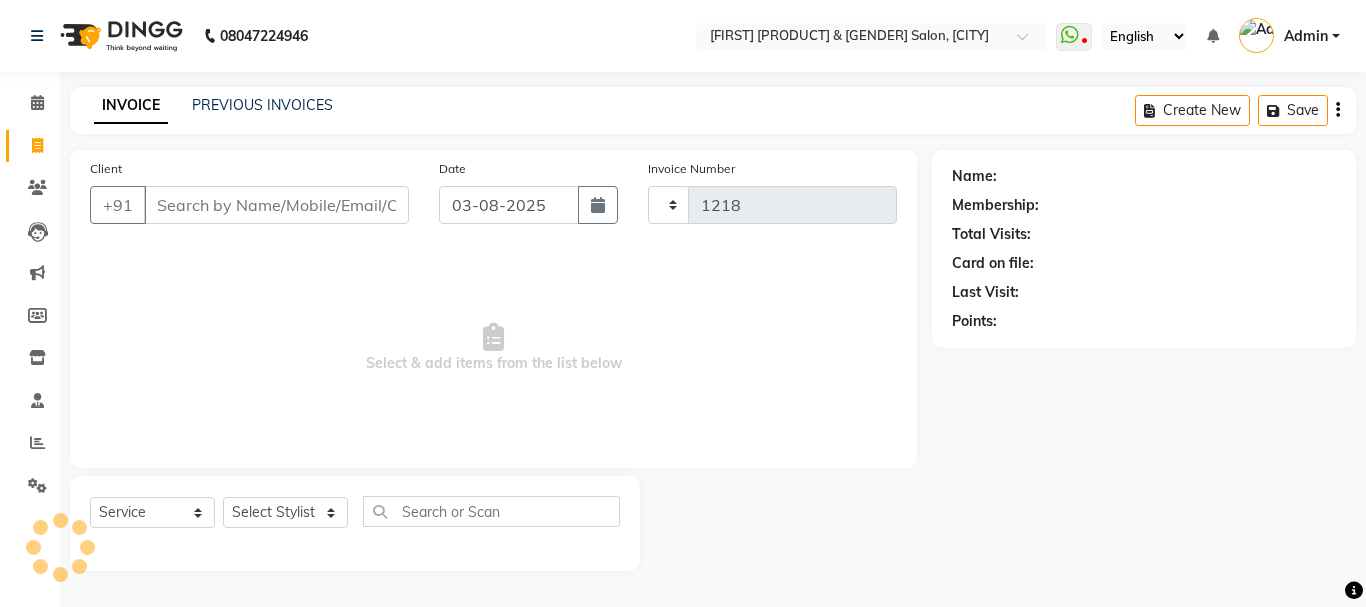 select on "3573" 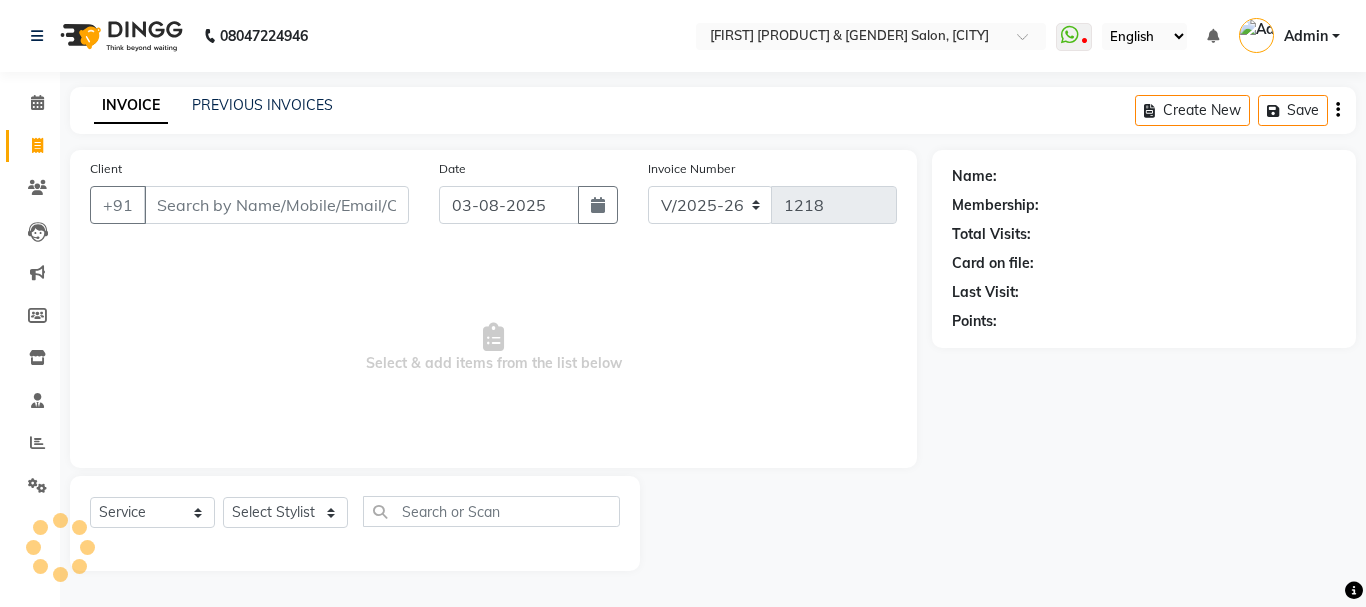 click on "Client" at bounding box center [276, 205] 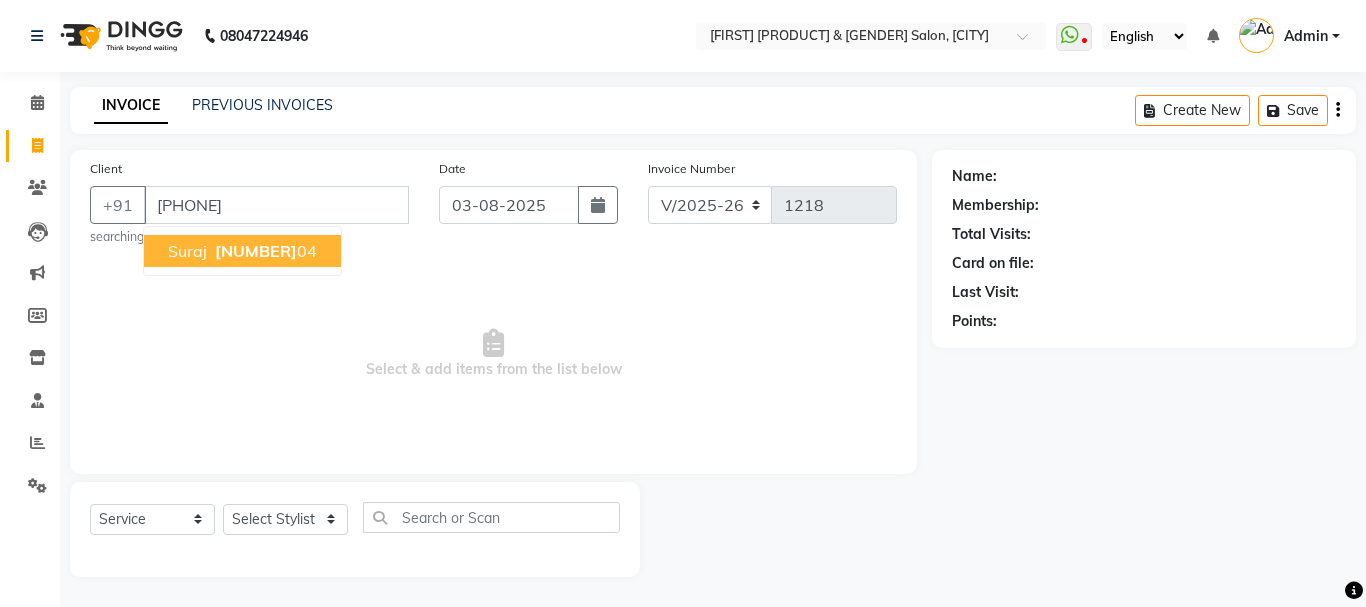 type on "[PHONE]" 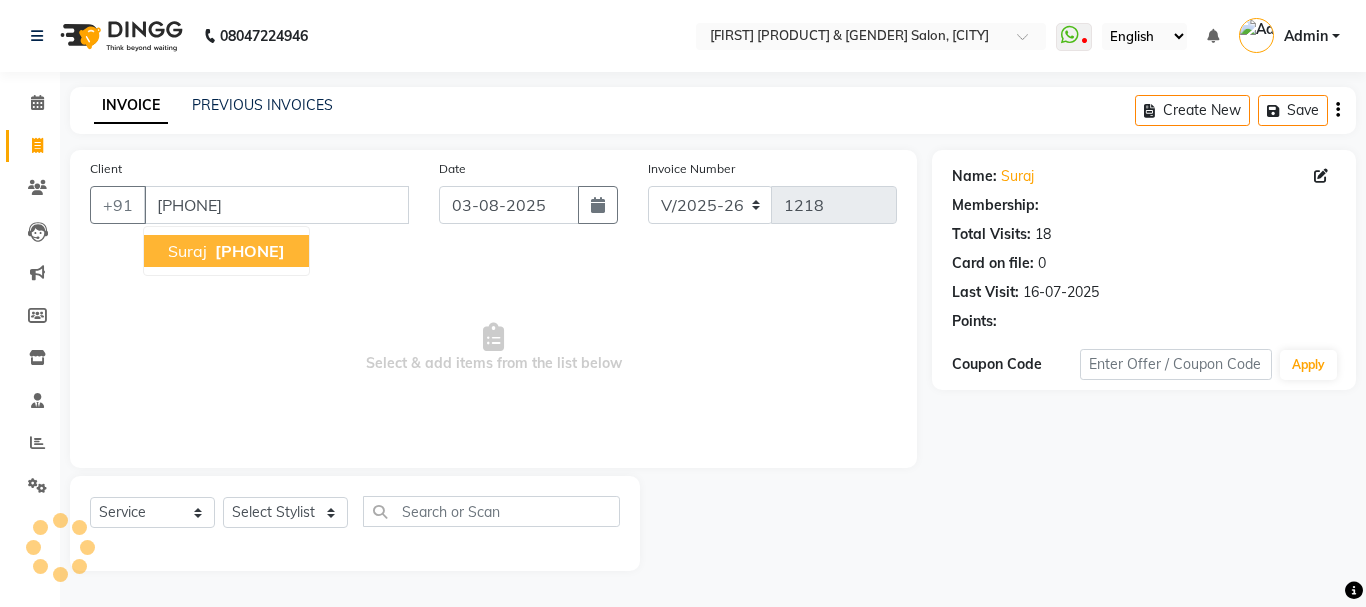 select on "1: Object" 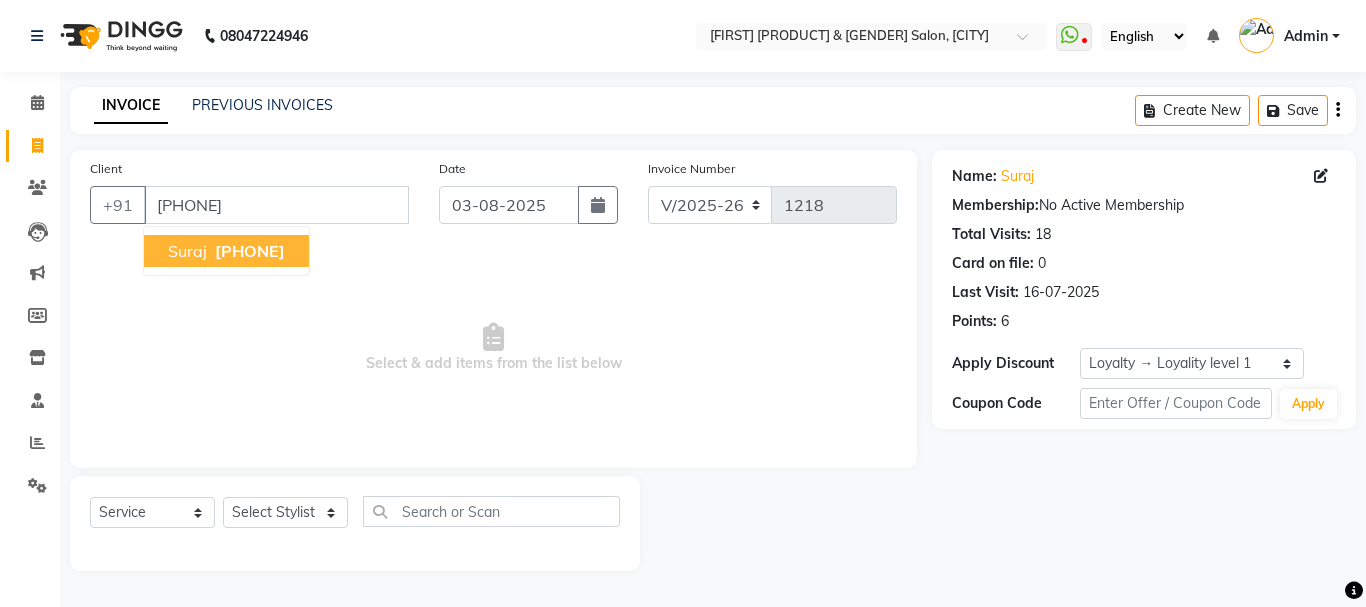 click on "[PHONE]" at bounding box center (250, 251) 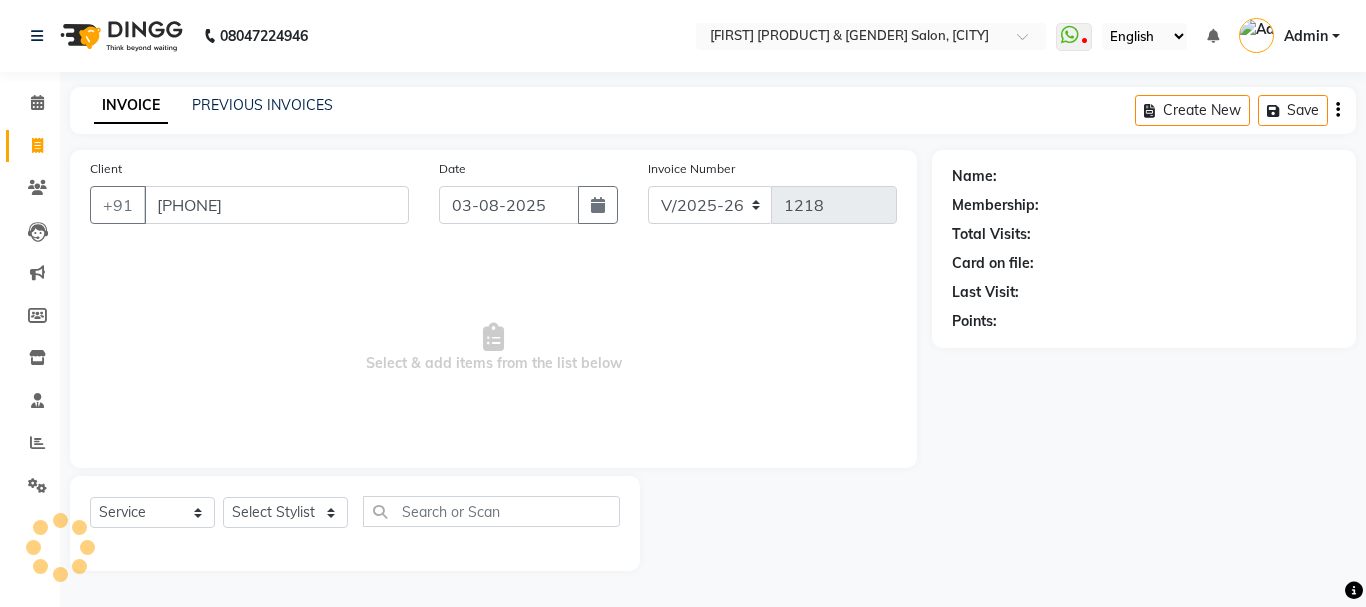 select on "1: Object" 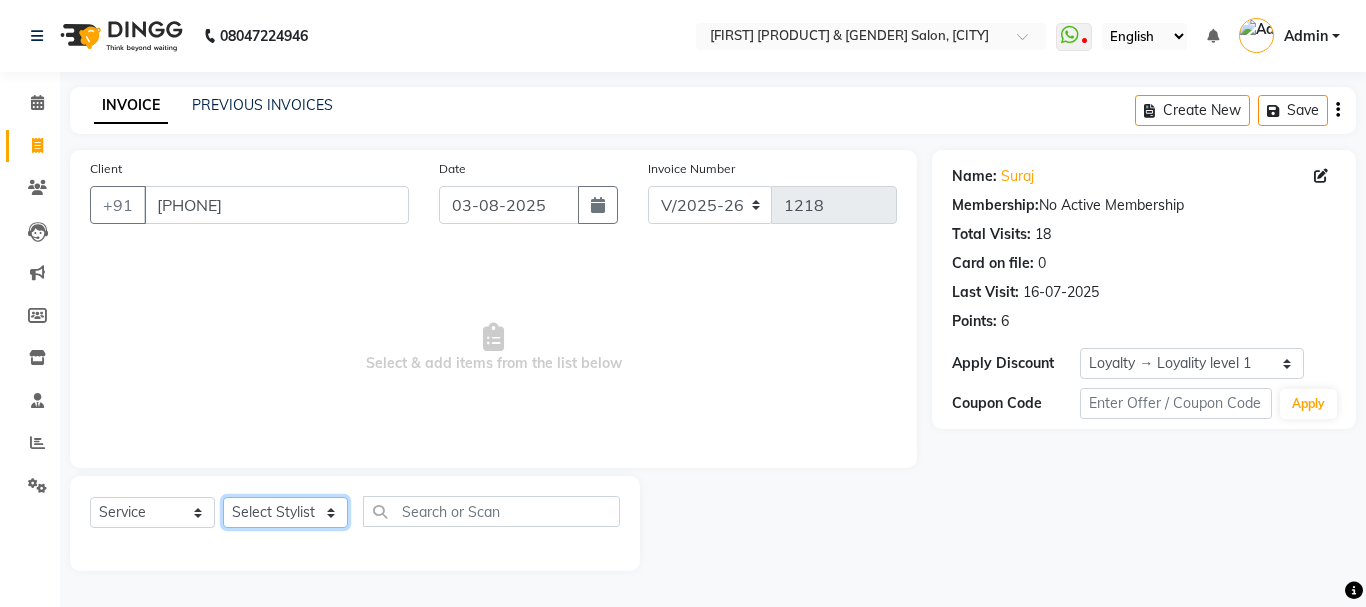 click on "Select Stylist [FIRST] [FIRST] [FIRST] [FIRST] [FIRST] [FIRST] [FIRST] [FIRST] [FIRST] [FIRST] [FIRST] [FIRST] [FIRST] [FIRST] [FIRST]" 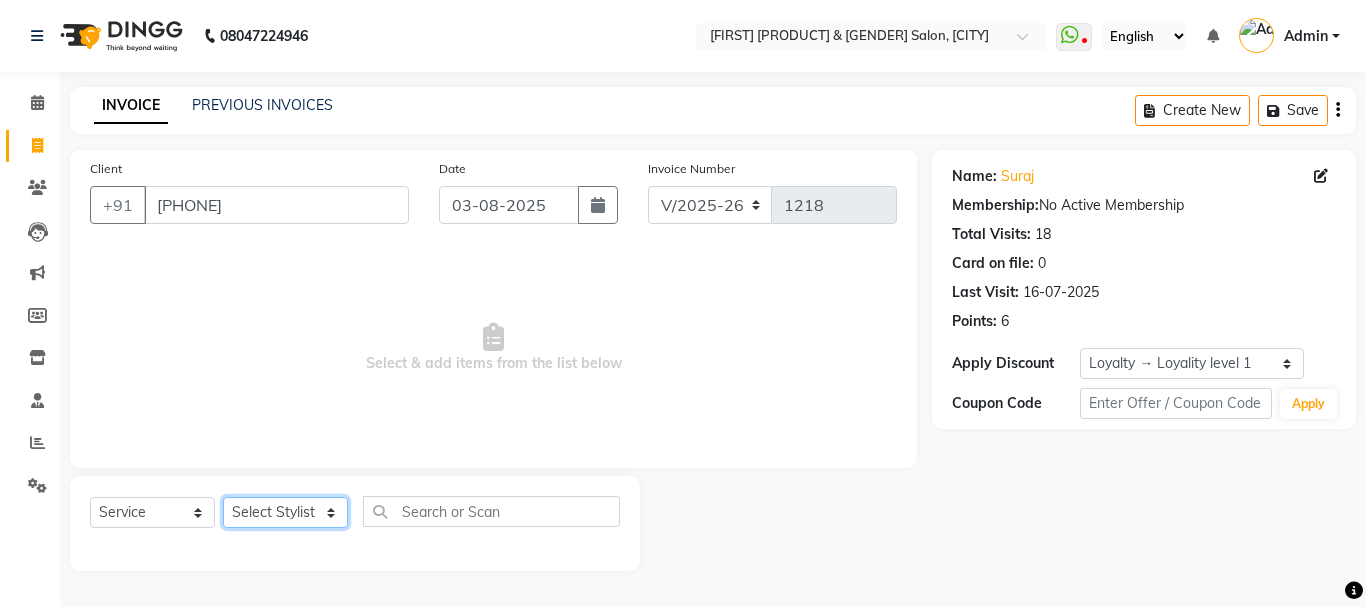 select on "68912" 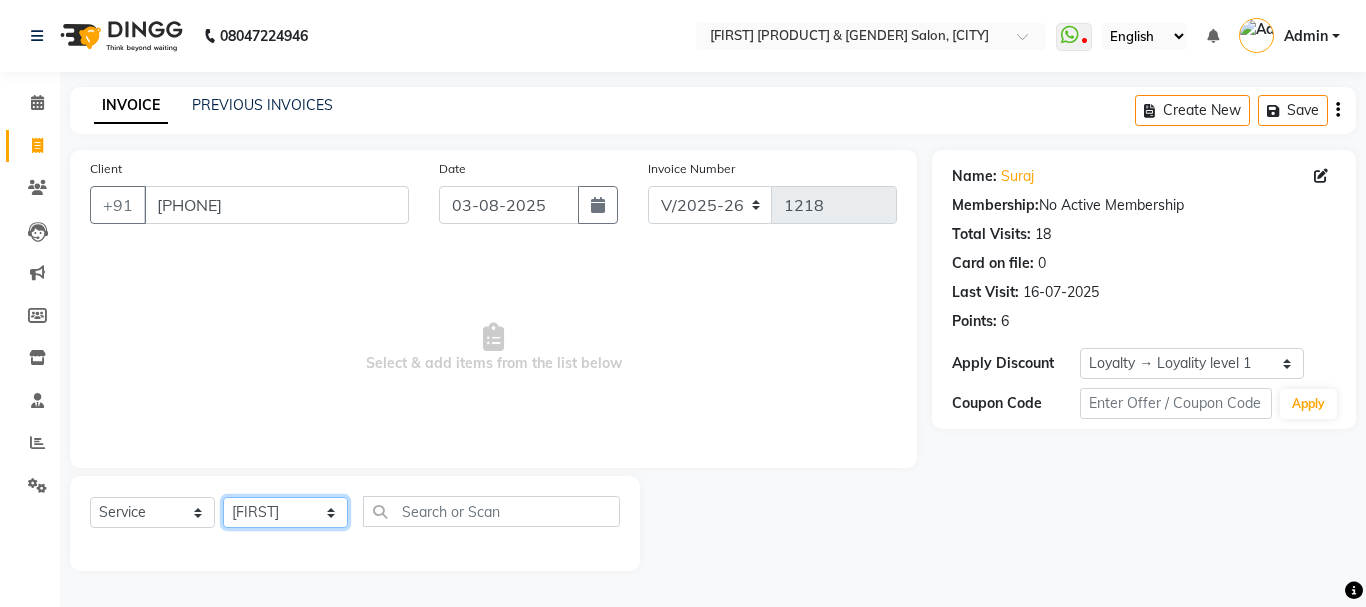 click on "Select Stylist [FIRST] [FIRST] [FIRST] [FIRST] [FIRST] [FIRST] [FIRST] [FIRST] [FIRST] [FIRST] [FIRST] [FIRST] [FIRST] [FIRST] [FIRST]" 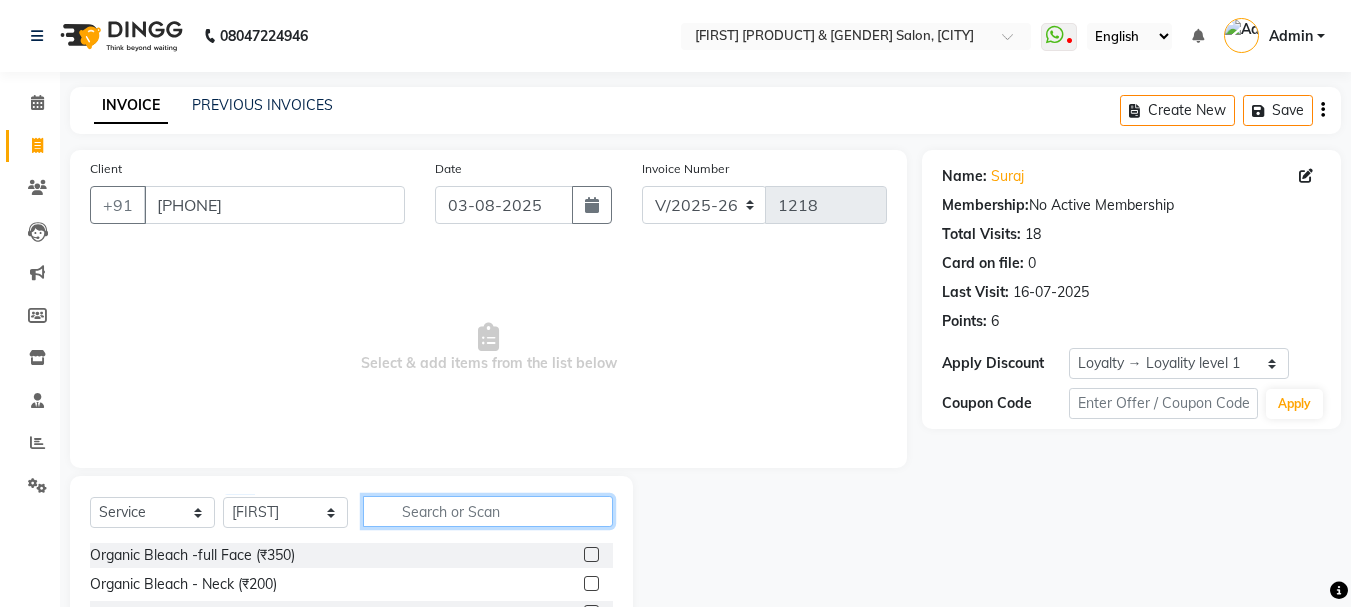 click 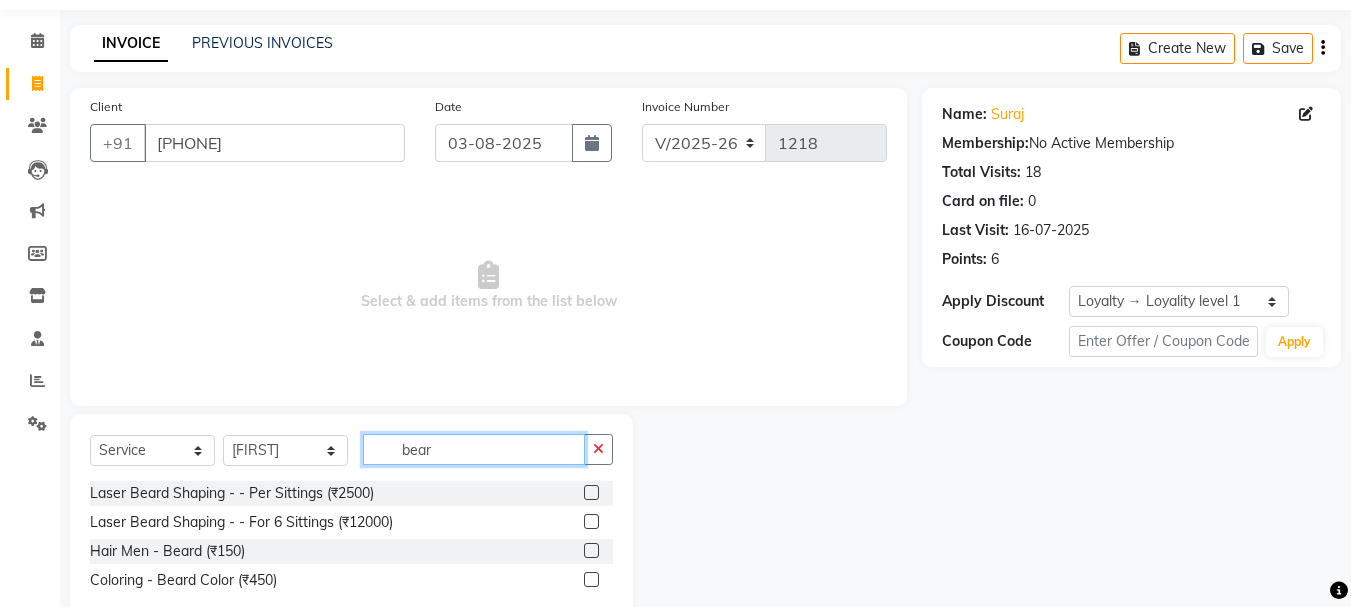 scroll, scrollTop: 110, scrollLeft: 0, axis: vertical 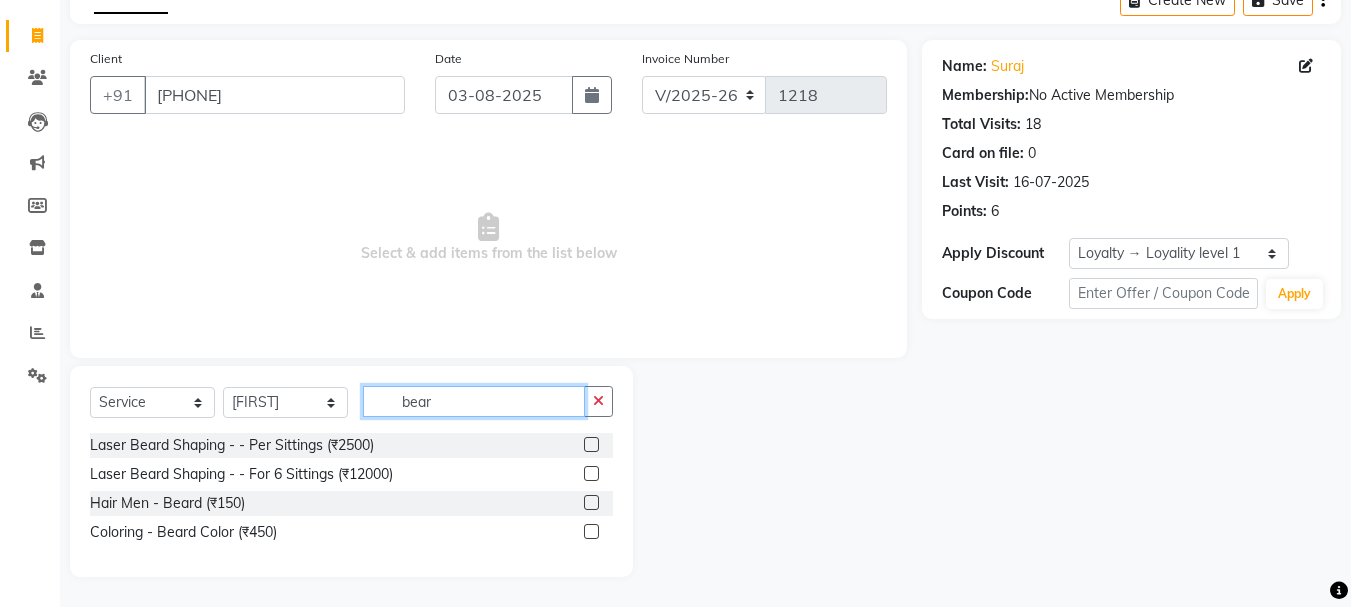 type on "bear" 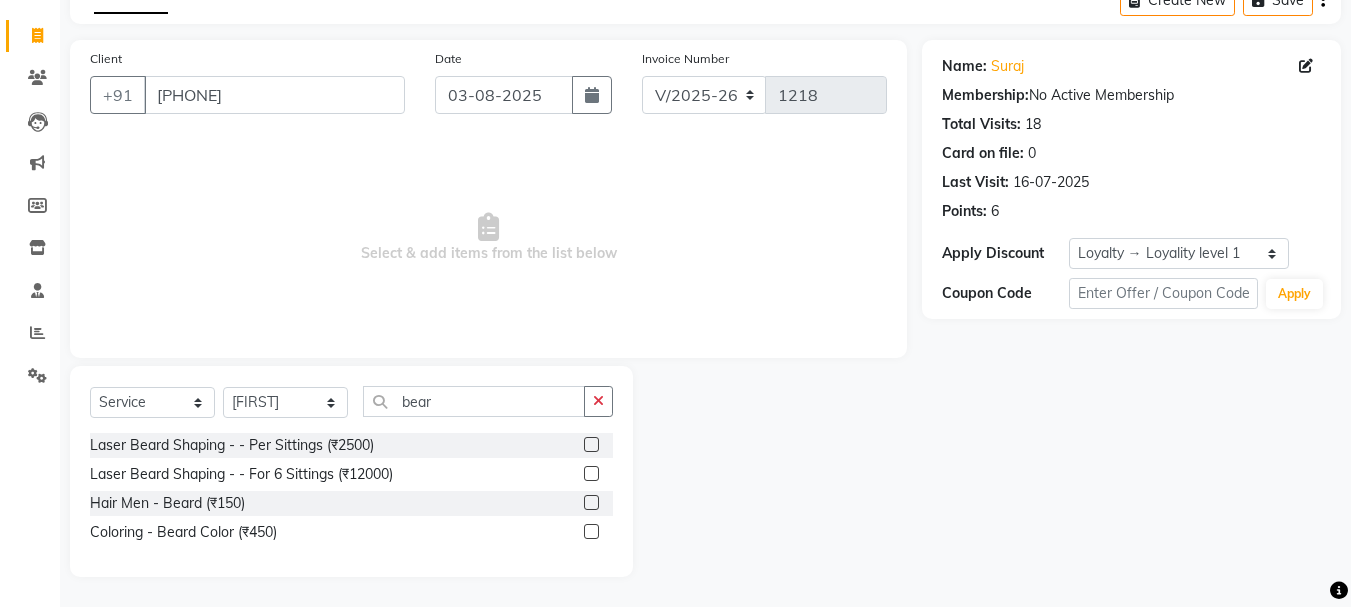 click 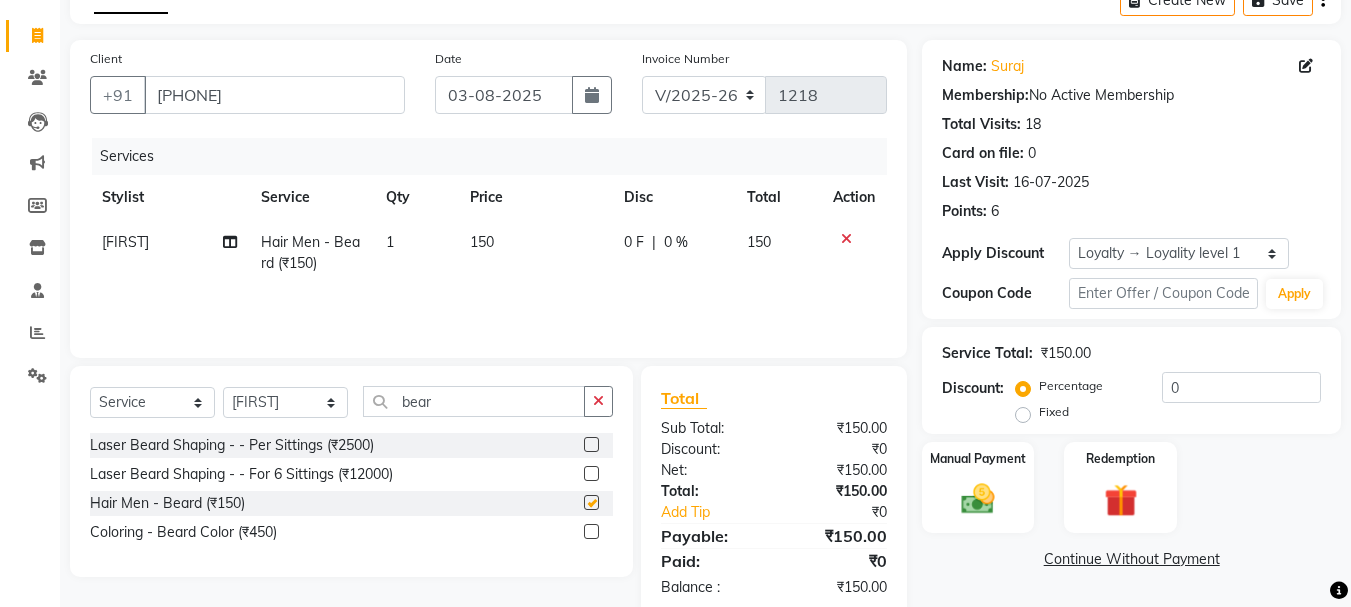 checkbox on "false" 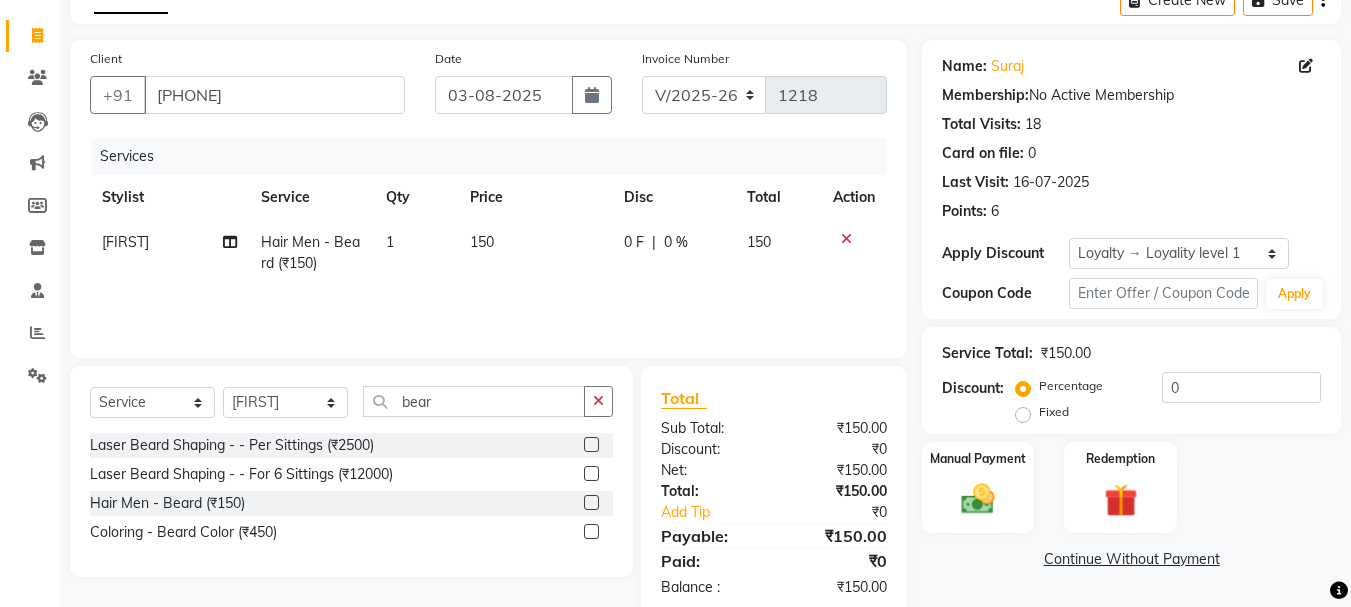 click on "150" 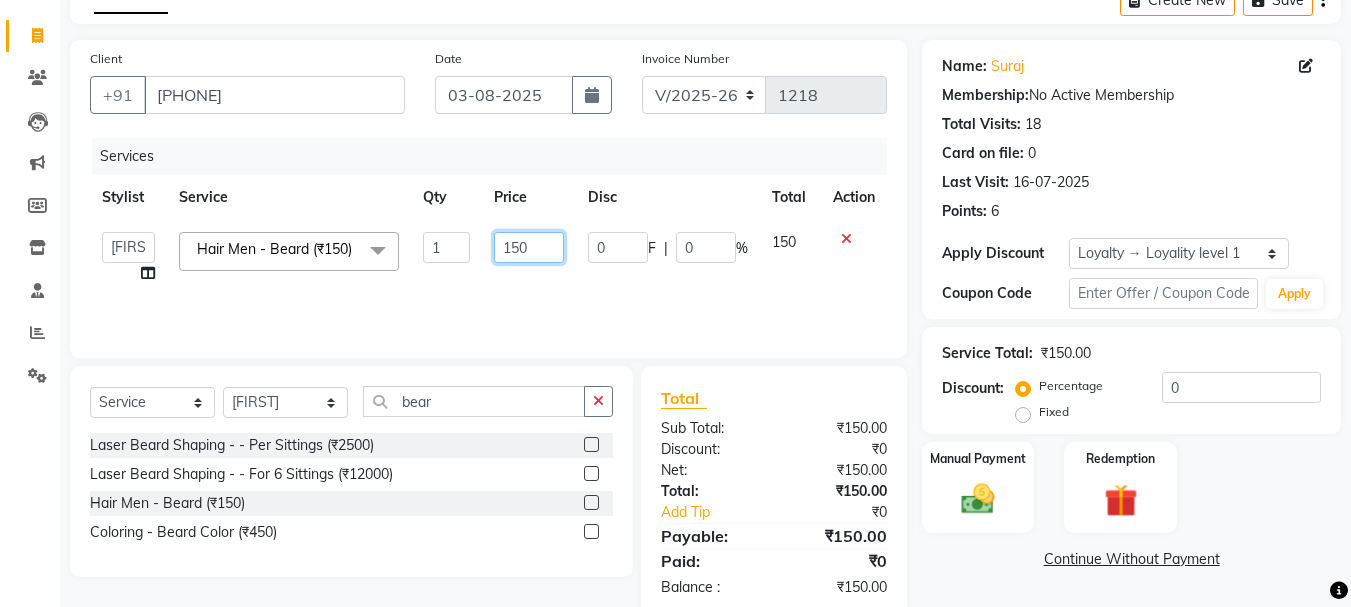 click on "150" 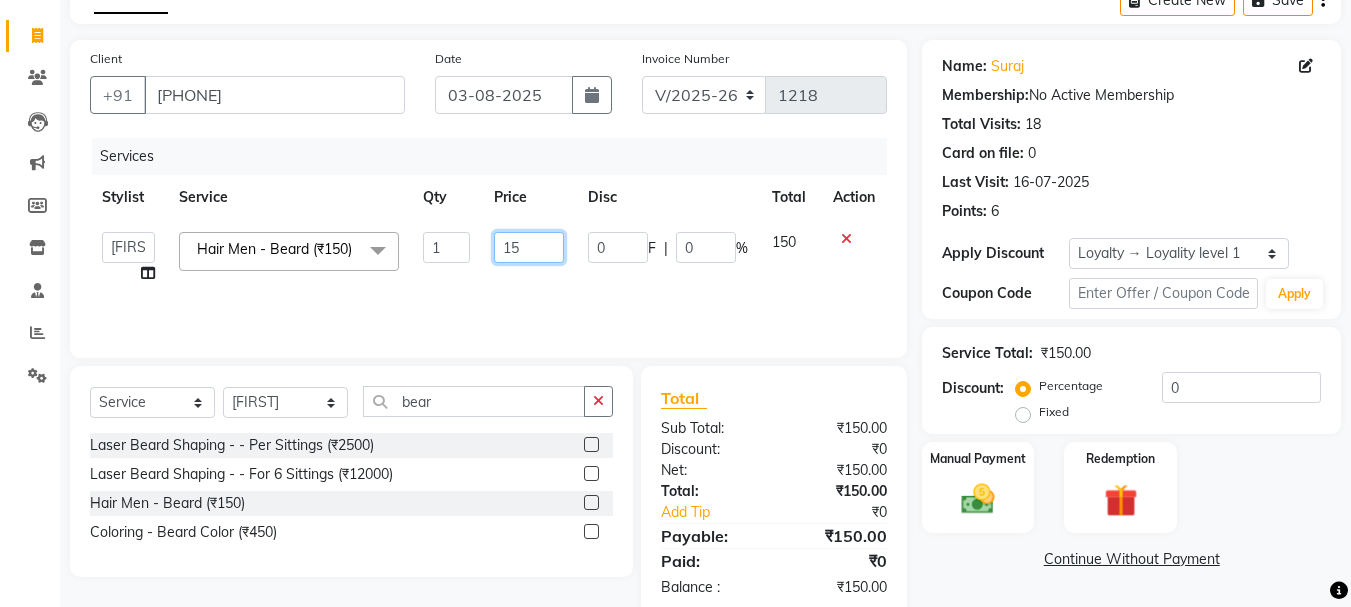 type on "1" 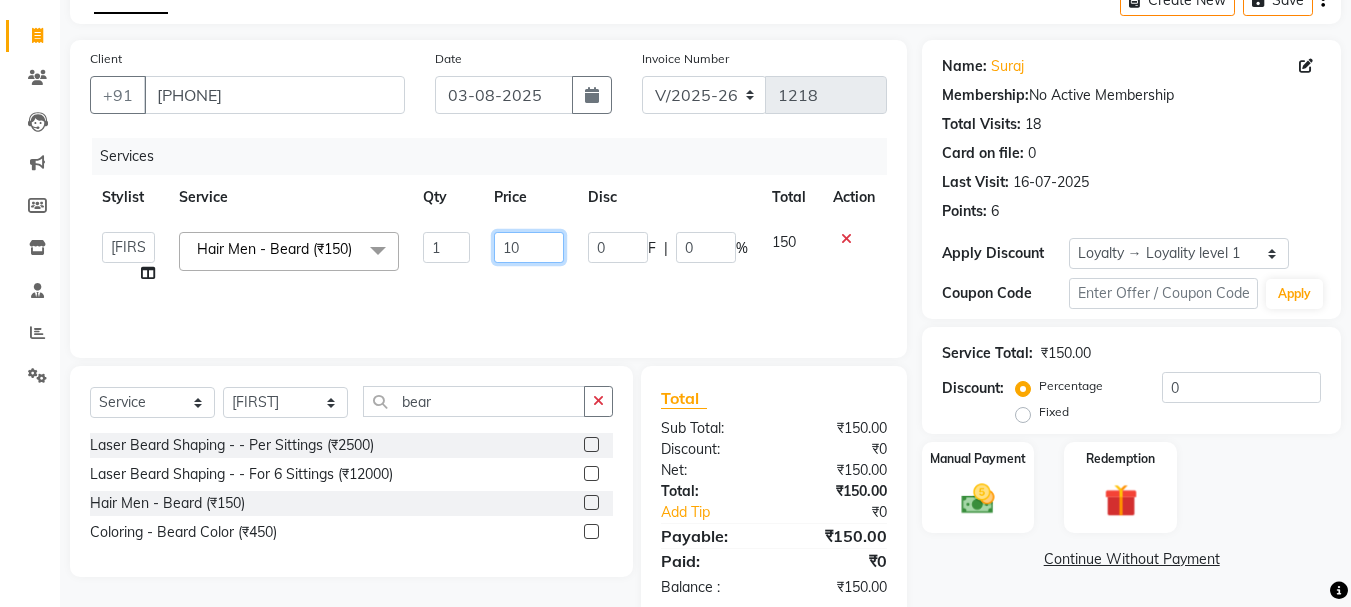 type on "100" 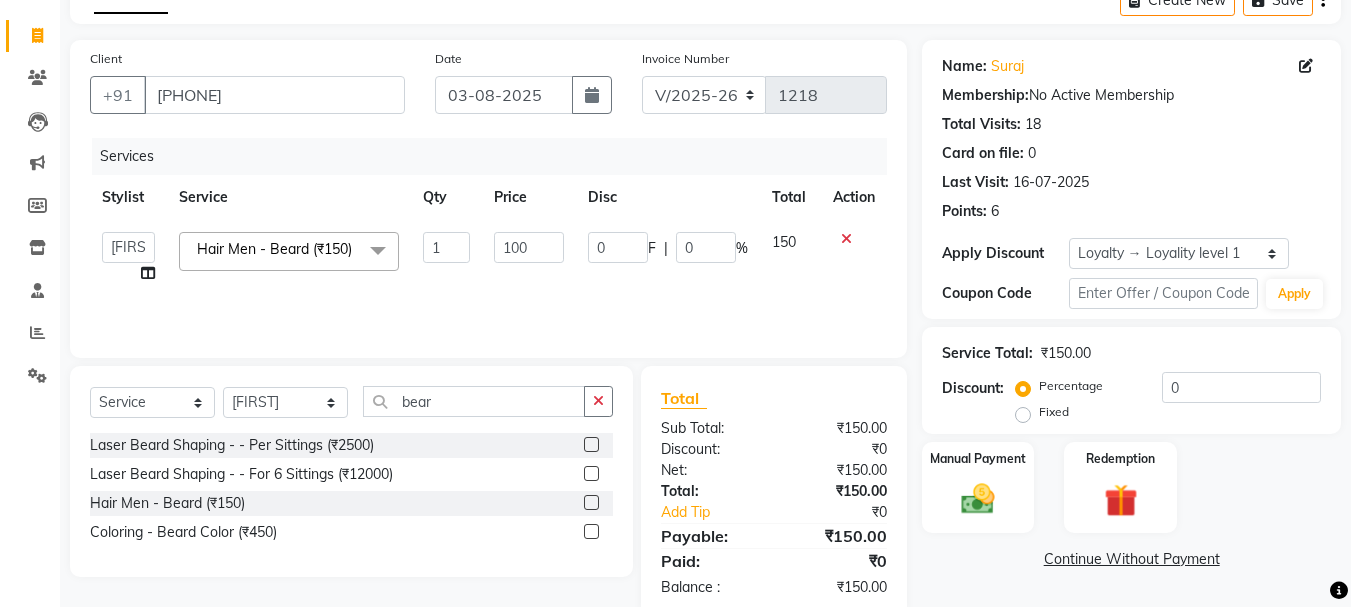 click on "100" 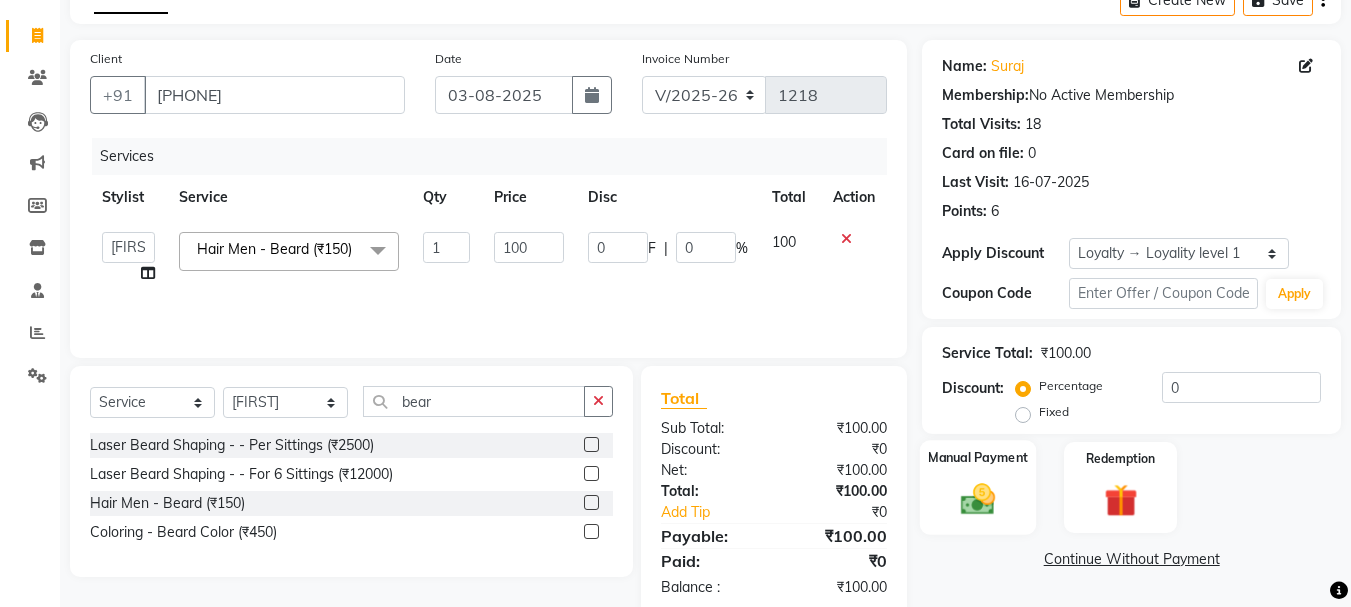 click on "Manual Payment" 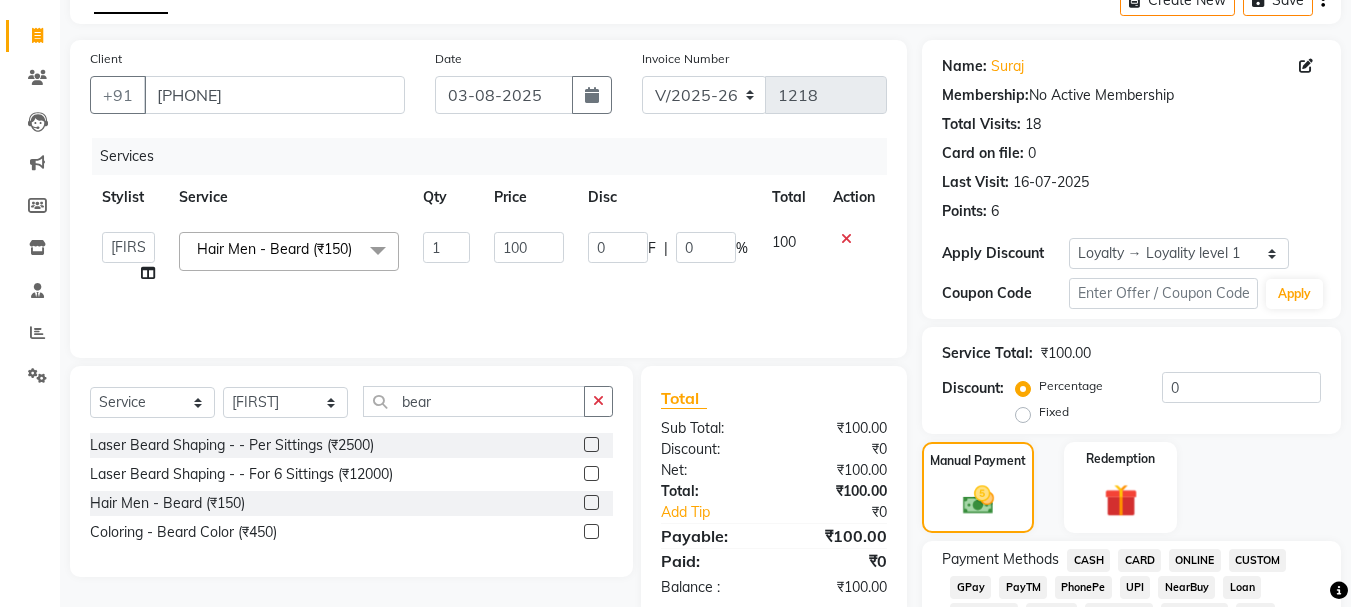 click on "CASH" 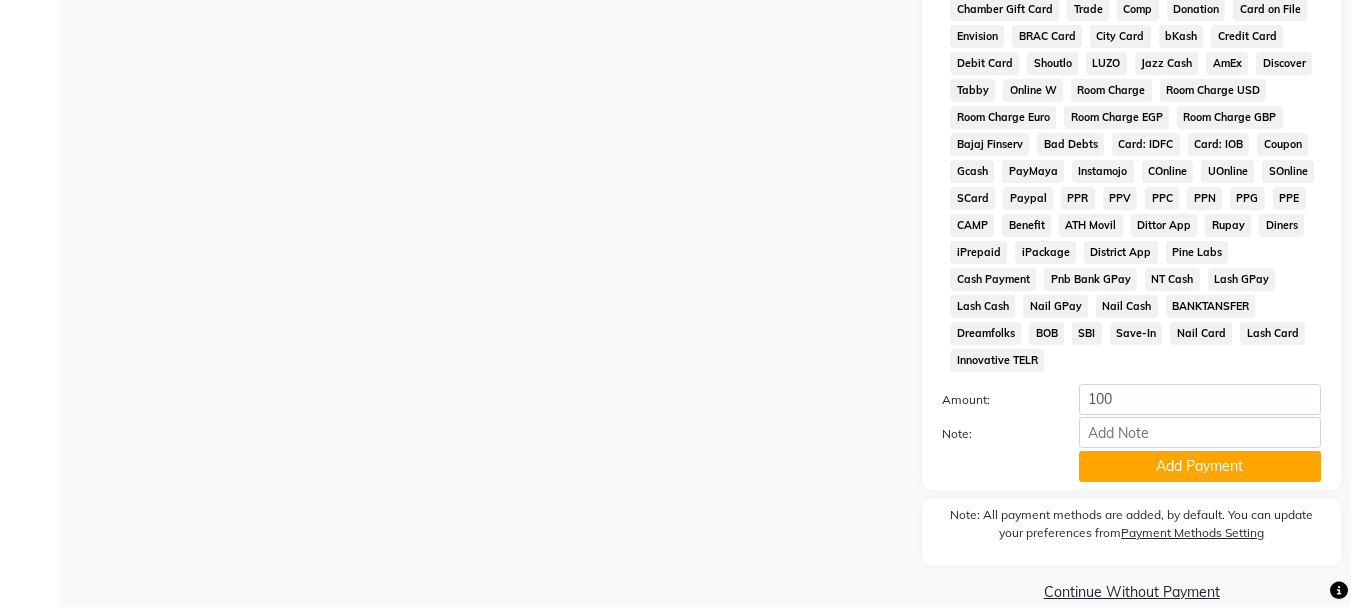 scroll, scrollTop: 934, scrollLeft: 0, axis: vertical 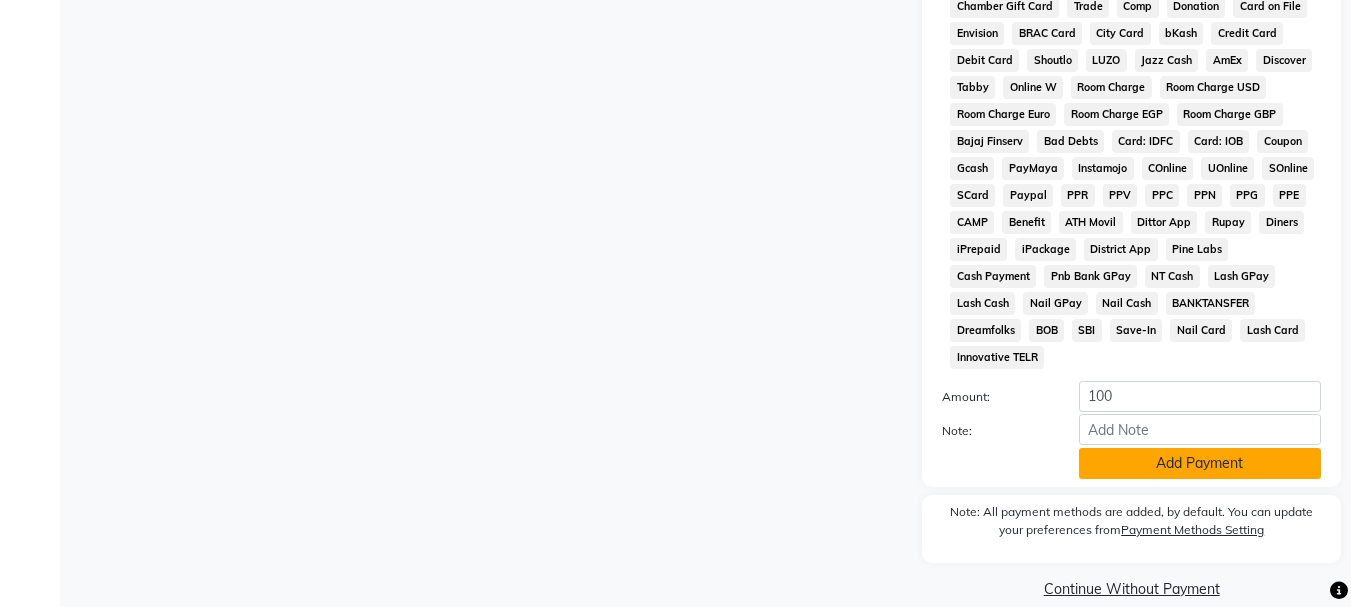 click on "Add Payment" 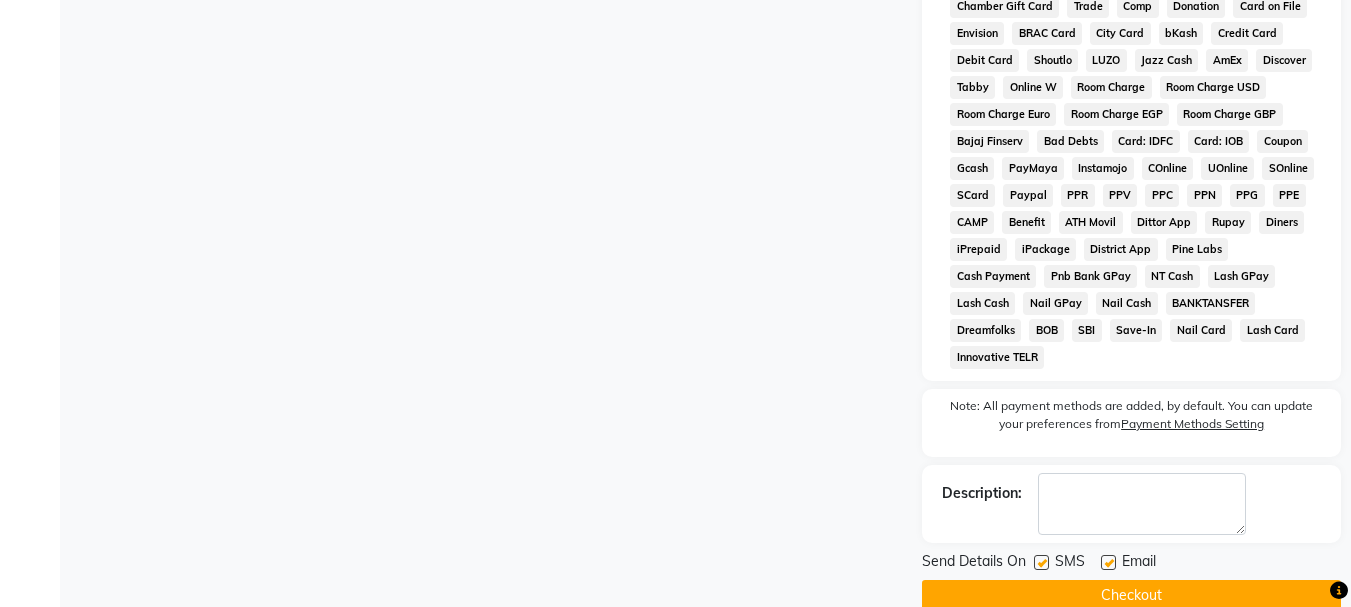 click on "Send Details On SMS Email" 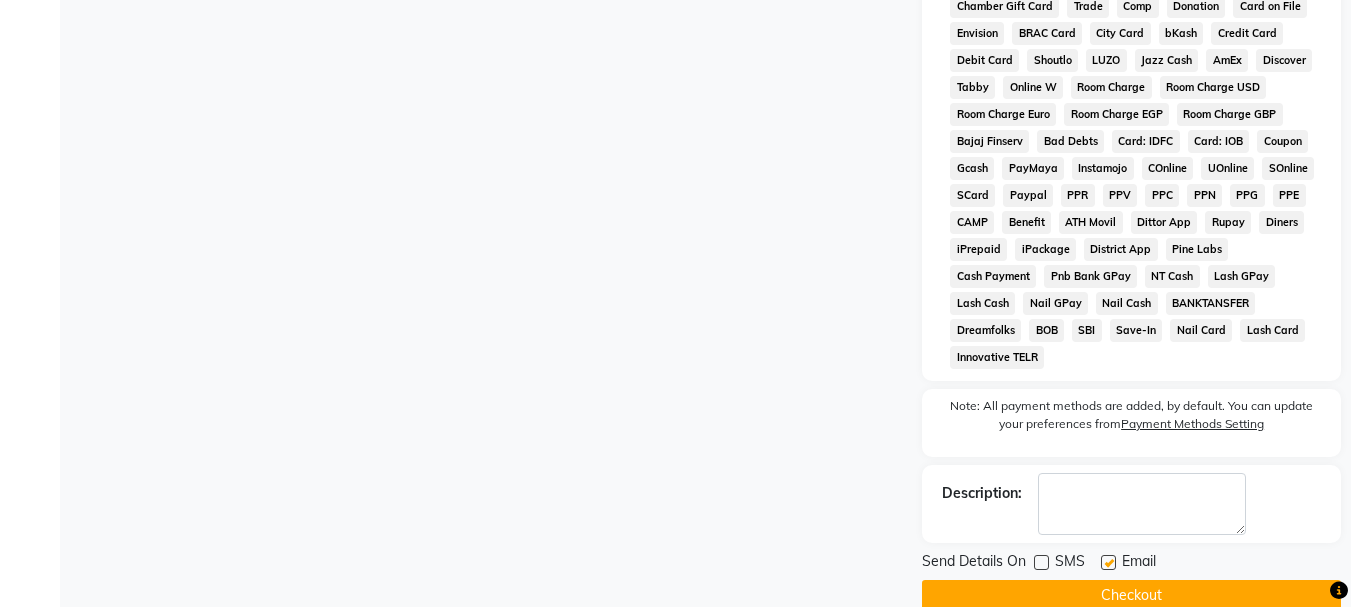 drag, startPoint x: 1108, startPoint y: 535, endPoint x: 1095, endPoint y: 575, distance: 42.059483 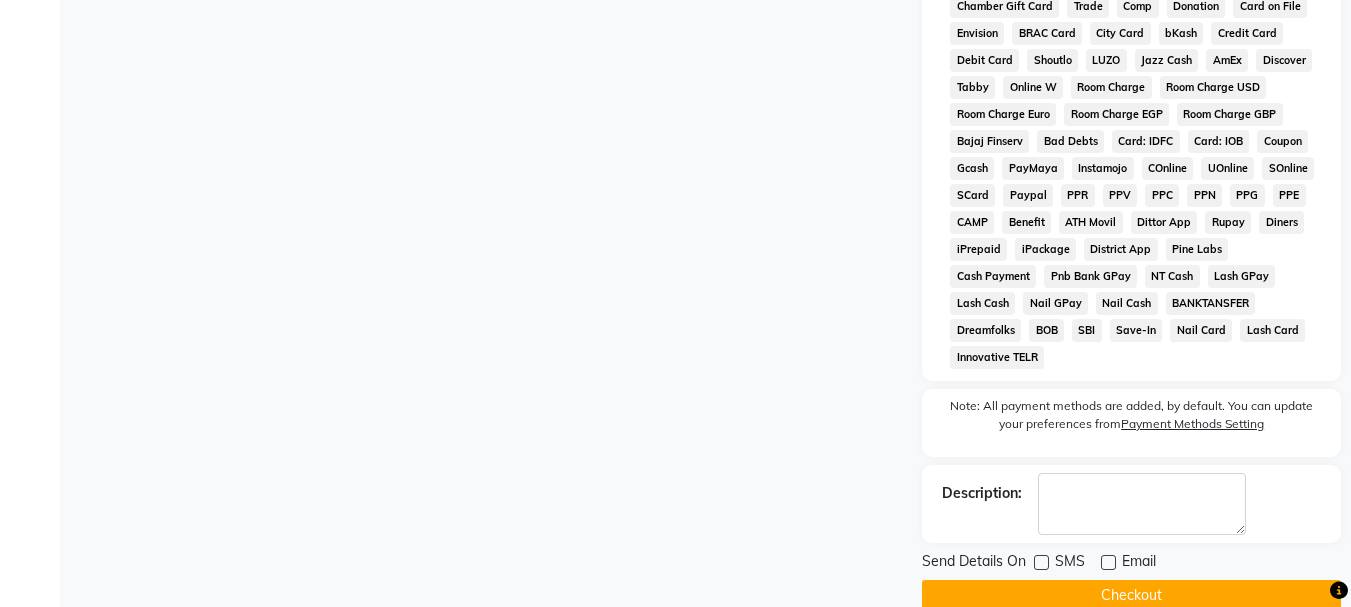 click on "INVOICE PREVIOUS INVOICES Create New Save Client +[PHONE] Date [NUMBER]-[NUMBER]-[YEAR] Invoice Number V/[YEAR] V/[YEAR]-26 [NUMBER] Services Stylist Service Qty Price Disc Total Action [FIRST] [FIRST] [FIRST] [FIRST] [FIRST] [FIRST] [FIRST] [FIRST] [FIRST] [FIRST] [FIRST] [FIRST] [FIRST] [FIRST] [FIRST] [FIRST] - Beard (₹[NUMBER]) x [PRODUCT] -full Face (₹[NUMBER]) [PRODUCT] - Neck (₹[NUMBER]) [PRODUCT] - Stomach (₹[NUMBER]) [PRODUCT] - Back (₹[NUMBER]) [PRODUCT] - Arms (₹[NUMBER]) [PRODUCT] - full Legs (₹[NUMBER]) [PRODUCT] - Half Legs (₹[NUMBER]) [PRODUCT] - Hands/Feet [NUMBER] (₹[NUMBER]) [PRODUCT] - Full Body Bleach (₹[NUMBER]) [PRODUCT] (₹[NUMBER]) [PRODUCT] (₹[NUMBER]) [NUMBER] [PRODUCT] (₹[NUMBER]) [NUMBER] [PRODUCT] (₹[NUMBER]) [NUMBER] [PRODUCT] (₹[NUMBER]) [NUMBER] [PRODUCT] (₹[NUMBER]) [NUMBER] [PRODUCT] (₹[NUMBER]) [NUMBER] [PRODUCT] (₹[NUMBER]) [NUMBER] [PRODUCT] (₹[NUMBER]) [NUMBER] [PRODUCT] (₹[NUMBER]) [NUMBER] [PRODUCT] (₹[NUMBER]) [NUMBER] [PRODUCT] (₹[NUMBER]) [NUMBER]" 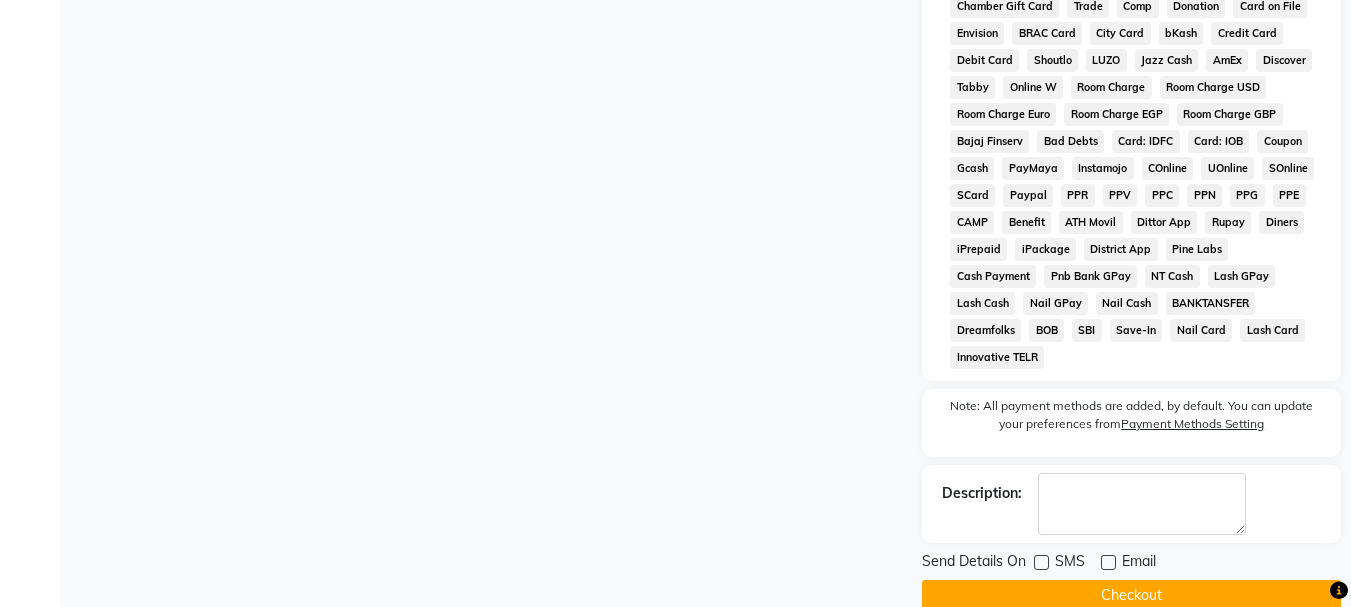 click on "Checkout" 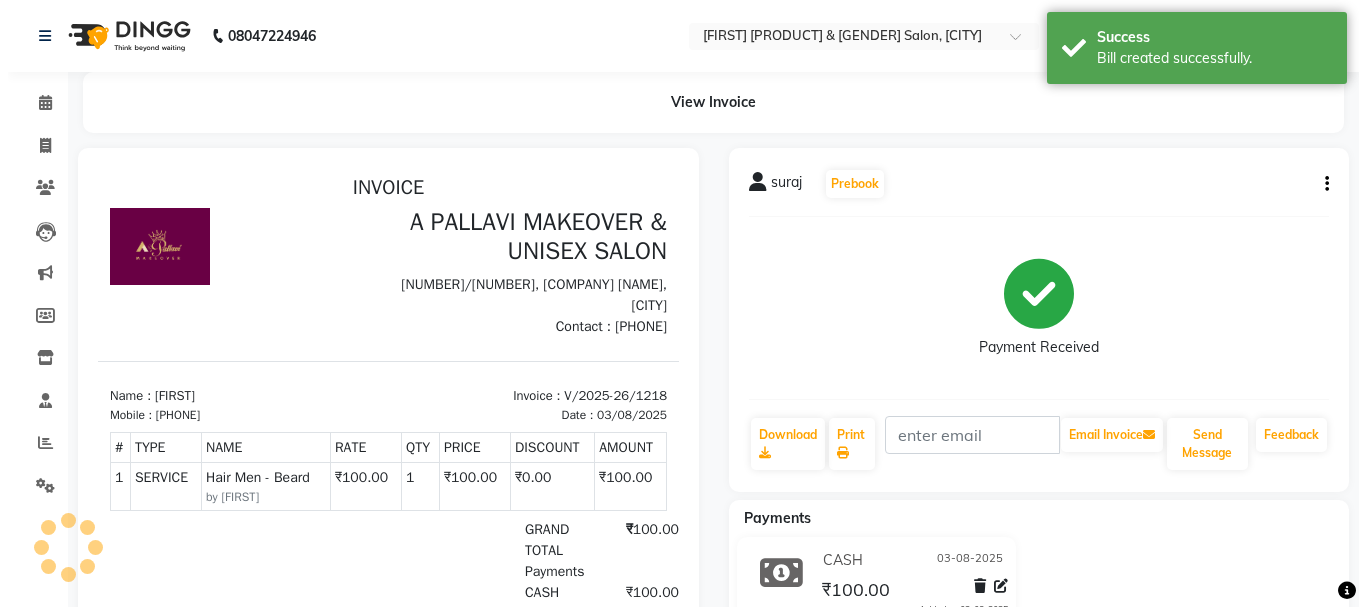 scroll, scrollTop: 0, scrollLeft: 0, axis: both 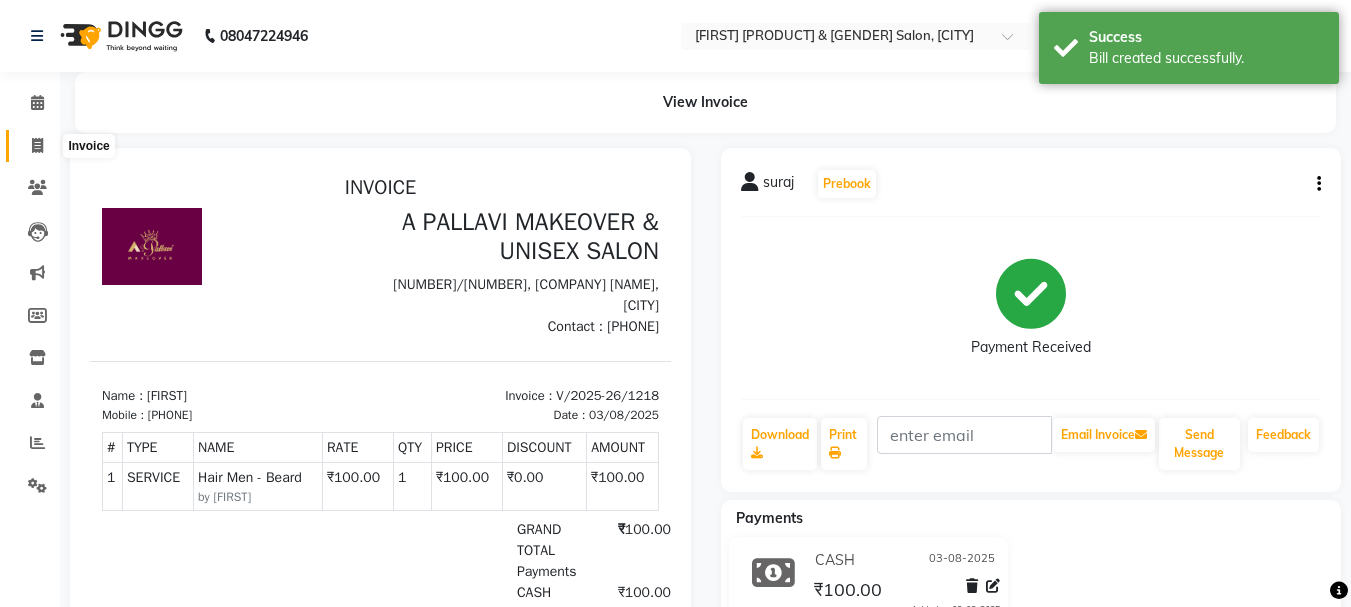 click 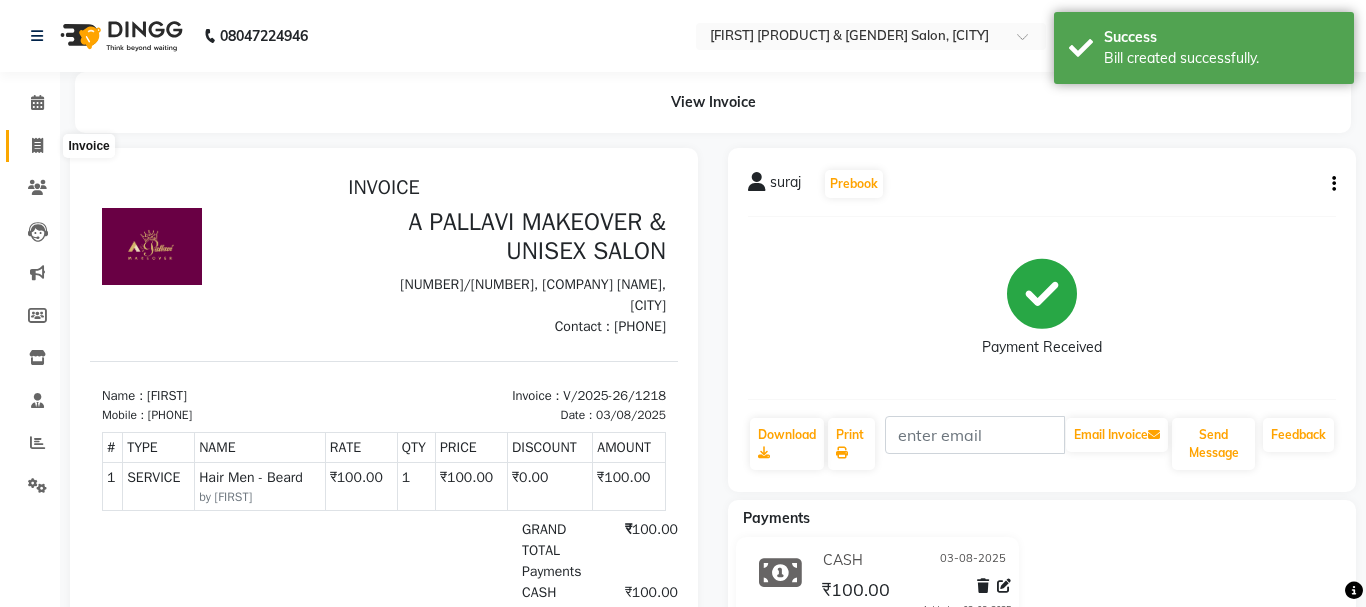 select on "3573" 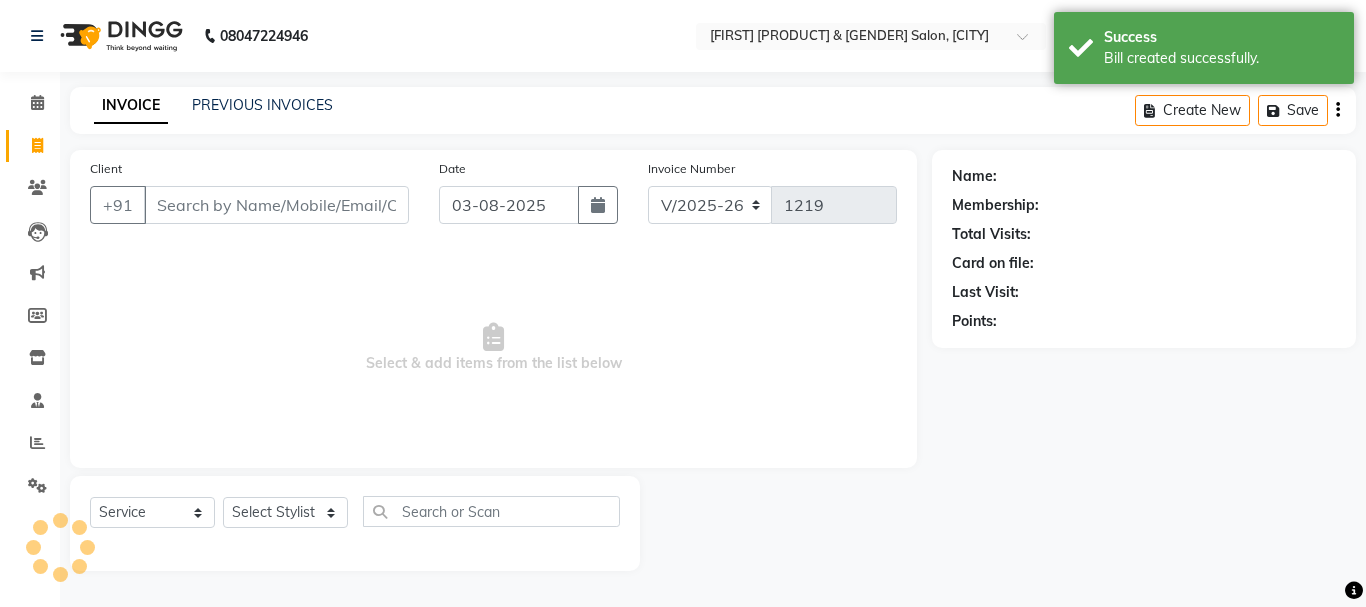 click on "Client" at bounding box center [276, 205] 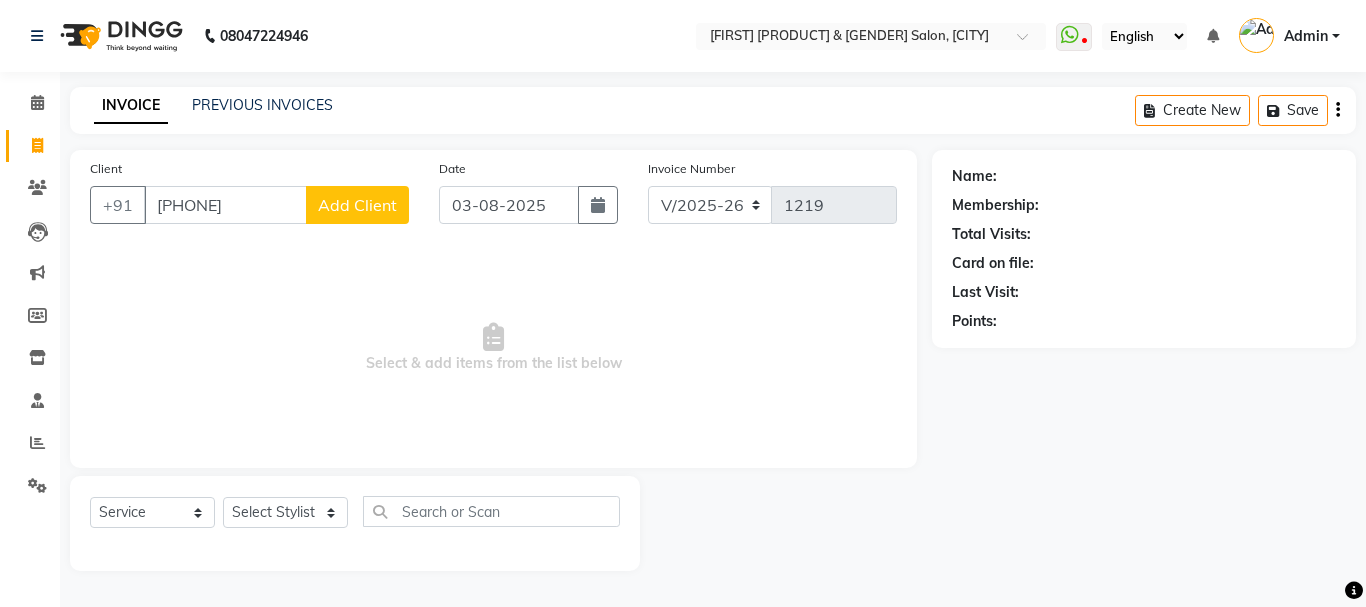 click on "[PHONE]" at bounding box center (225, 205) 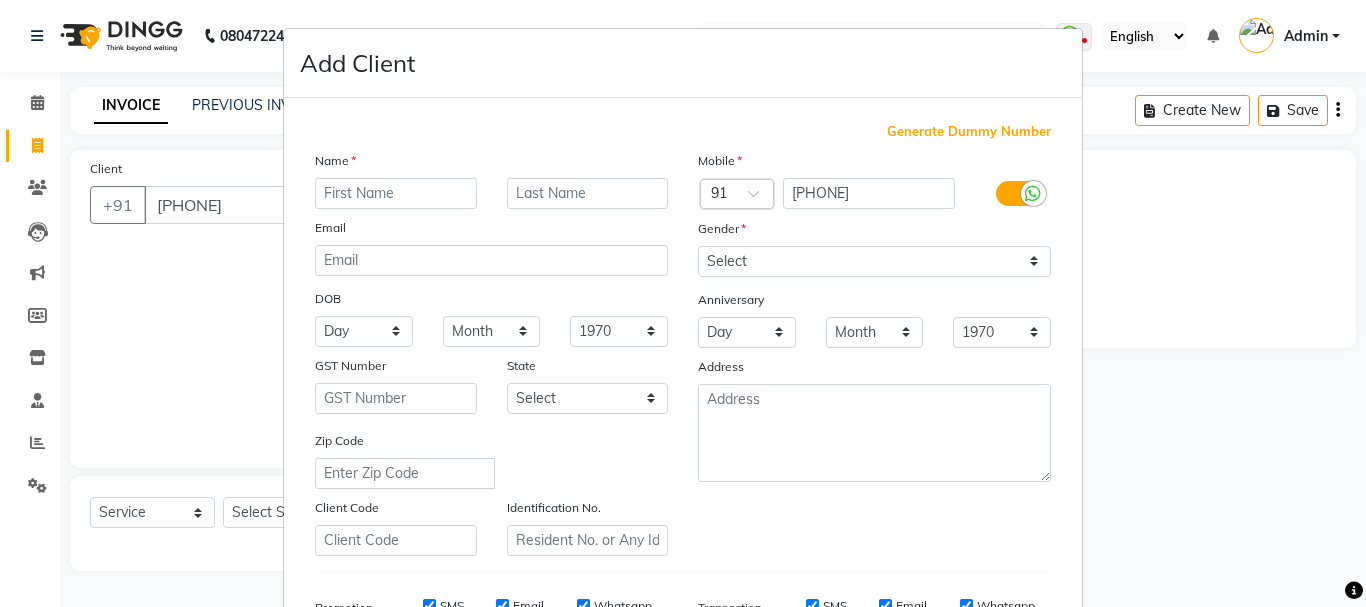 click at bounding box center [396, 193] 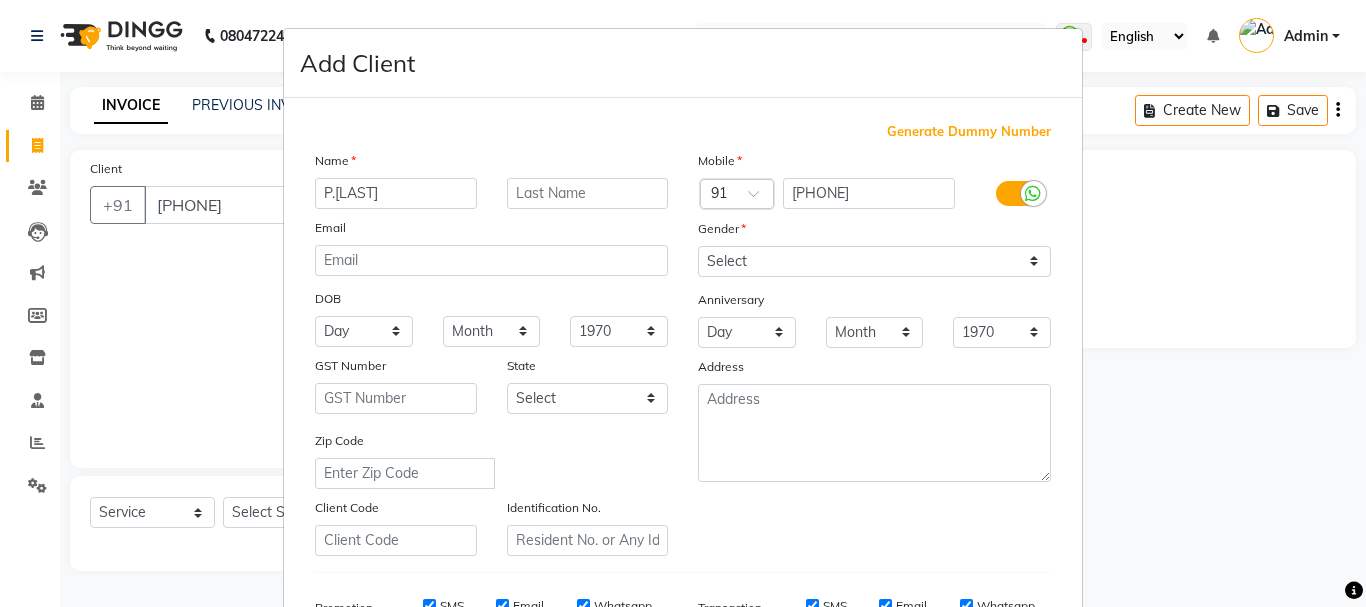 type on "P.[LAST]" 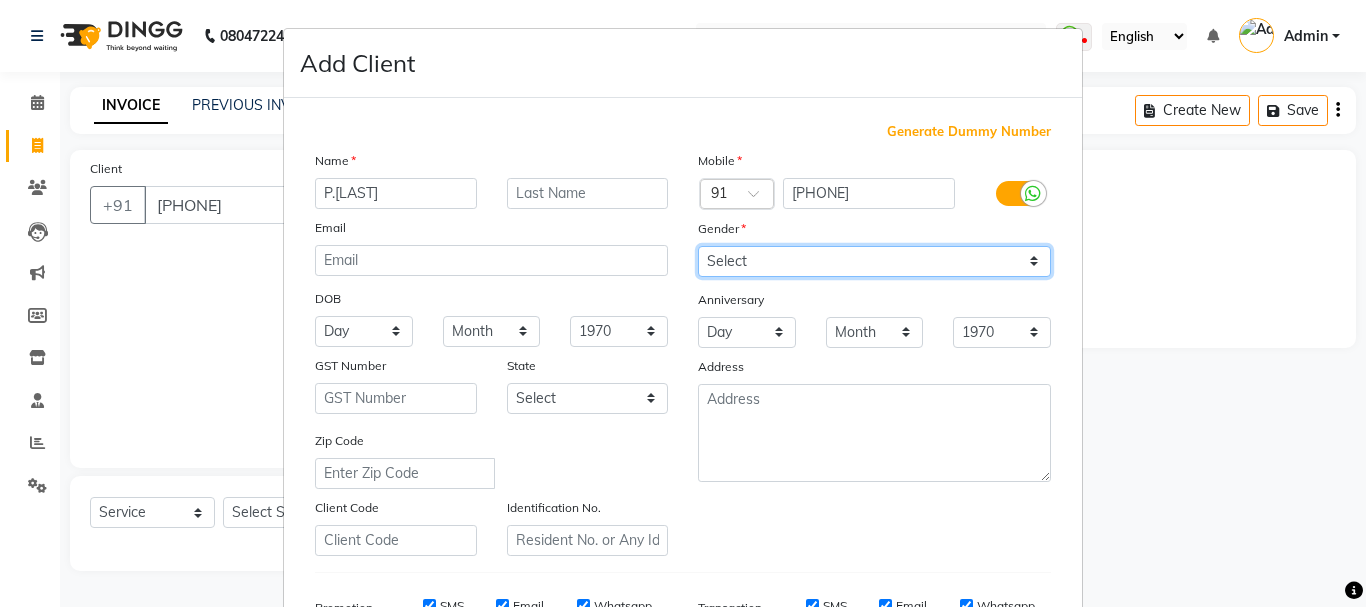 click on "Select Male Female Other Prefer Not To Say" at bounding box center (874, 261) 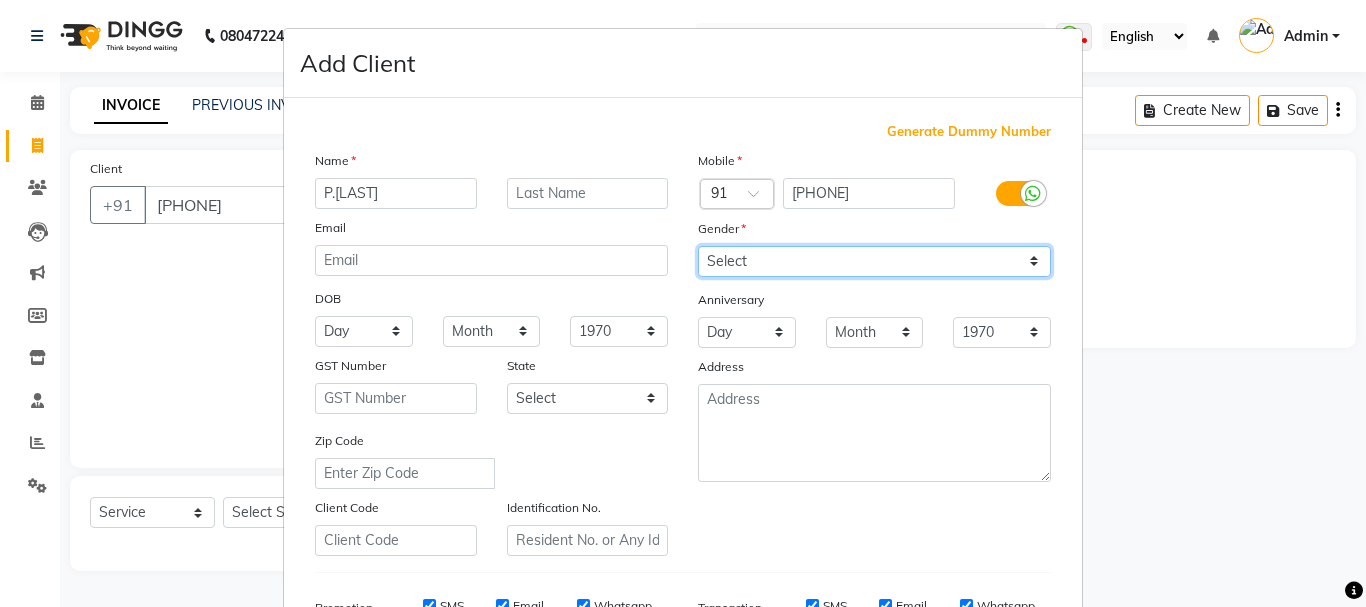 select on "female" 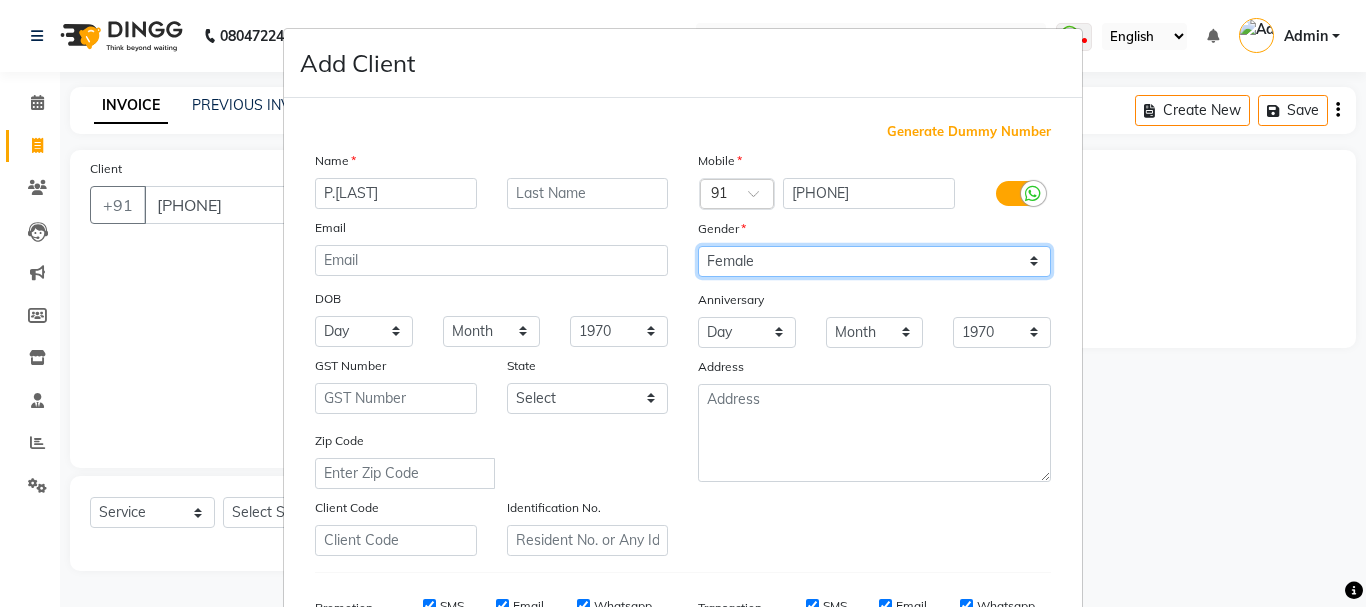 click on "Select Male Female Other Prefer Not To Say" at bounding box center [874, 261] 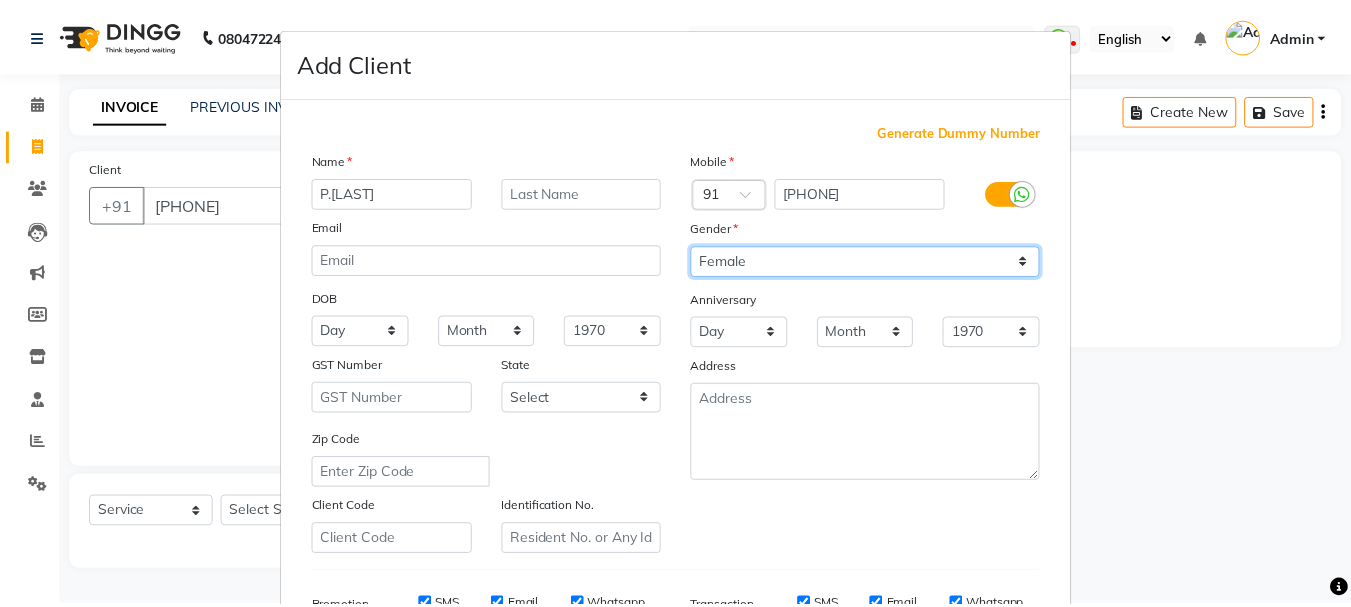 scroll, scrollTop: 316, scrollLeft: 0, axis: vertical 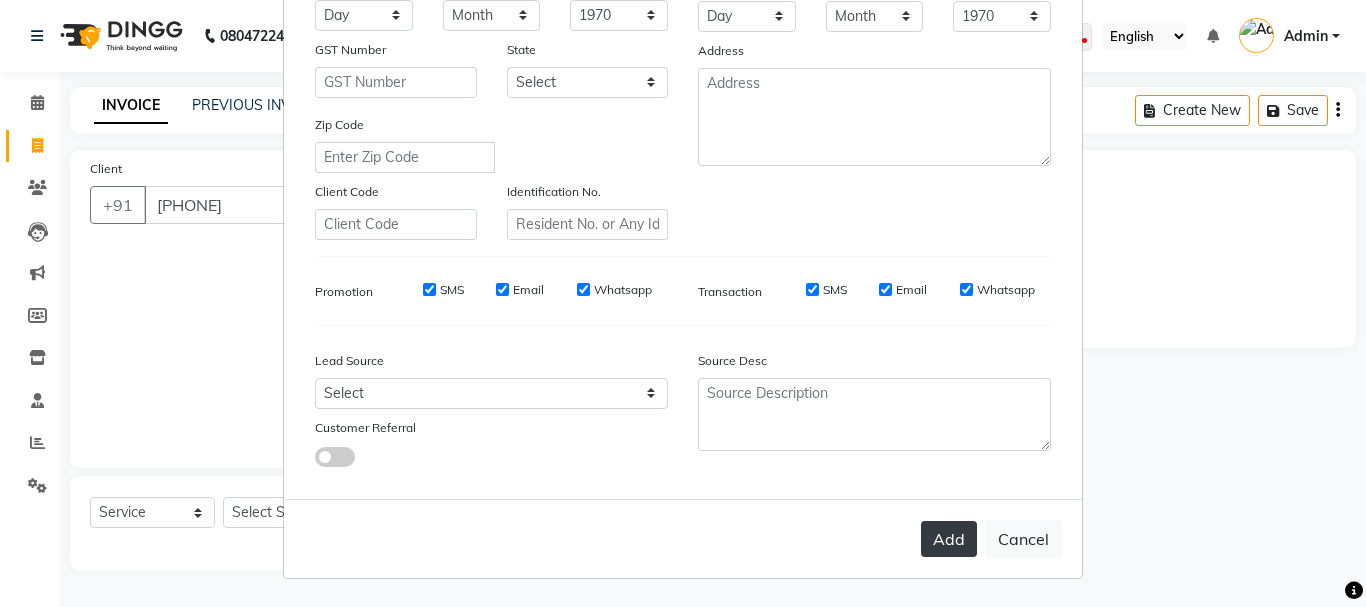 click on "Add" at bounding box center [949, 539] 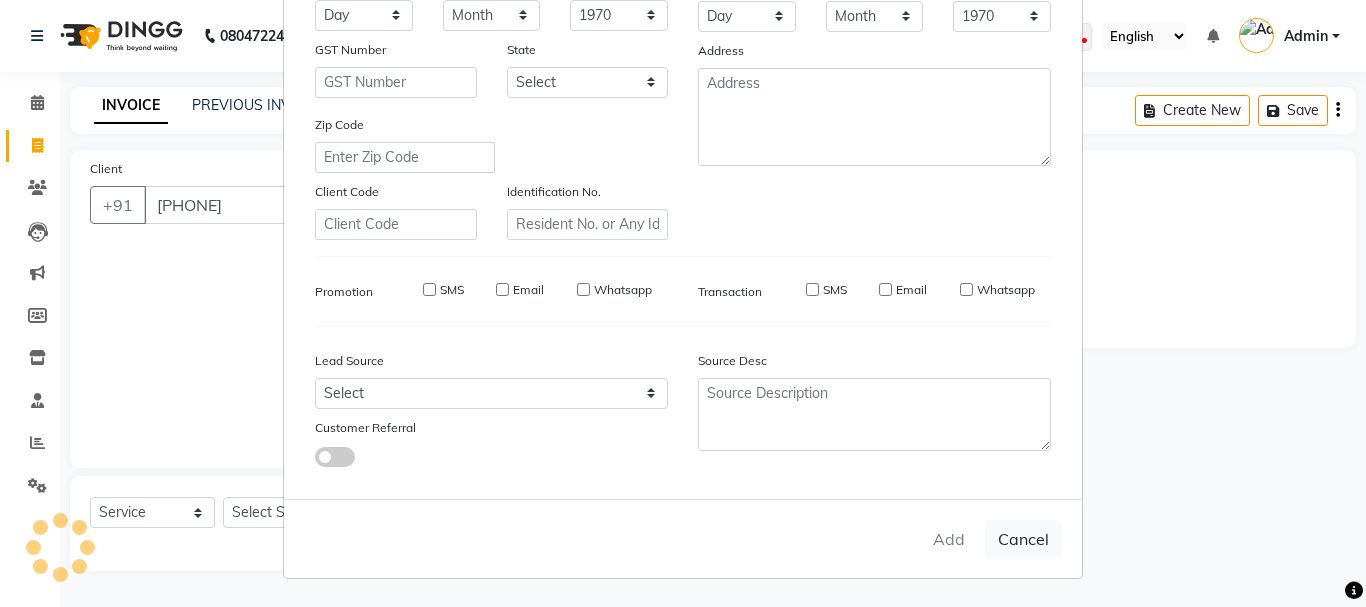 type 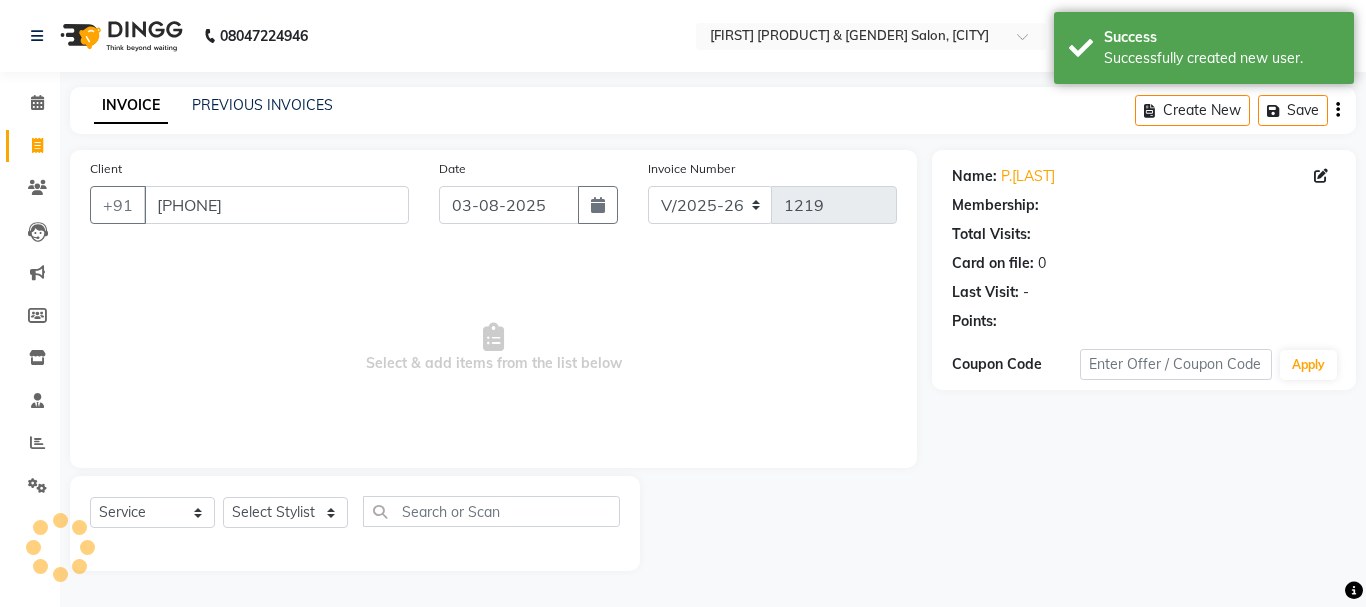 select on "1: Object" 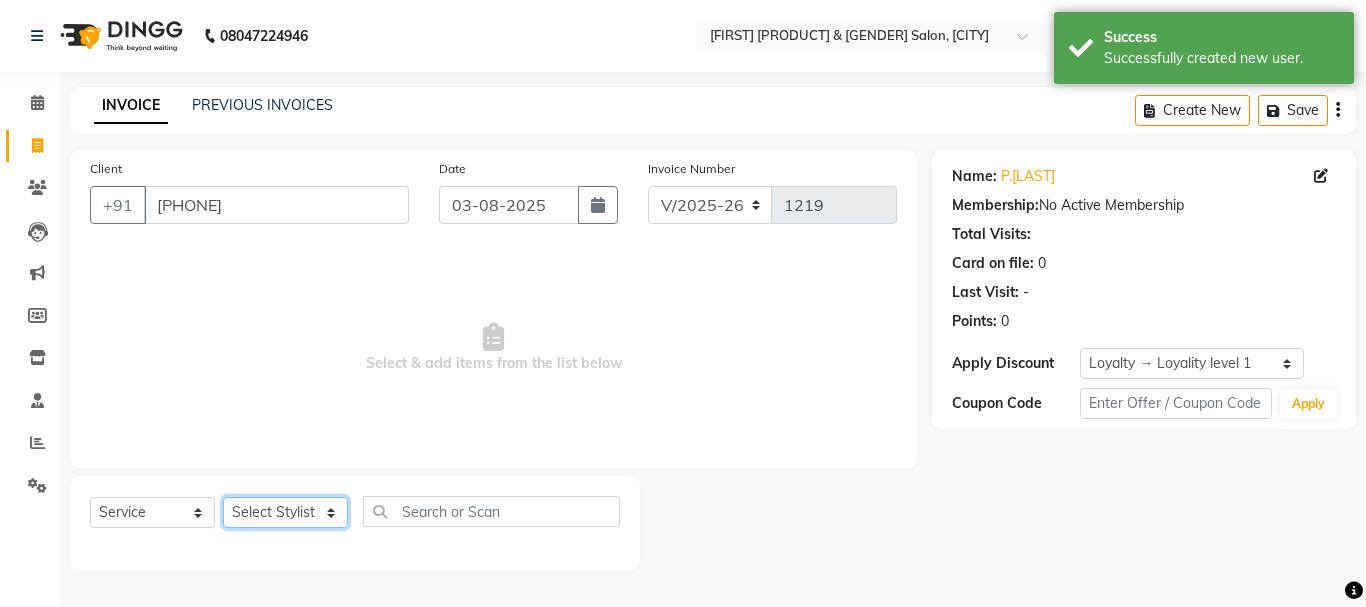 click on "Select Stylist [FIRST] [FIRST] [FIRST] [FIRST] [FIRST] [FIRST] [FIRST] [FIRST] [FIRST] [FIRST] [FIRST] [FIRST] [FIRST] [FIRST] [FIRST]" 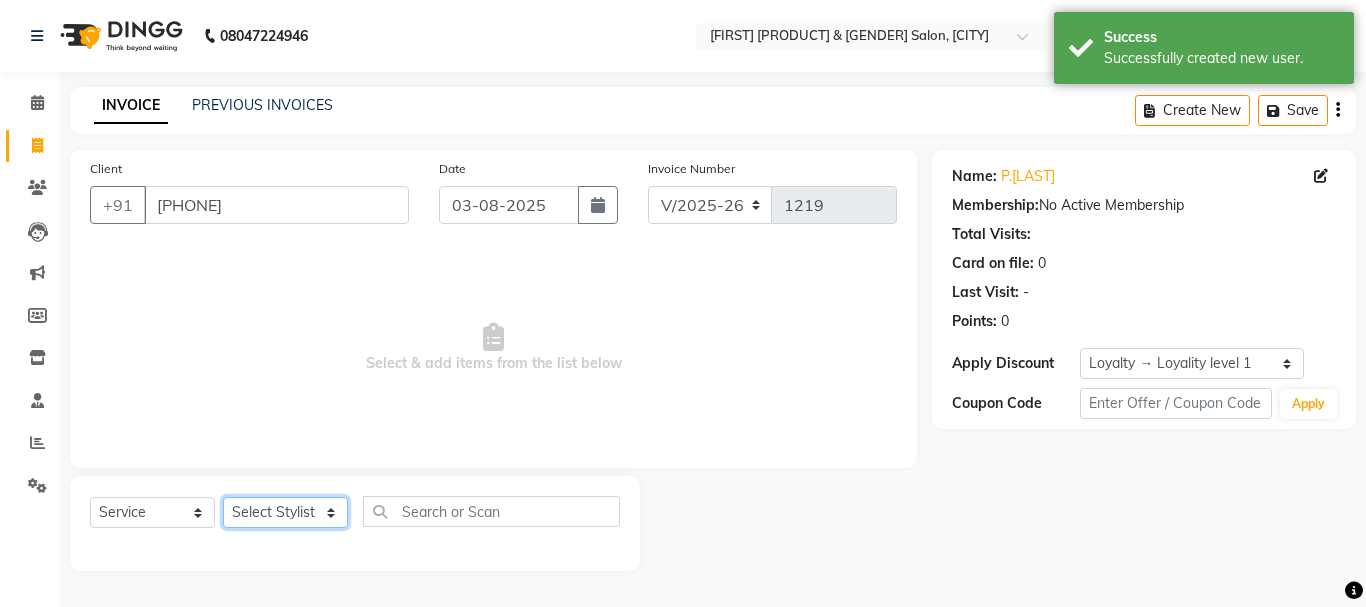 select on "60570" 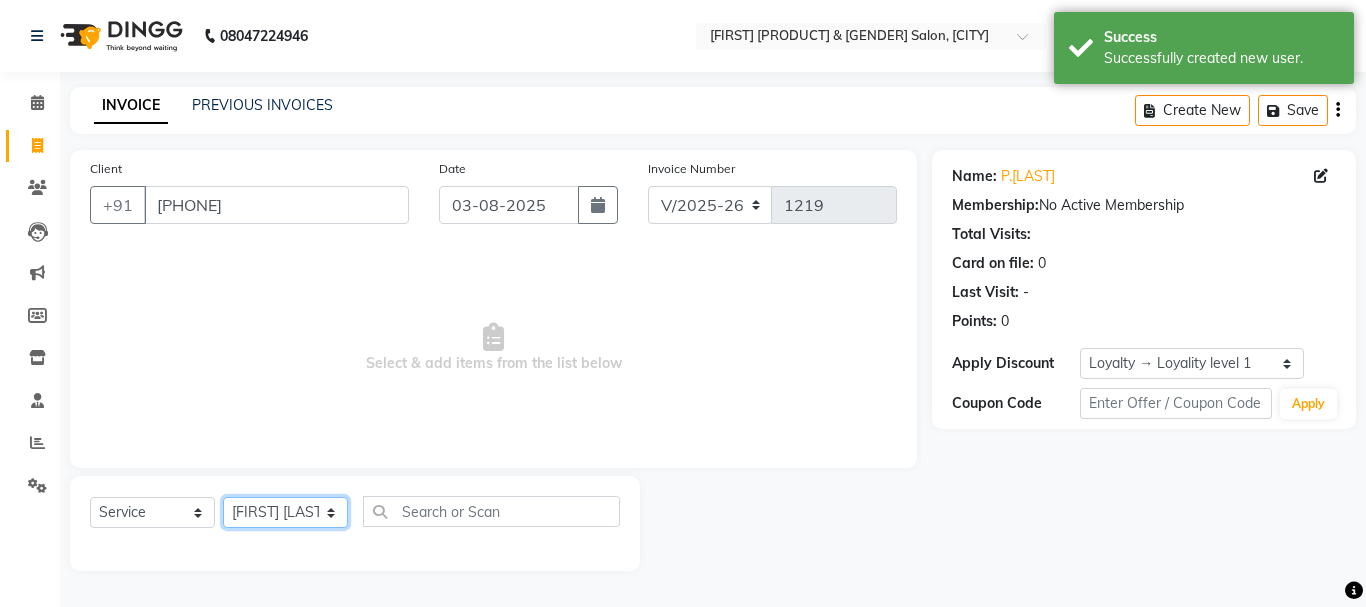 click on "Select Stylist [FIRST] [FIRST] [FIRST] [FIRST] [FIRST] [FIRST] [FIRST] [FIRST] [FIRST] [FIRST] [FIRST] [FIRST] [FIRST] [FIRST] [FIRST]" 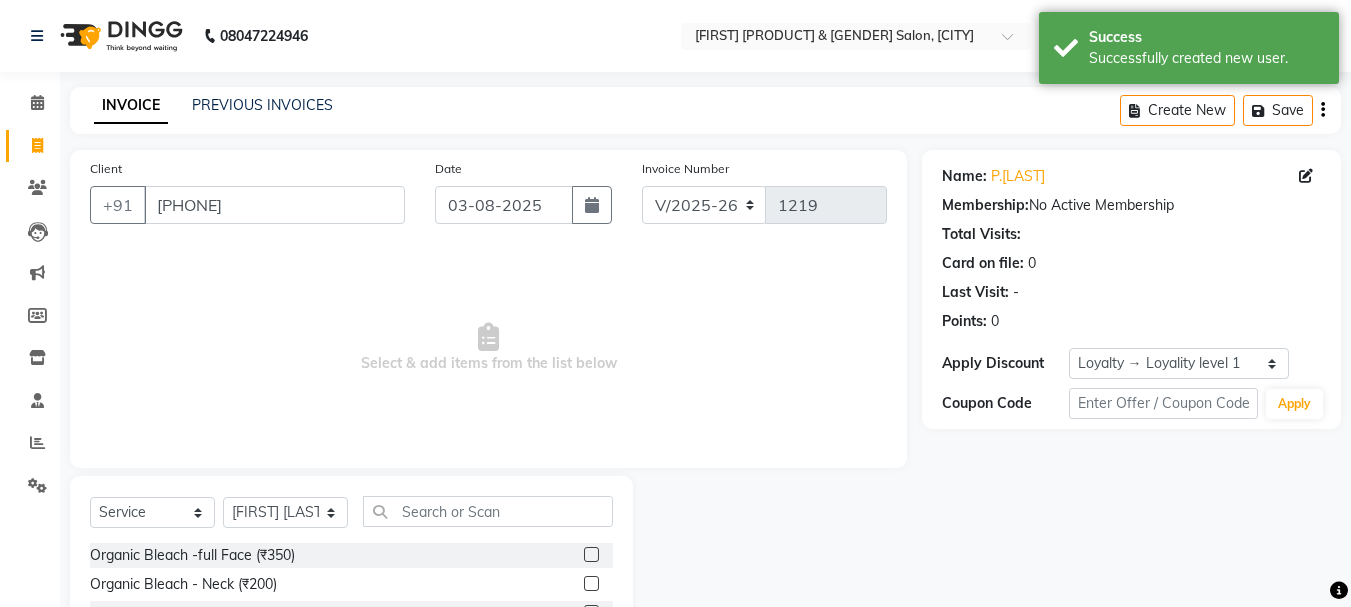 click on "Select Service Product Membership Package Voucher Prepaid Gift Card Select Stylist [FIRST] [FIRST] [FIRST] [FIRST] [FIRST] [FIRST] [FIRST] [FIRST] [FIRST] [FIRST] [FIRST] [FIRST] [FIRST] [FIRST] [FIRST] [PRODUCT] -full Face (₹[NUMBER]) [PRODUCT] - Neck (₹[NUMBER]) [PRODUCT] - Stomach (₹[NUMBER]) [PRODUCT] - Back (₹[NUMBER]) [PRODUCT] - Arms (₹[NUMBER]) [PRODUCT] - full Legs (₹[NUMBER]) [PRODUCT] - Half Legs (₹[NUMBER]) [PRODUCT] - Hands/Feet [NUMBER] (₹[NUMBER]) [PRODUCT] - Full Body Bleach (₹[NUMBER]) [PRODUCT] (₹[NUMBER]) [PRODUCT] (₹[NUMBER]) [NUMBER] [PRODUCT] (₹[NUMBER]) [NUMBER] [PRODUCT] (₹[NUMBER]) [NUMBER] [PRODUCT] (₹[NUMBER]) [NUMBER] [PRODUCT] (₹[NUMBER]) [NUMBER] [PRODUCT] (₹[NUMBER]) [NUMBER] [PRODUCT] (₹[NUMBER]) [NUMBER] [PRODUCT] (₹[NUMBER]) [NUMBER] [PRODUCT] (₹[NUMBER]) [NUMBER] [PRODUCT] (₹[NUMBER]) [NUMBER] [PRODUCT] (₹[NUMBER]) [NUMBER]" 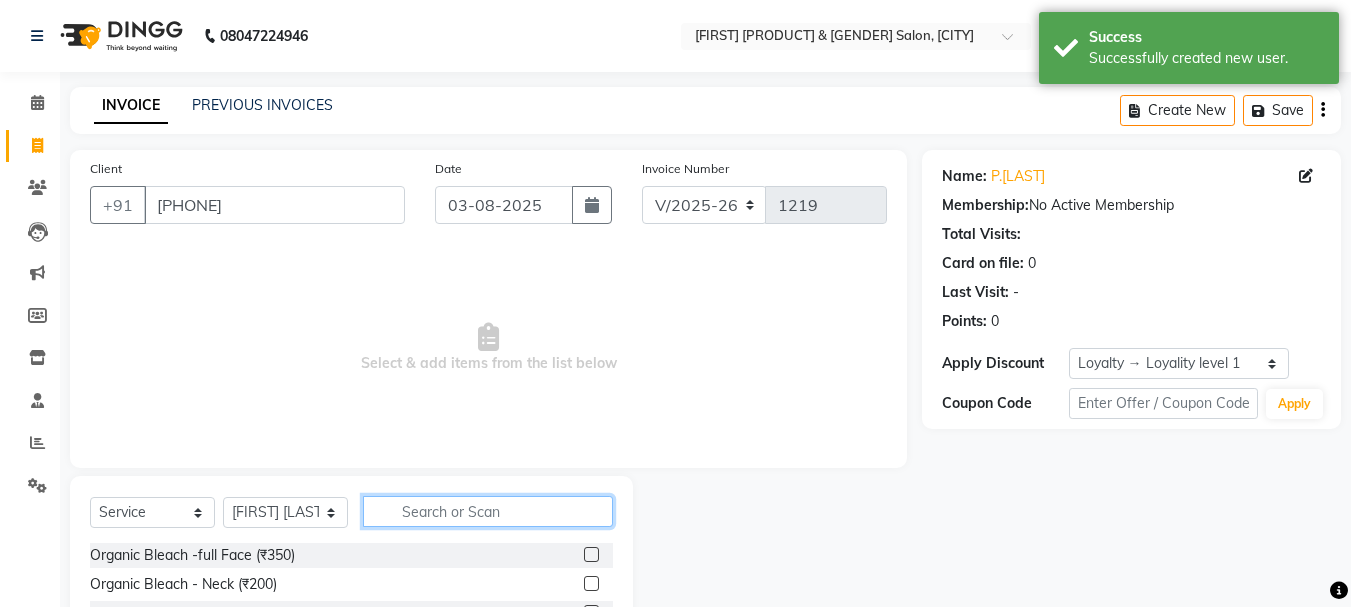 click 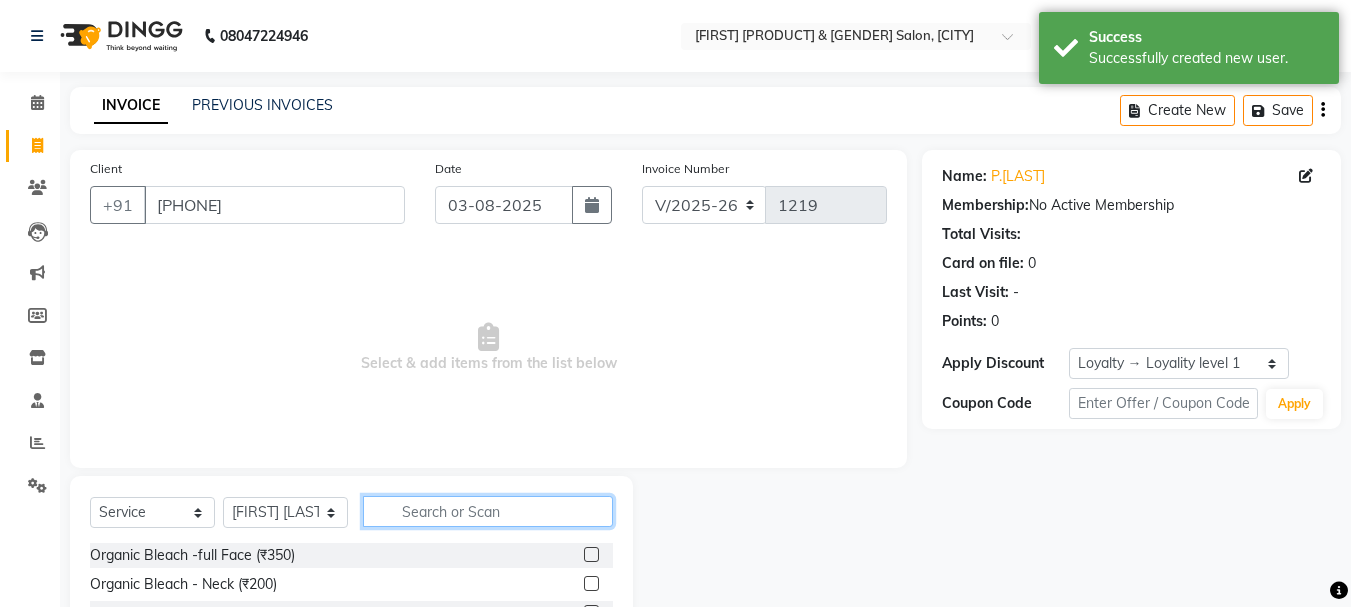 type on "t" 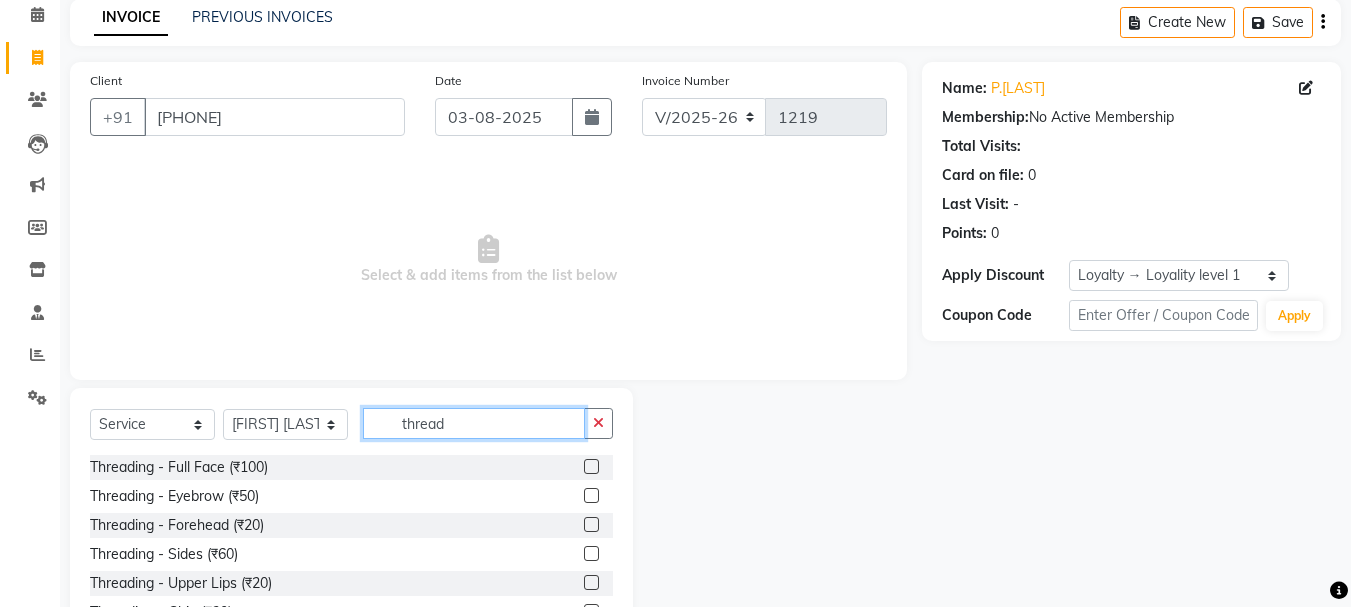 scroll, scrollTop: 194, scrollLeft: 0, axis: vertical 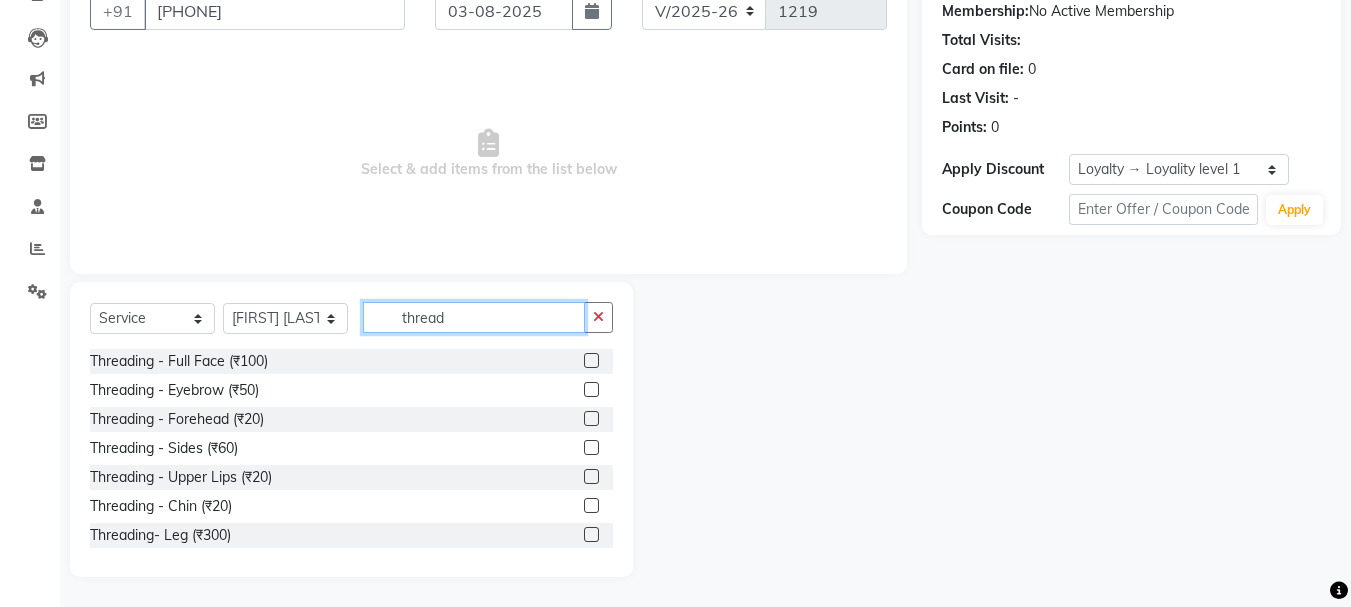 type on "thread" 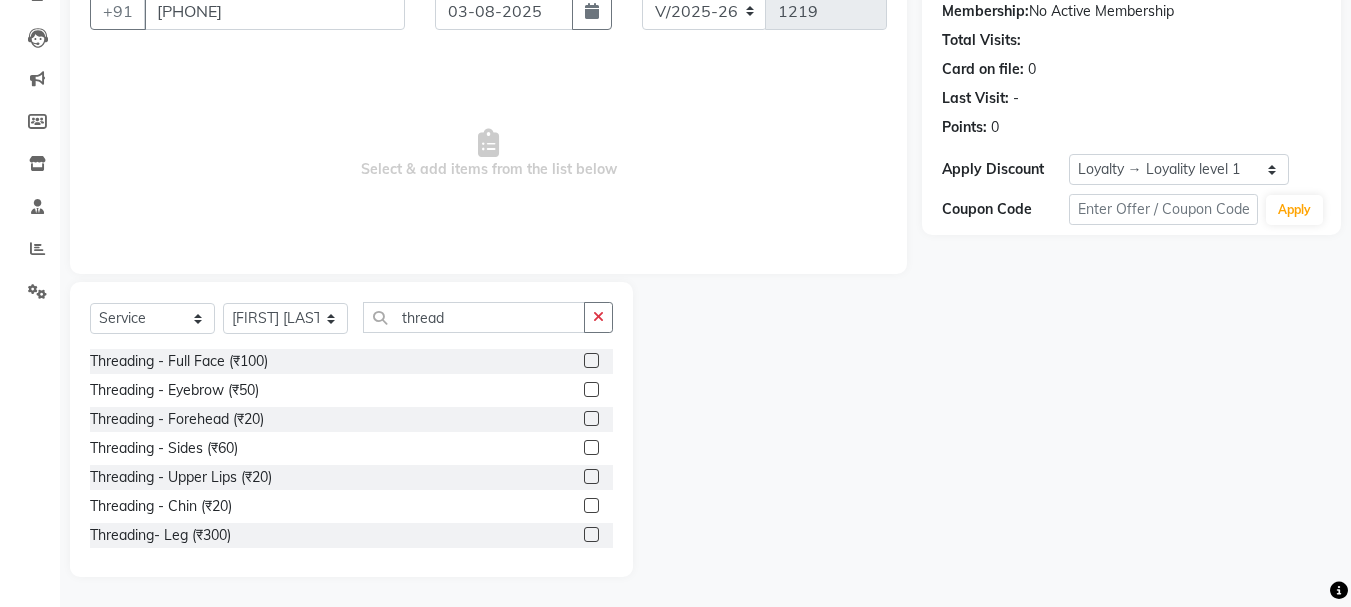 click 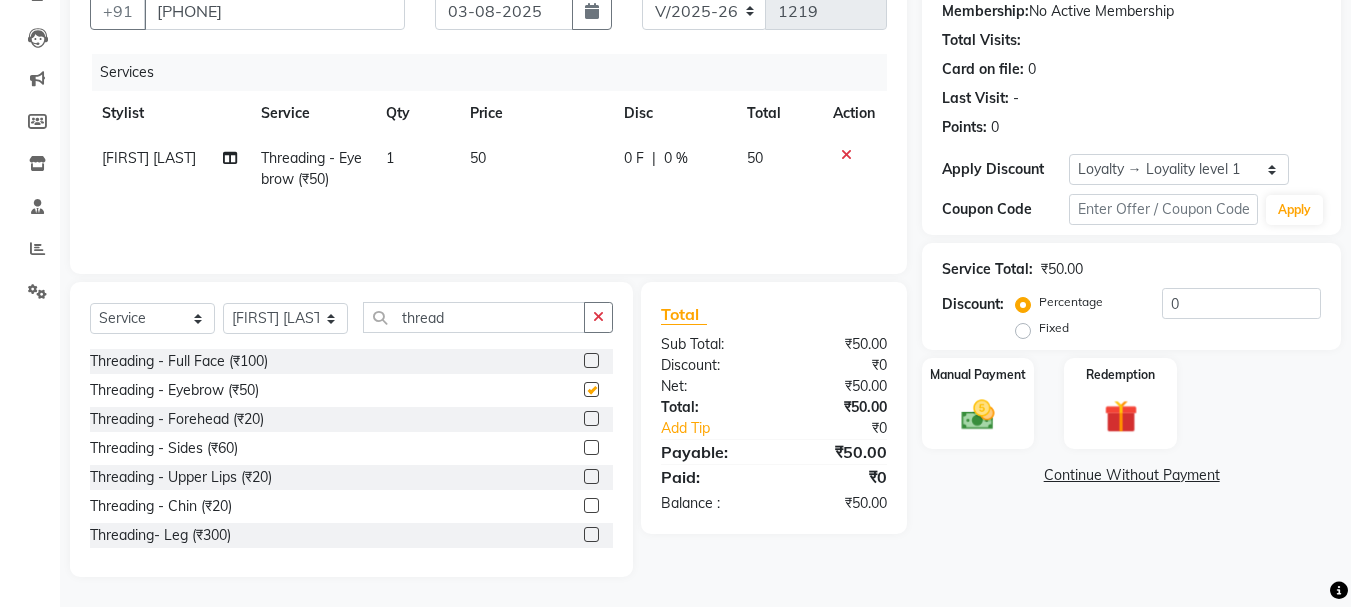 checkbox on "false" 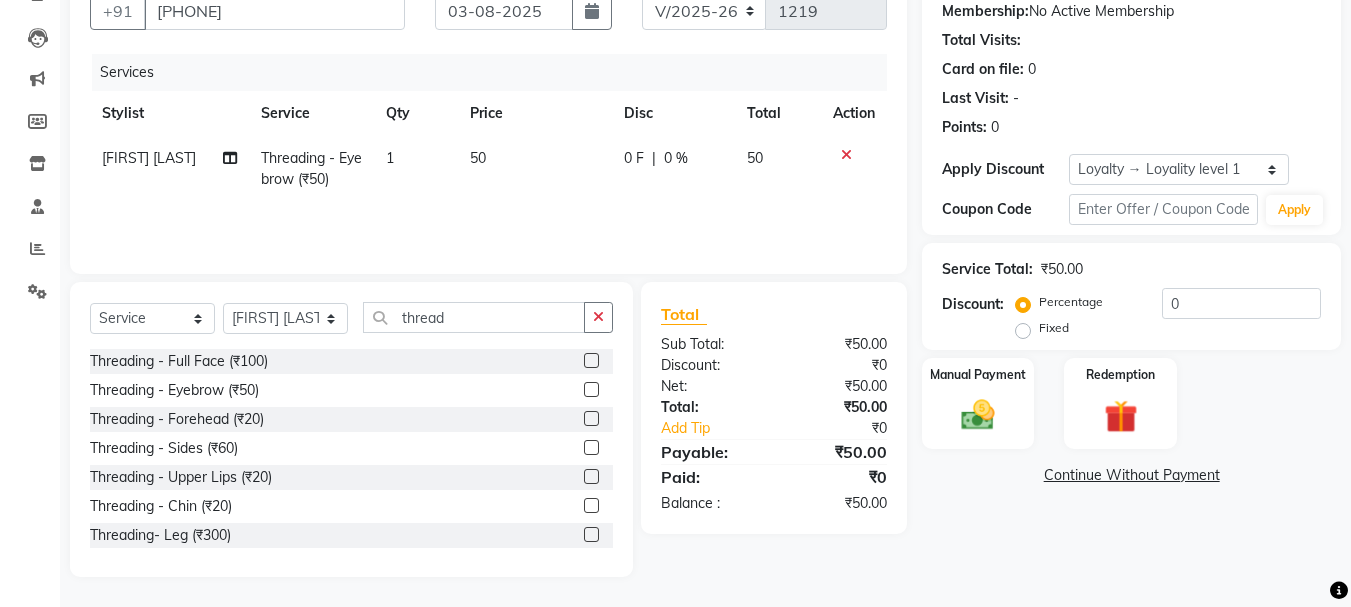 click 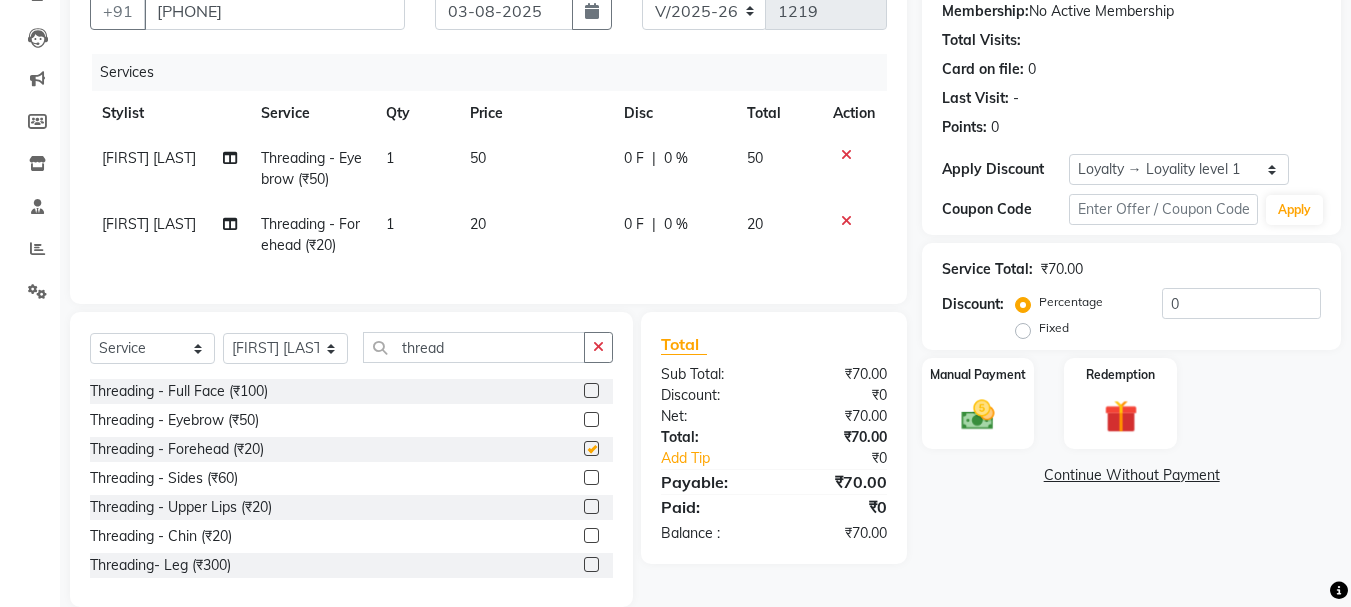 checkbox on "false" 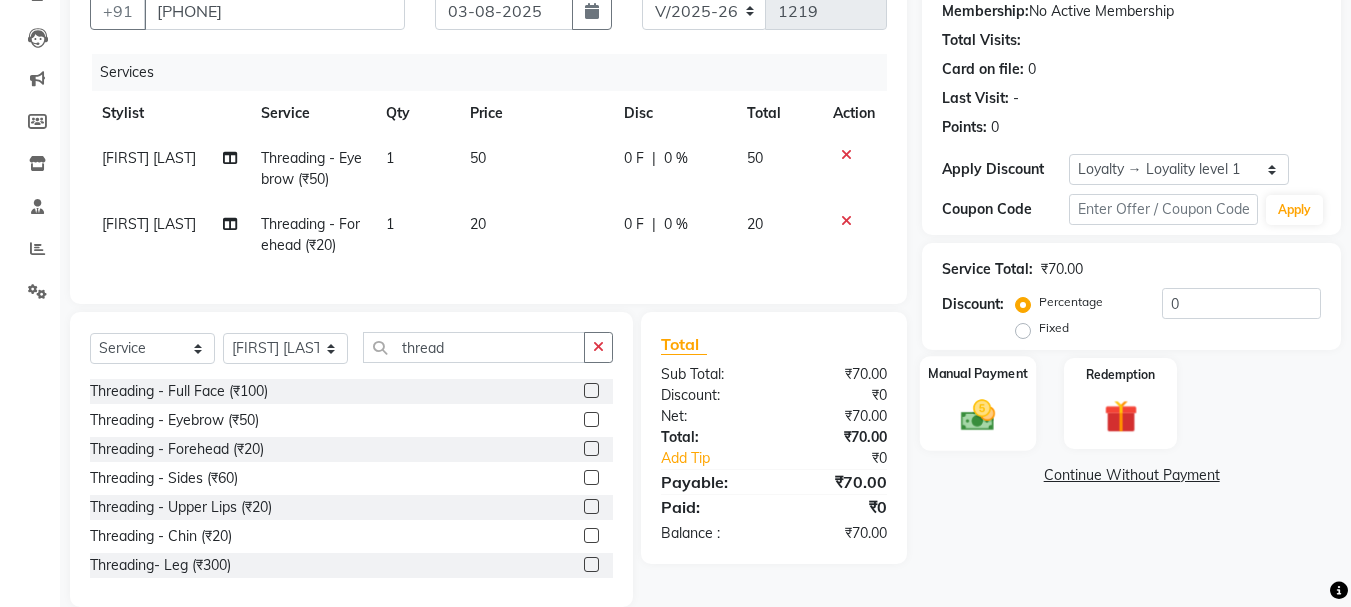 click 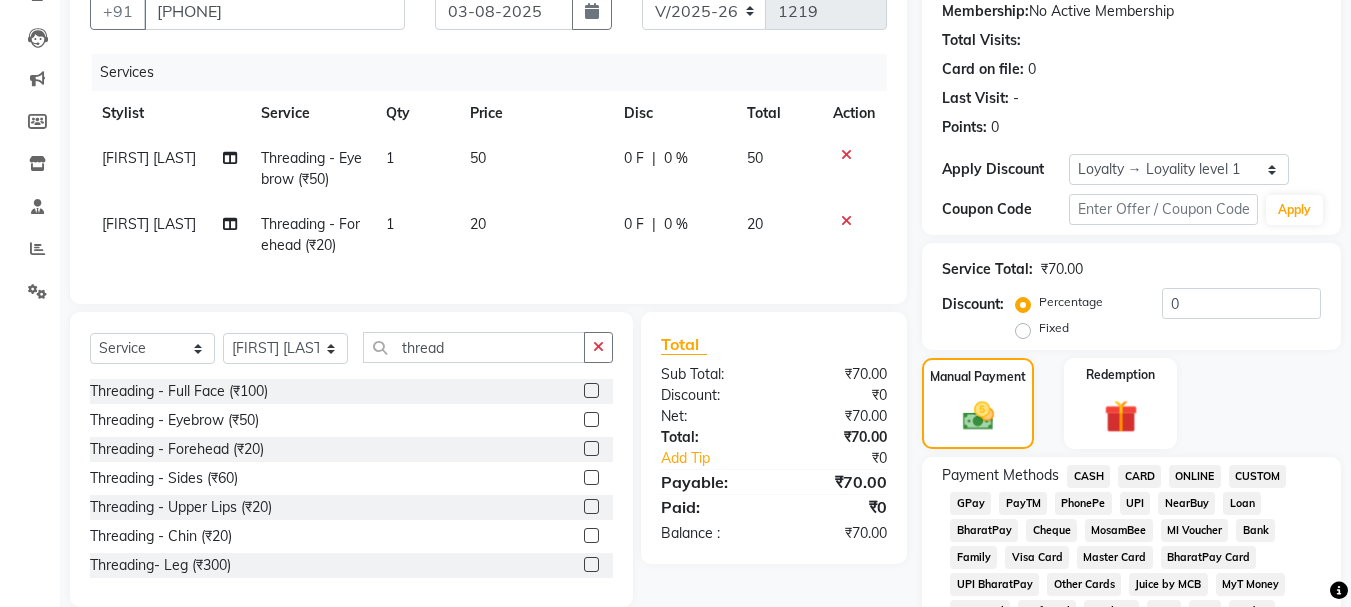 click on "CASH" 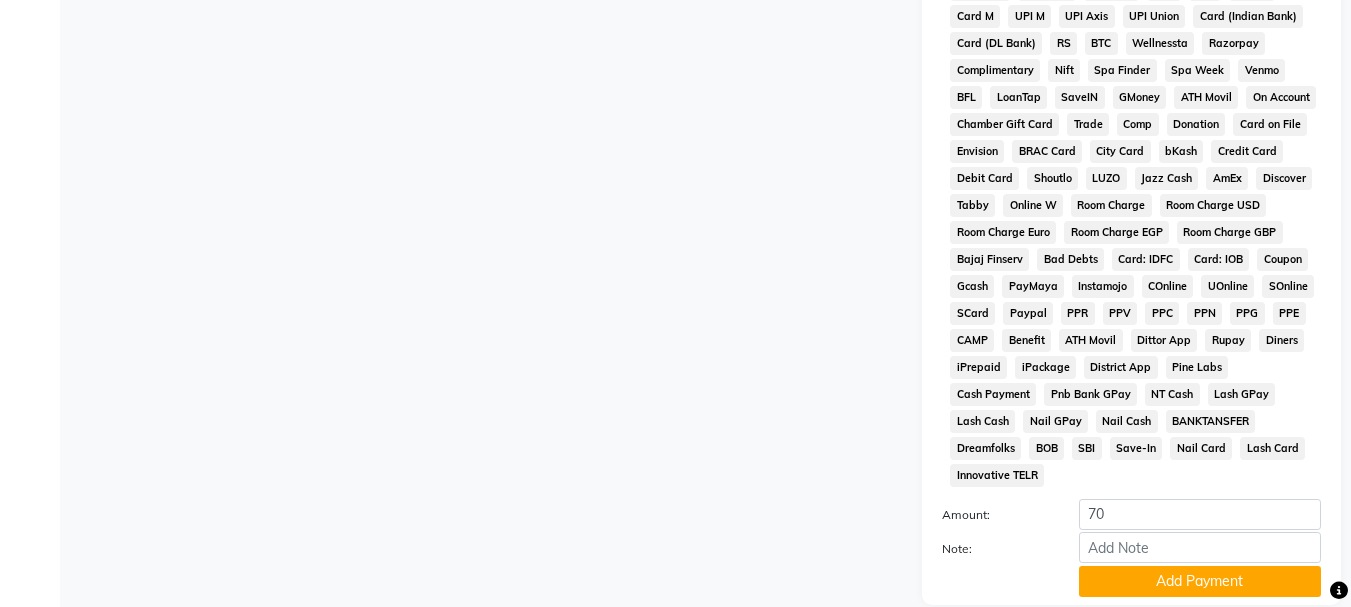 scroll, scrollTop: 934, scrollLeft: 0, axis: vertical 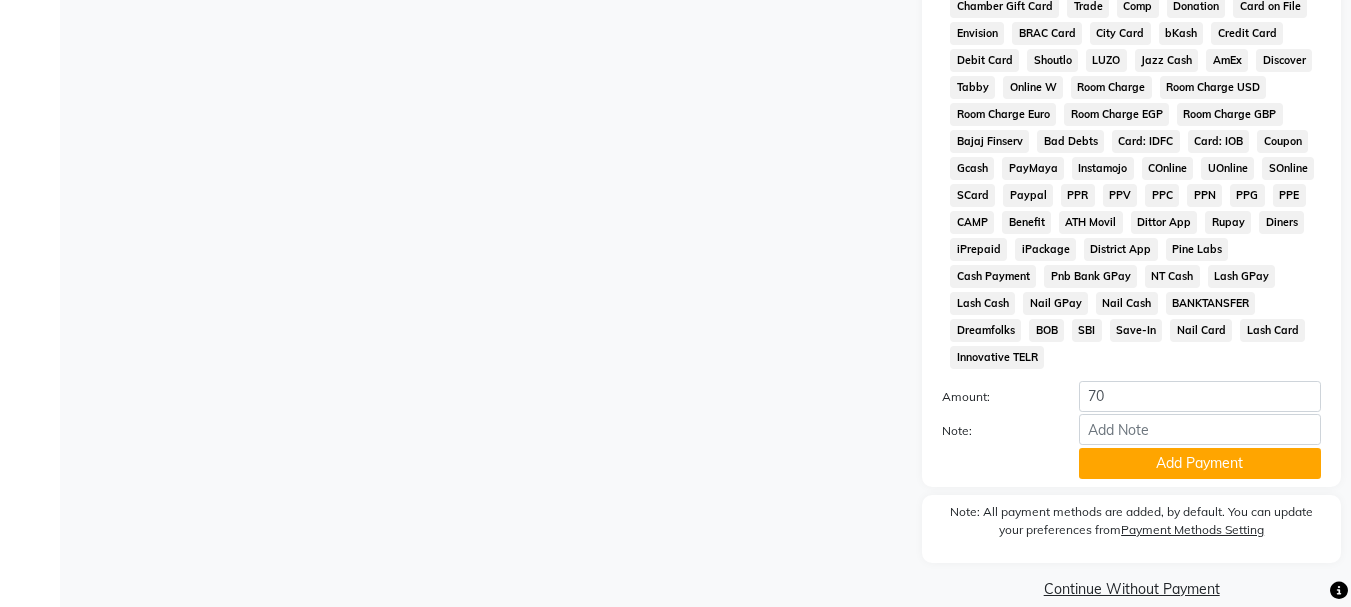 click on "Add Payment" 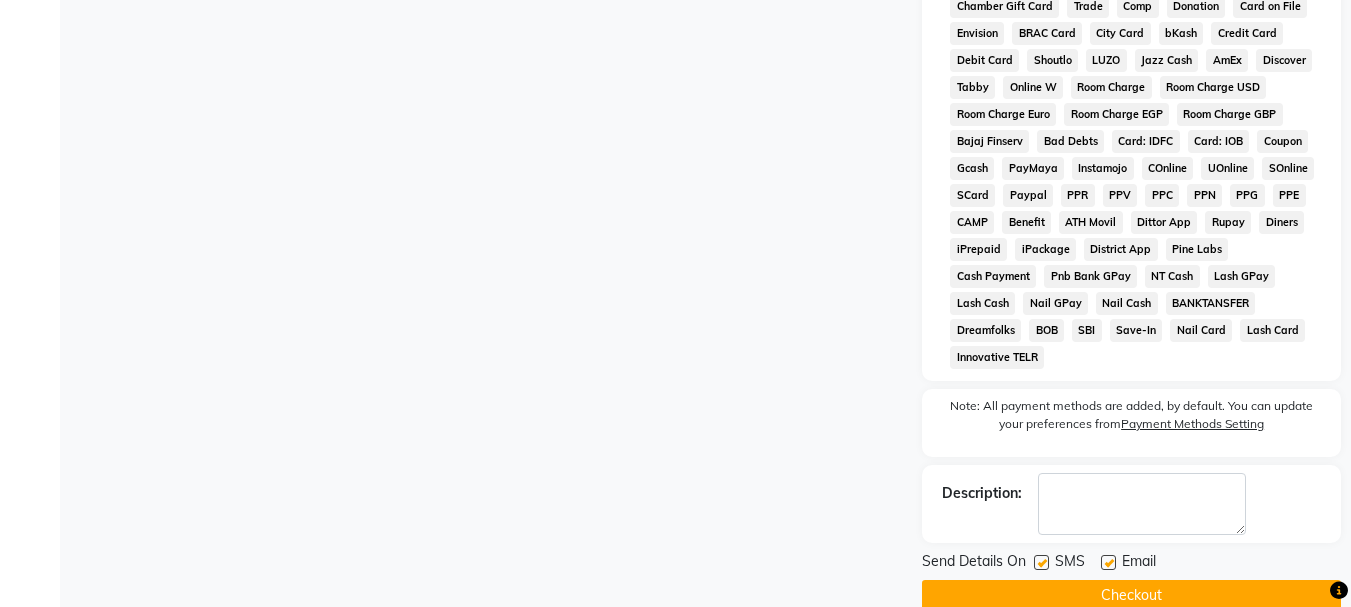 click 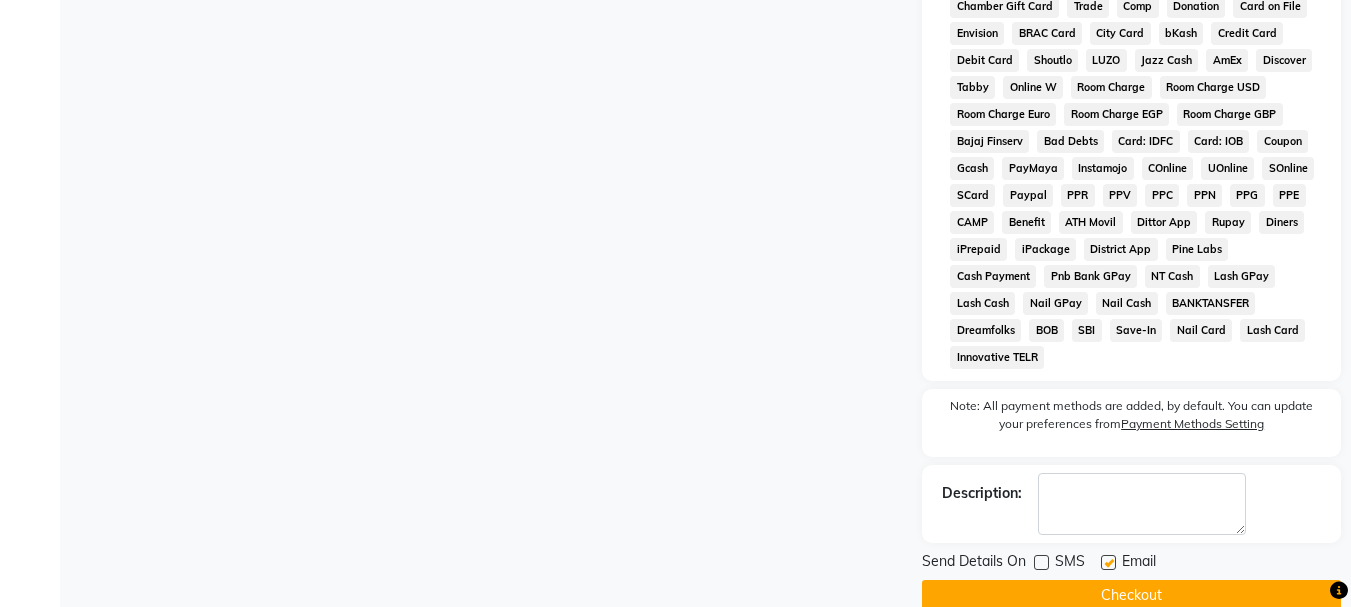 click 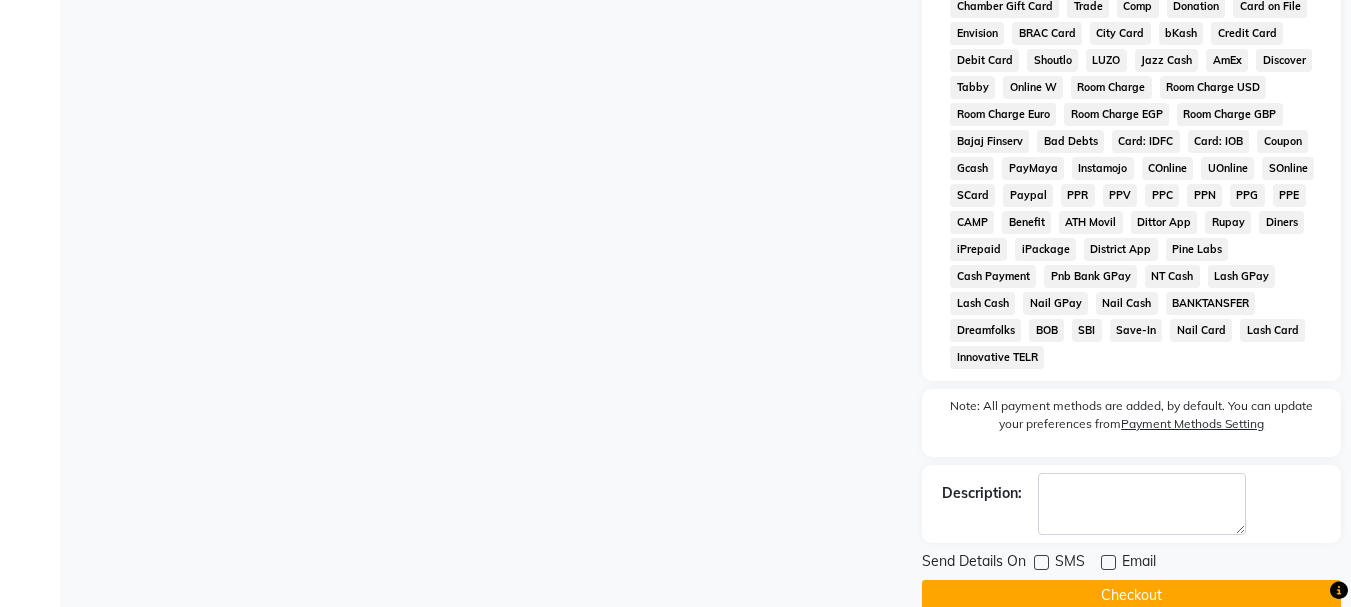 click on "Checkout" 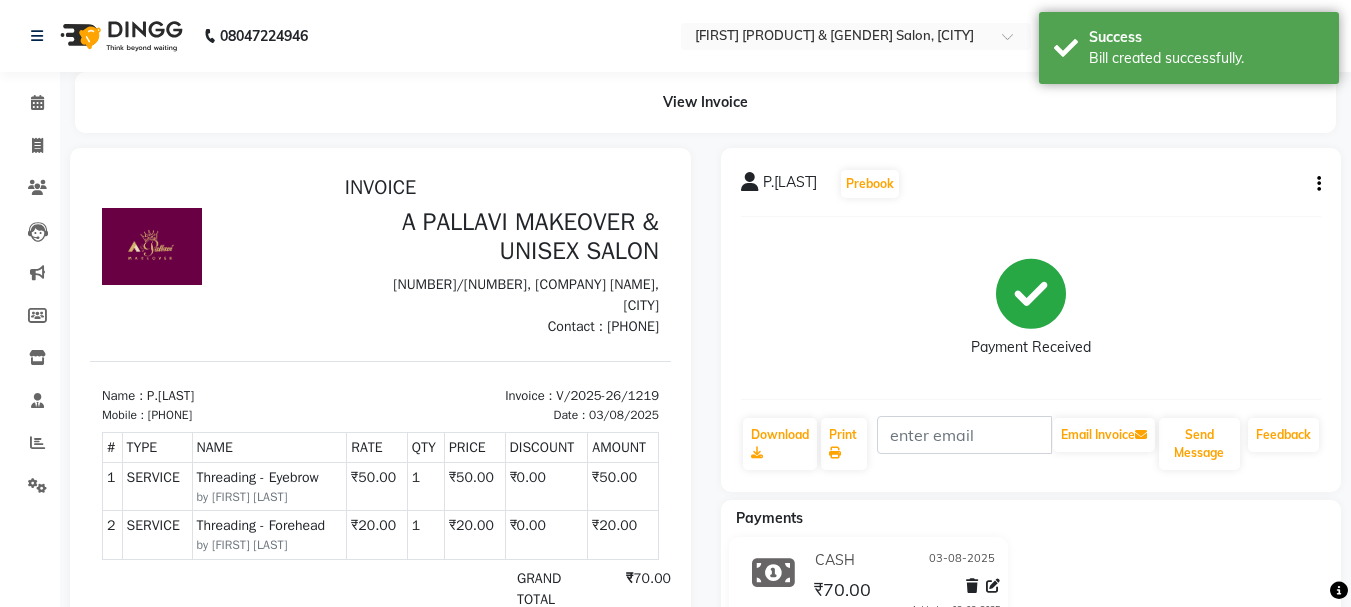scroll, scrollTop: 0, scrollLeft: 0, axis: both 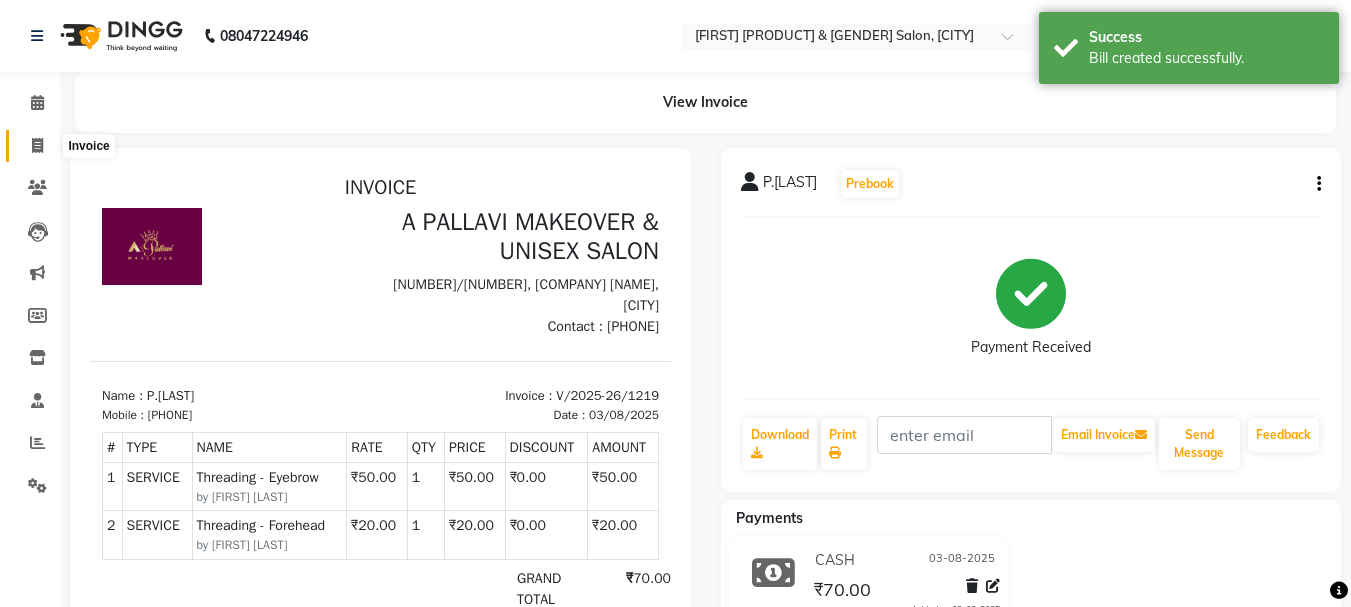 click 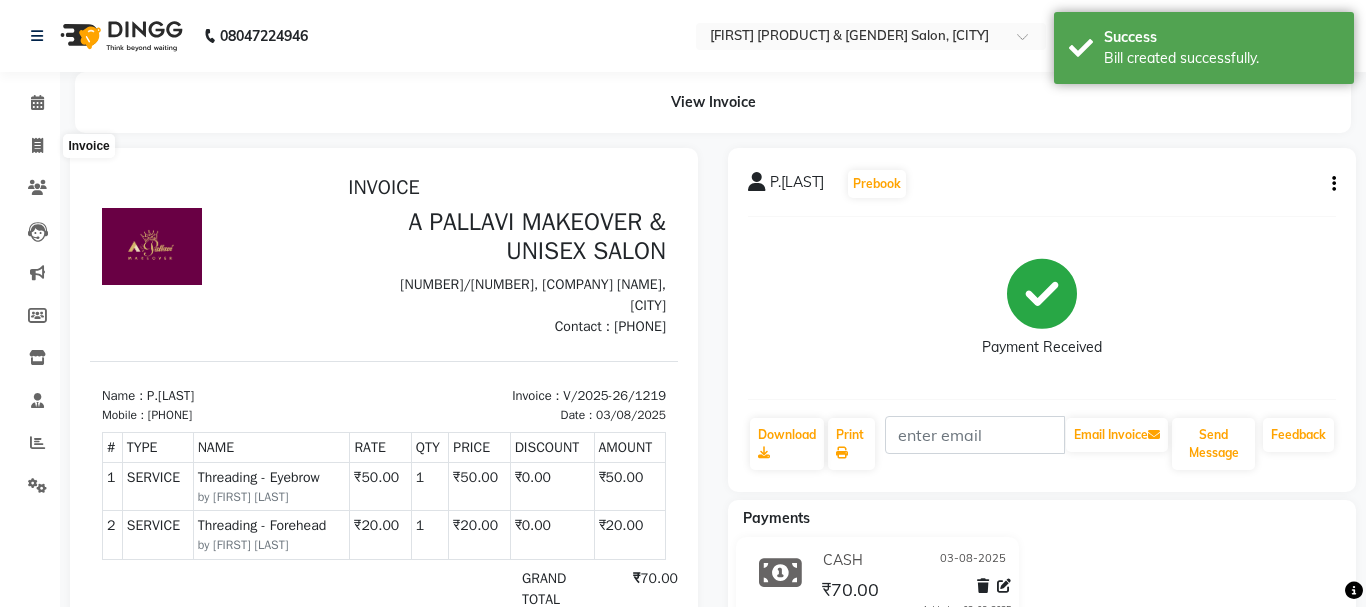 select on "3573" 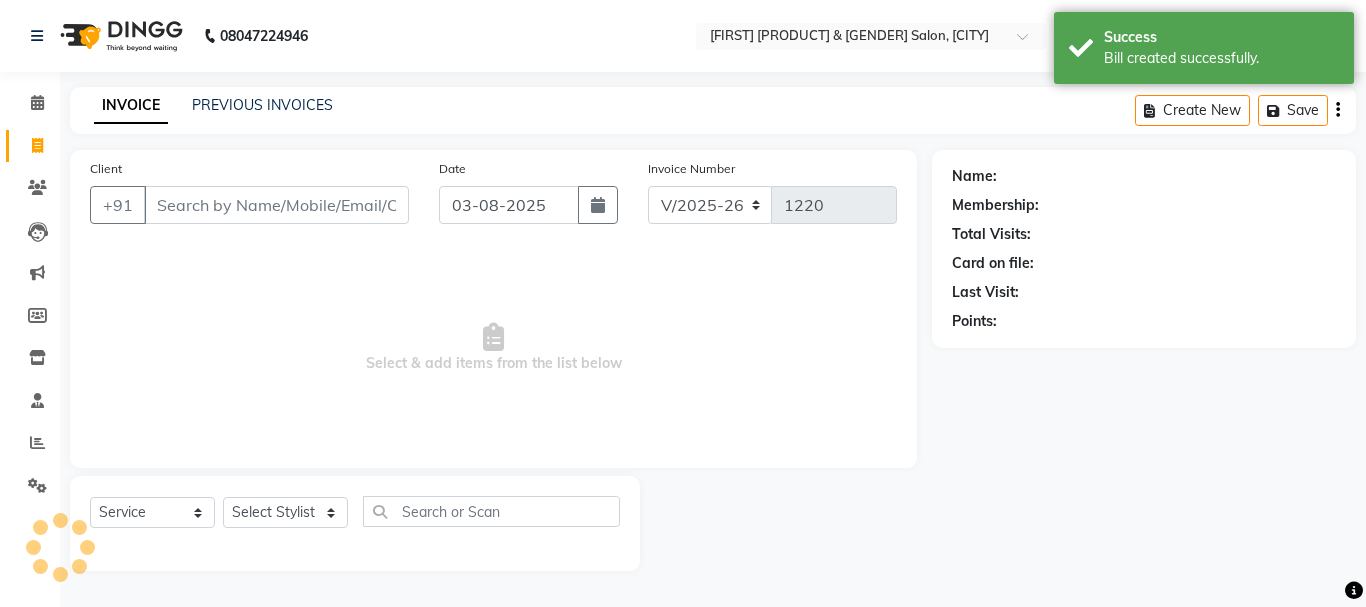 click on "Client" at bounding box center (276, 205) 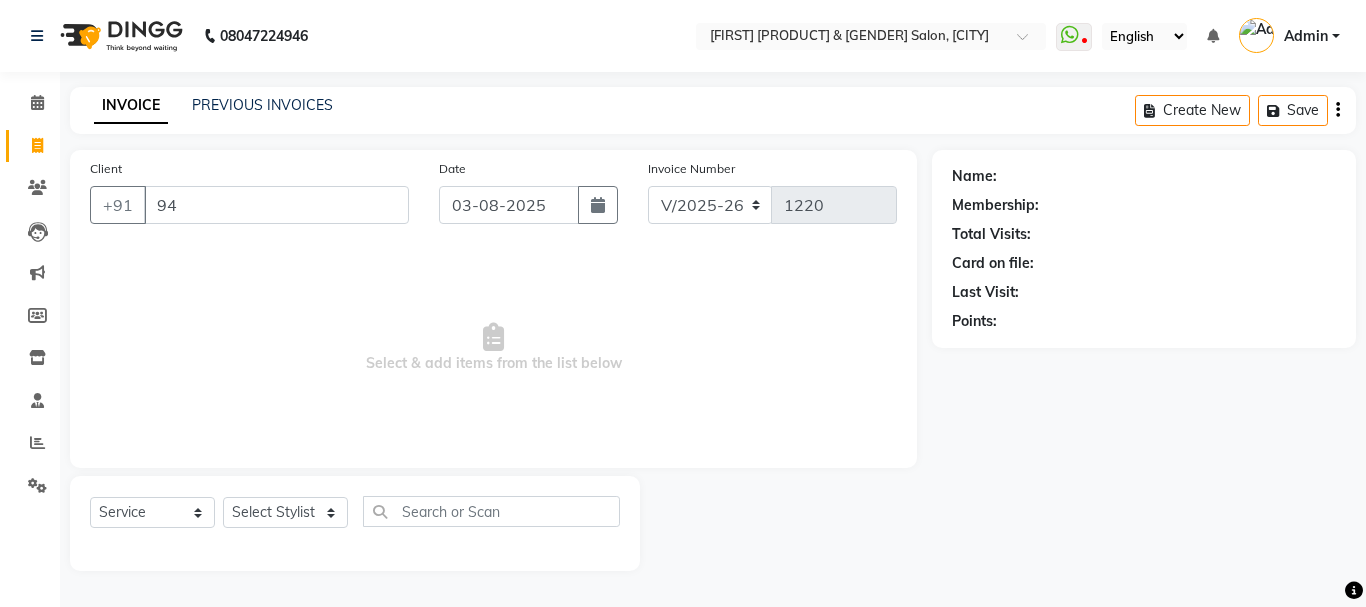 type on "9" 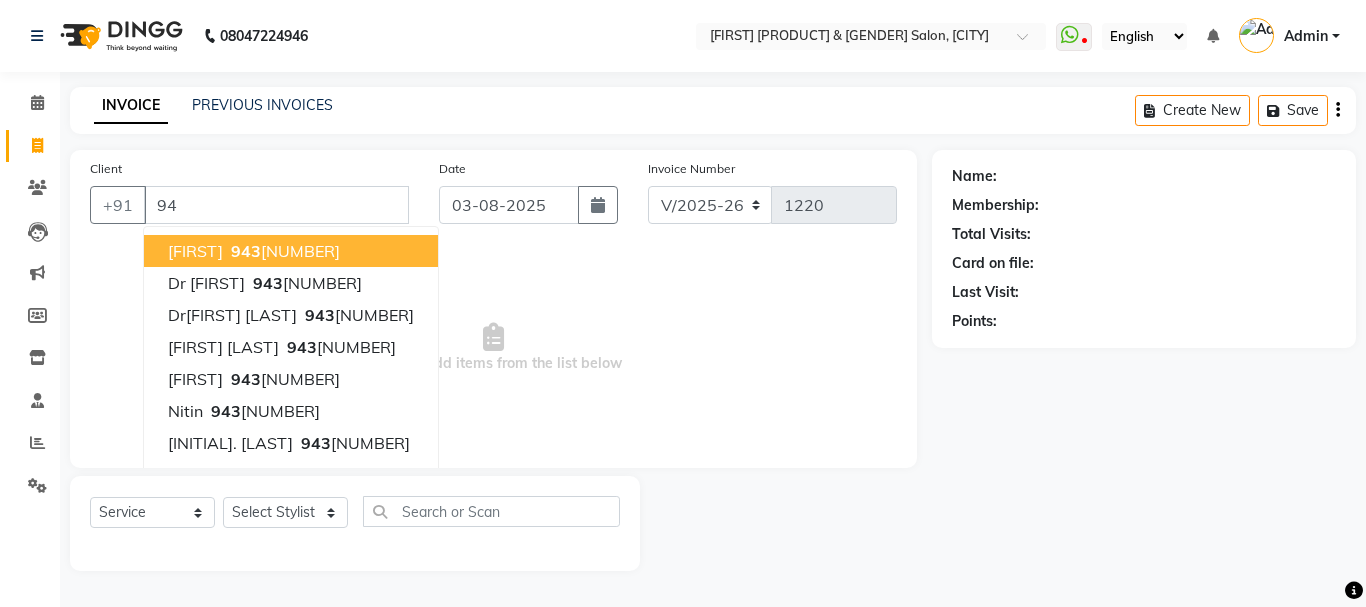 type on "9" 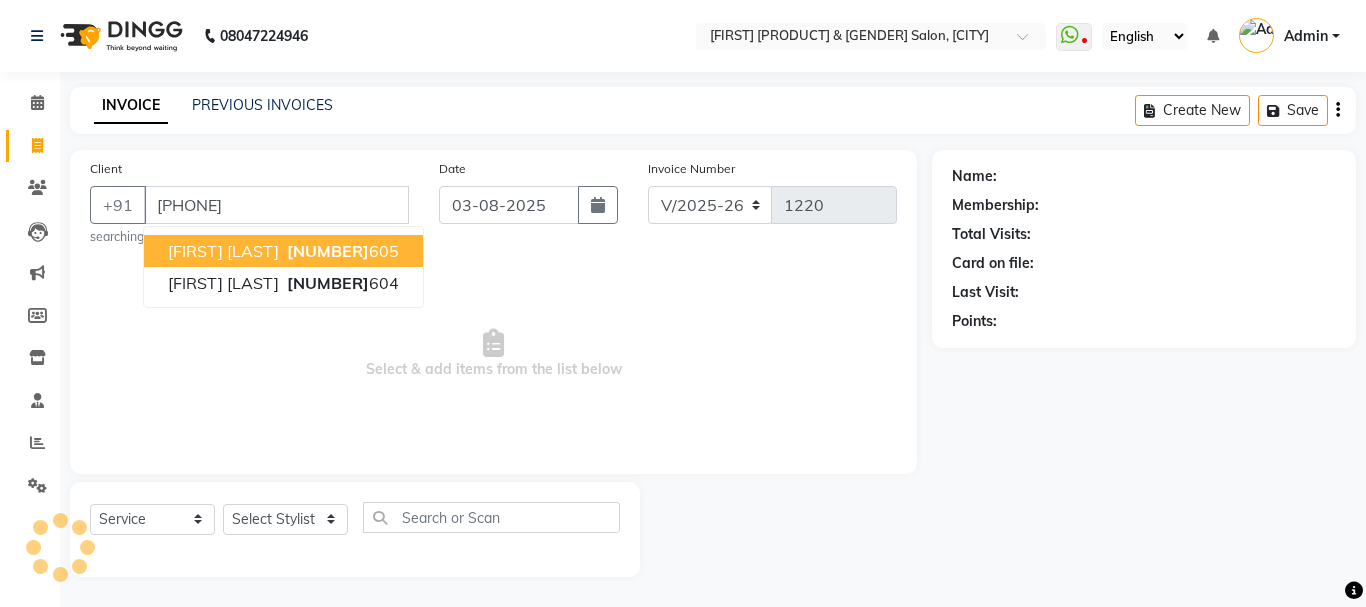 type on "[PHONE]" 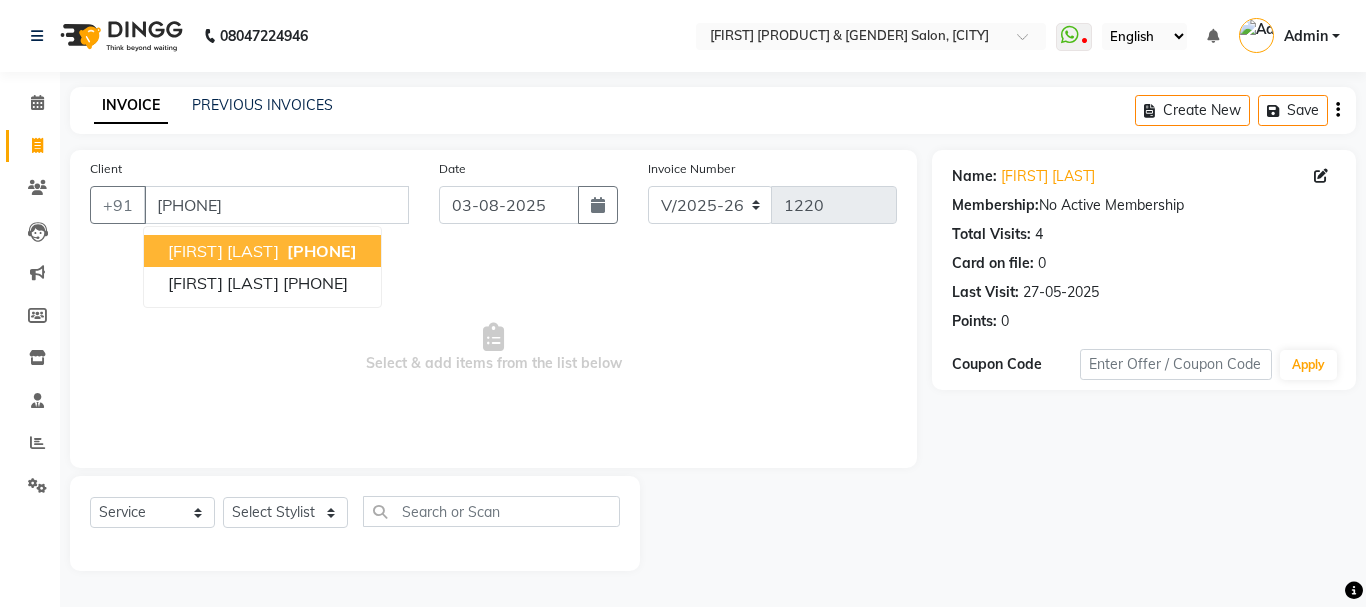 click on "[PHONE]" at bounding box center (322, 251) 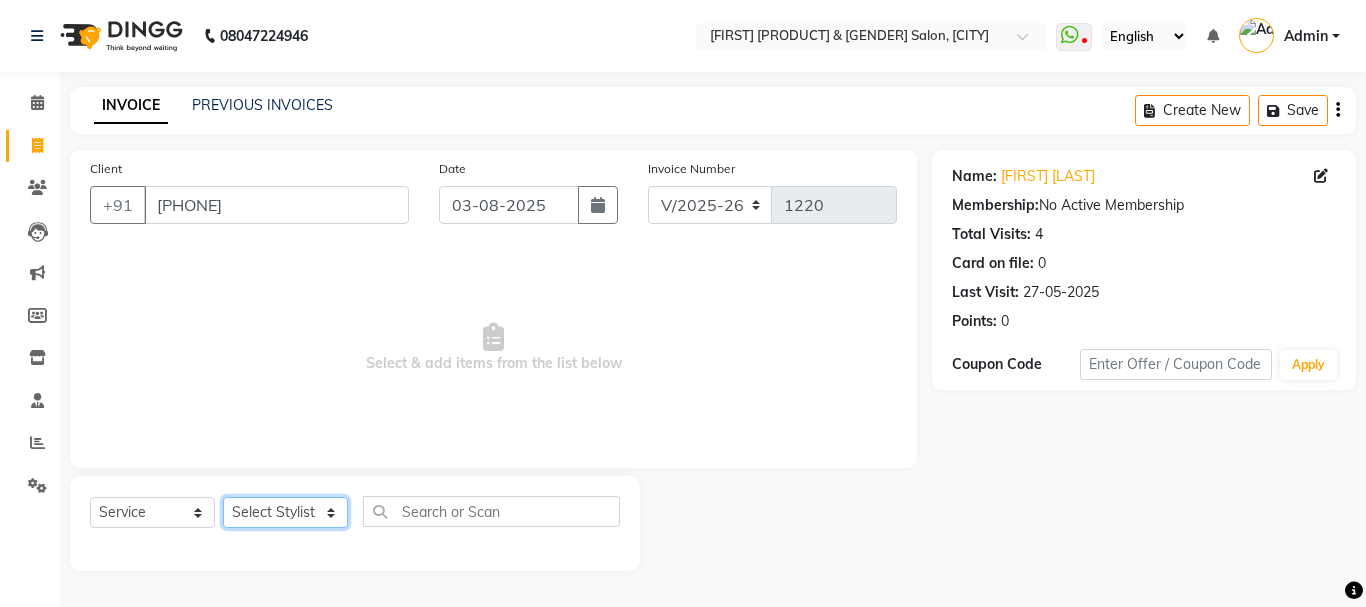click on "Select Stylist [FIRST] [FIRST] [FIRST] [FIRST] [FIRST] [FIRST] [FIRST] [FIRST] [FIRST] [FIRST] [FIRST] [FIRST] [FIRST] [FIRST] [FIRST]" 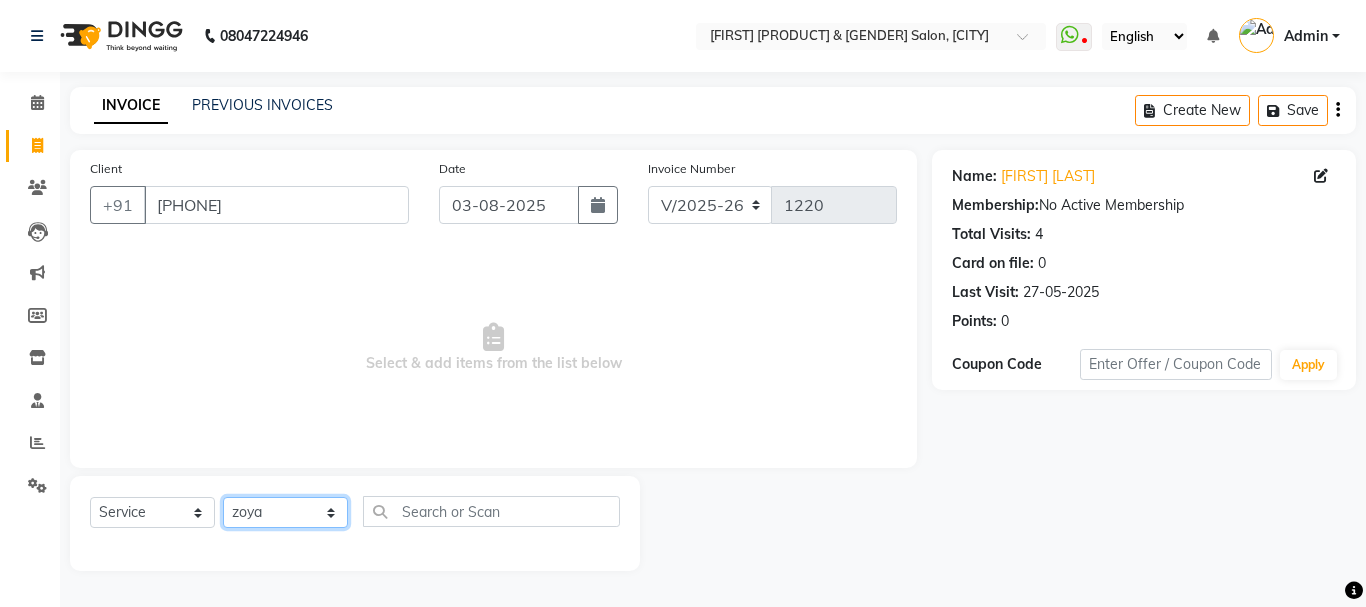 click on "Select Stylist [FIRST] [FIRST] [FIRST] [FIRST] [FIRST] [FIRST] [FIRST] [FIRST] [FIRST] [FIRST] [FIRST] [FIRST] [FIRST] [FIRST] [FIRST]" 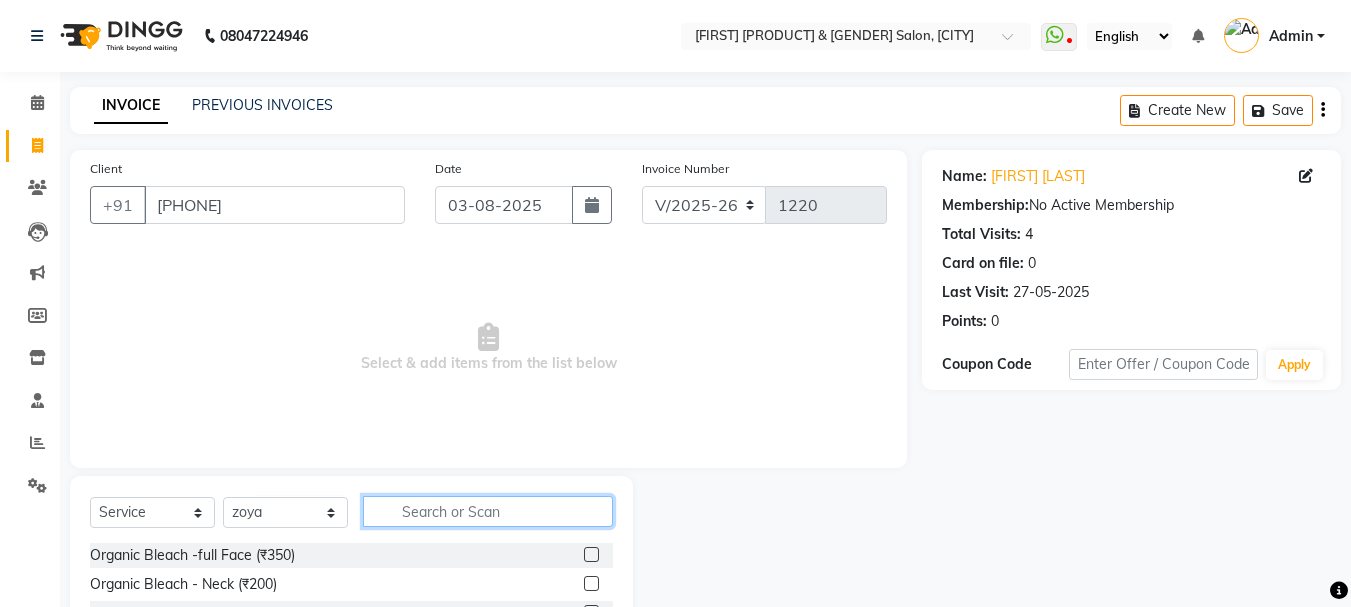 click 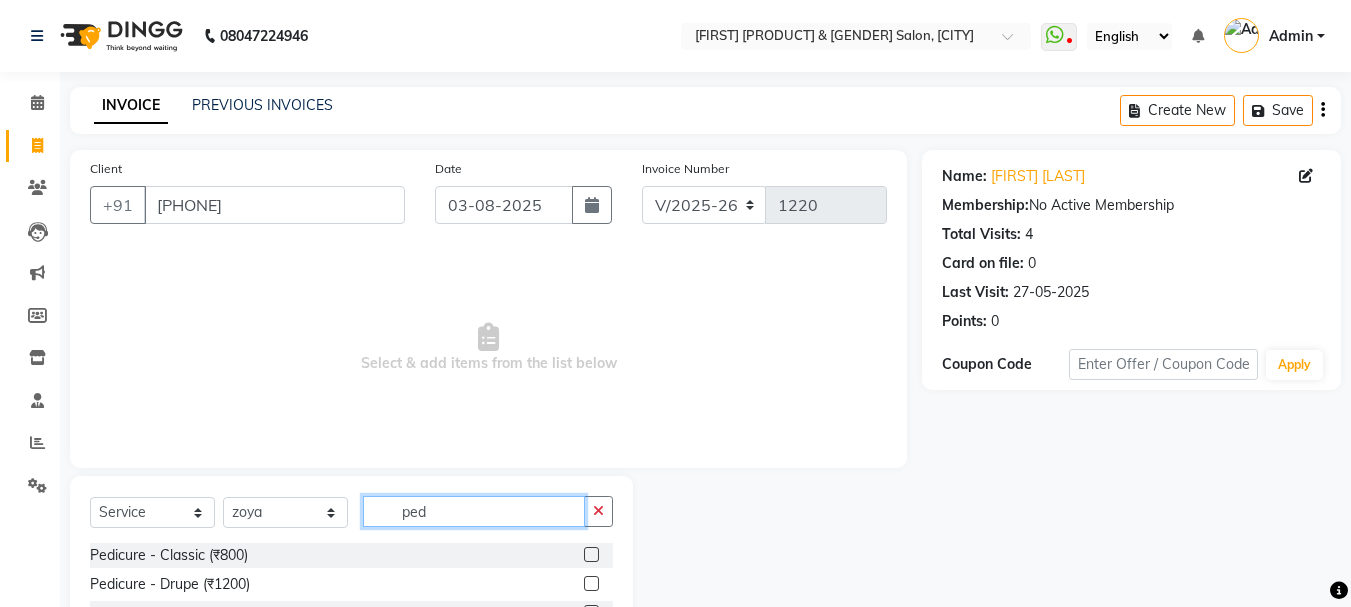type on "ped" 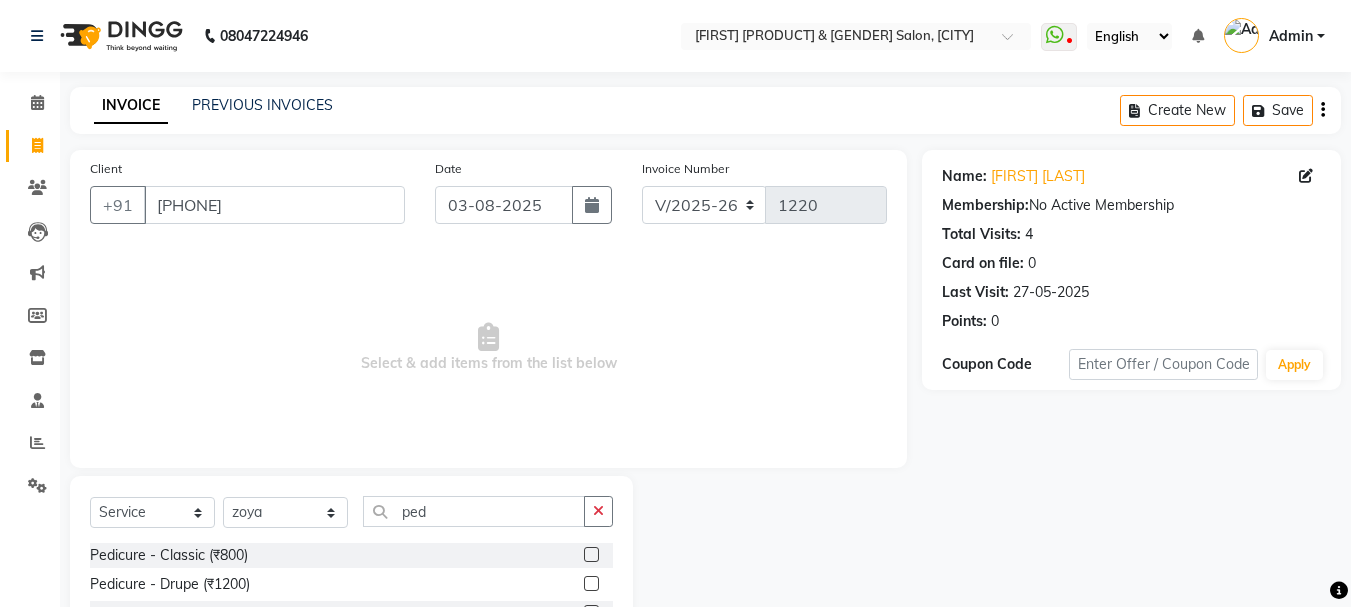 click 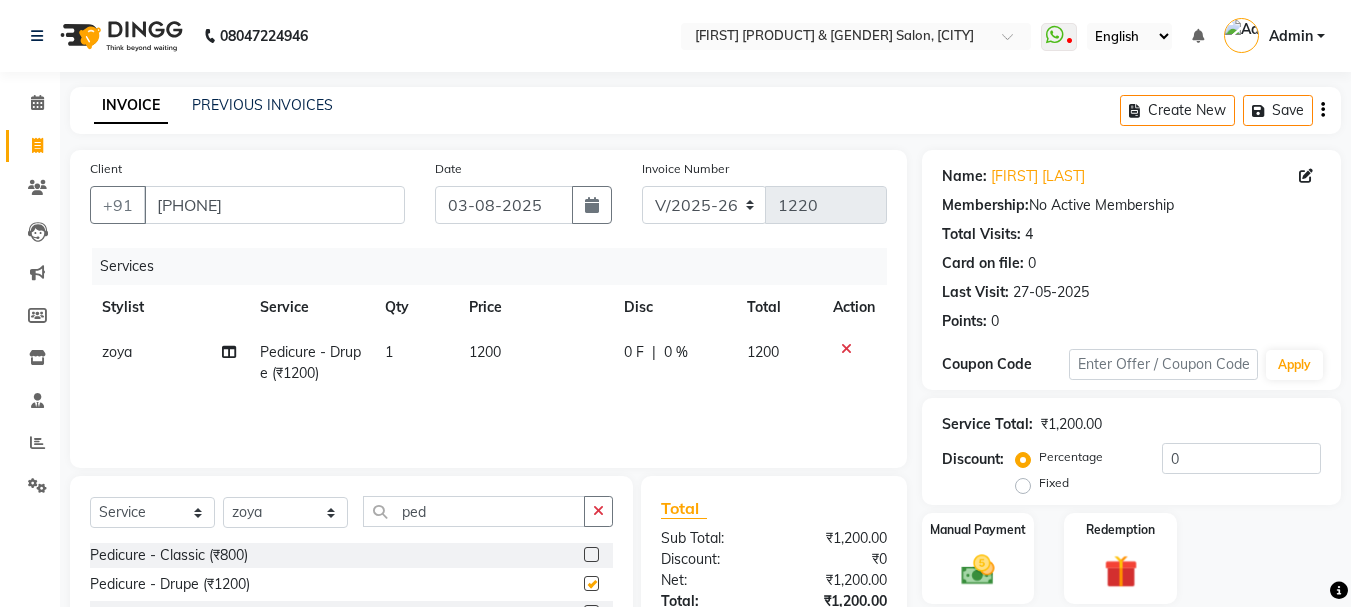 checkbox on "false" 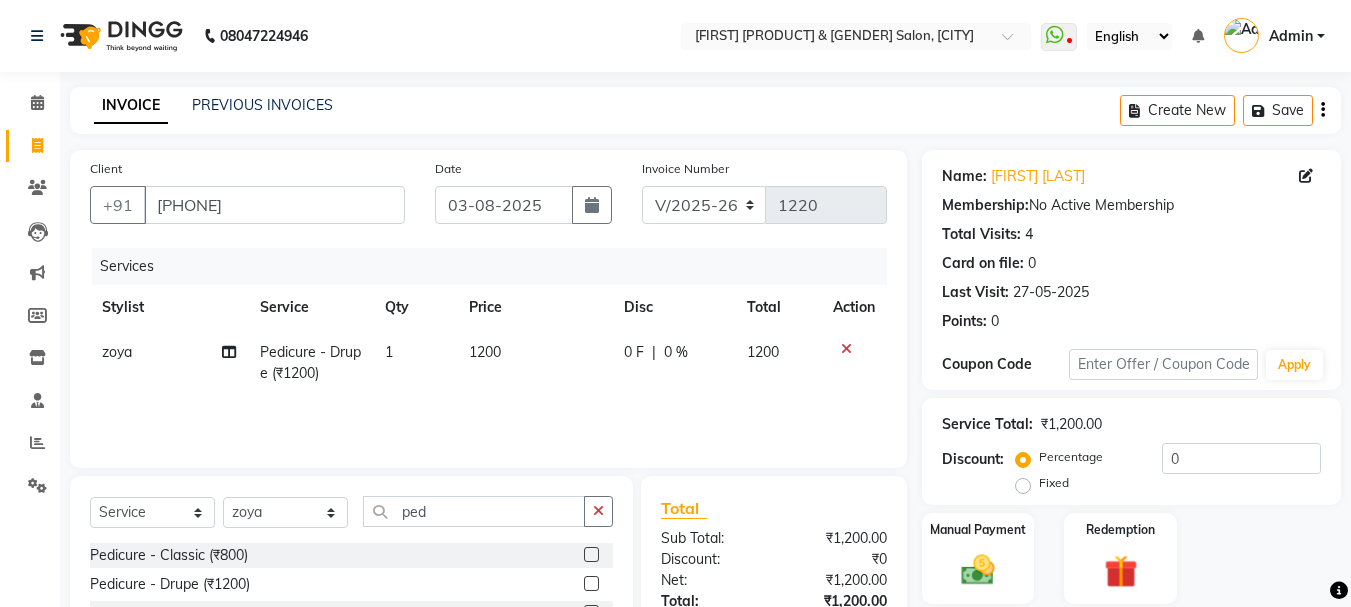 click on "1200" 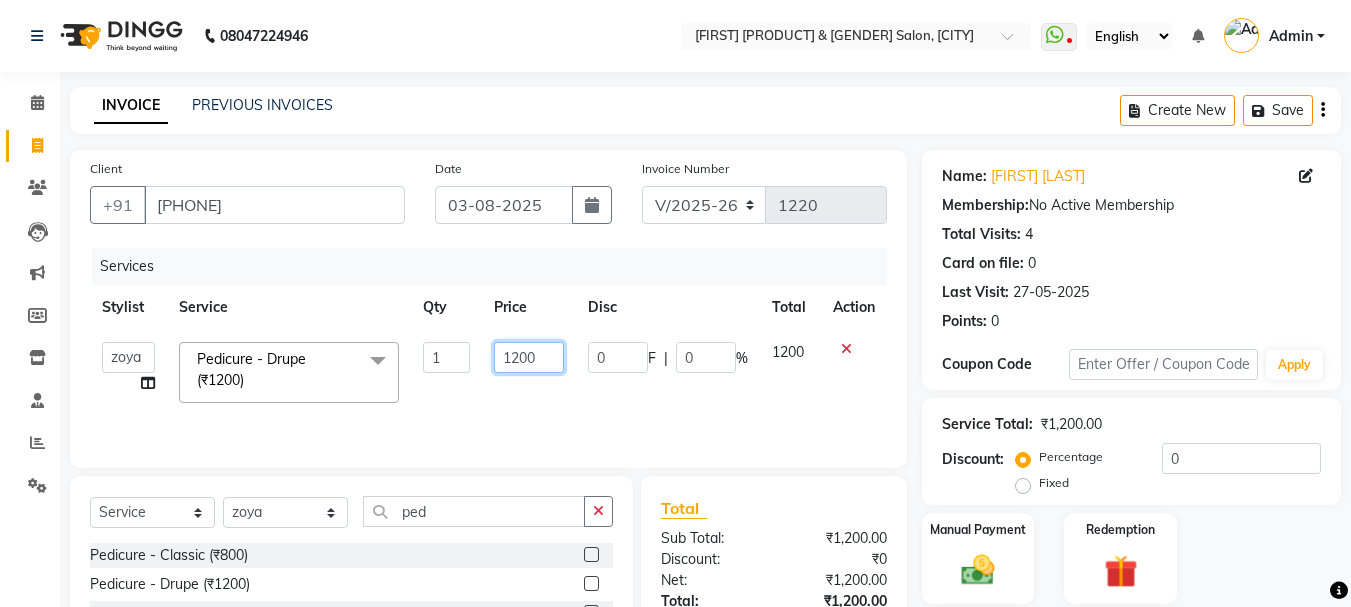 click on "1200" 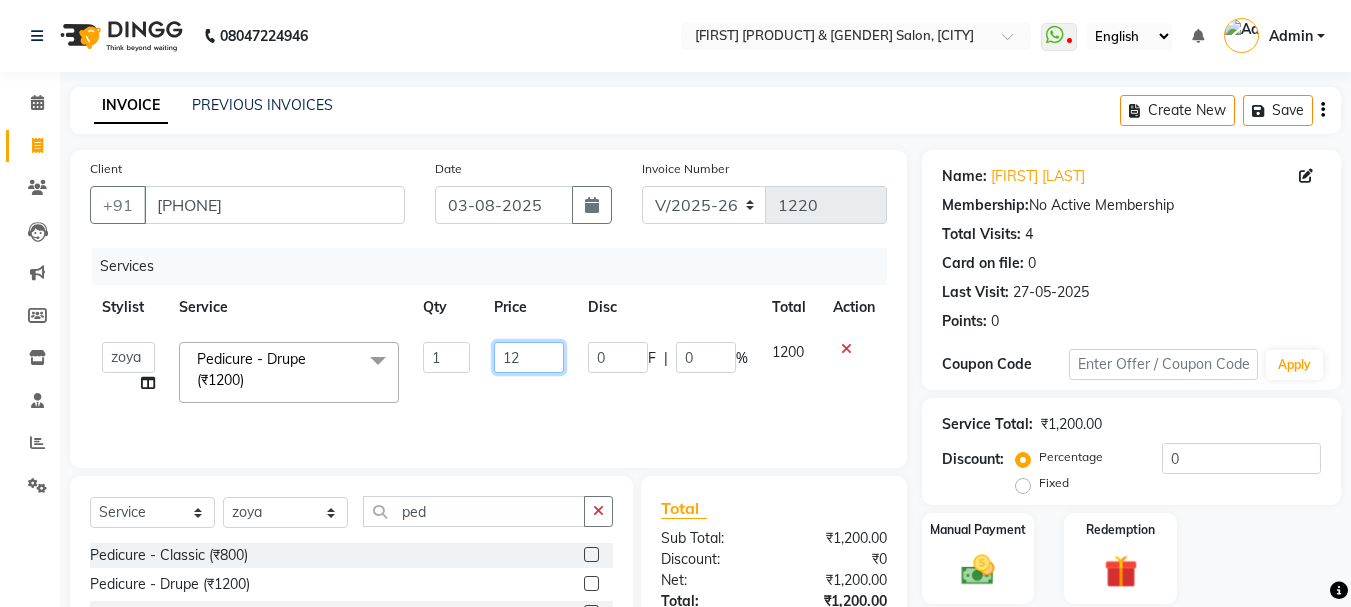 type on "1" 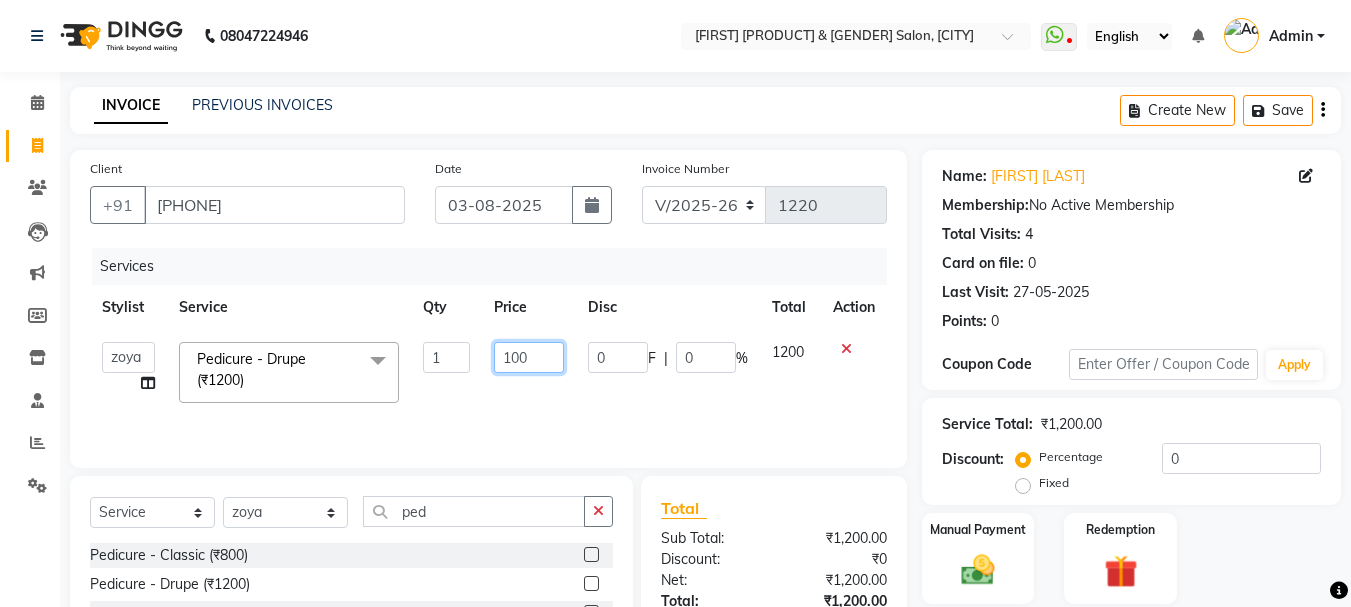 type on "1000" 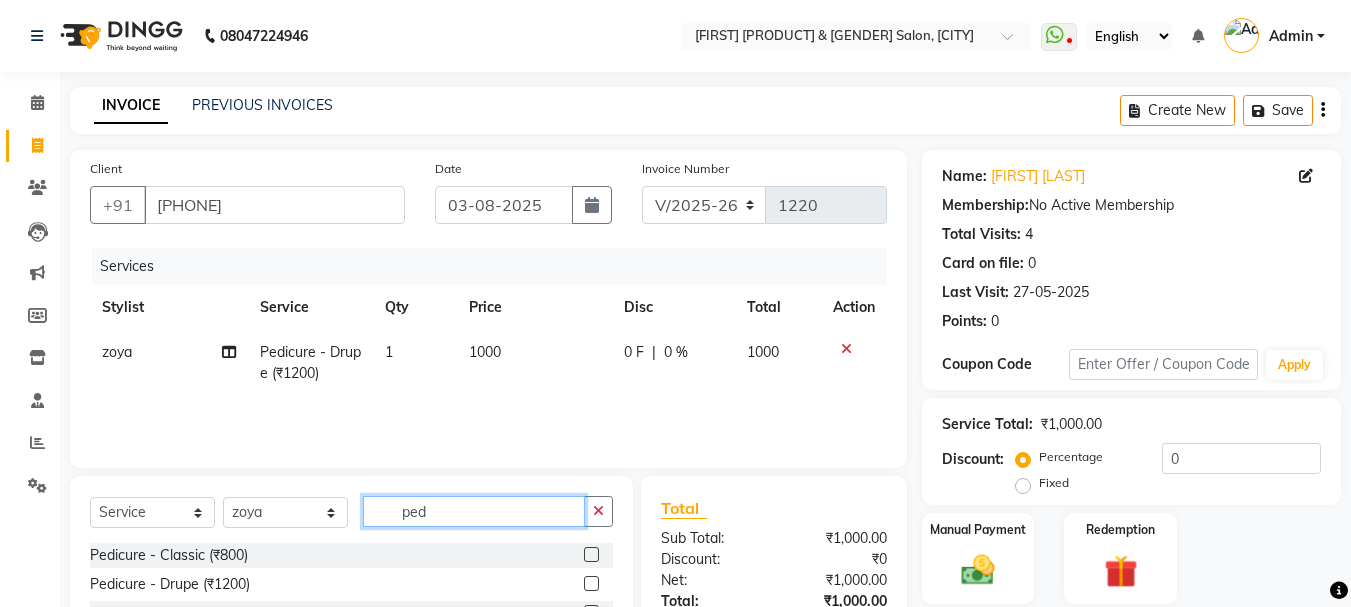 click on "ped" 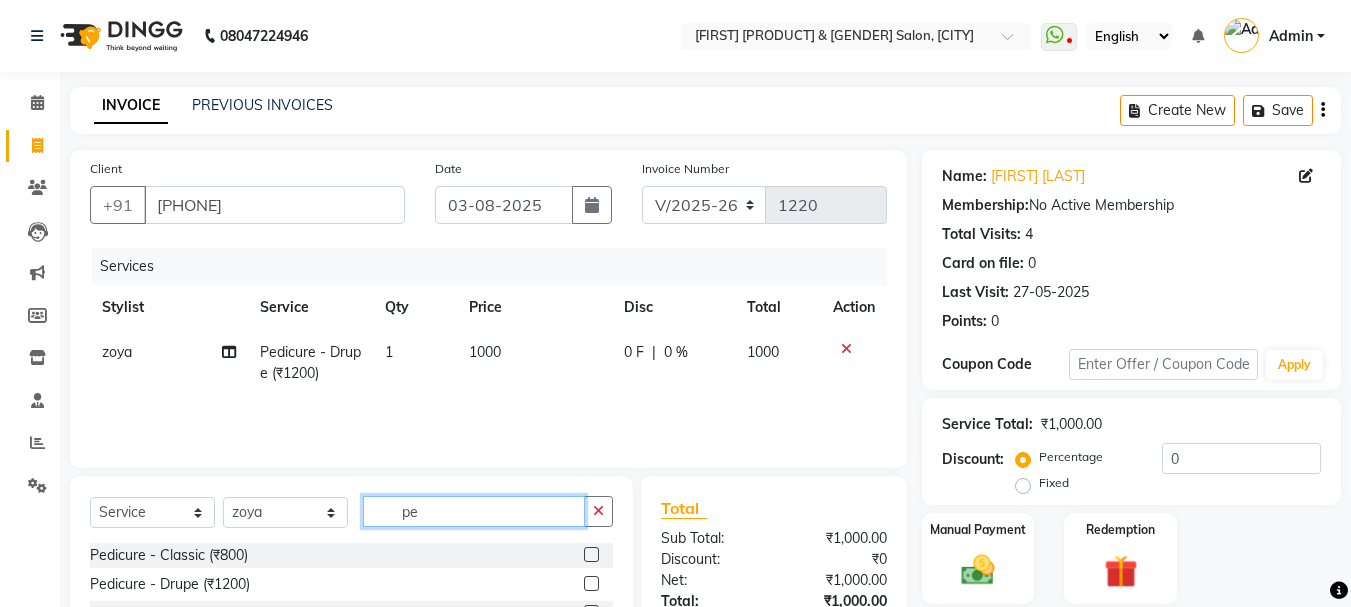 type on "p" 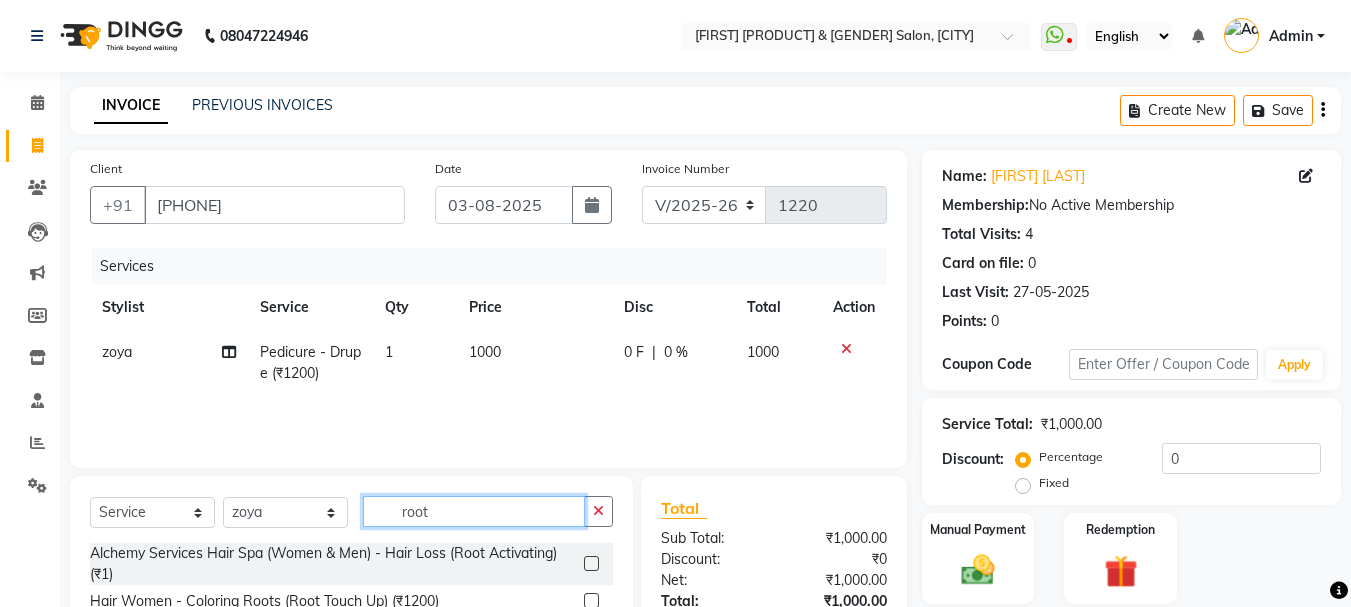 scroll, scrollTop: 151, scrollLeft: 0, axis: vertical 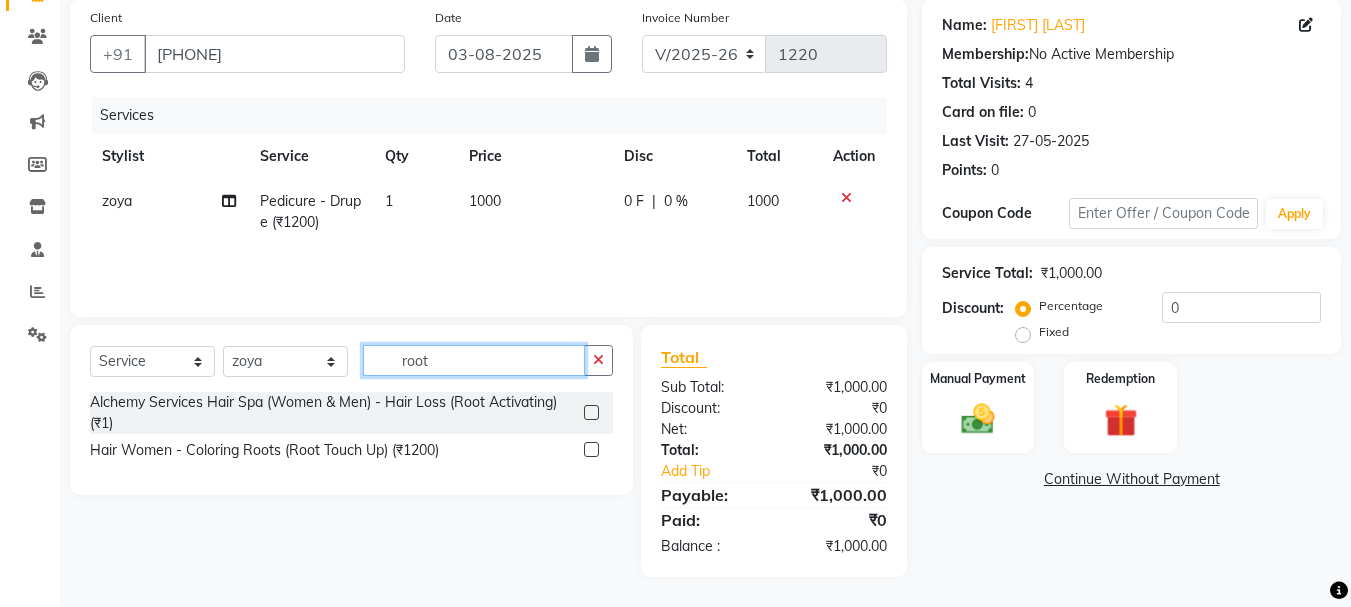 type on "root" 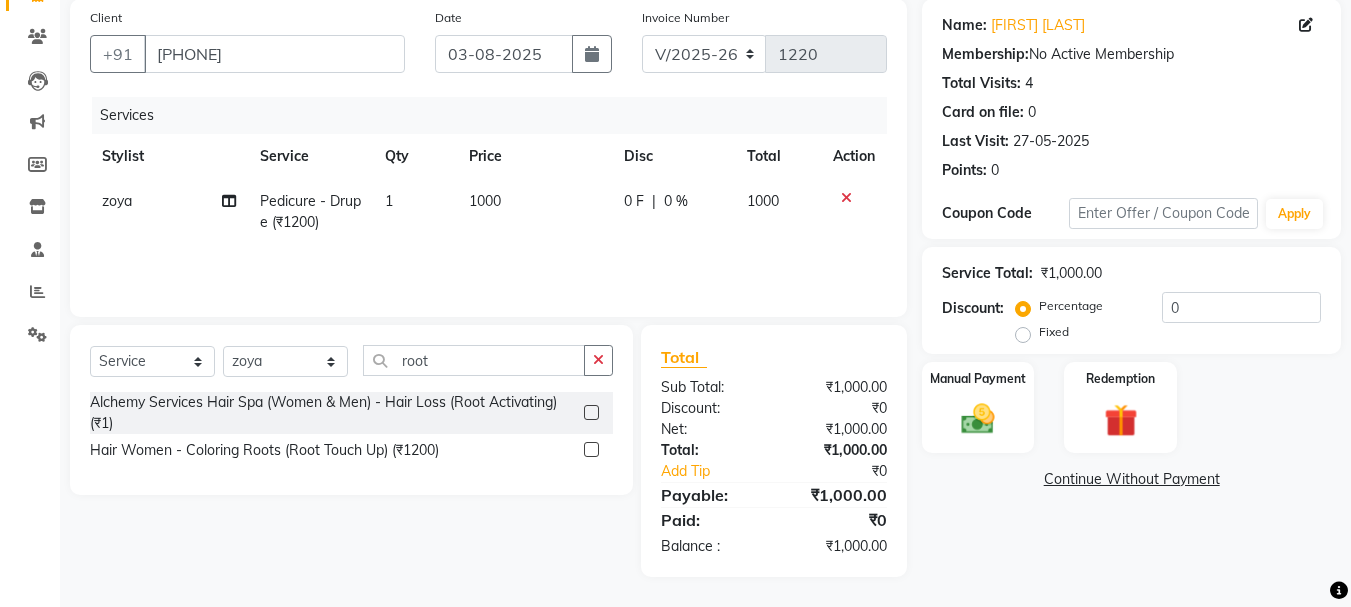 click 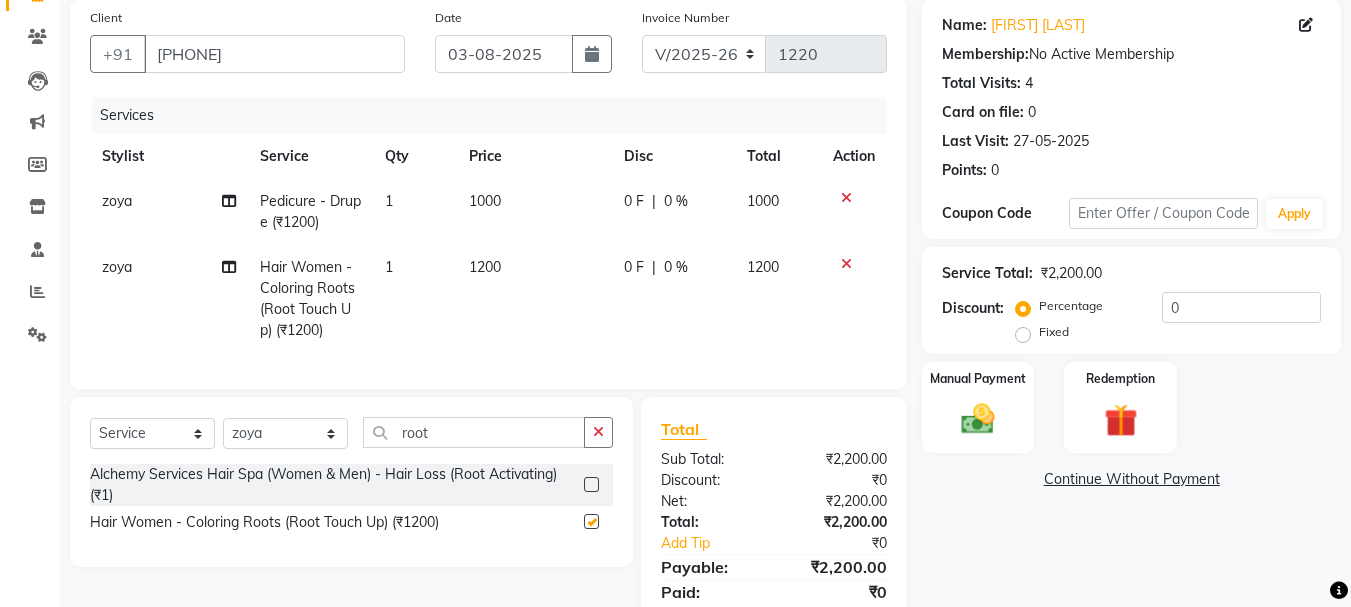 checkbox on "false" 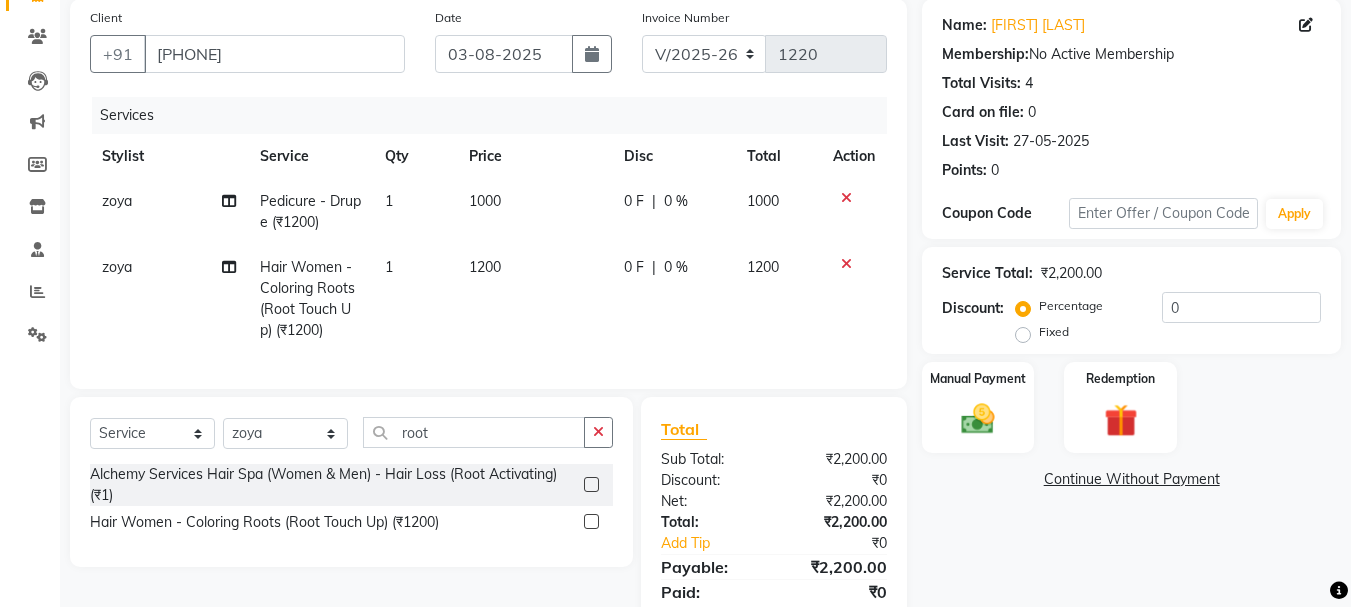 click on "zoya" 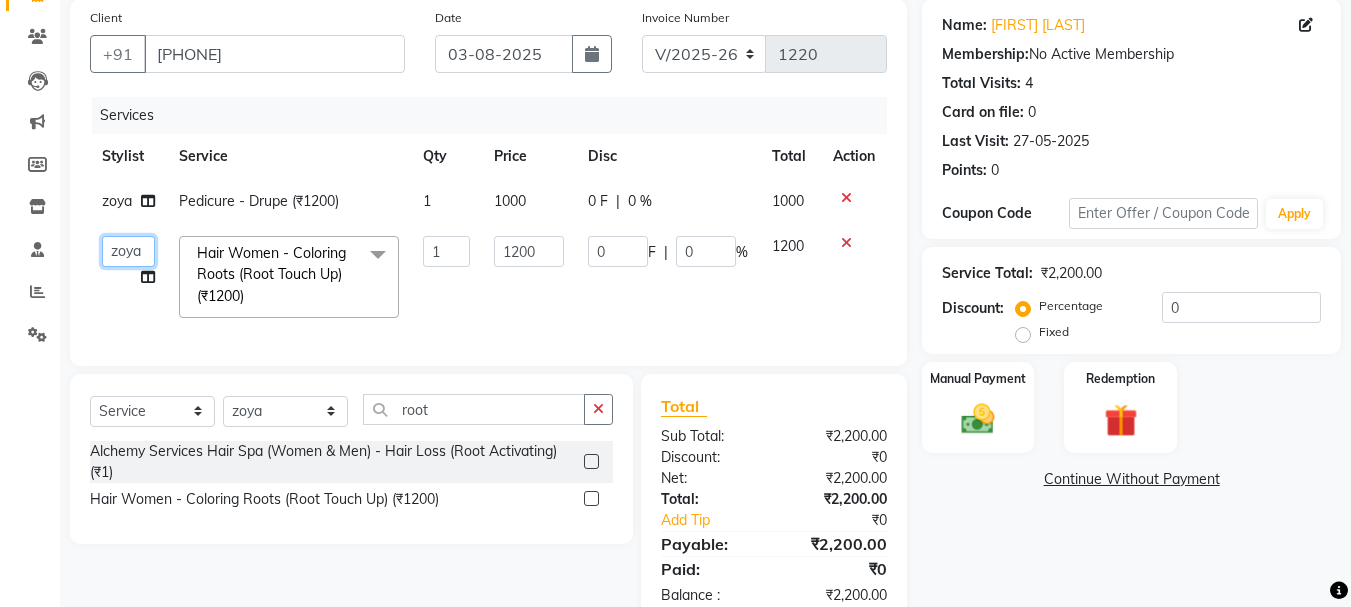 click on "[FIRST] [FIRST] [FIRST] [FIRST] [FIRST] [FIRST] [FIRST] [LAST] [FIRST] [FIRST] [LAST] [FIRST] [LAST] [FIRST] [LAST] [FIRST] [LAST] [FIRST] [LAST]" 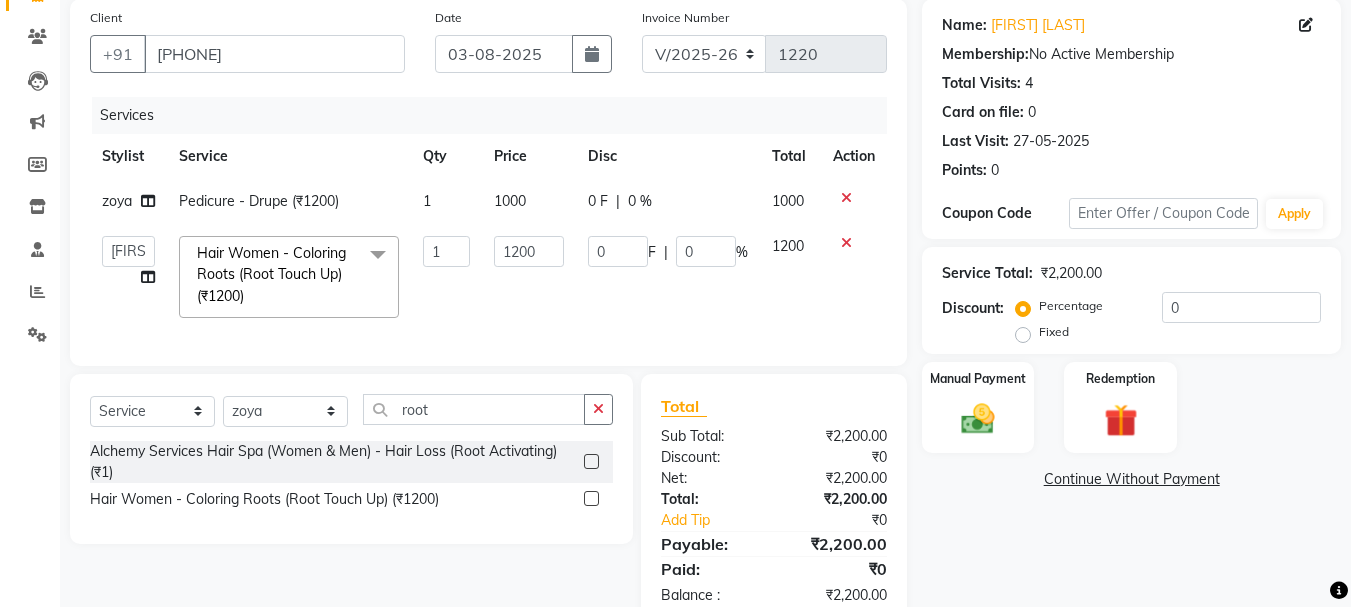 select on "54224" 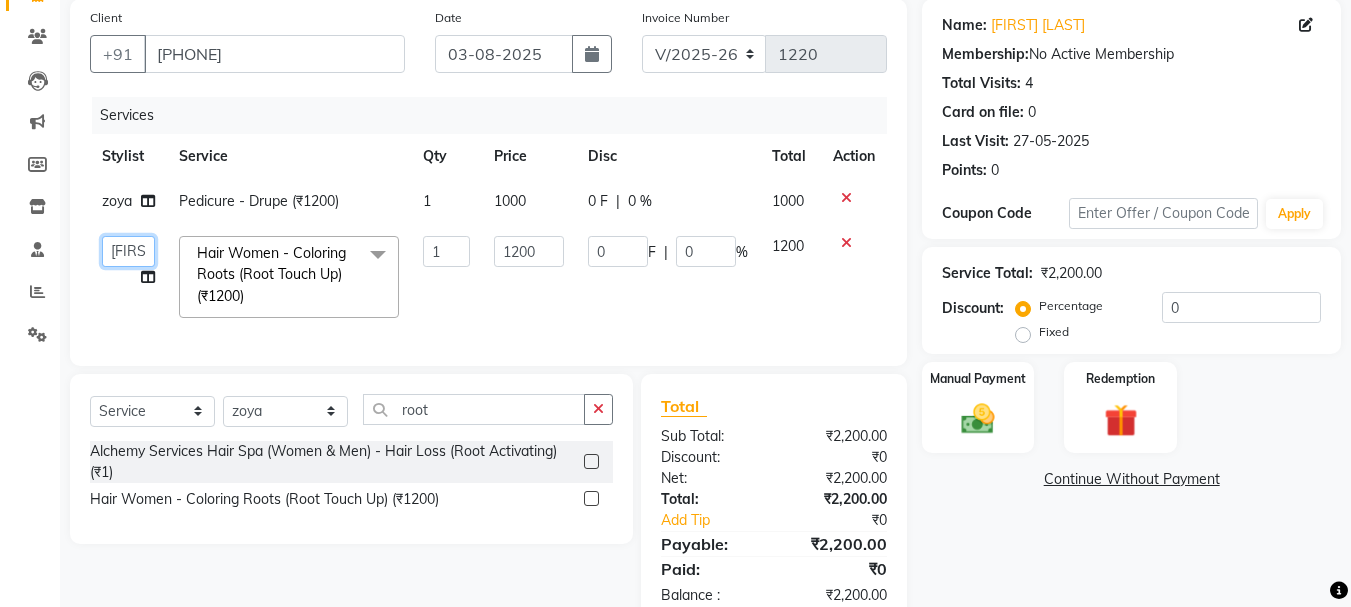 click on "[FIRST] [FIRST] [FIRST] [FIRST] [FIRST] [FIRST] [FIRST] [LAST] [FIRST] [FIRST] [LAST] [FIRST] [LAST] [FIRST] [LAST] [FIRST] [LAST] [FIRST] [LAST]" 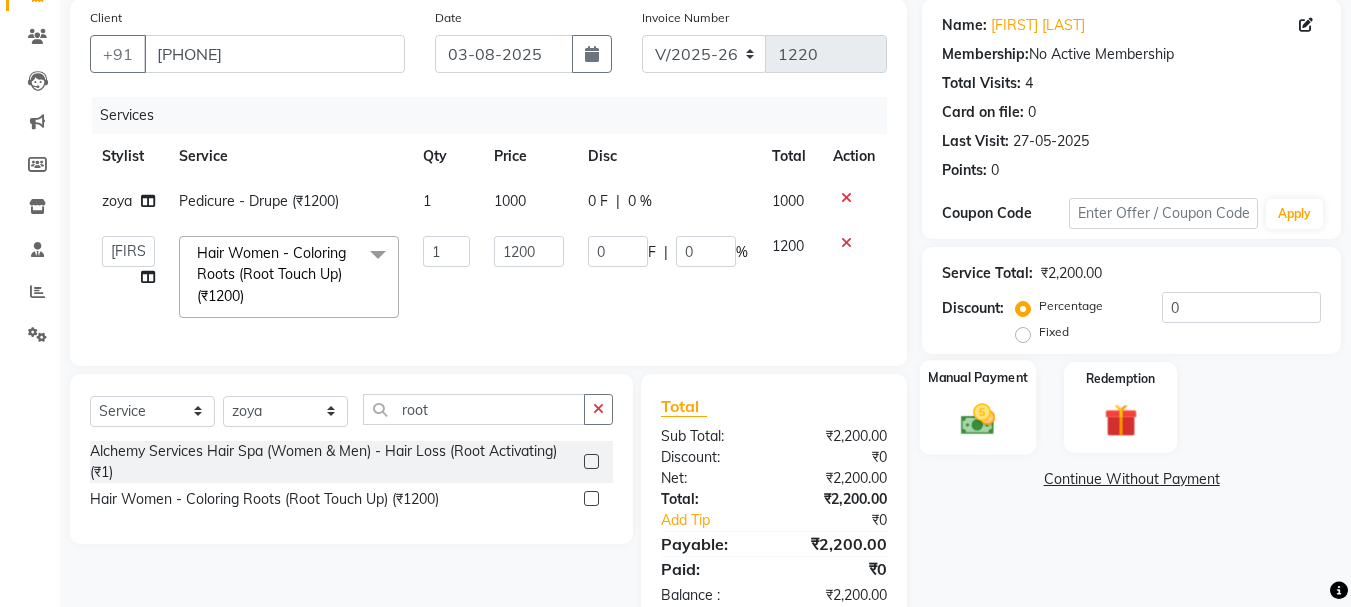 click on "Manual Payment" 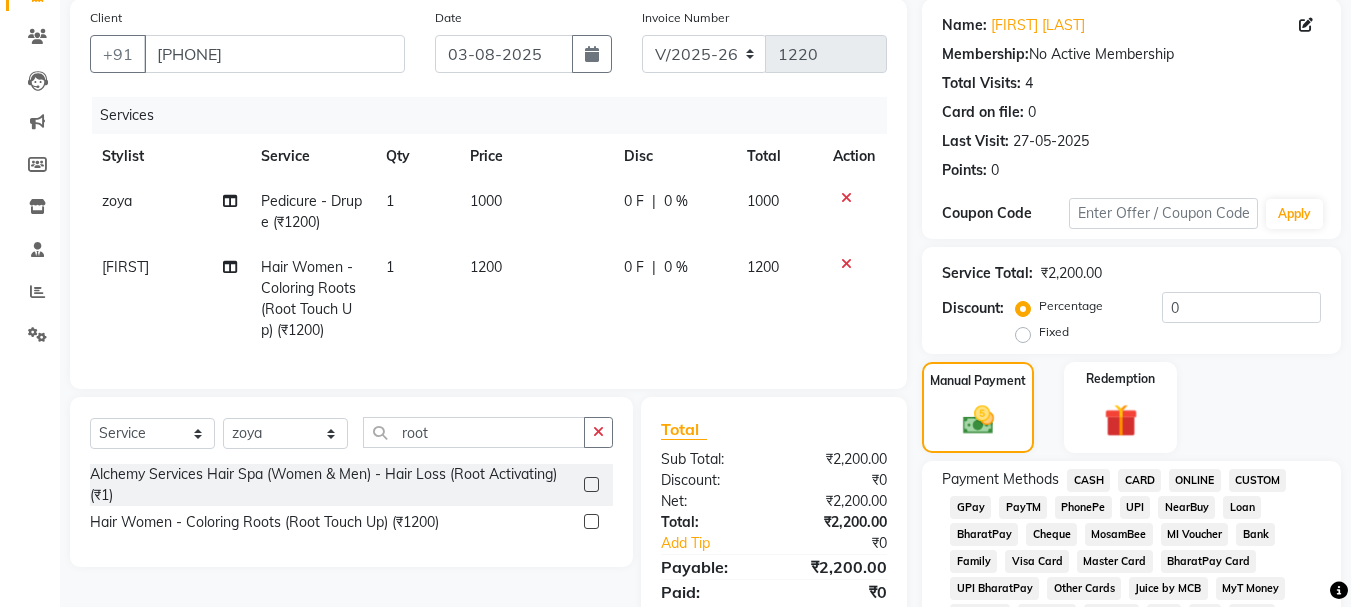 click on "ONLINE" 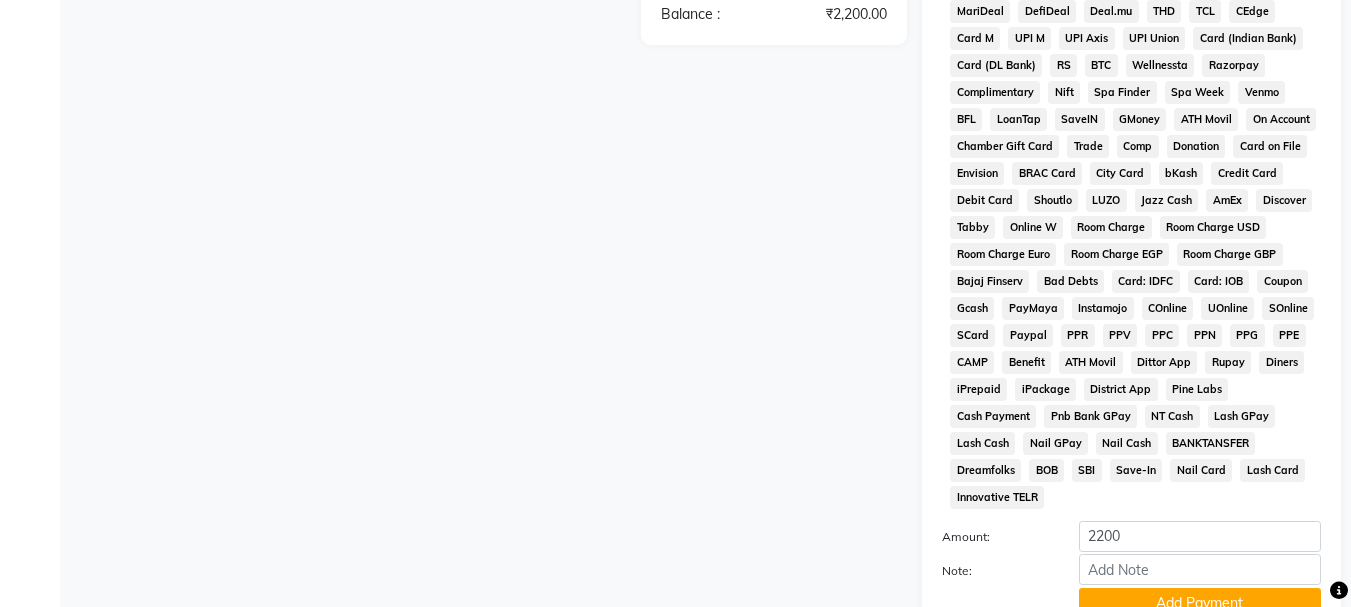 scroll, scrollTop: 895, scrollLeft: 0, axis: vertical 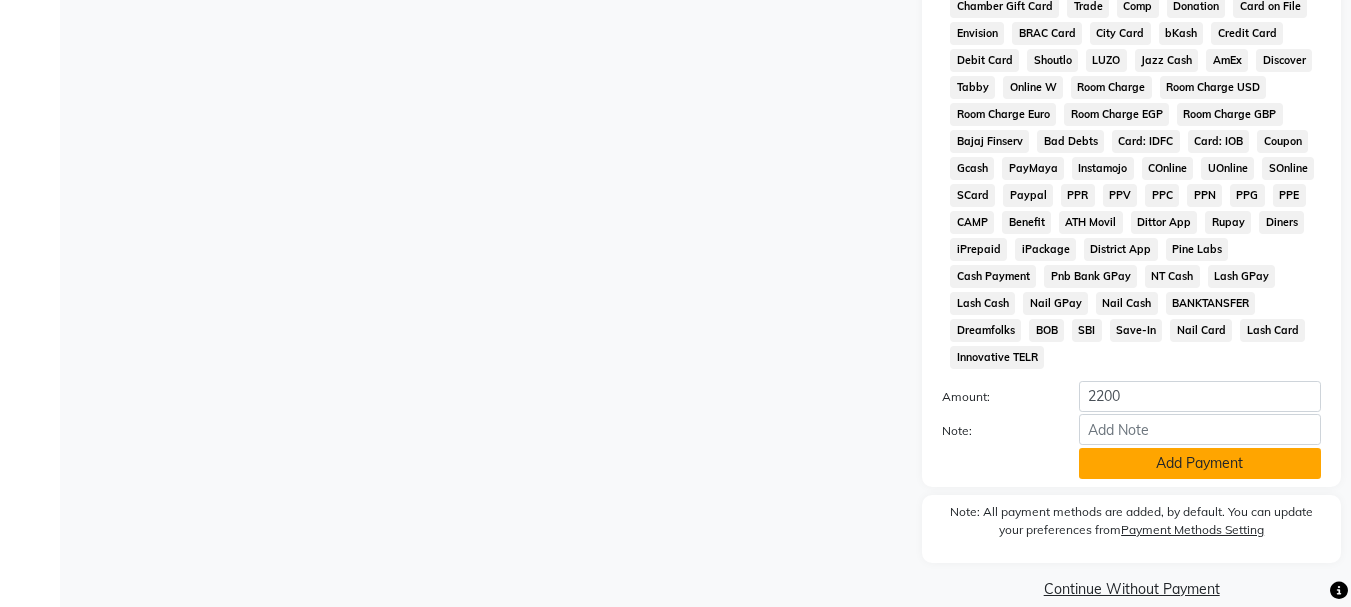click on "Add Payment" 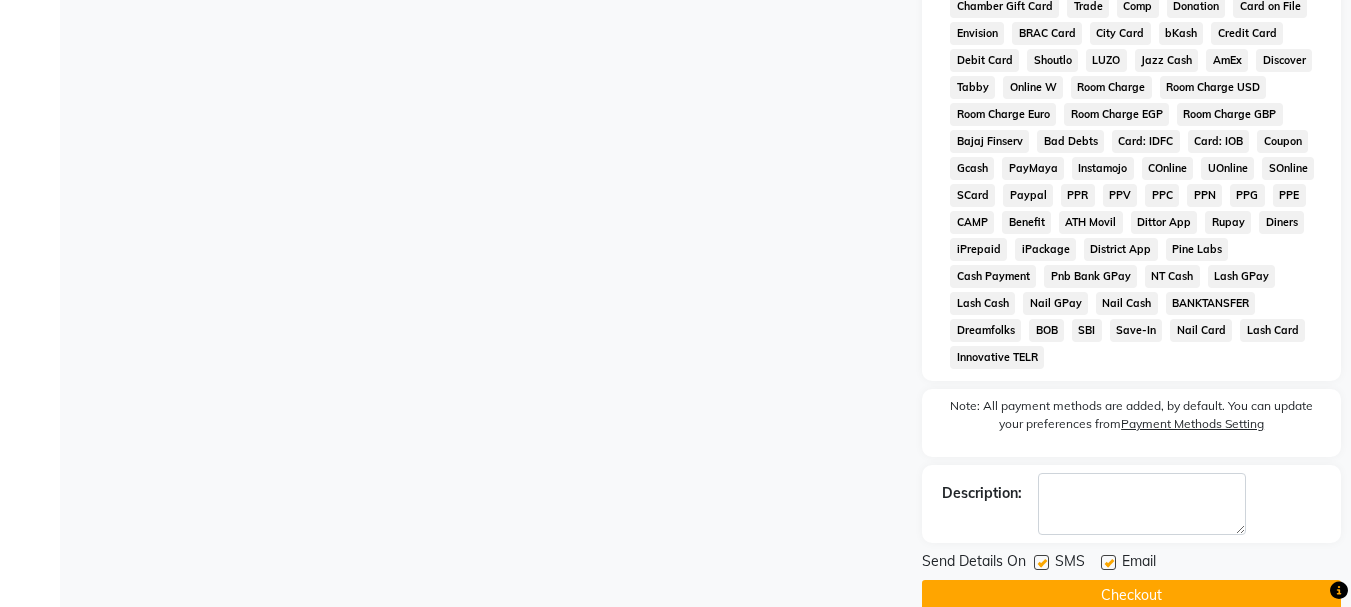click 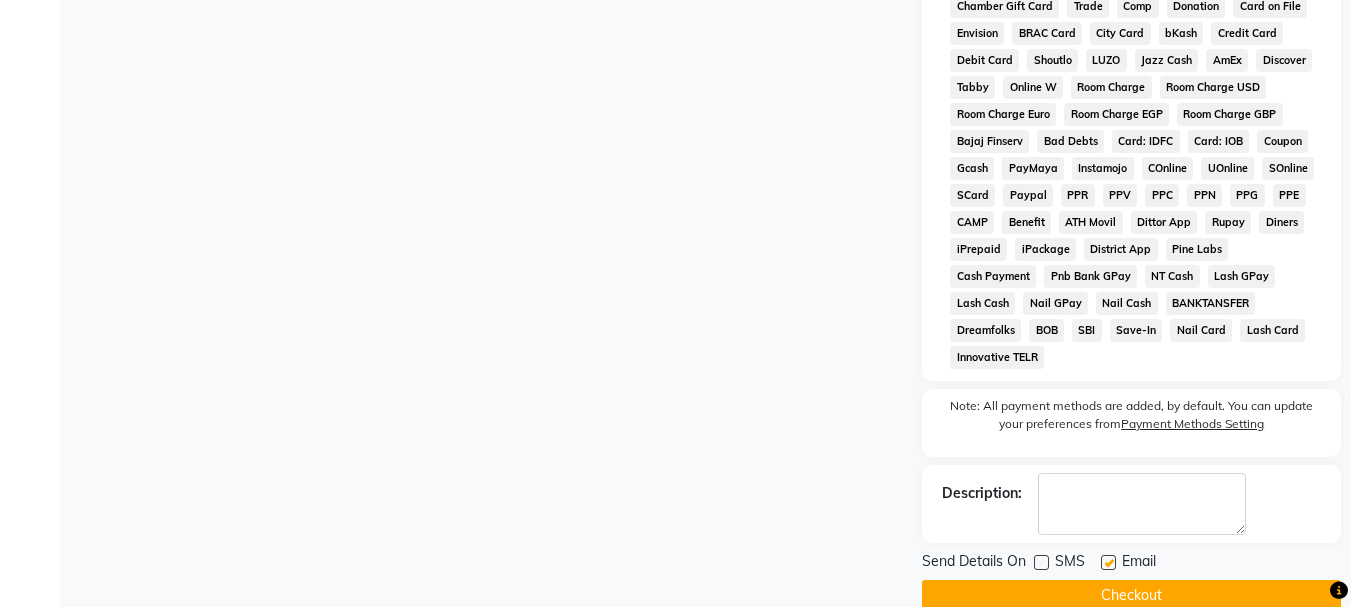 click 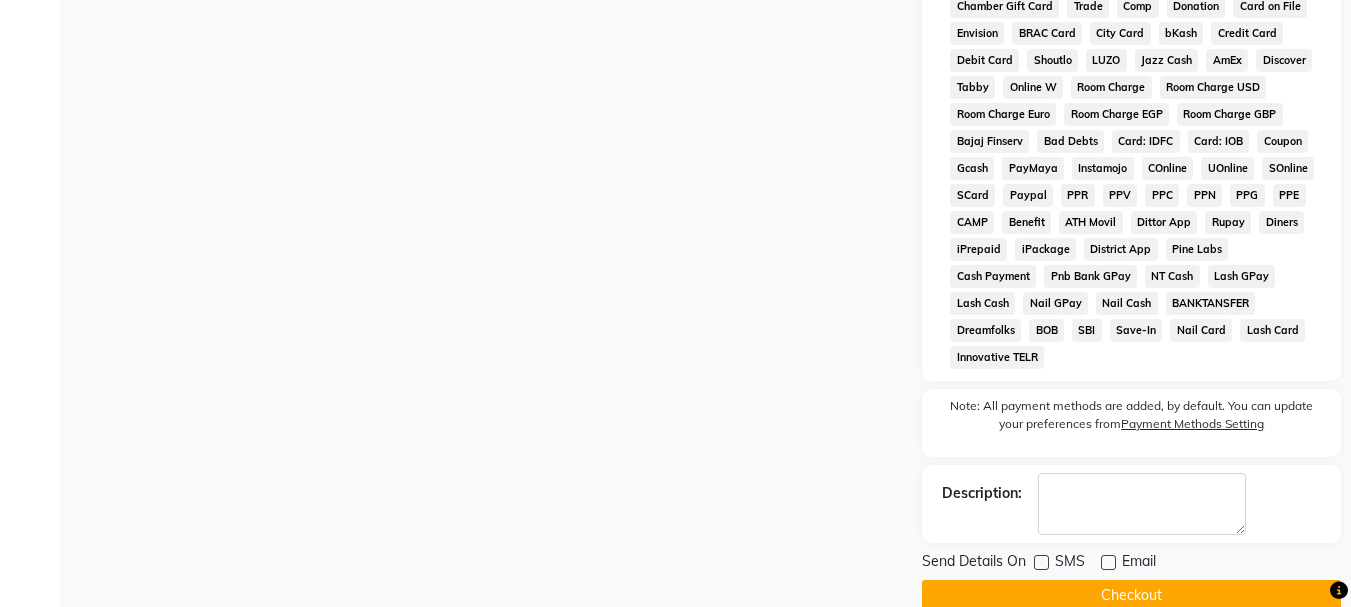 click on "Checkout" 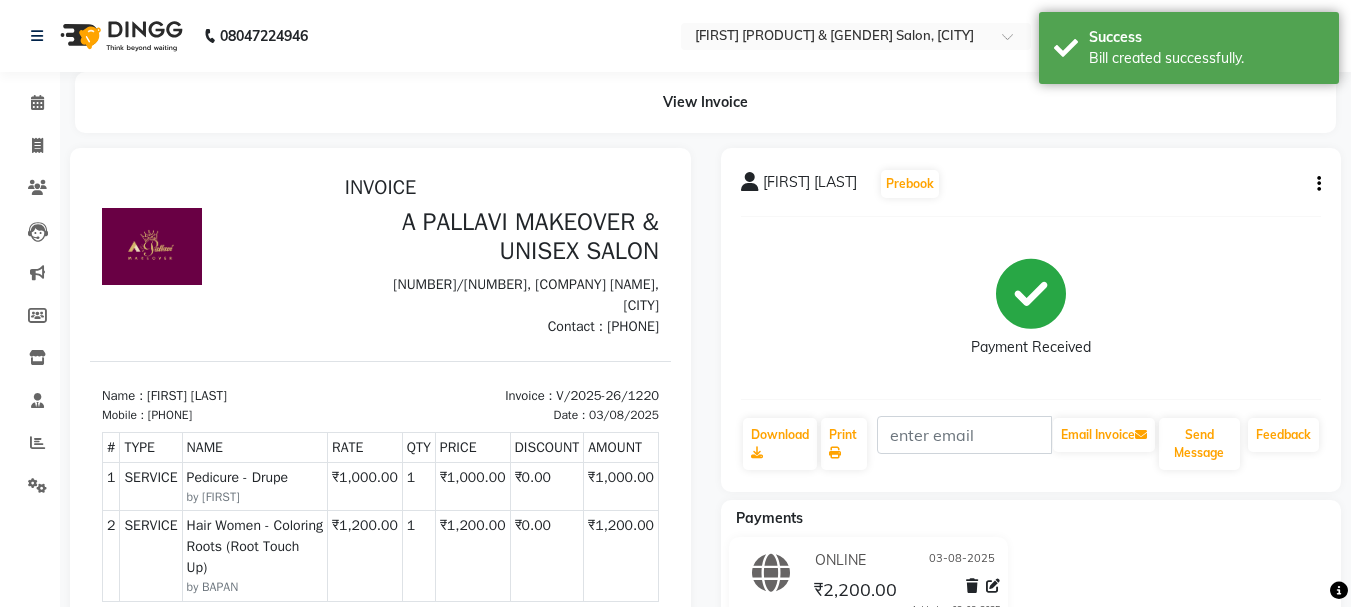 scroll, scrollTop: 0, scrollLeft: 0, axis: both 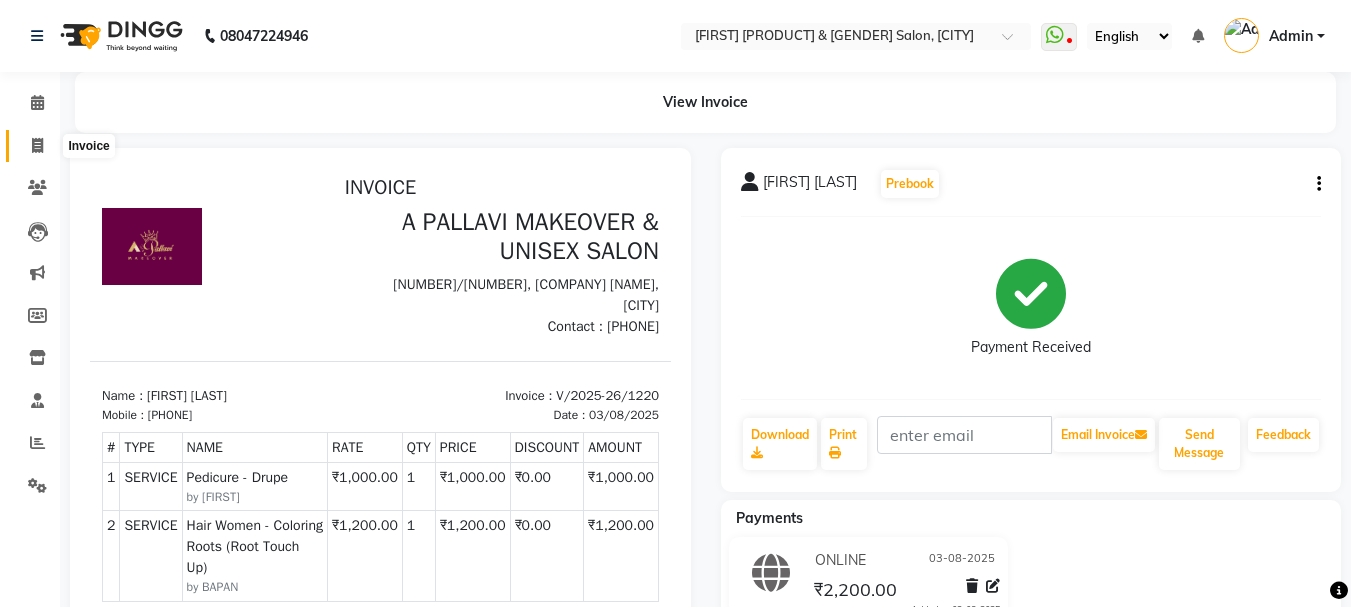 click 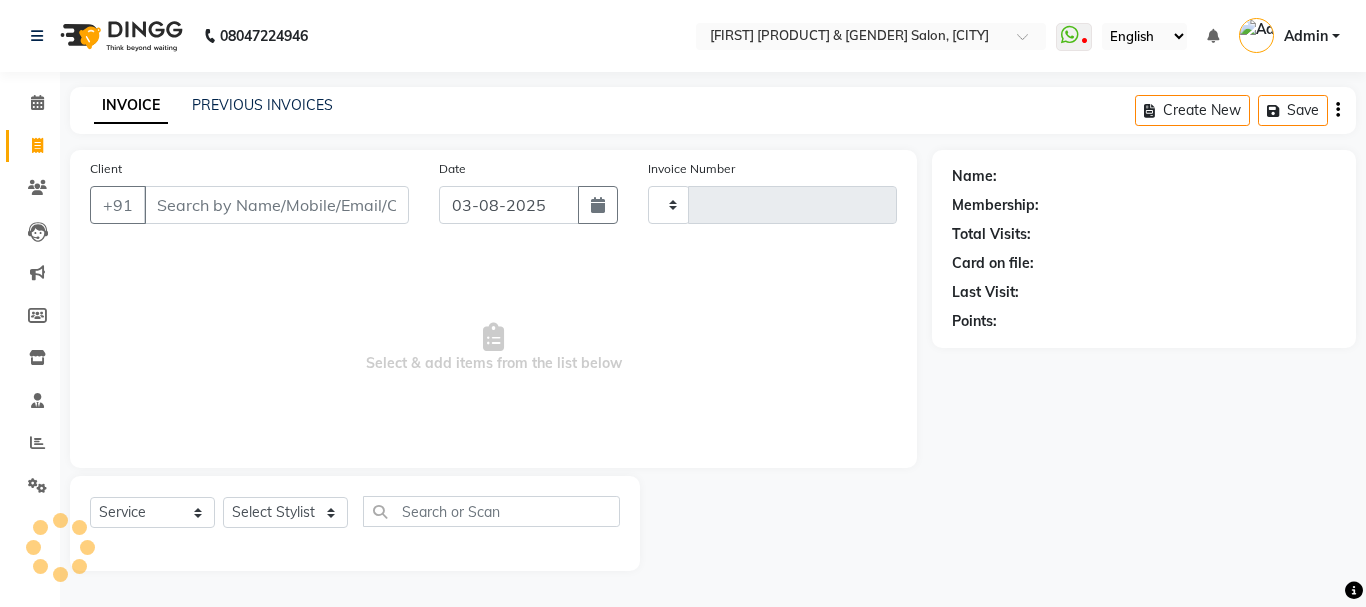 click on "Client" at bounding box center (276, 205) 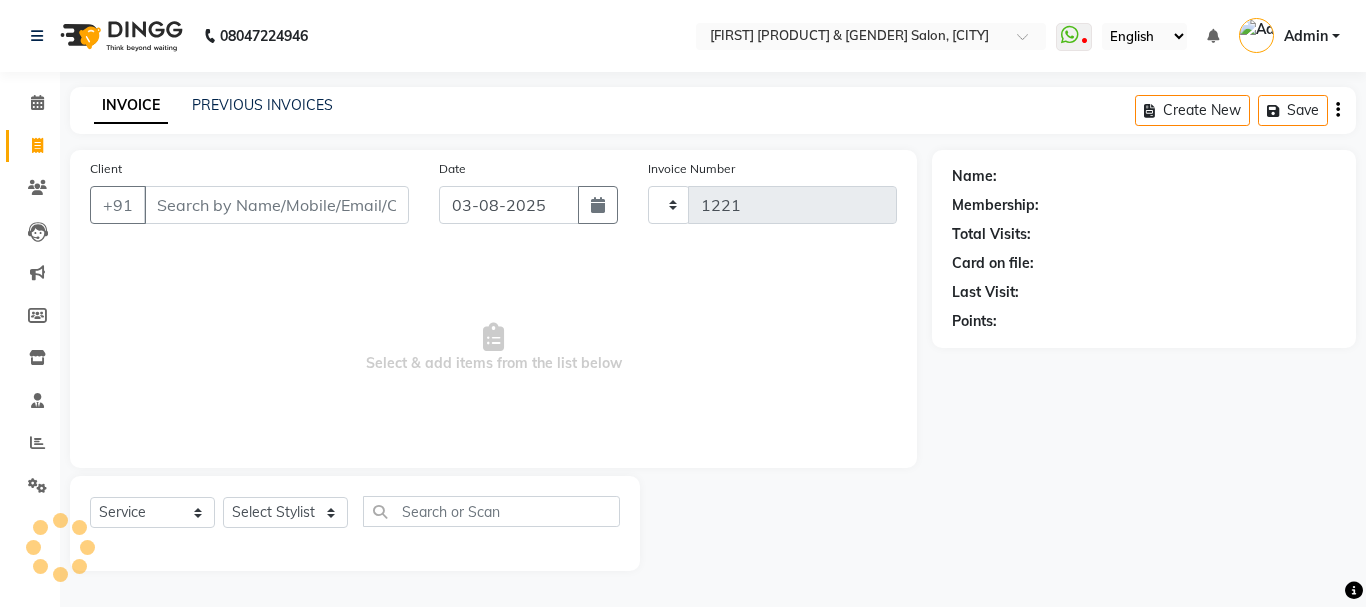 select on "3573" 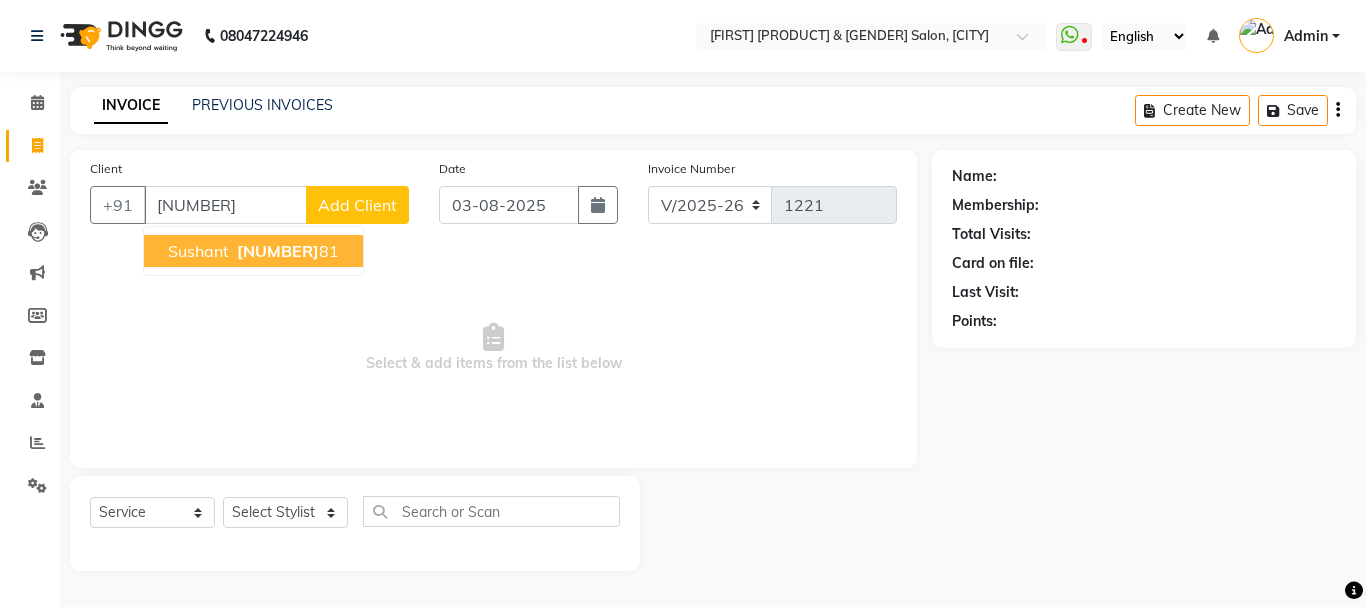 click on "[FIRST] [PHONE]" at bounding box center [253, 251] 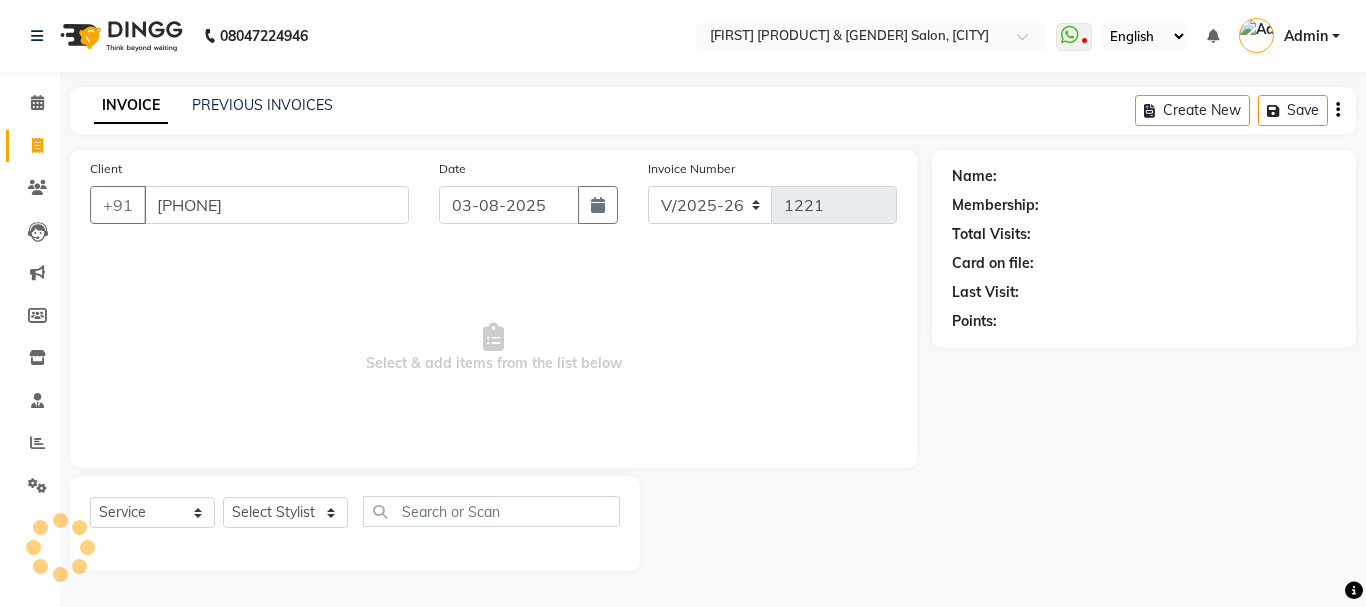 type on "[PHONE]" 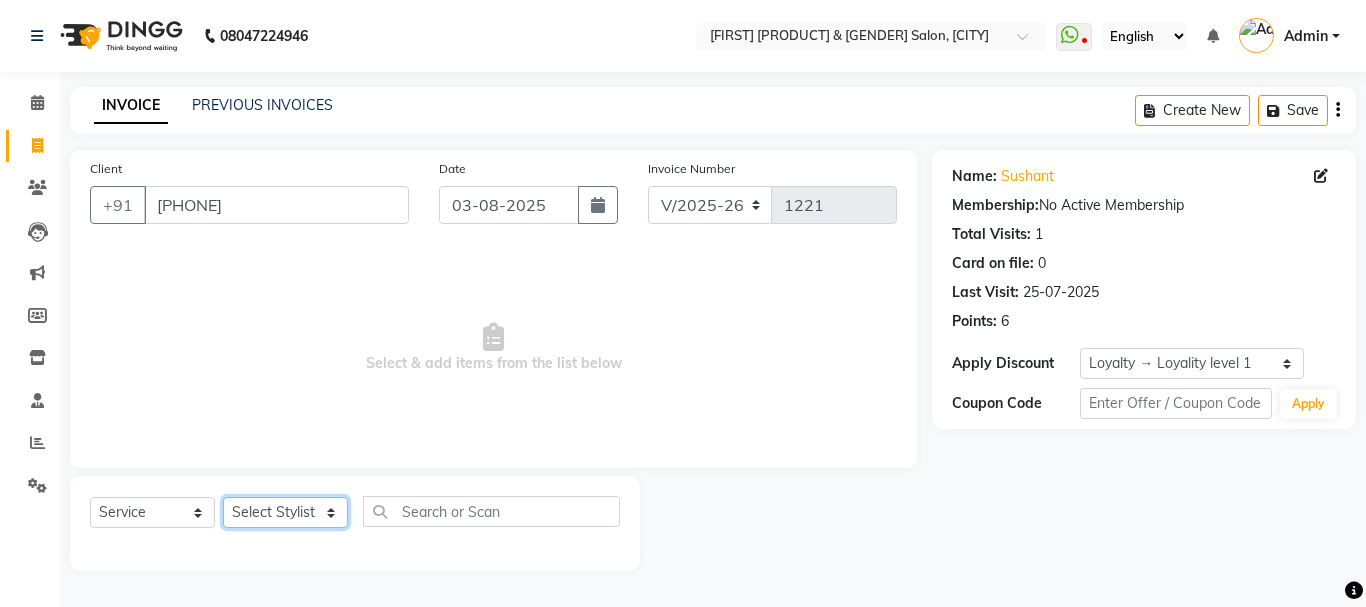 click on "Select Stylist [FIRST] [FIRST] [FIRST] [FIRST] [FIRST] [FIRST] [FIRST] [FIRST] [FIRST] [FIRST] [FIRST] [FIRST] [FIRST] [FIRST] [FIRST]" 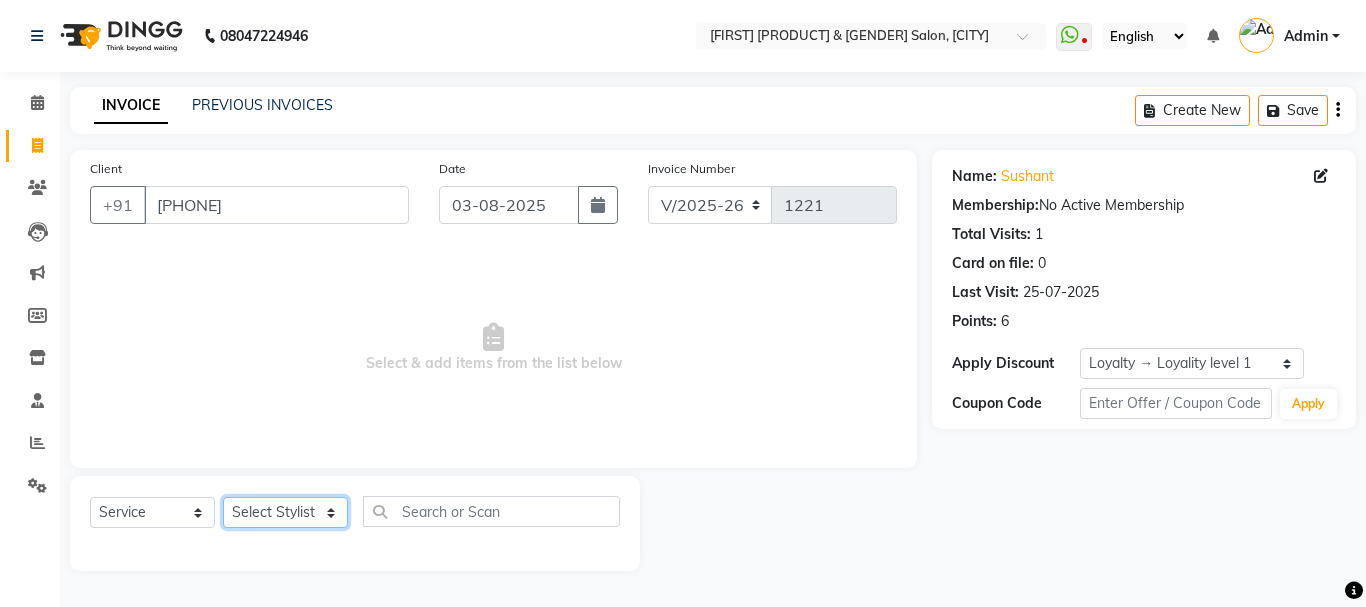 select on "68912" 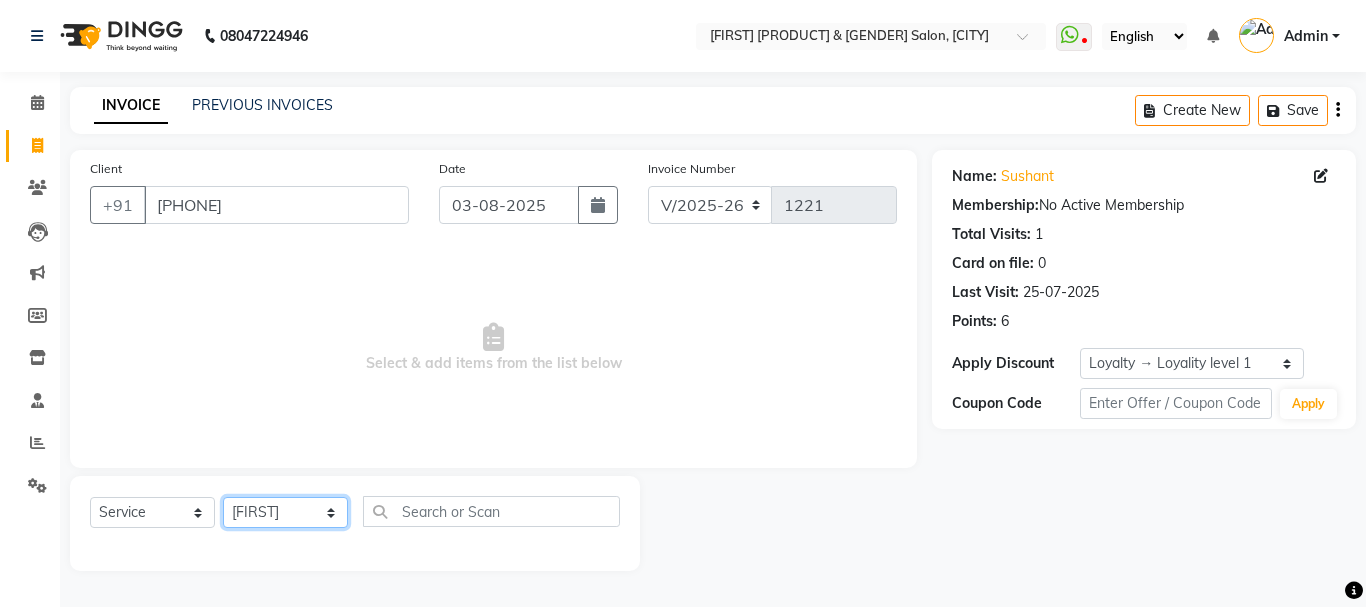 click on "Select Stylist [FIRST] [FIRST] [FIRST] [FIRST] [FIRST] [FIRST] [FIRST] [FIRST] [FIRST] [FIRST] [FIRST] [FIRST] [FIRST] [FIRST] [FIRST]" 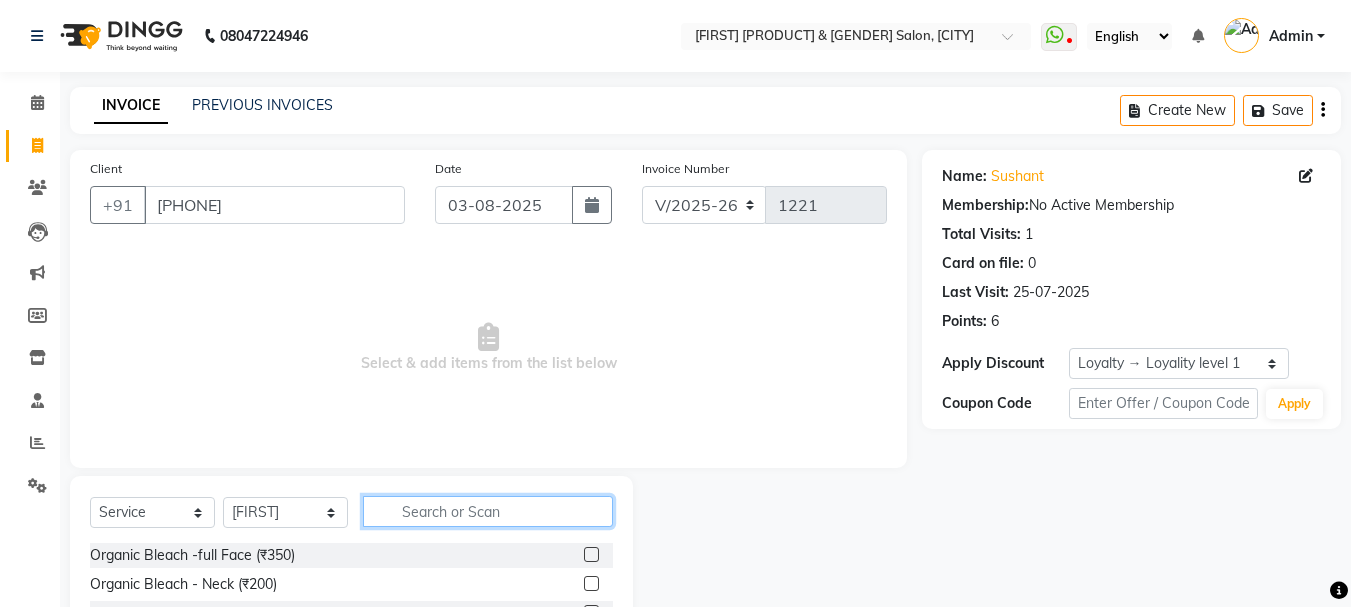 click 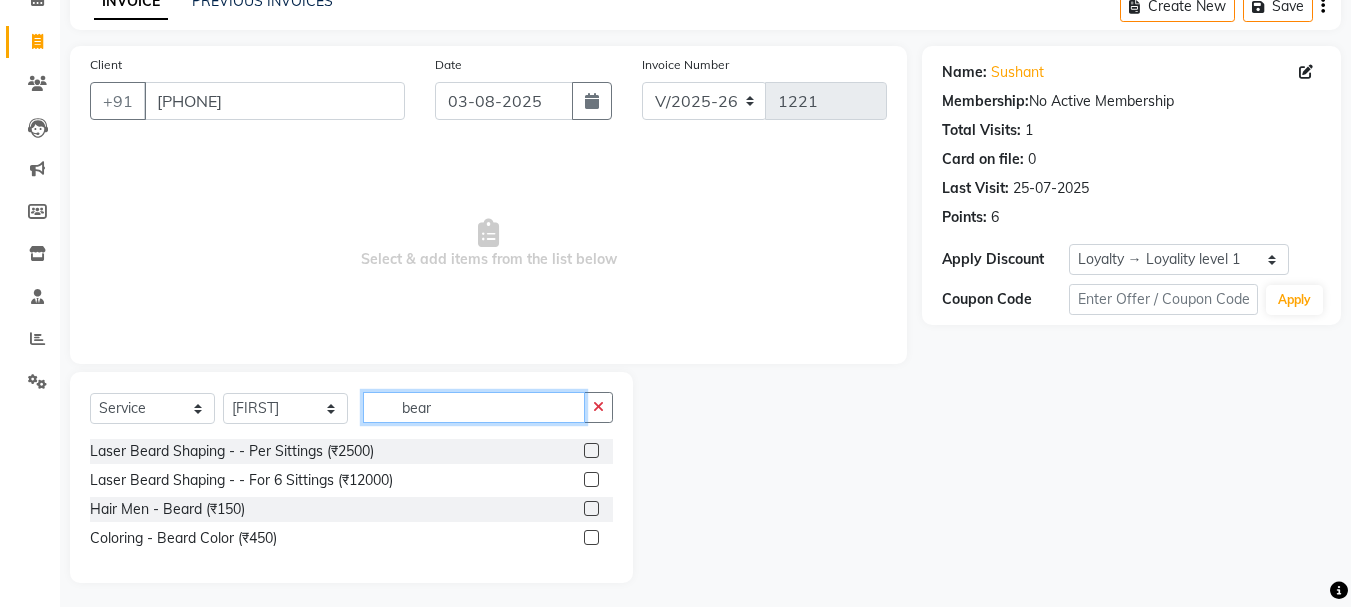 scroll, scrollTop: 110, scrollLeft: 0, axis: vertical 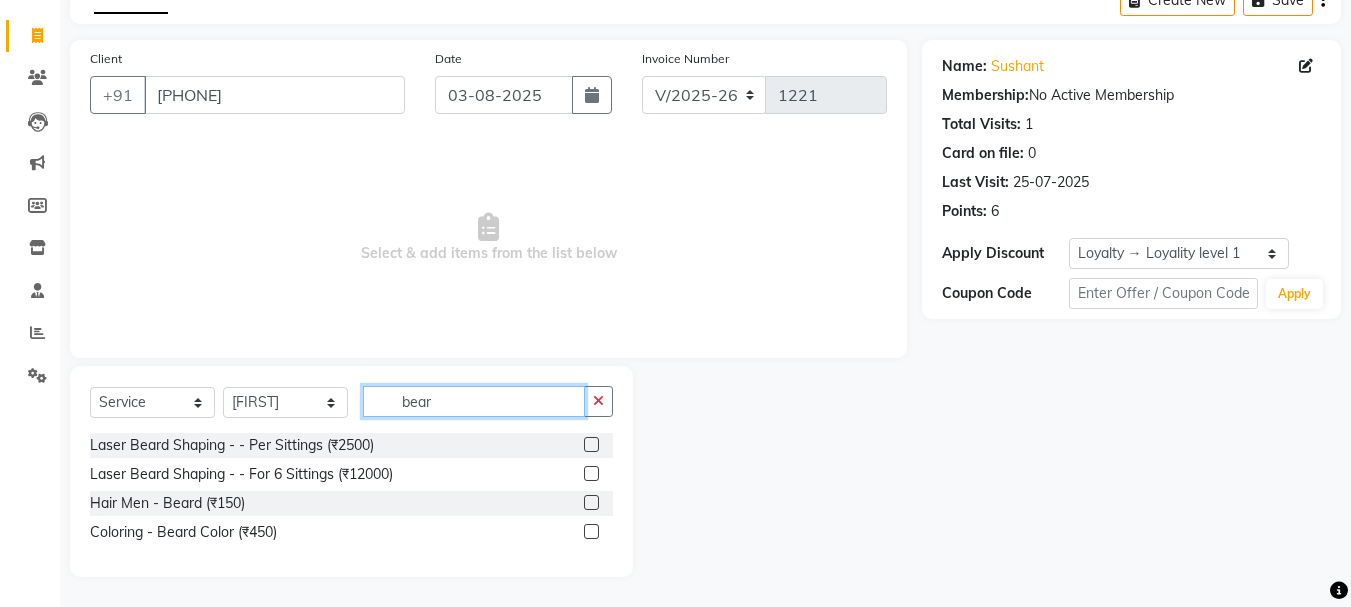 type on "bear" 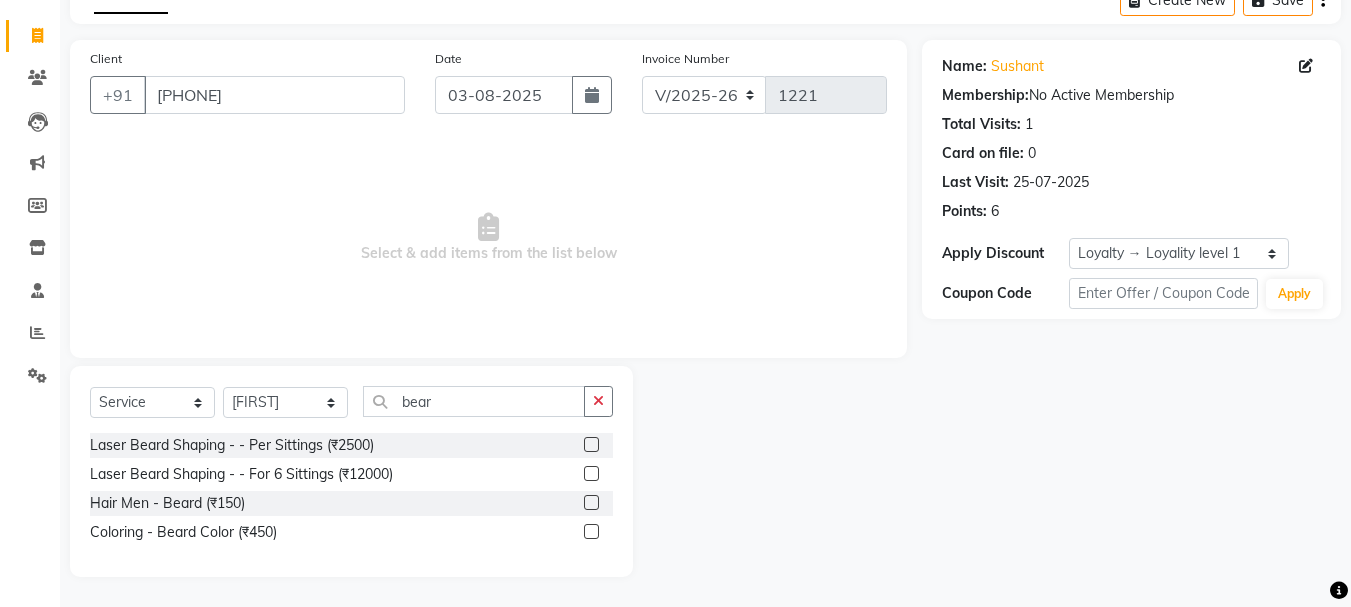 click 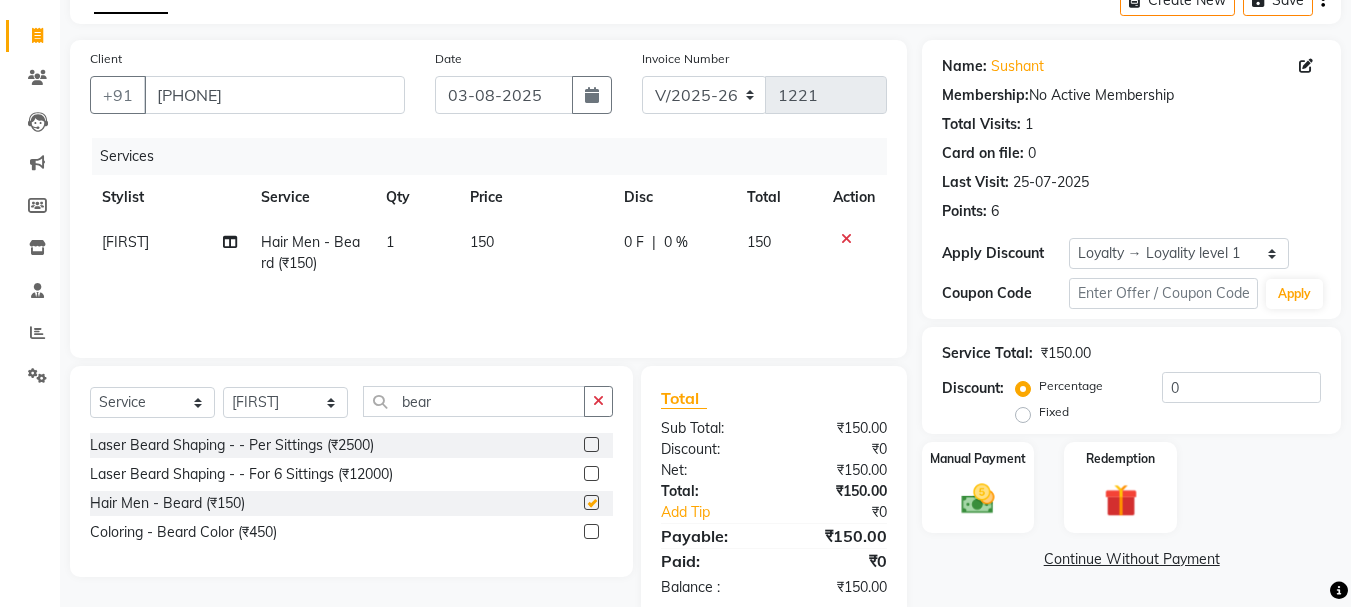 checkbox on "false" 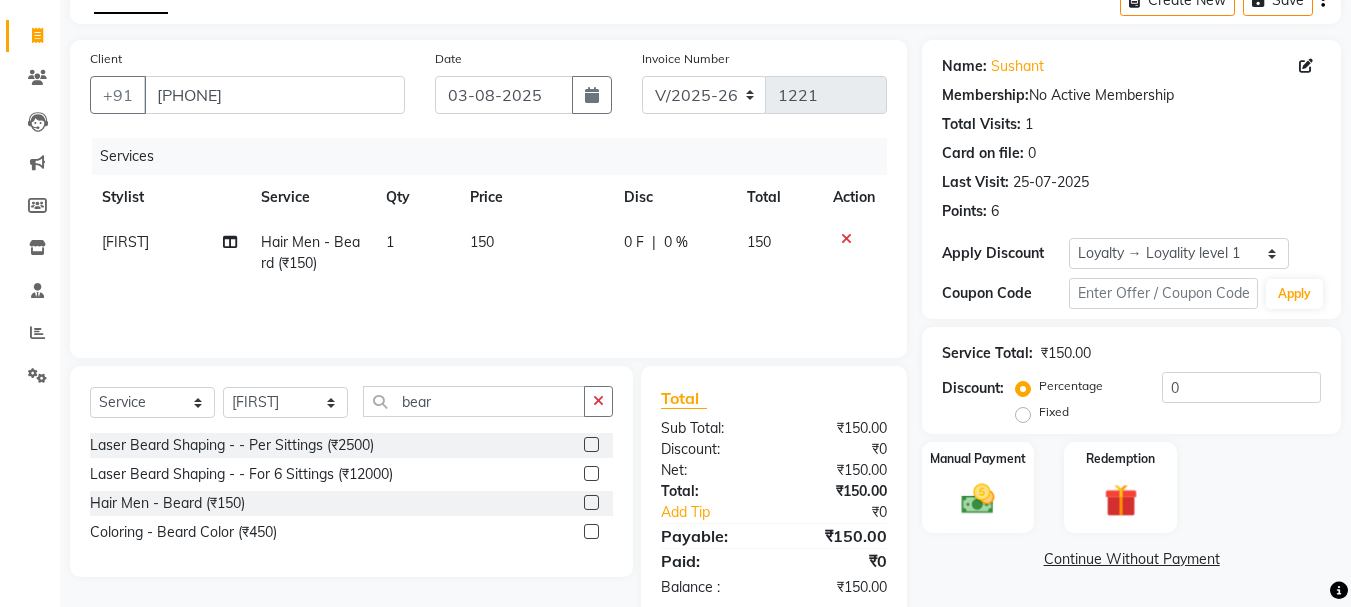 click on "150" 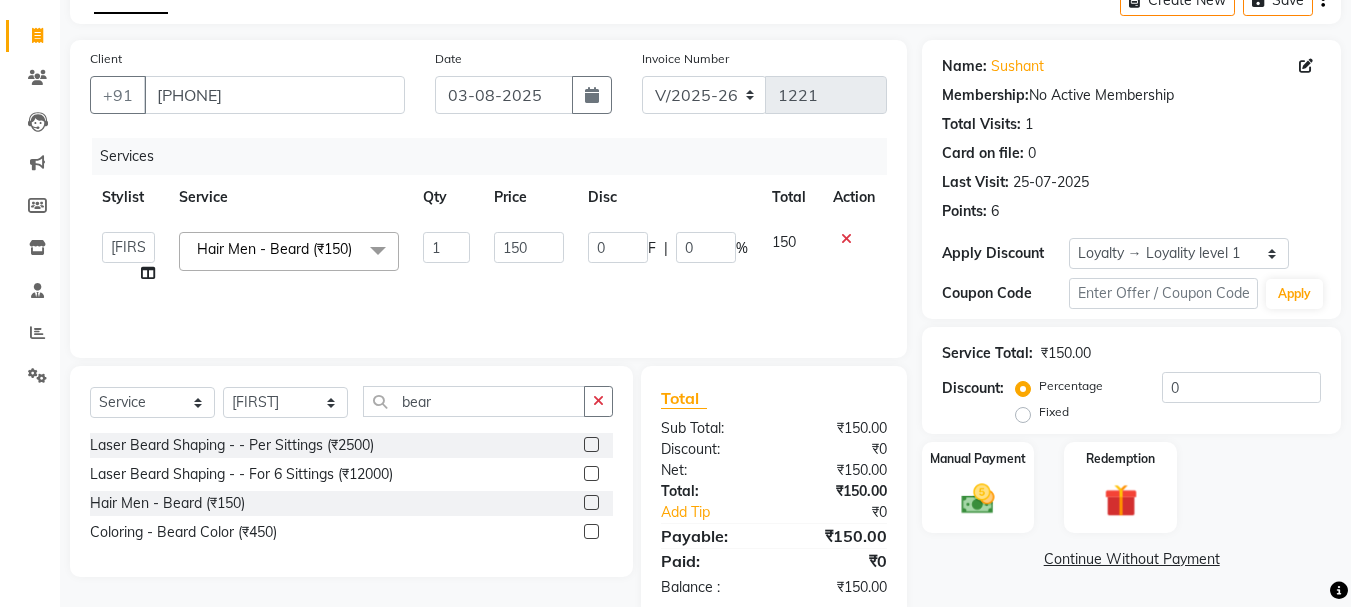 click on "150" 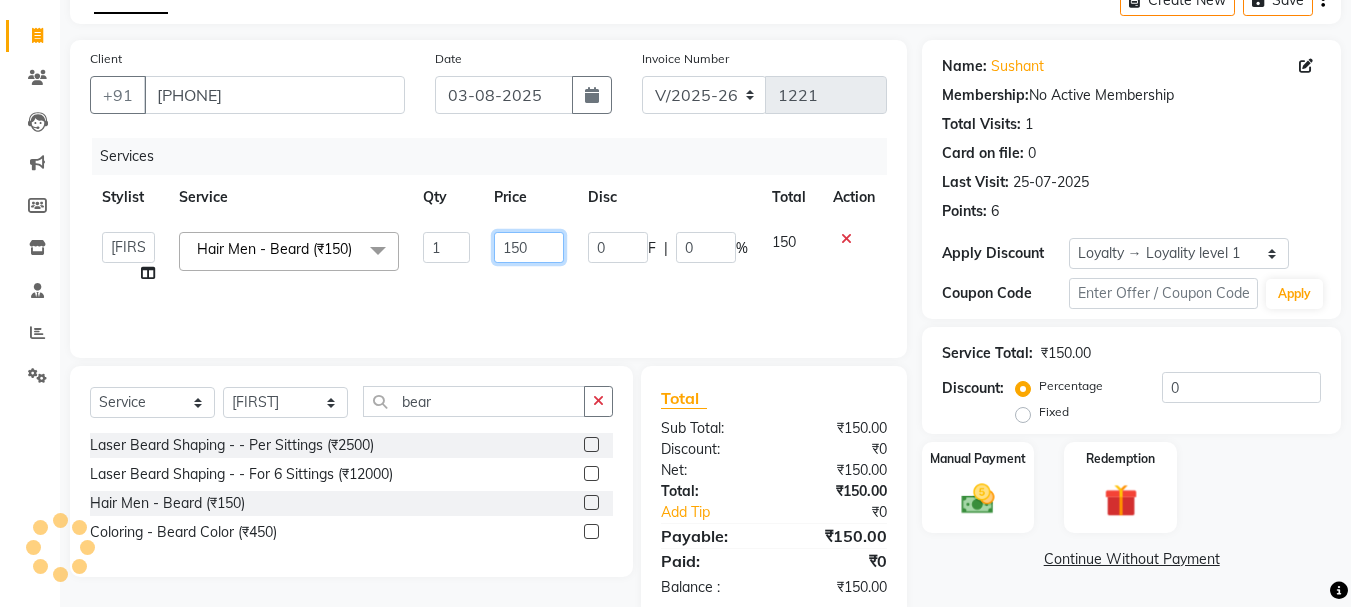 click on "150" 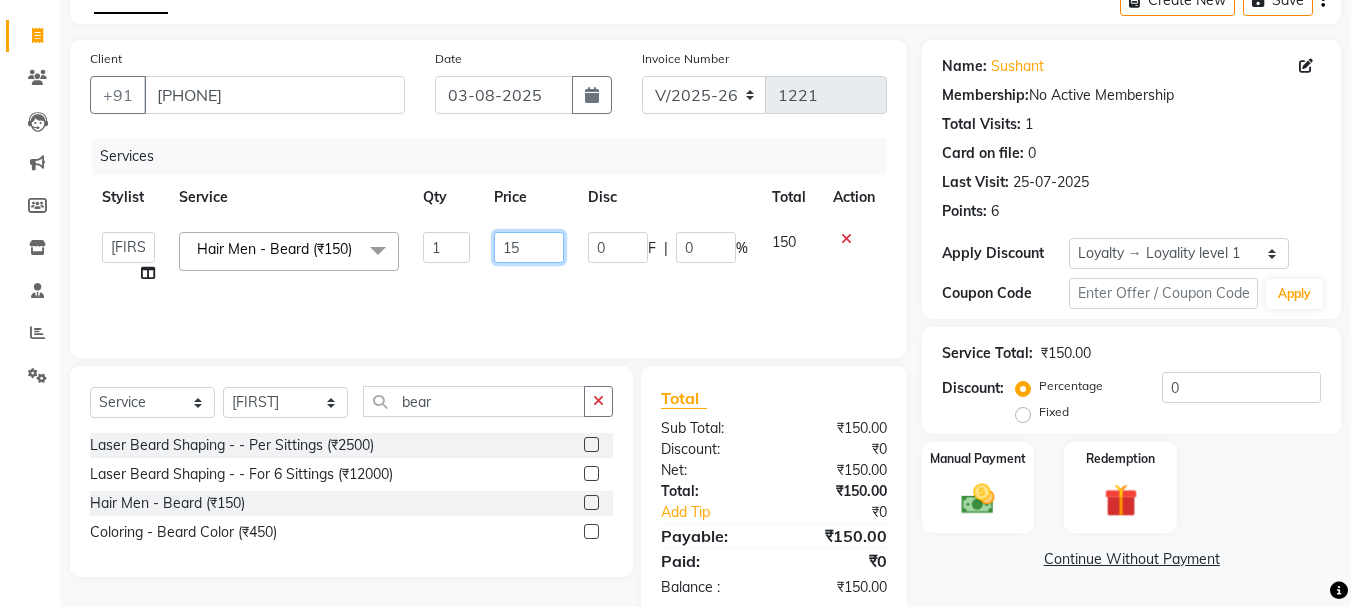 type on "1" 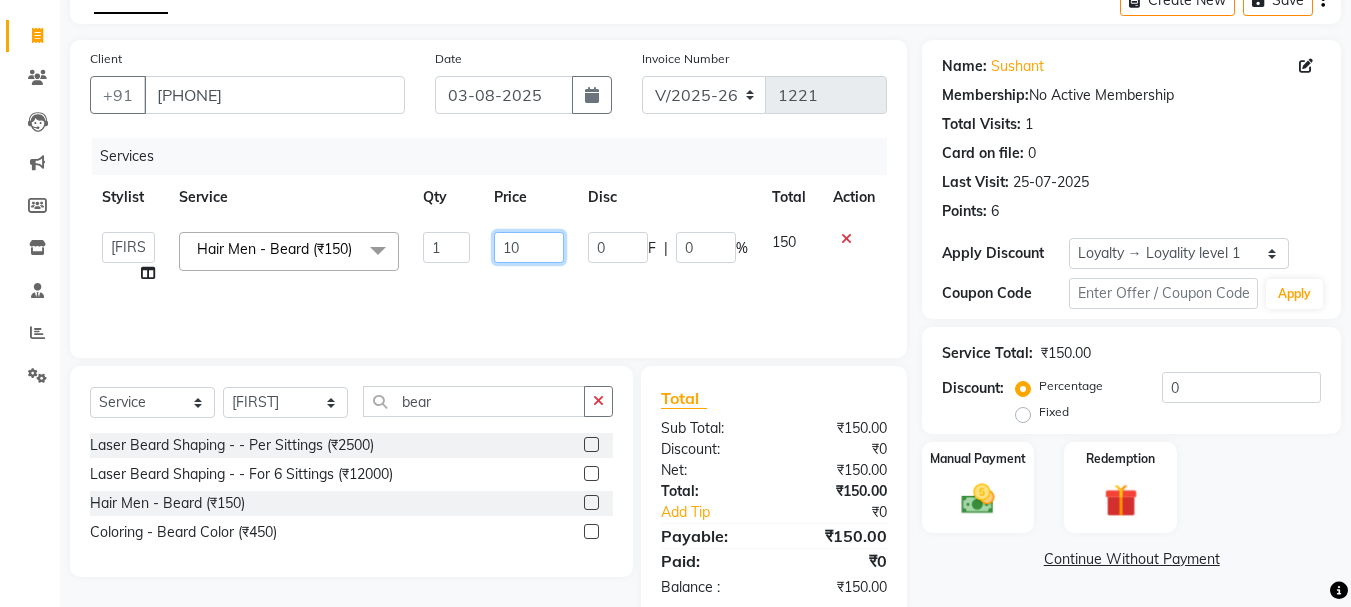 type on "100" 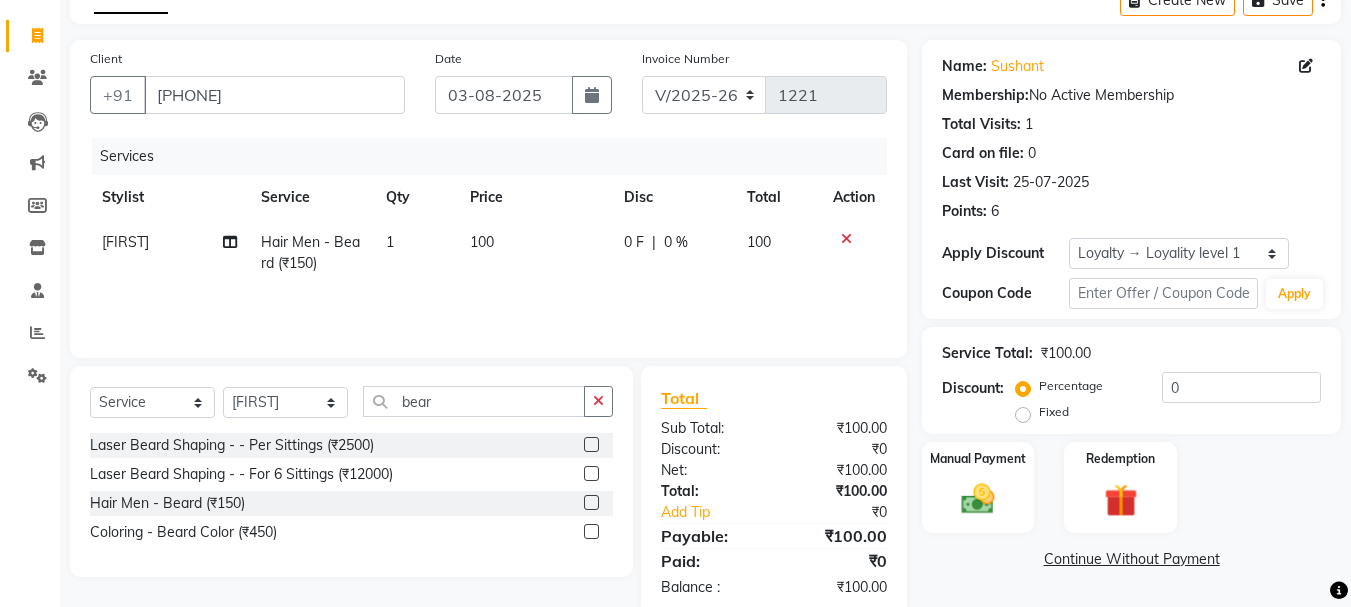 click on "Services Stylist Service Qty Price Disc Total Action [FIRST] Hair Men - Beard (₹[NUMBER]) 1 [NUMBER] 0 F | 0 % [NUMBER]" 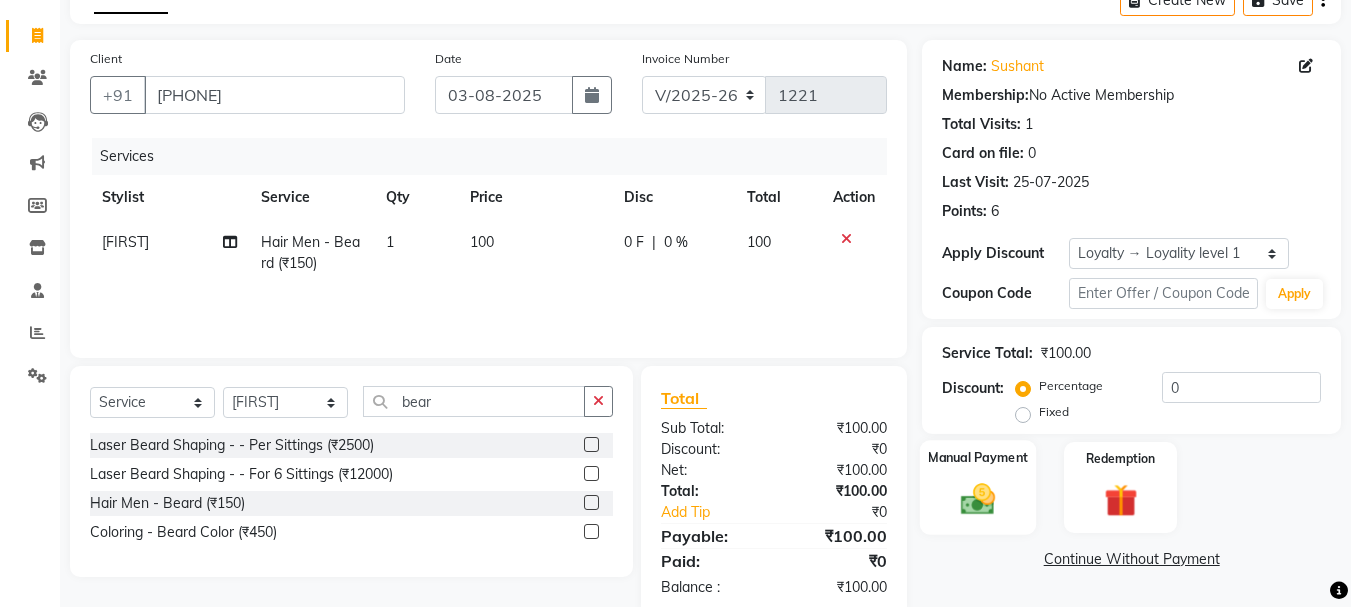 click on "Manual Payment" 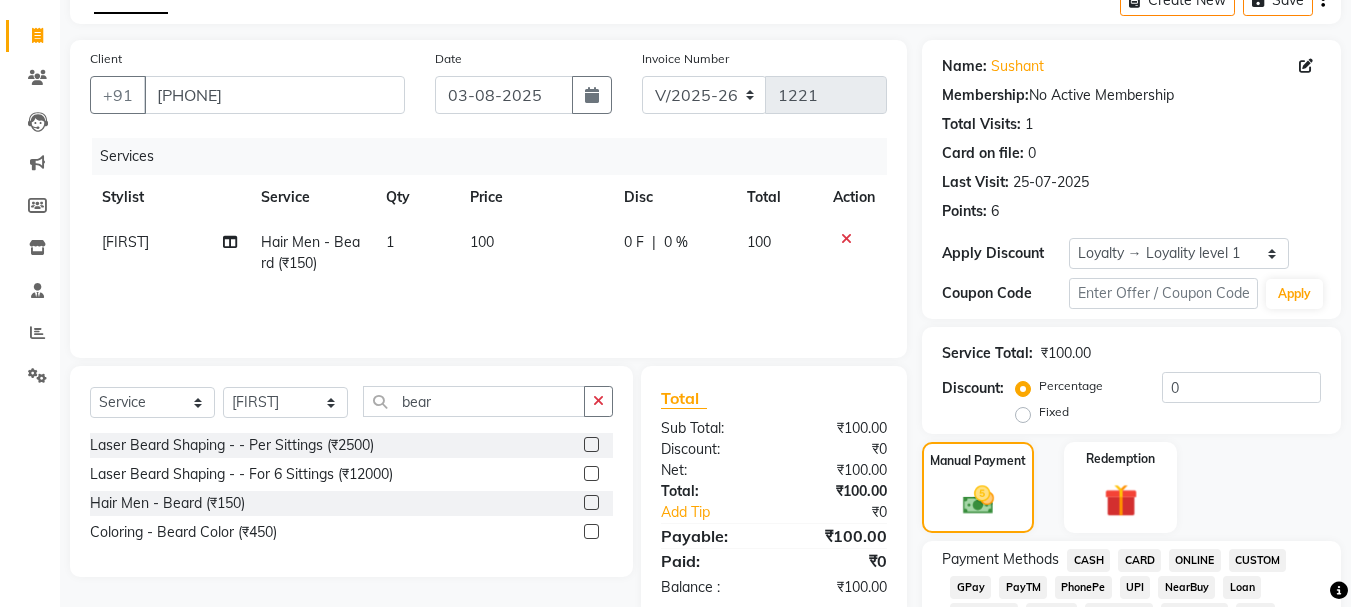 click on "CASH" 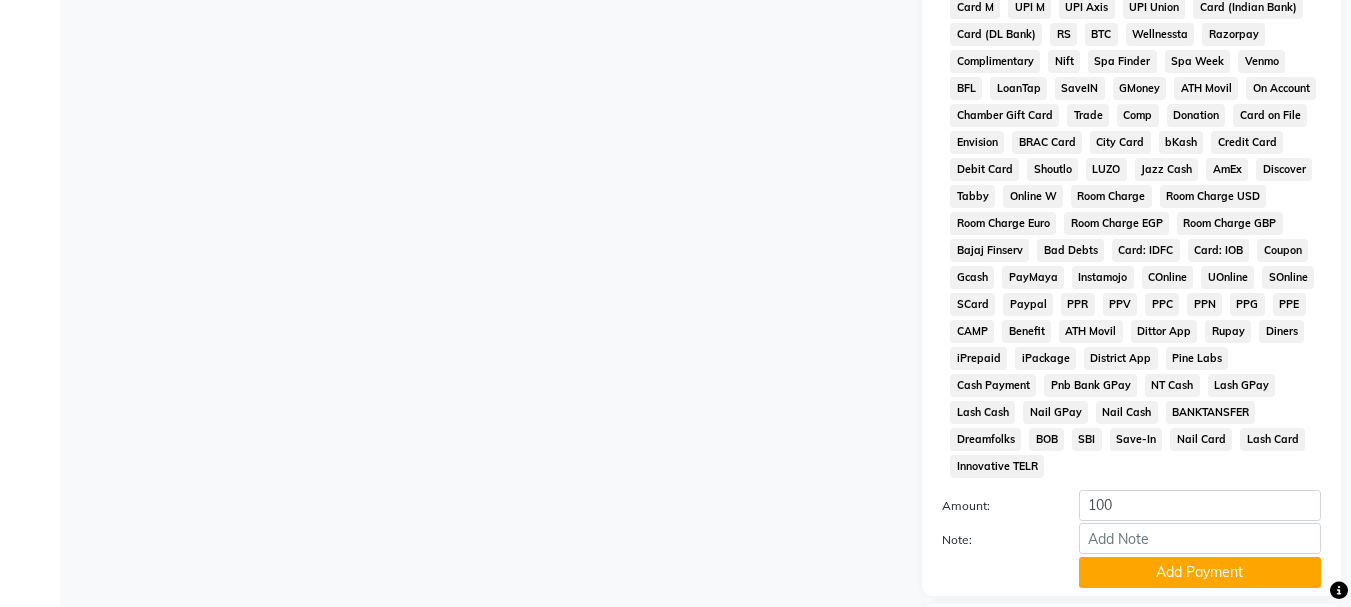 scroll, scrollTop: 934, scrollLeft: 0, axis: vertical 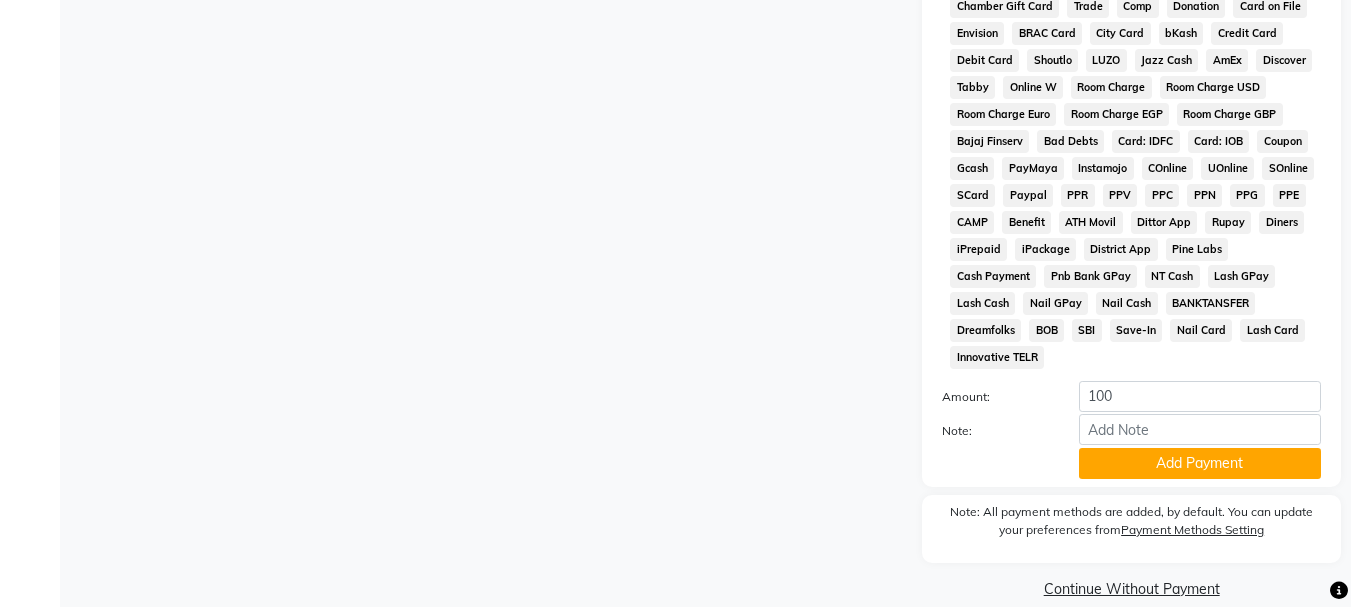 click on "Add Payment" 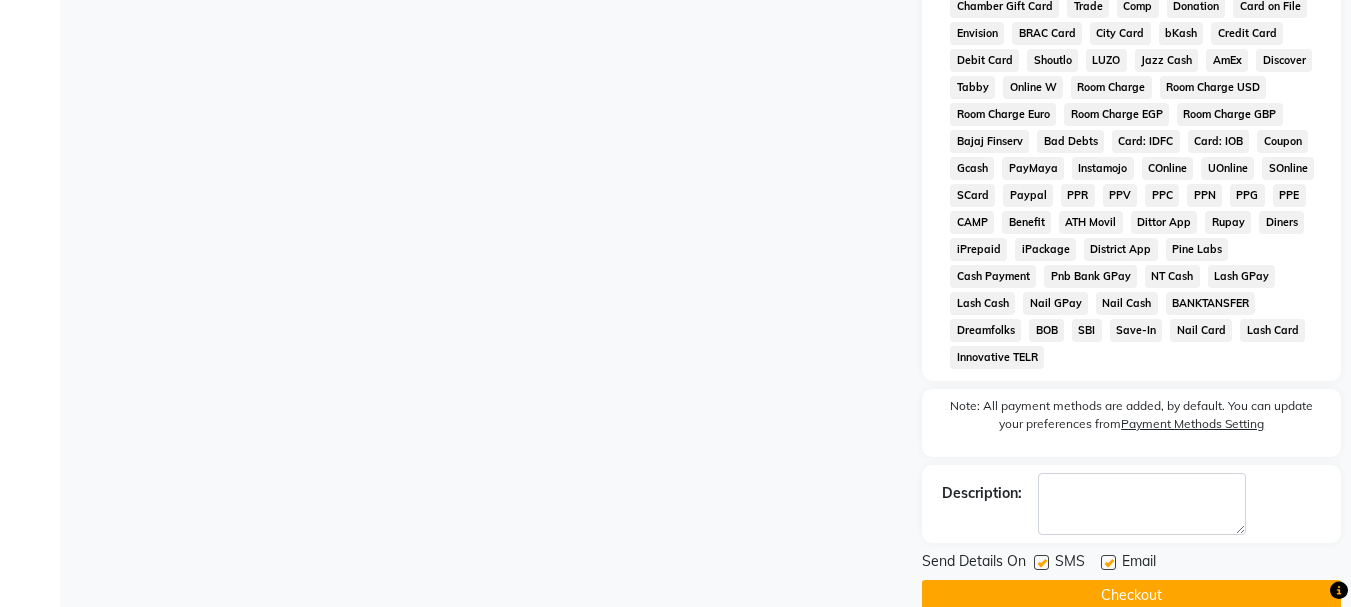 click 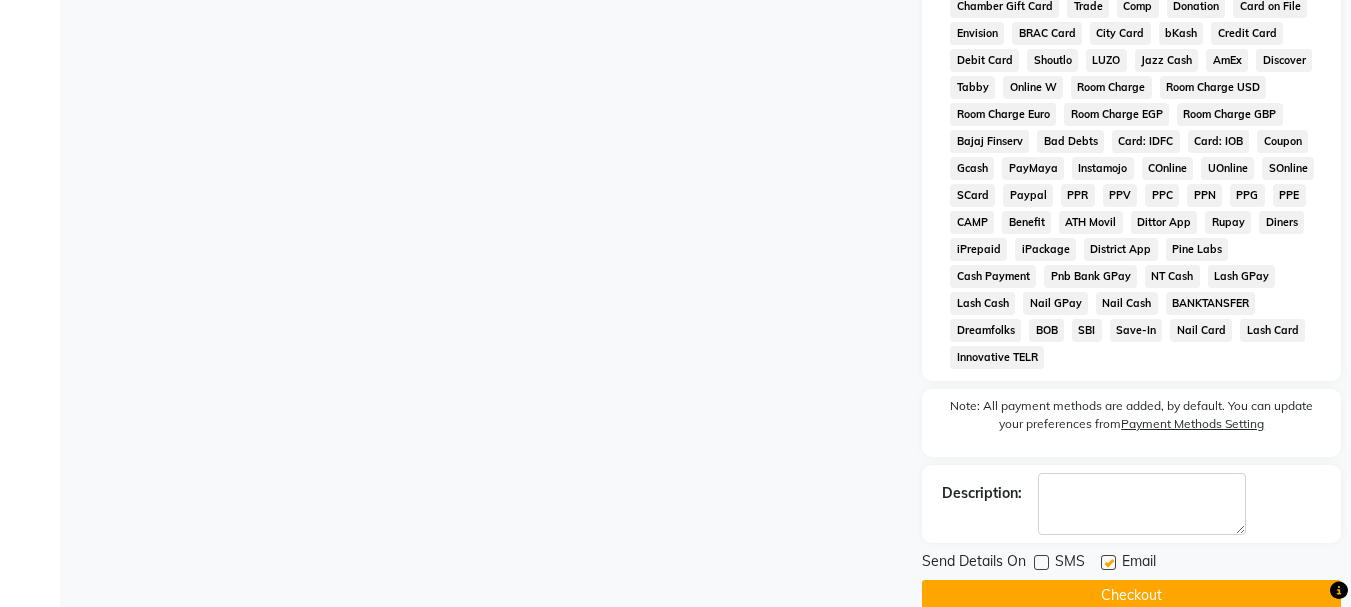 click 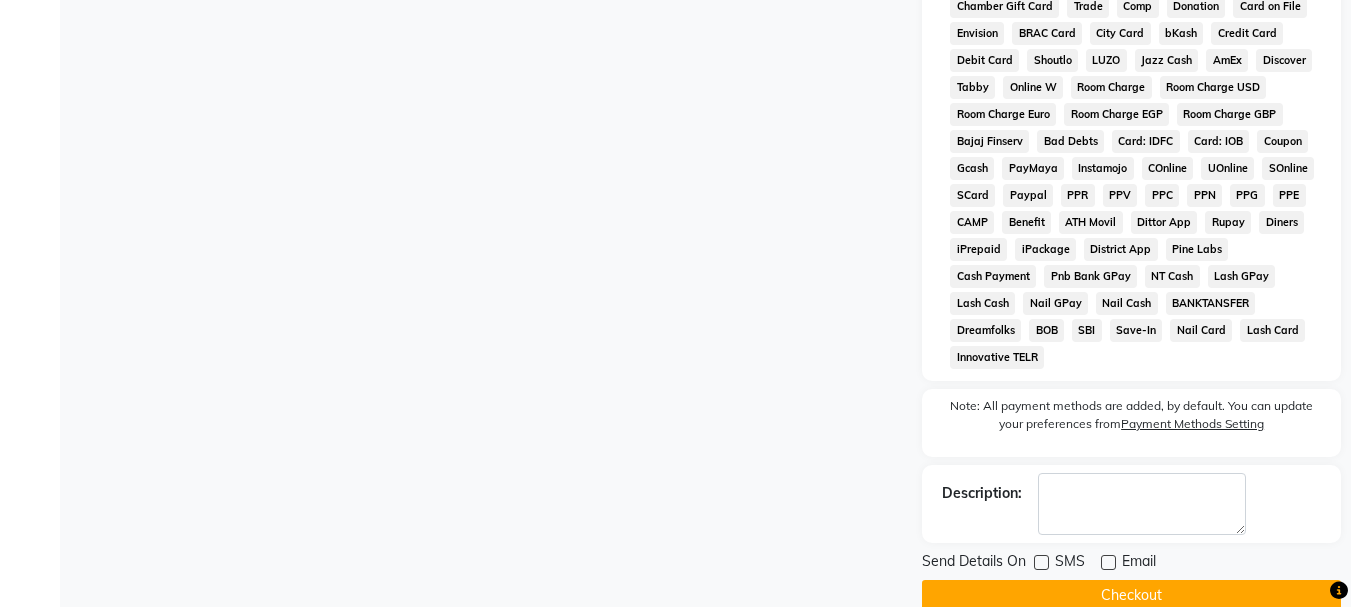 click on "Checkout" 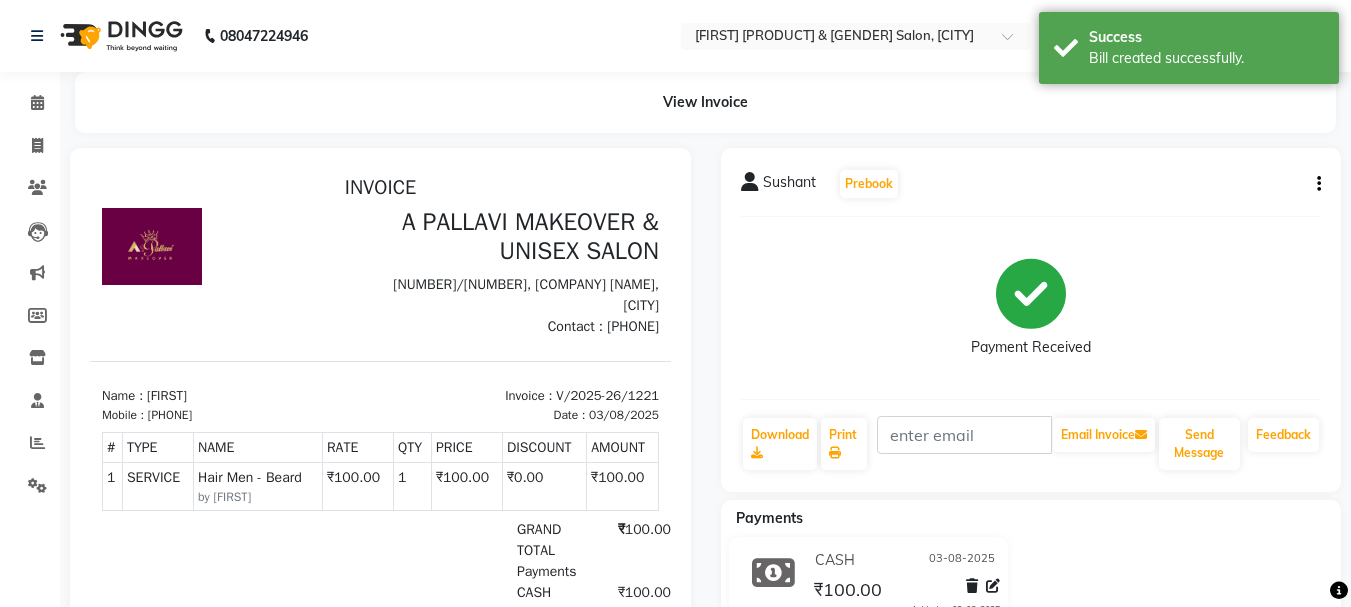 scroll, scrollTop: 0, scrollLeft: 0, axis: both 